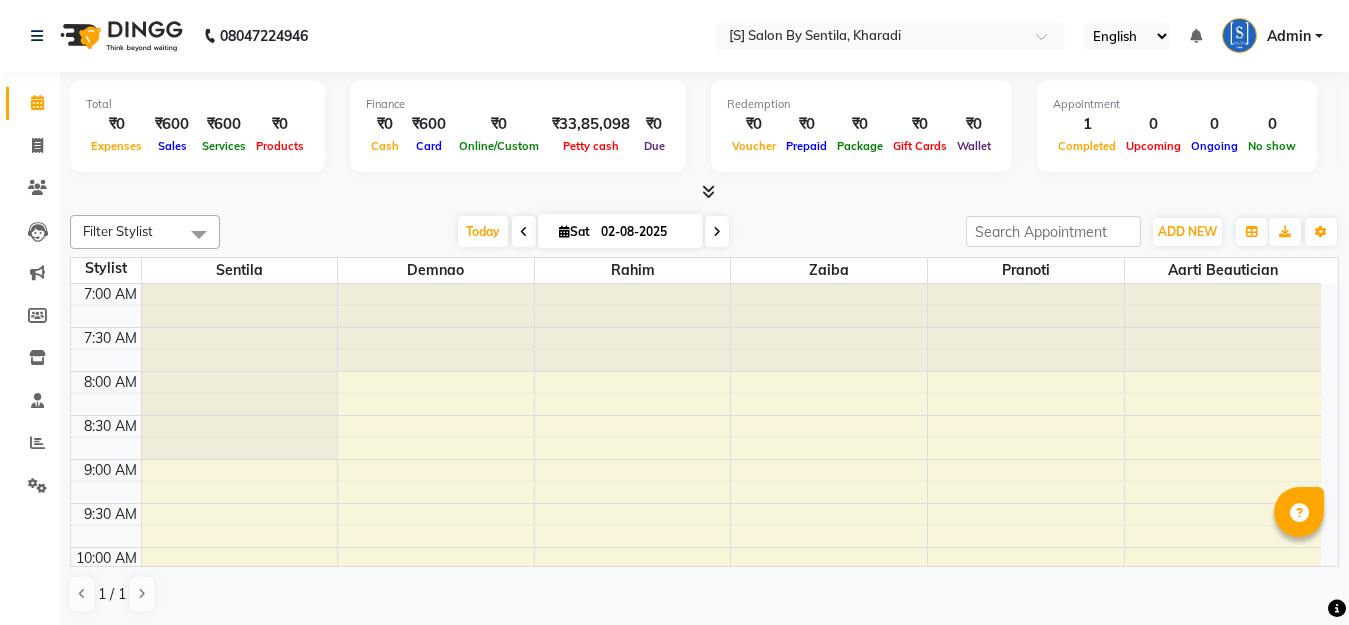 scroll, scrollTop: 0, scrollLeft: 0, axis: both 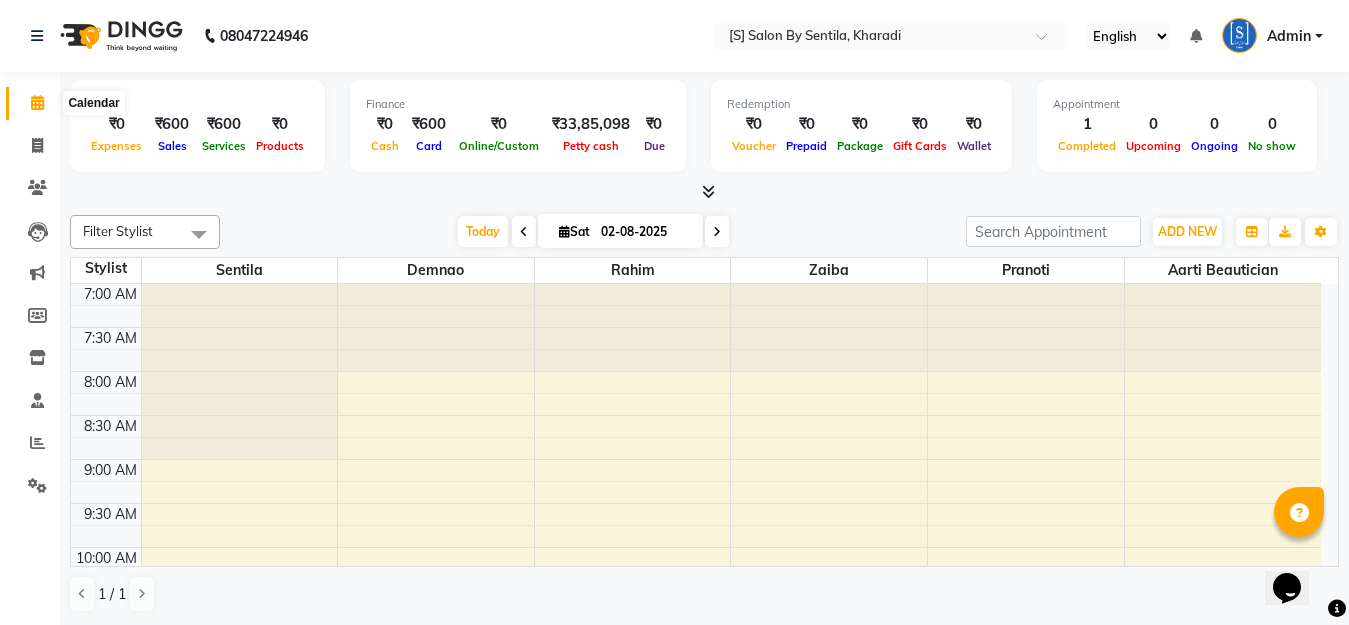 click 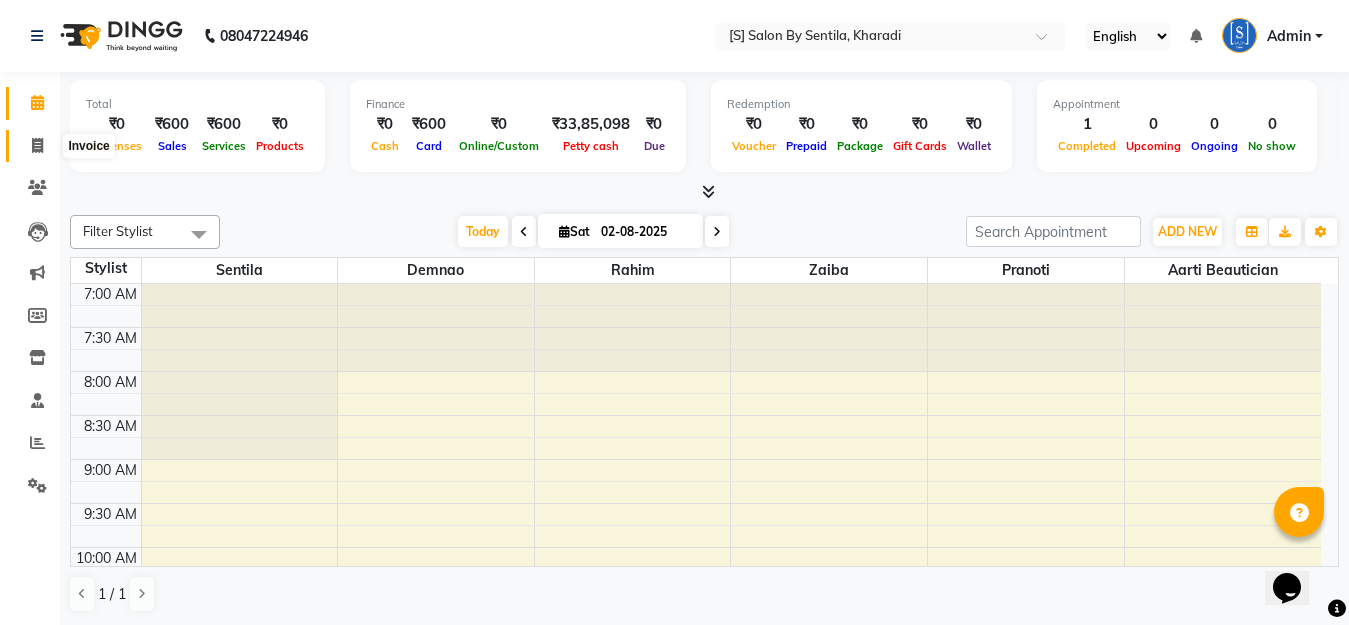 click 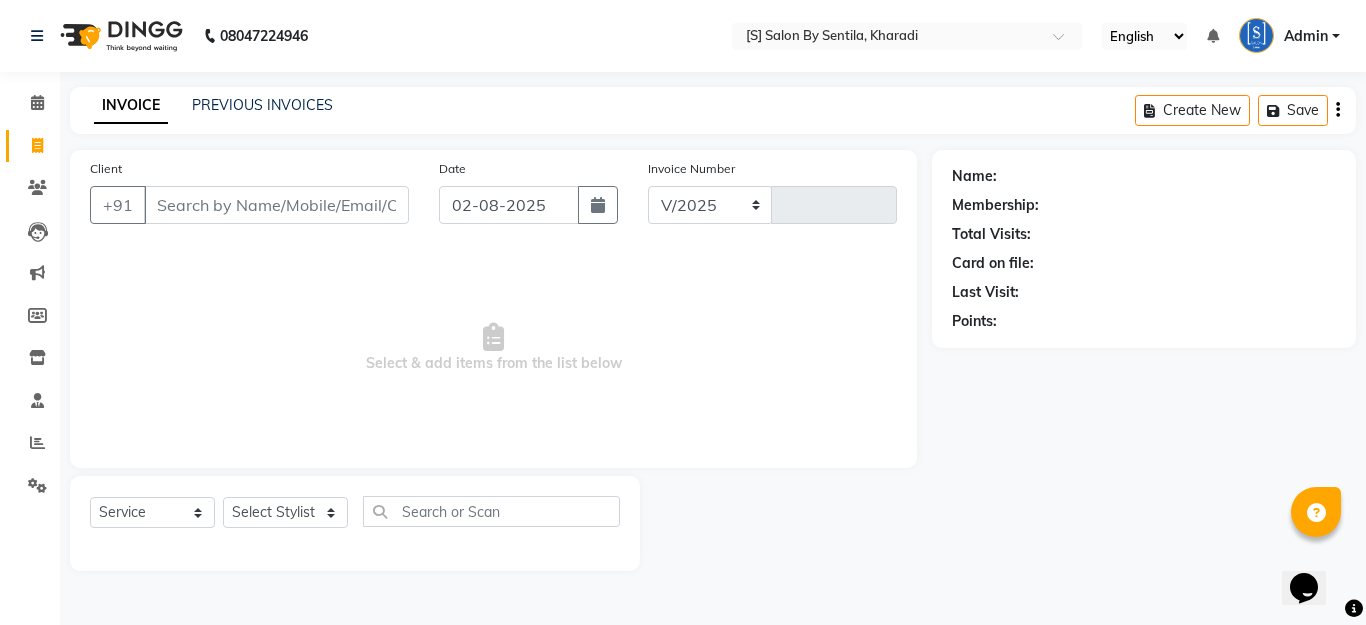 select on "45" 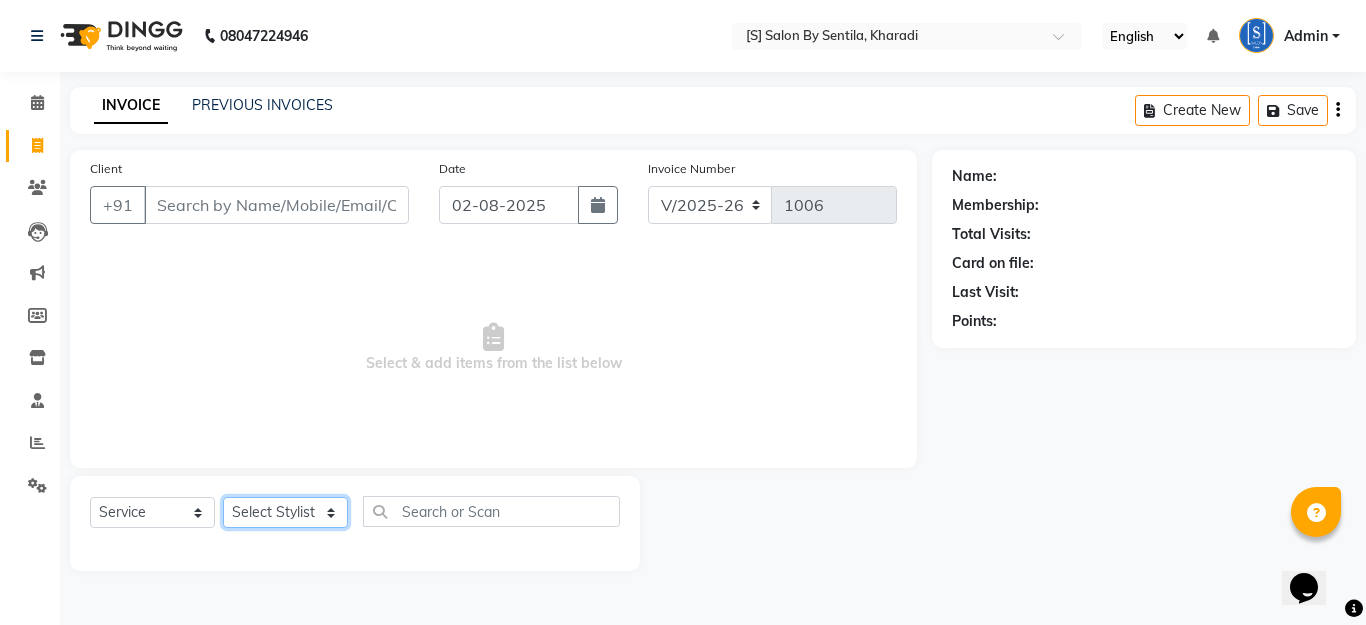 click on "Select Stylist Aarti Beautician Demnao Pranoti Rahim  Sentila Zaiba" 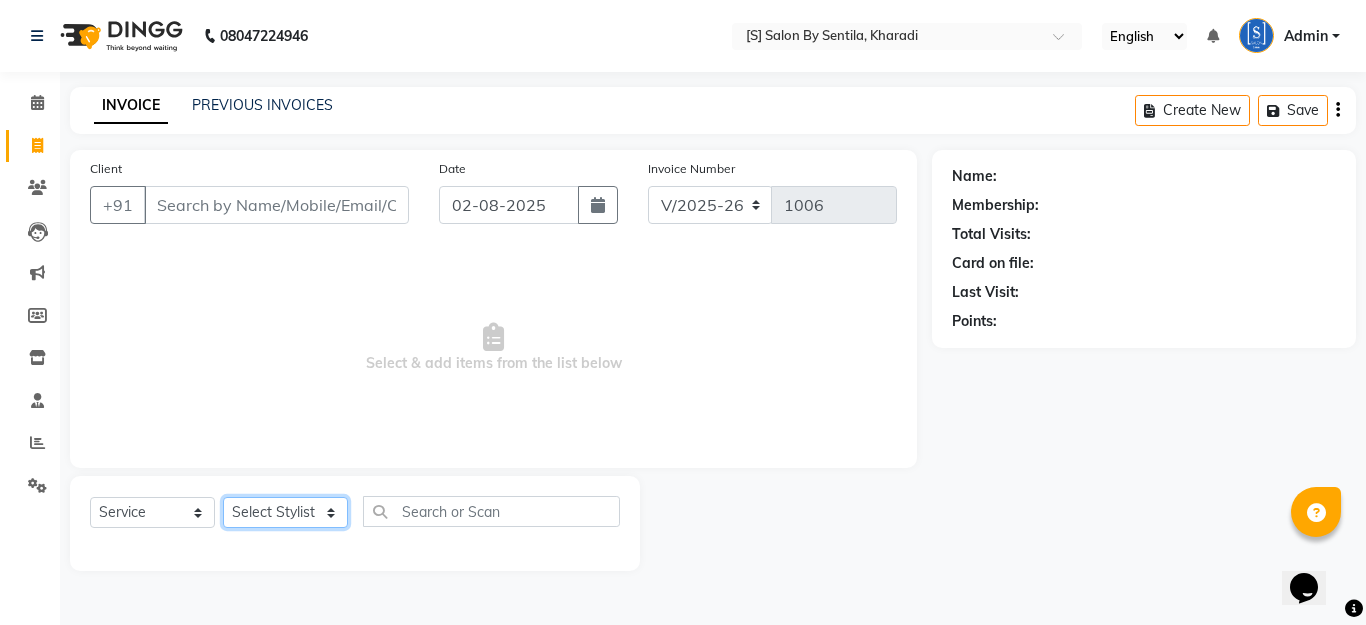 select on "20836" 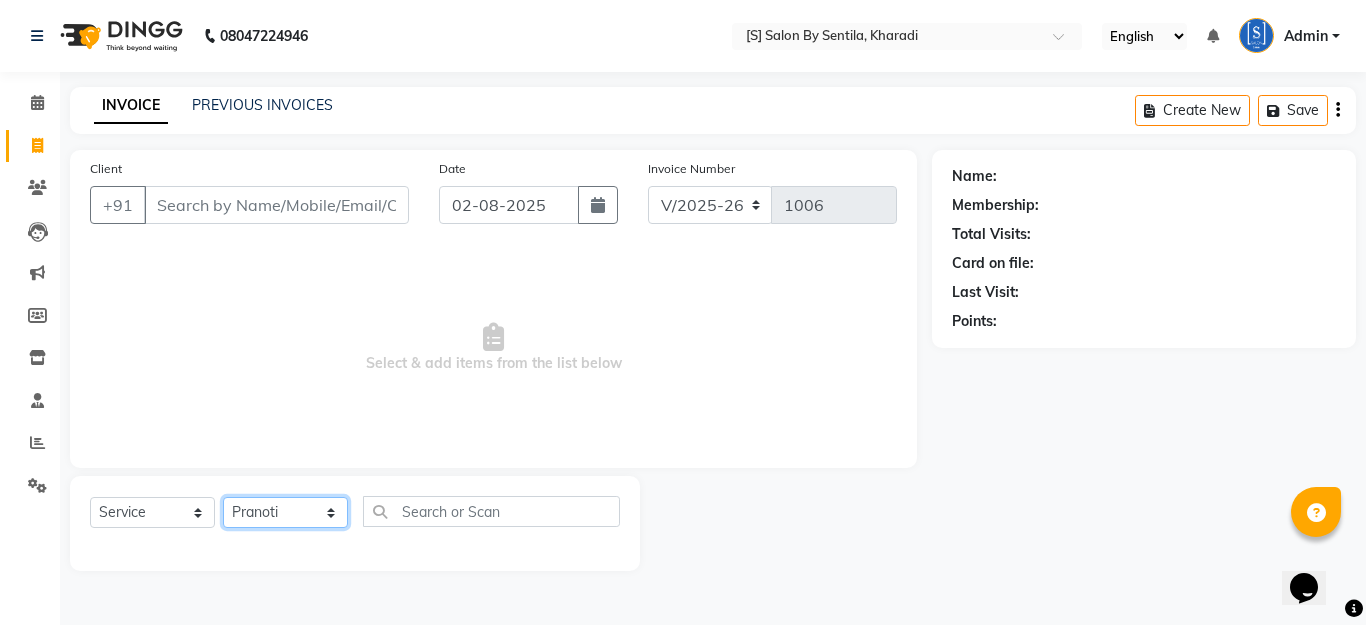 click on "Select Stylist Aarti Beautician Demnao Pranoti Rahim  Sentila Zaiba" 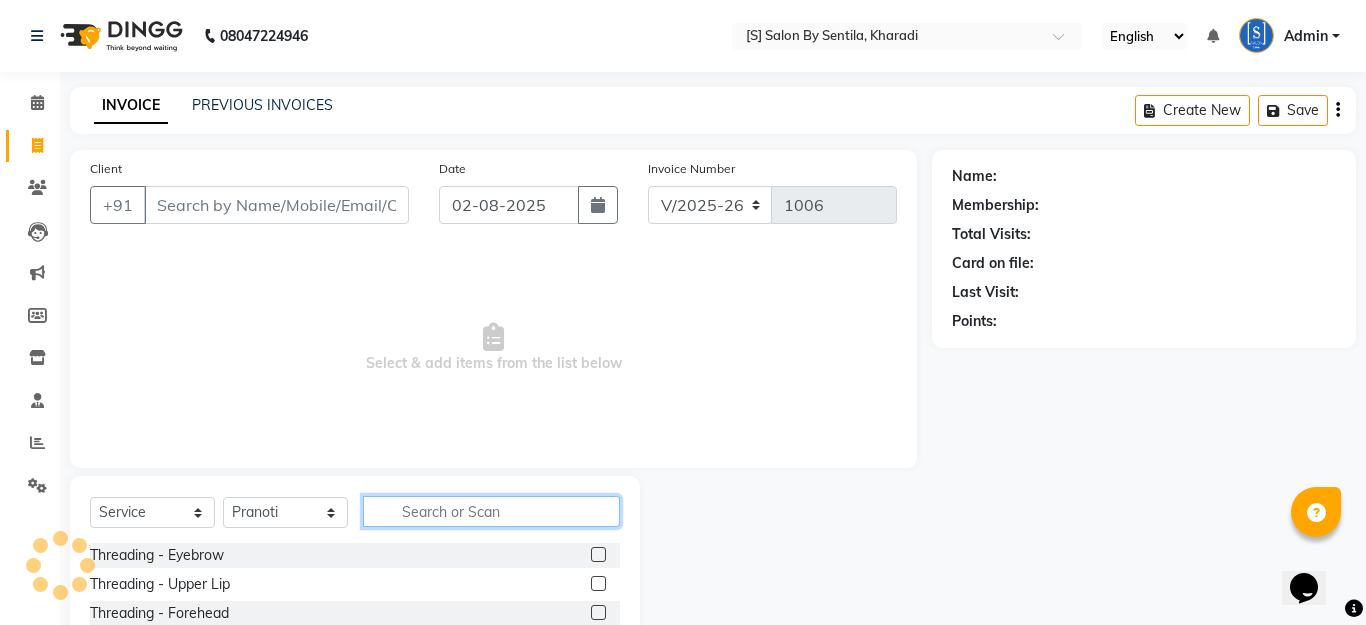 click 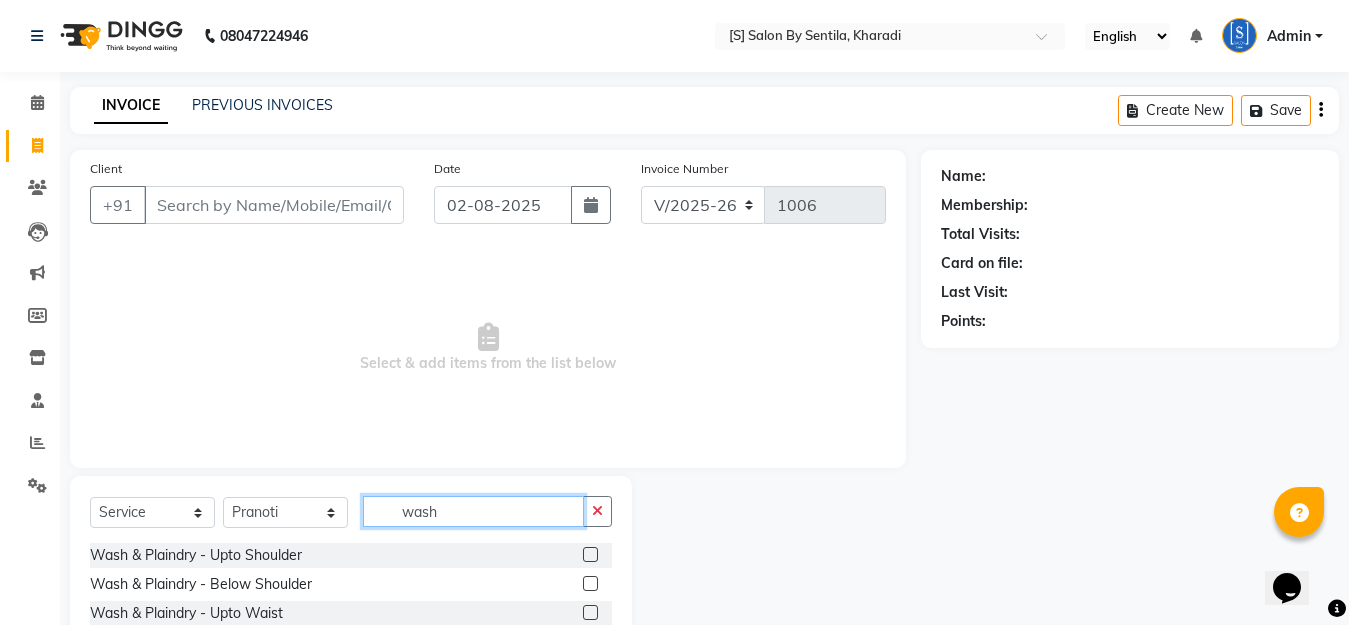 scroll, scrollTop: 176, scrollLeft: 0, axis: vertical 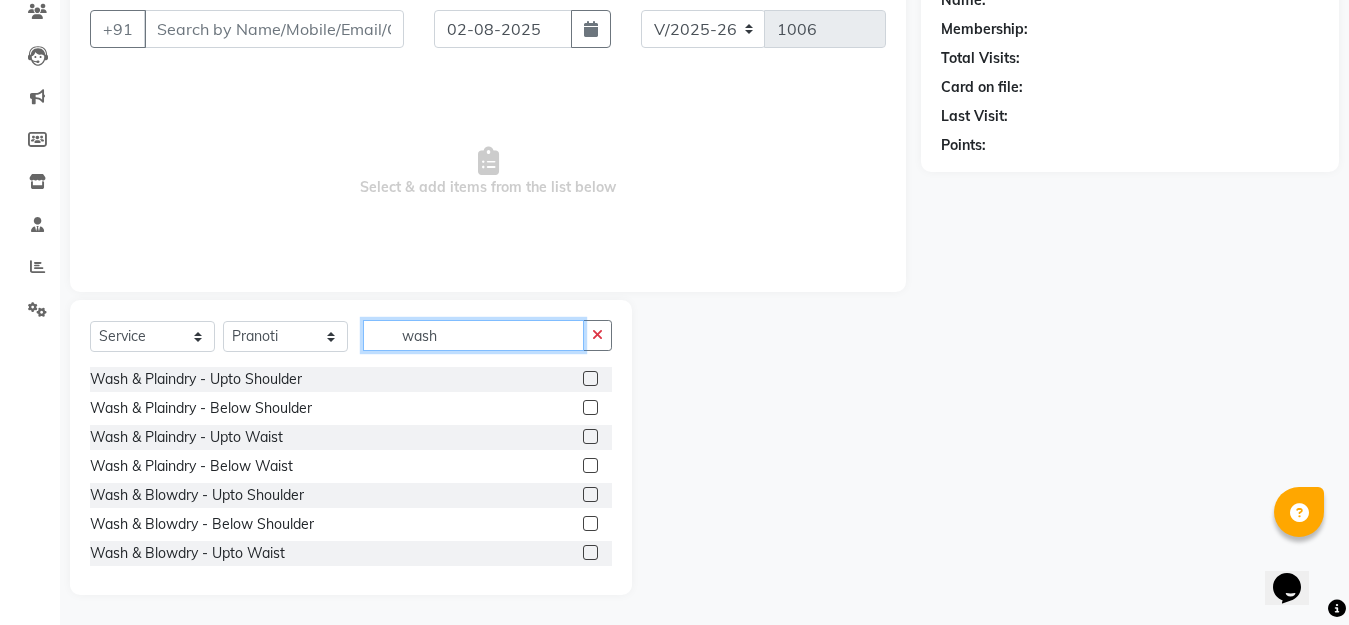 type on "wash" 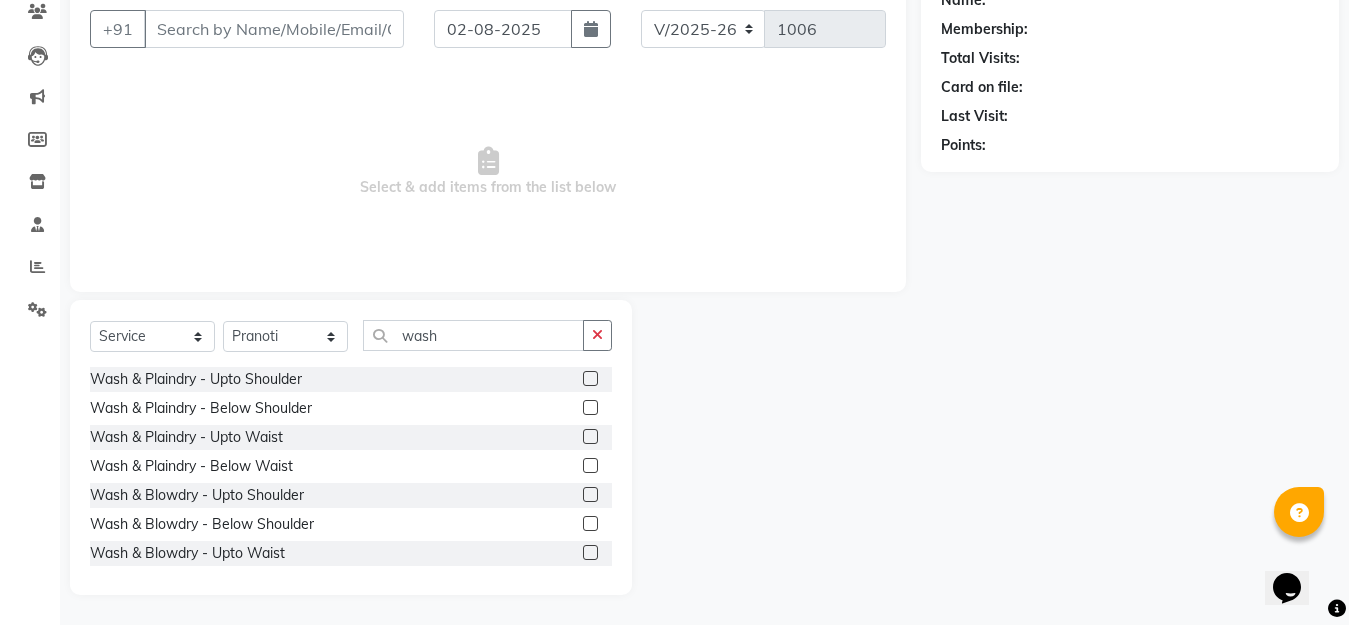 click 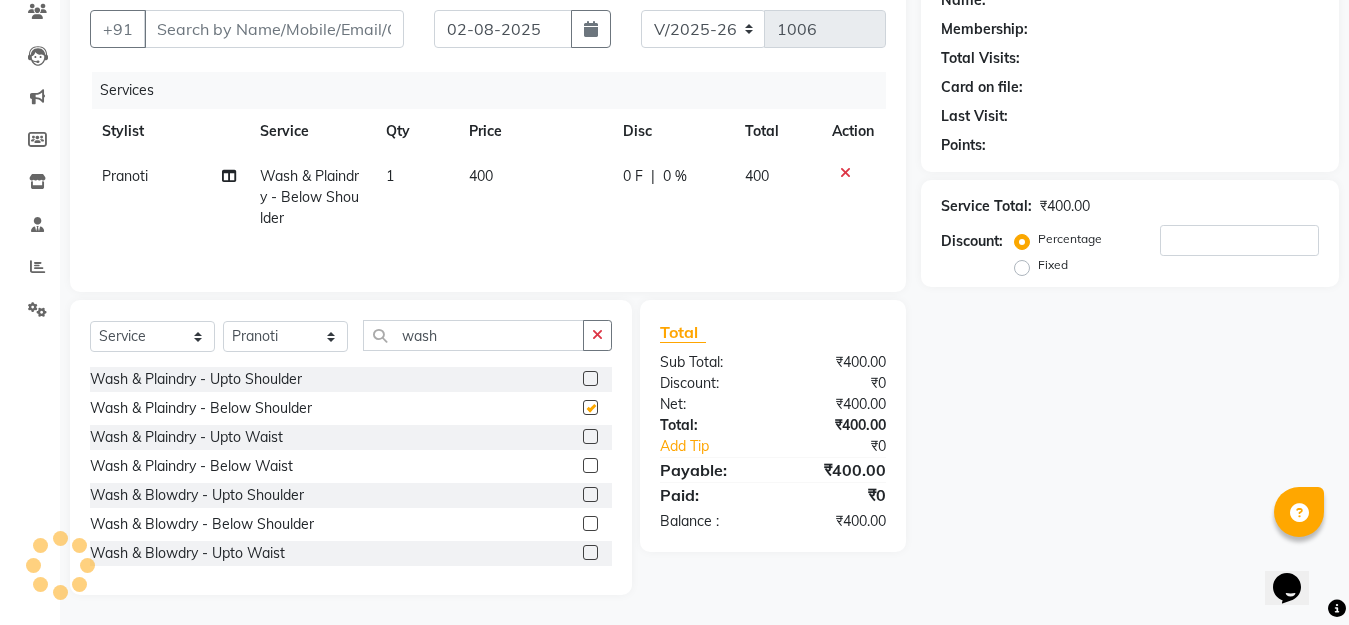 checkbox on "false" 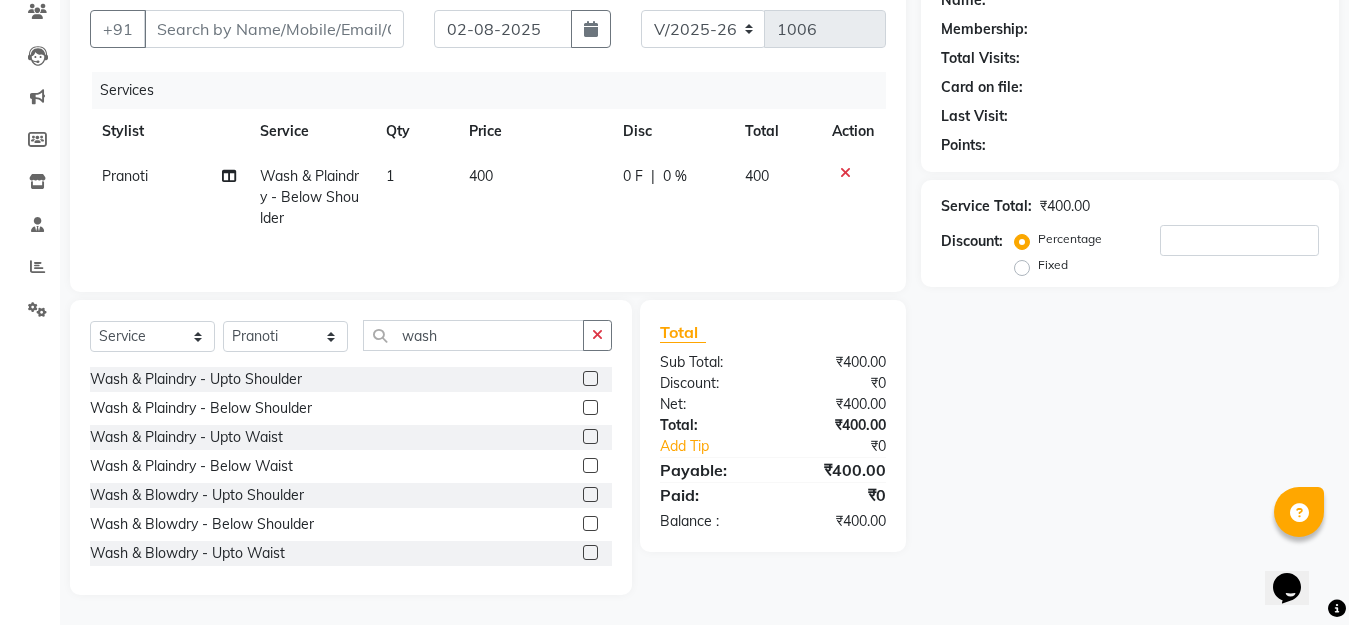 click 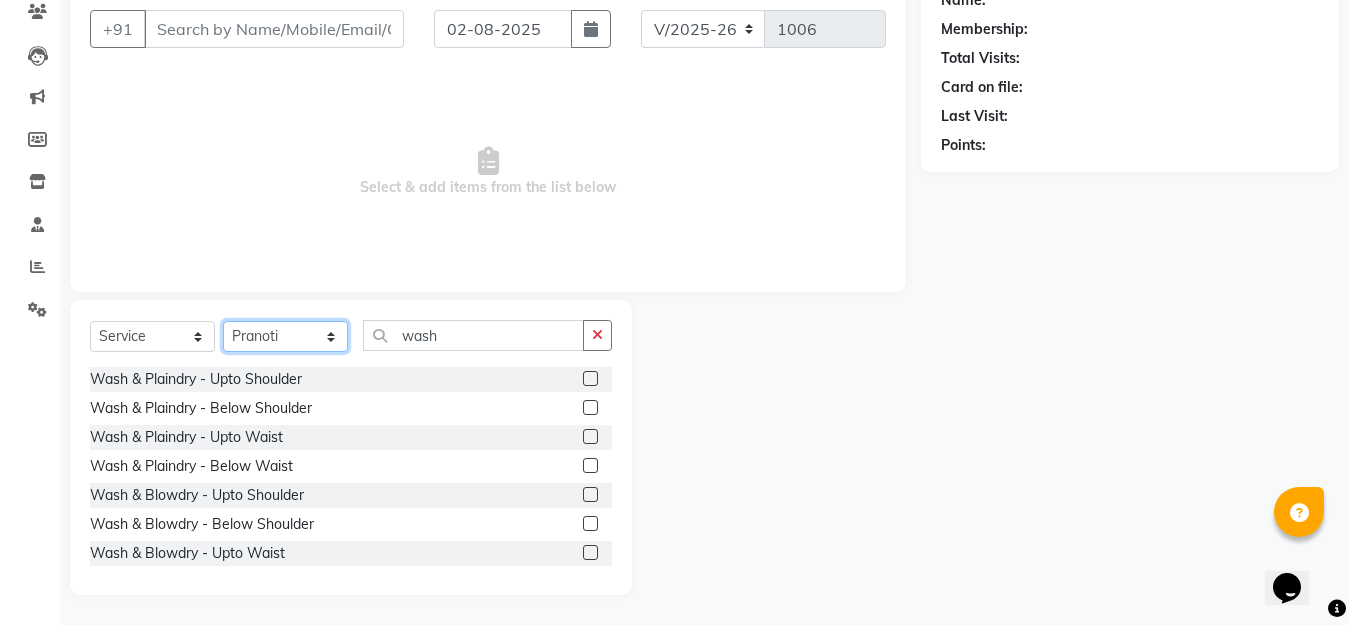 click on "Select Stylist Aarti Beautician Demnao Pranoti Rahim  Sentila Zaiba" 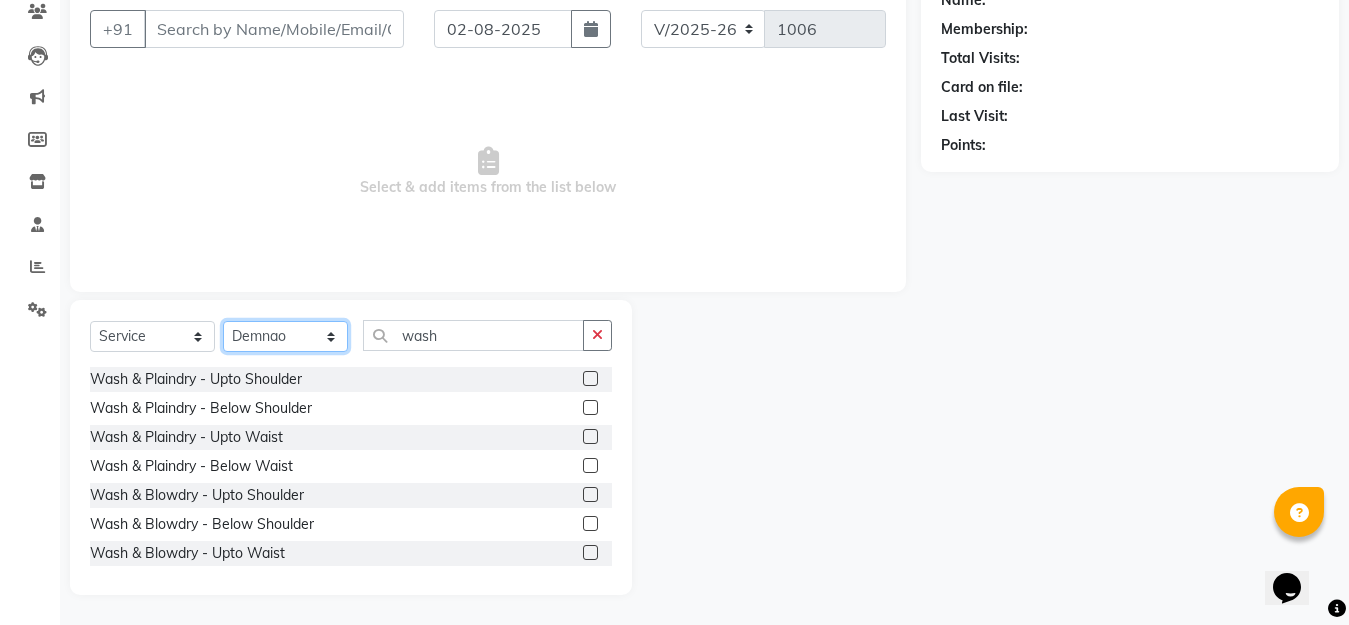 click on "Select Stylist Aarti Beautician Demnao Pranoti Rahim  Sentila Zaiba" 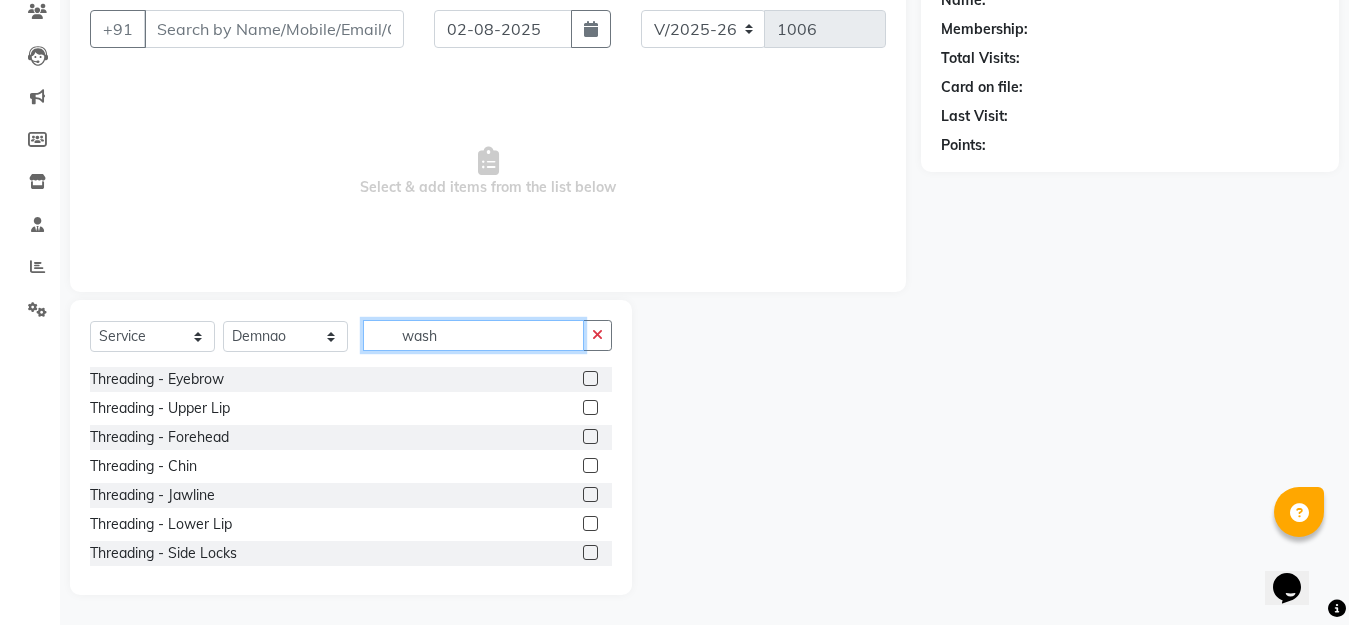 drag, startPoint x: 456, startPoint y: 334, endPoint x: 391, endPoint y: 361, distance: 70.38466 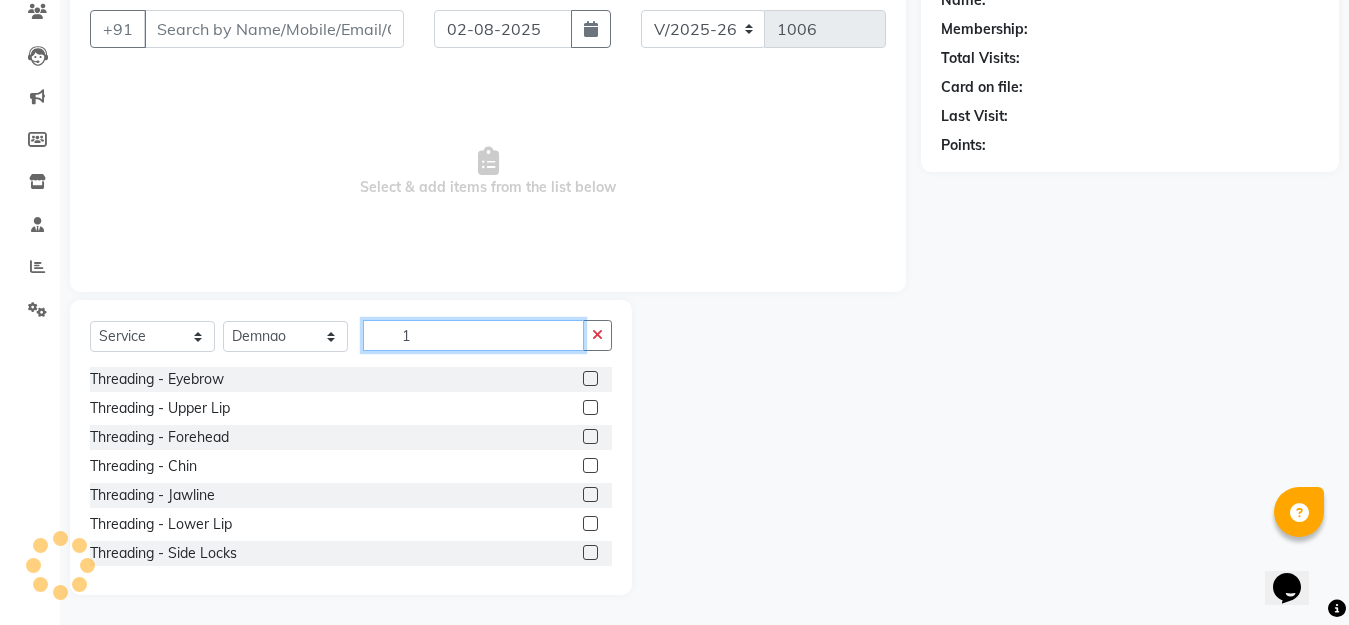 scroll, scrollTop: 92, scrollLeft: 0, axis: vertical 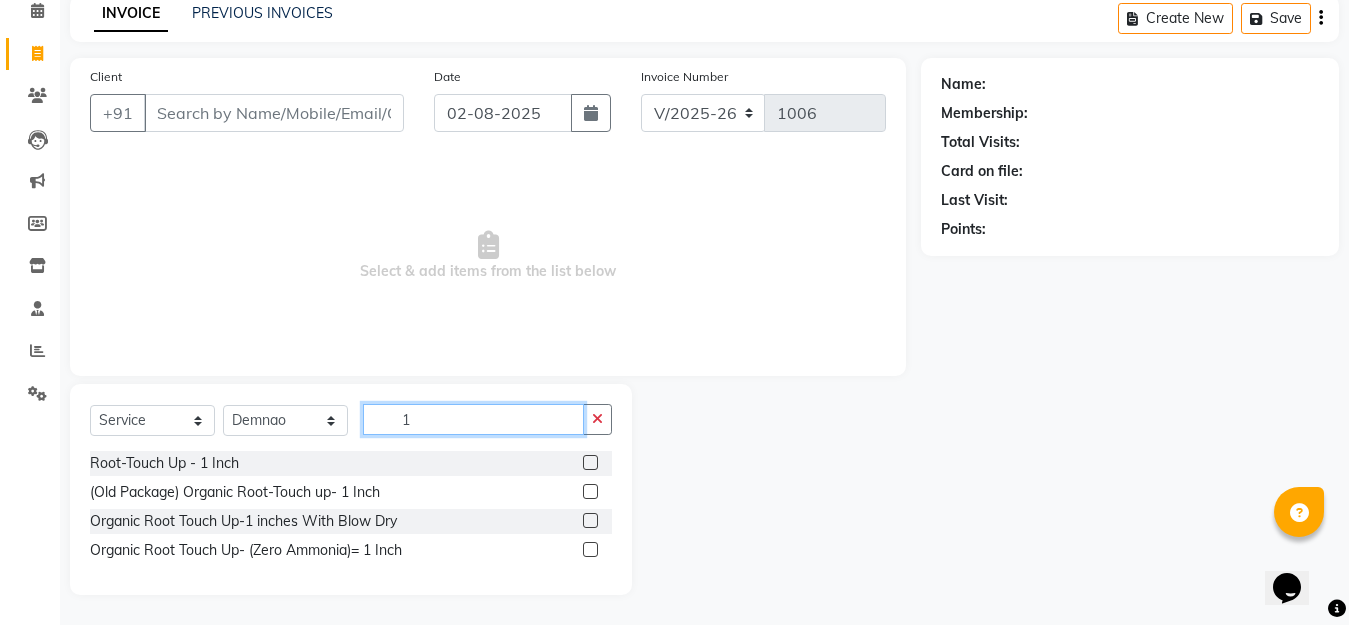 type on "1" 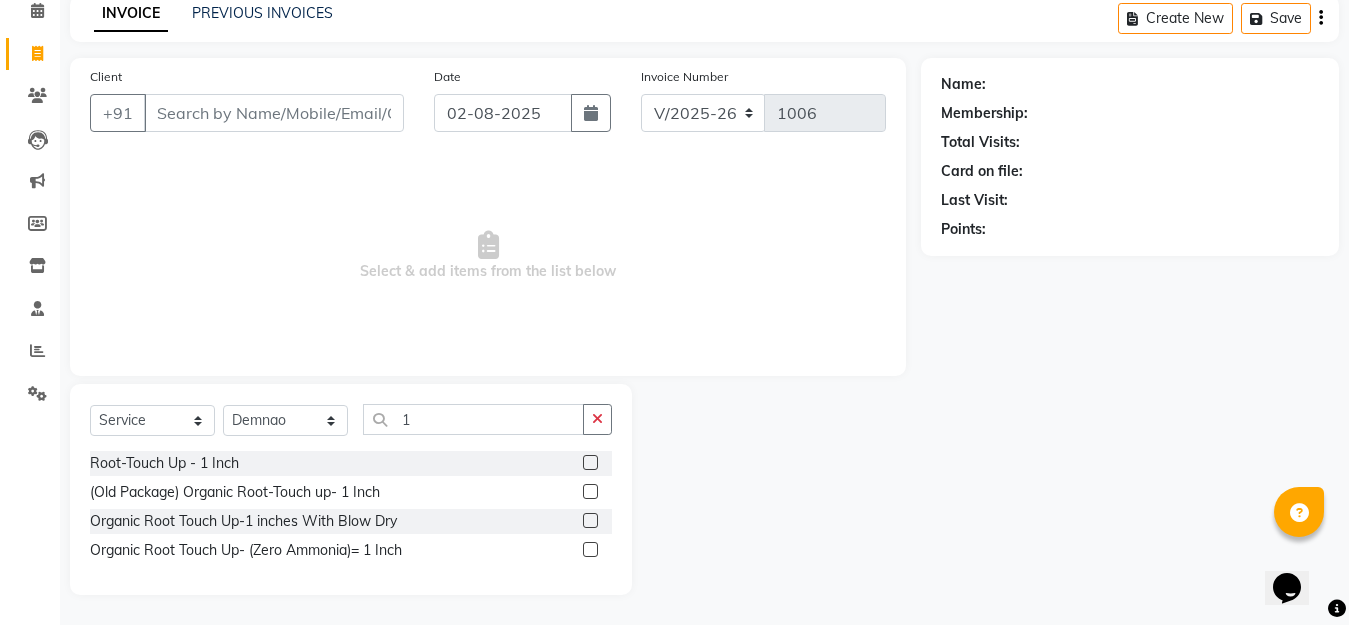 click 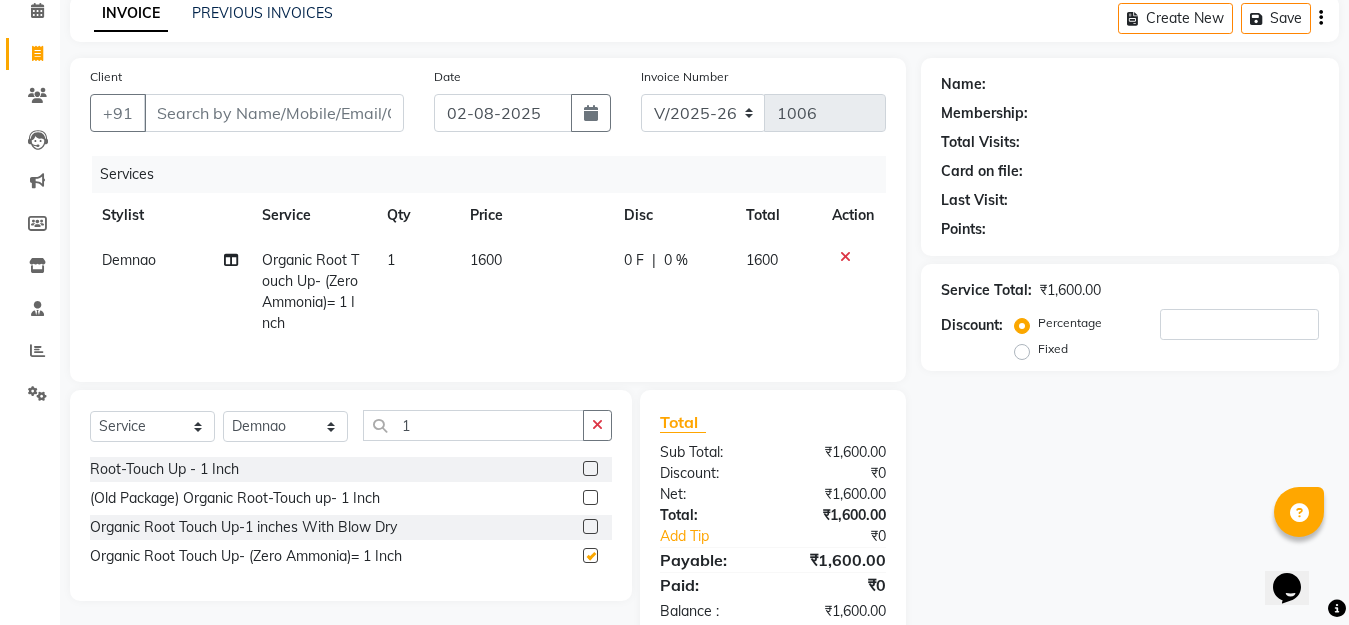 checkbox on "false" 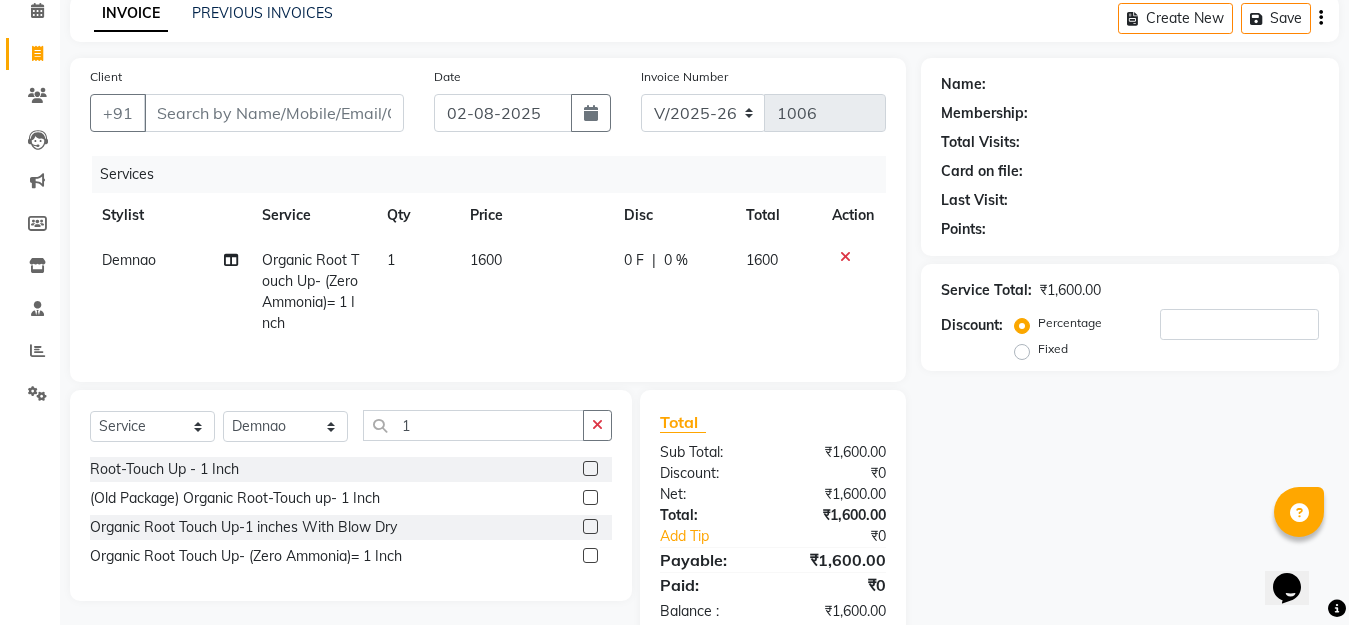 scroll, scrollTop: 56, scrollLeft: 0, axis: vertical 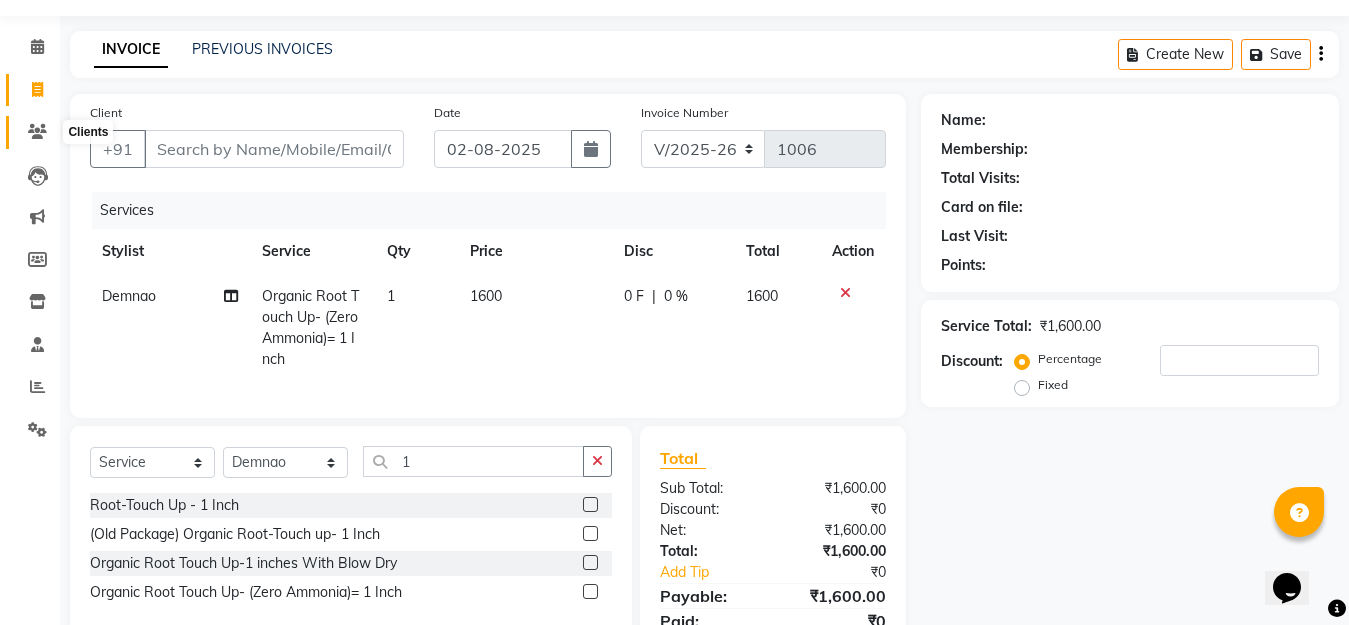 click 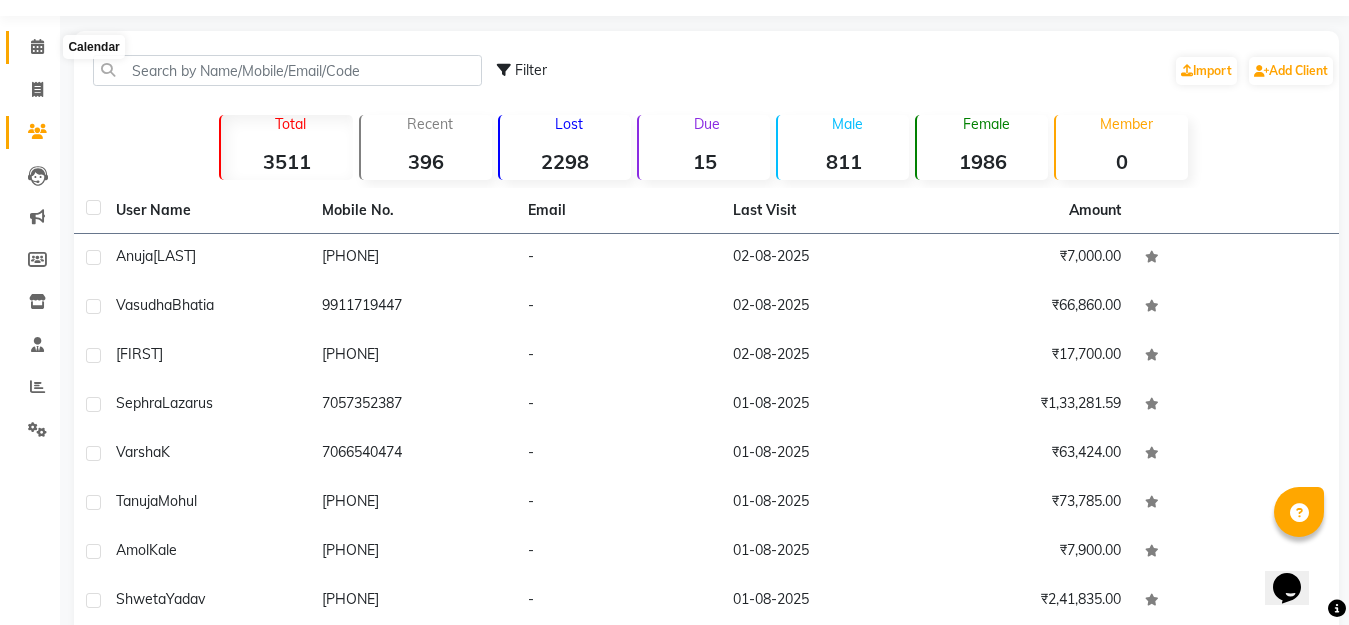 click 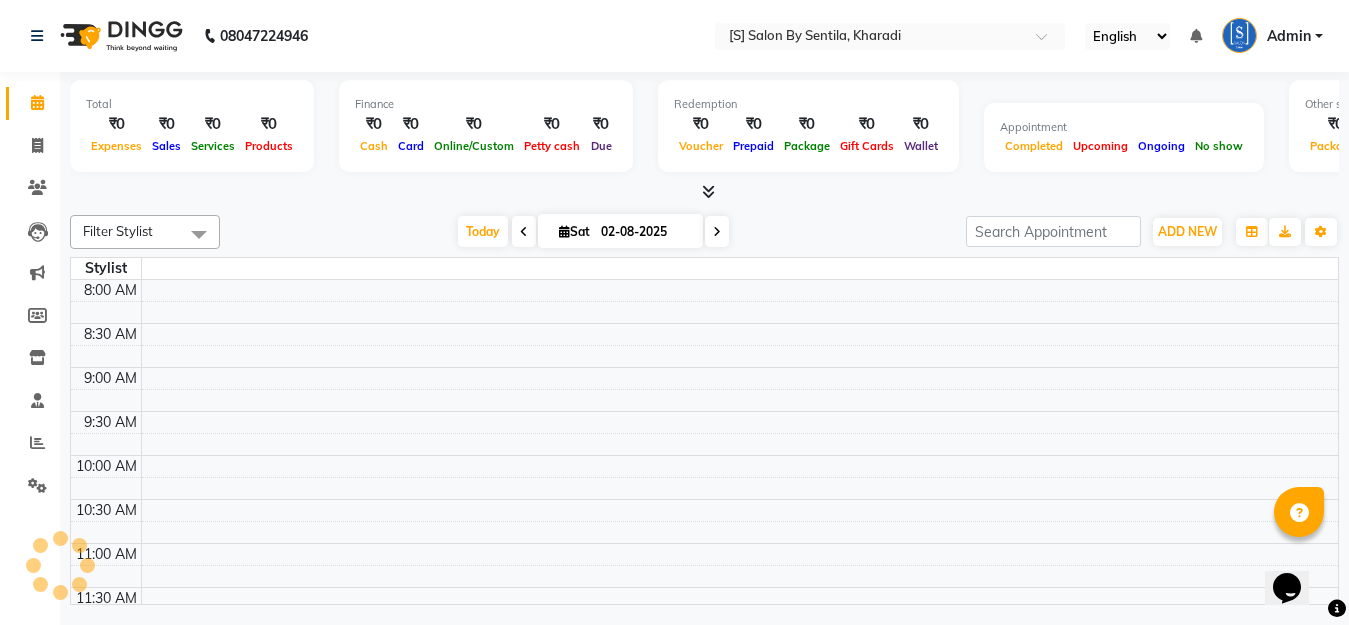 scroll, scrollTop: 0, scrollLeft: 0, axis: both 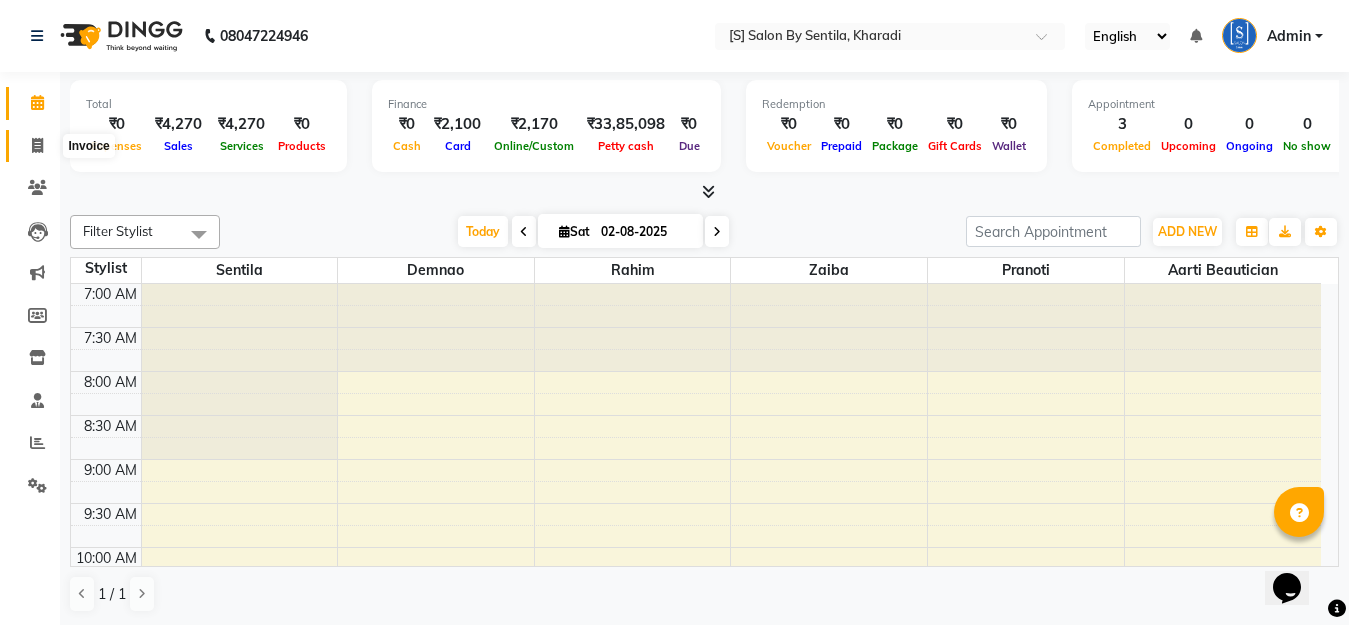 click 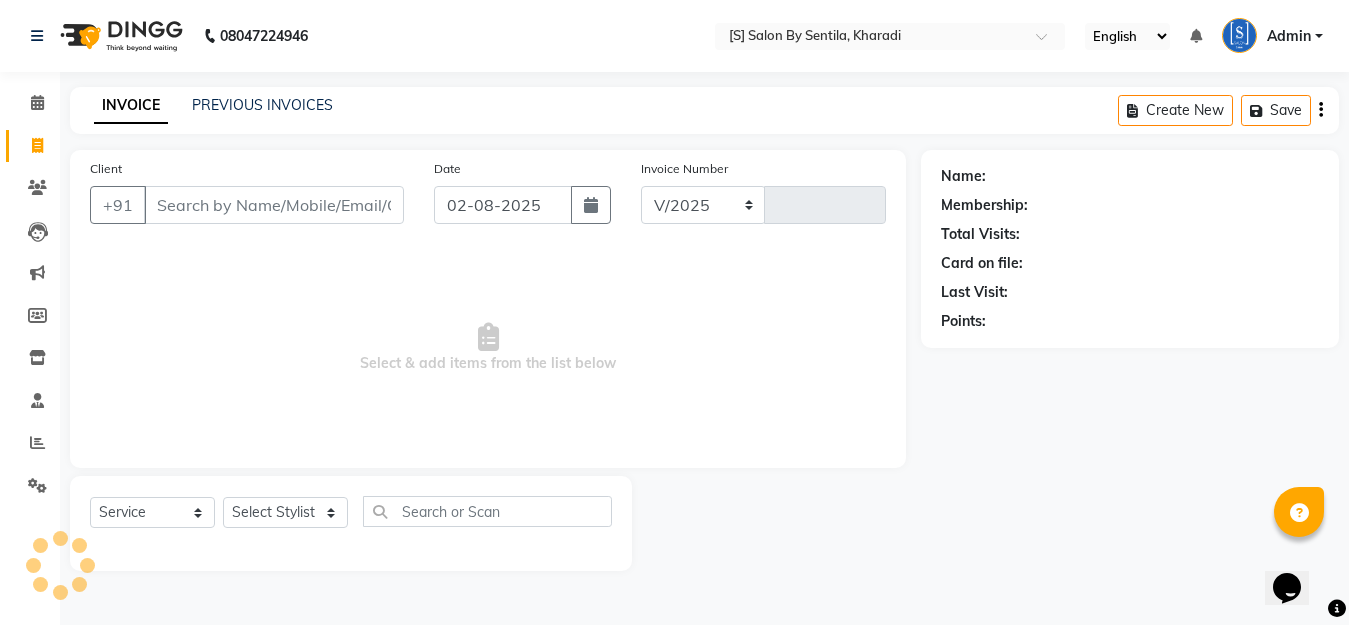 select on "45" 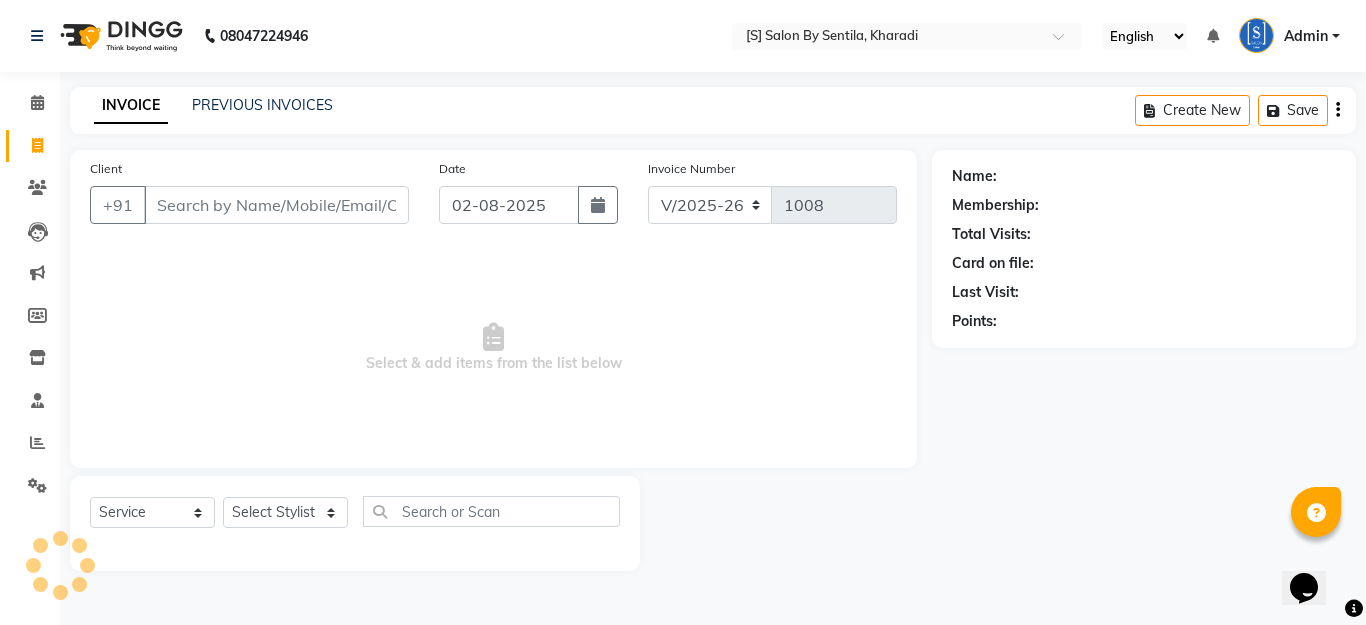 click on "Client" at bounding box center [276, 205] 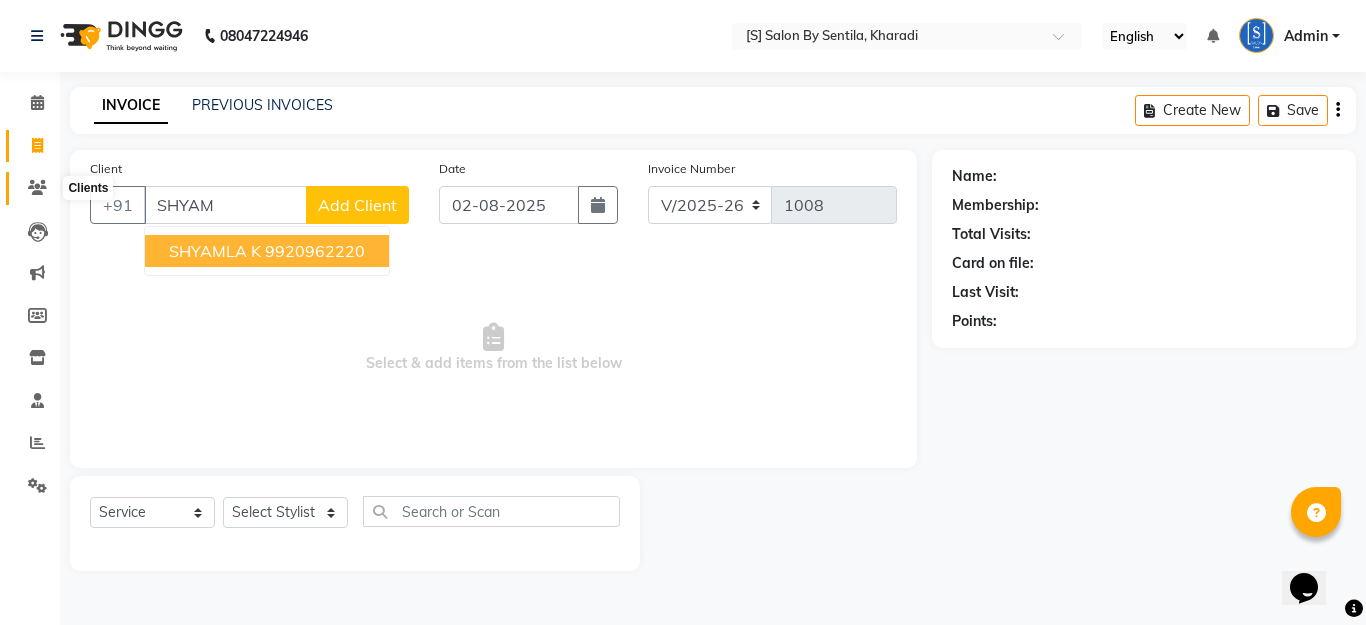 type on "SHYAM" 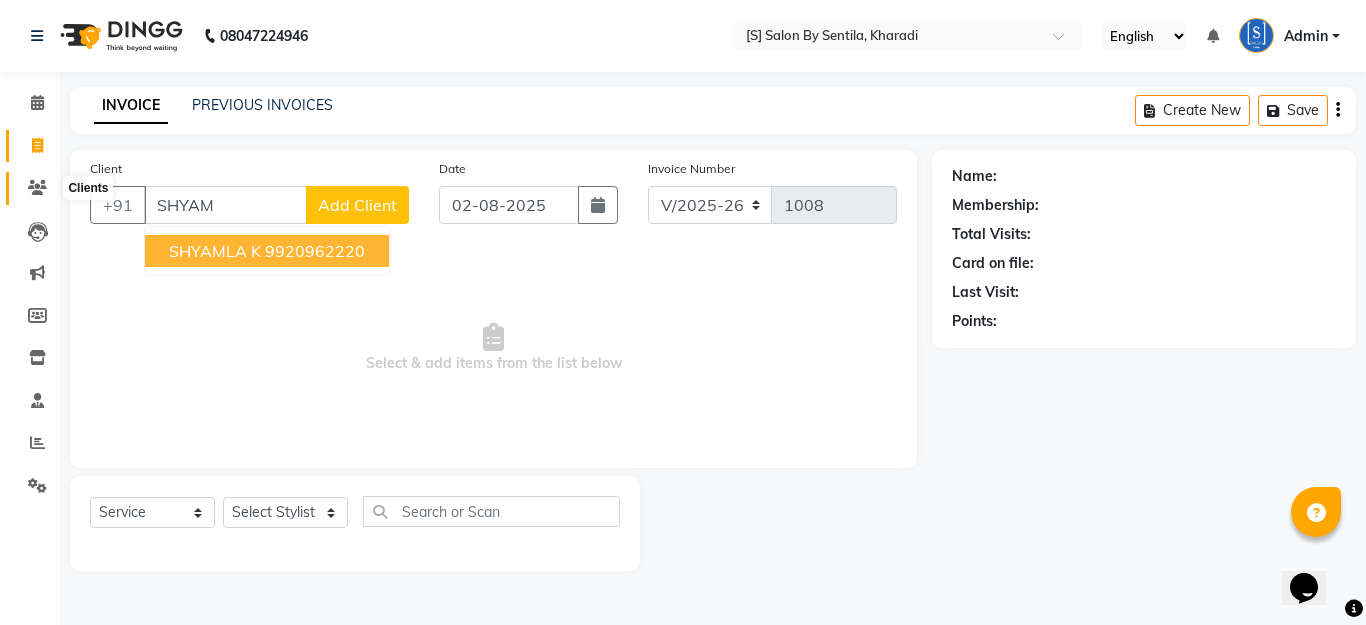 drag, startPoint x: 34, startPoint y: 179, endPoint x: 788, endPoint y: 78, distance: 760.7345 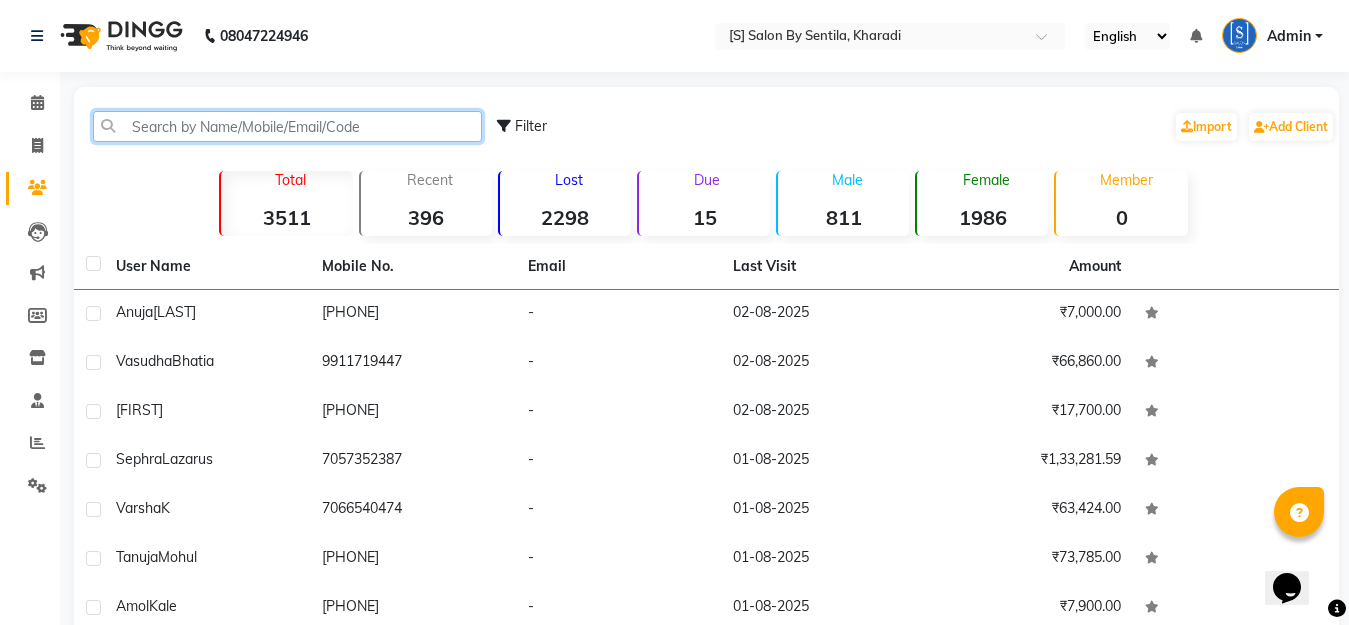 click 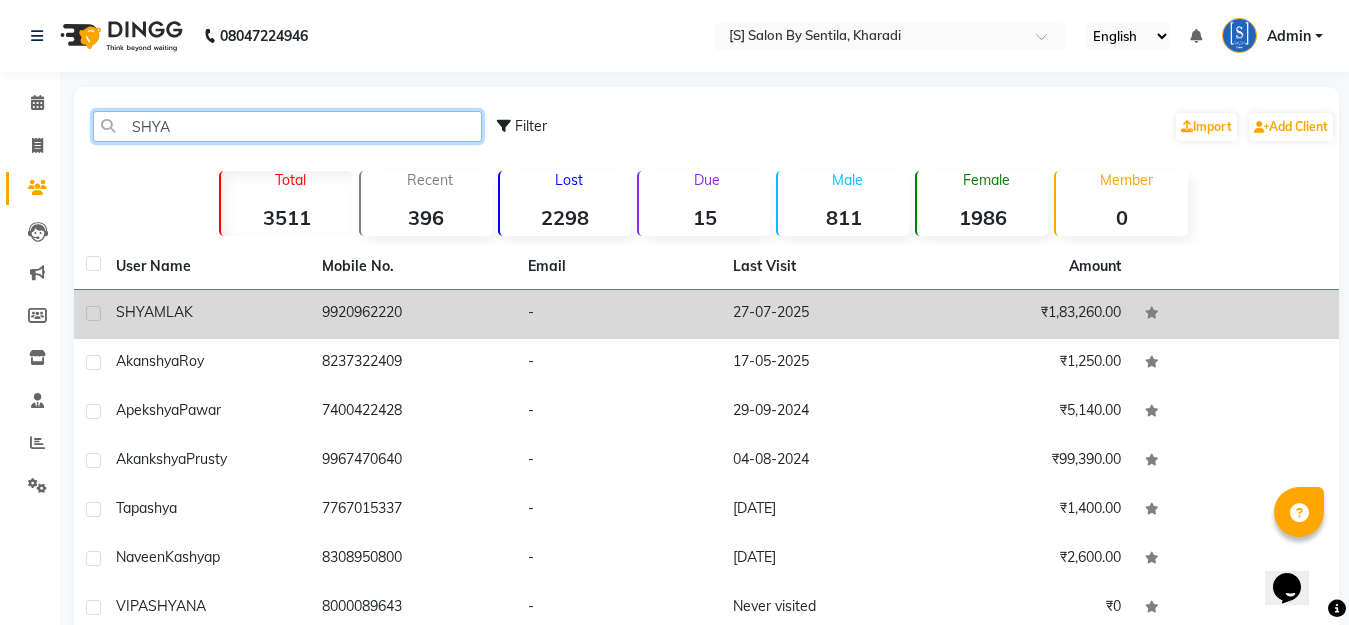 type on "SHYA" 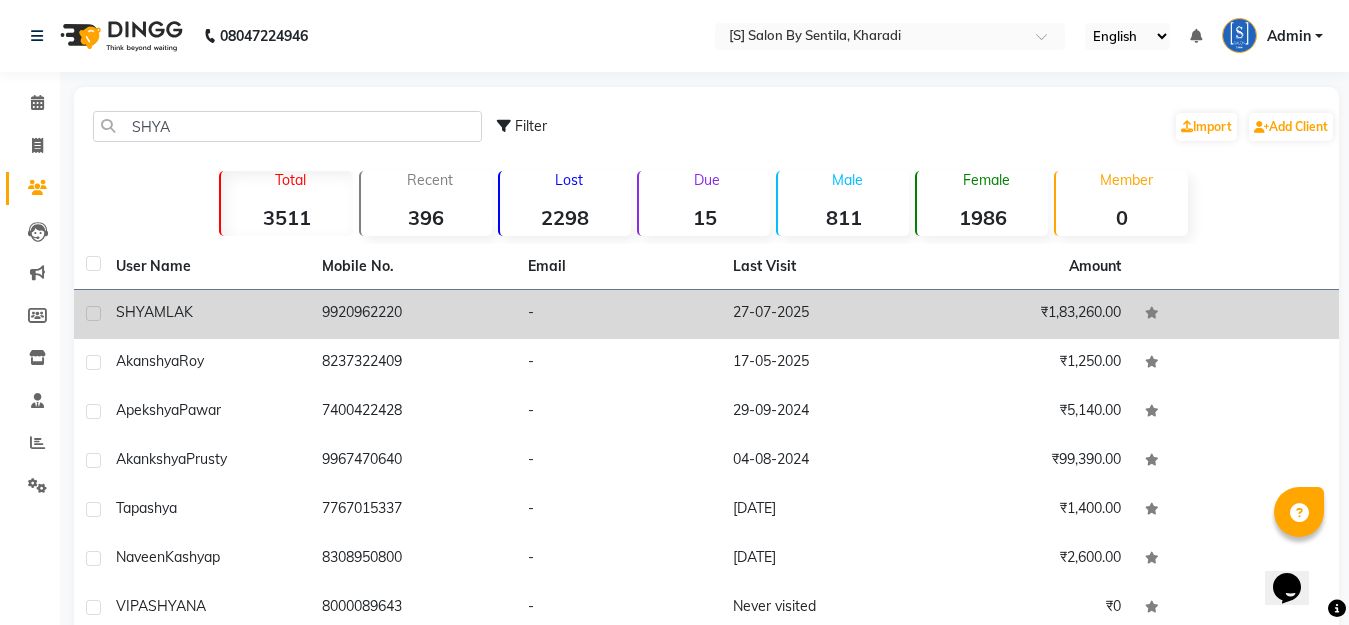 click on "-" 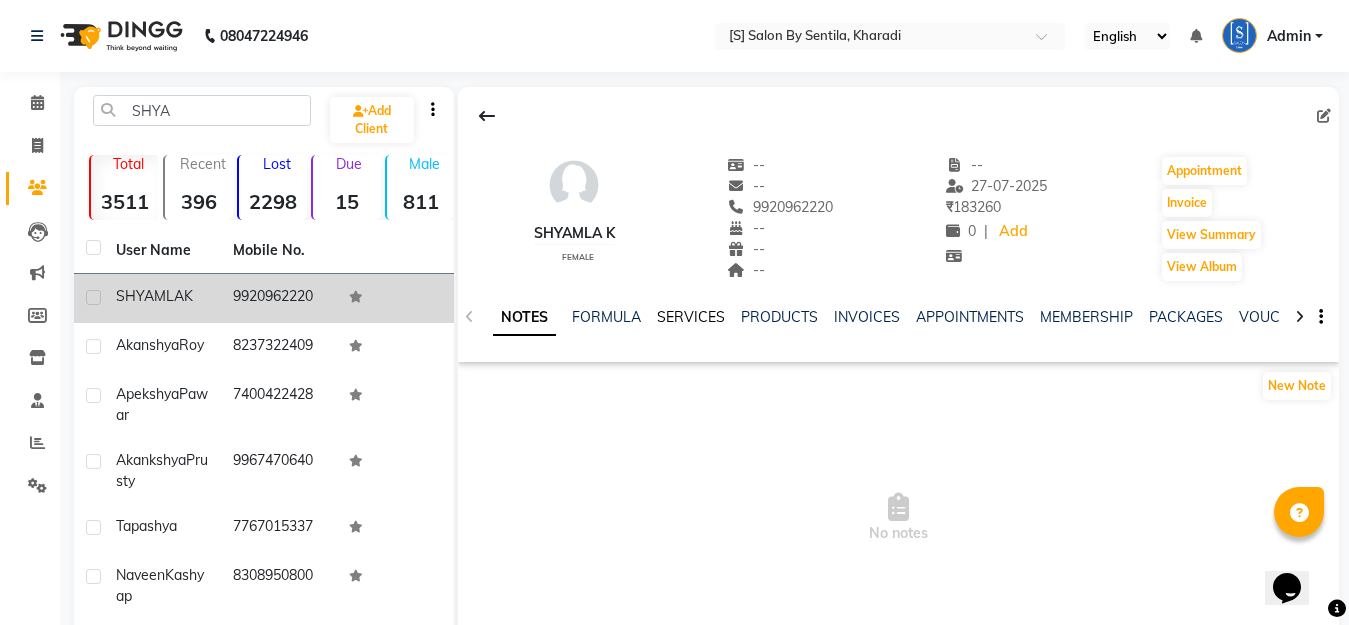 click on "SERVICES" 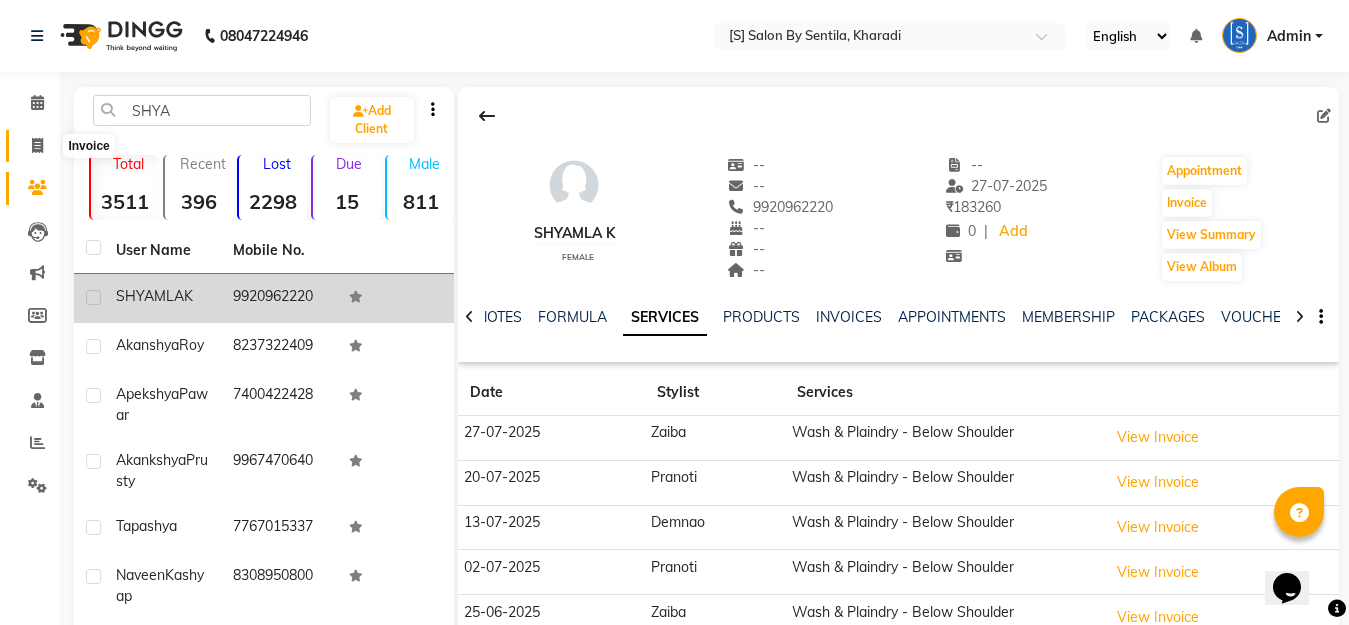 click 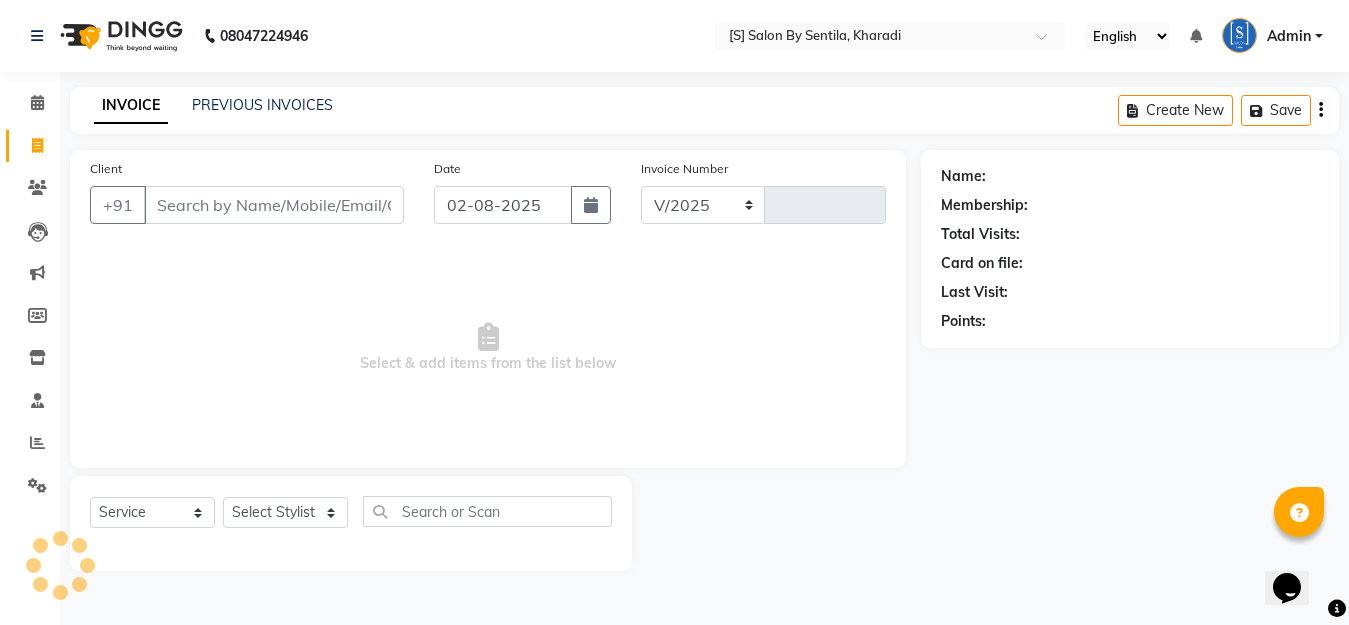 select on "45" 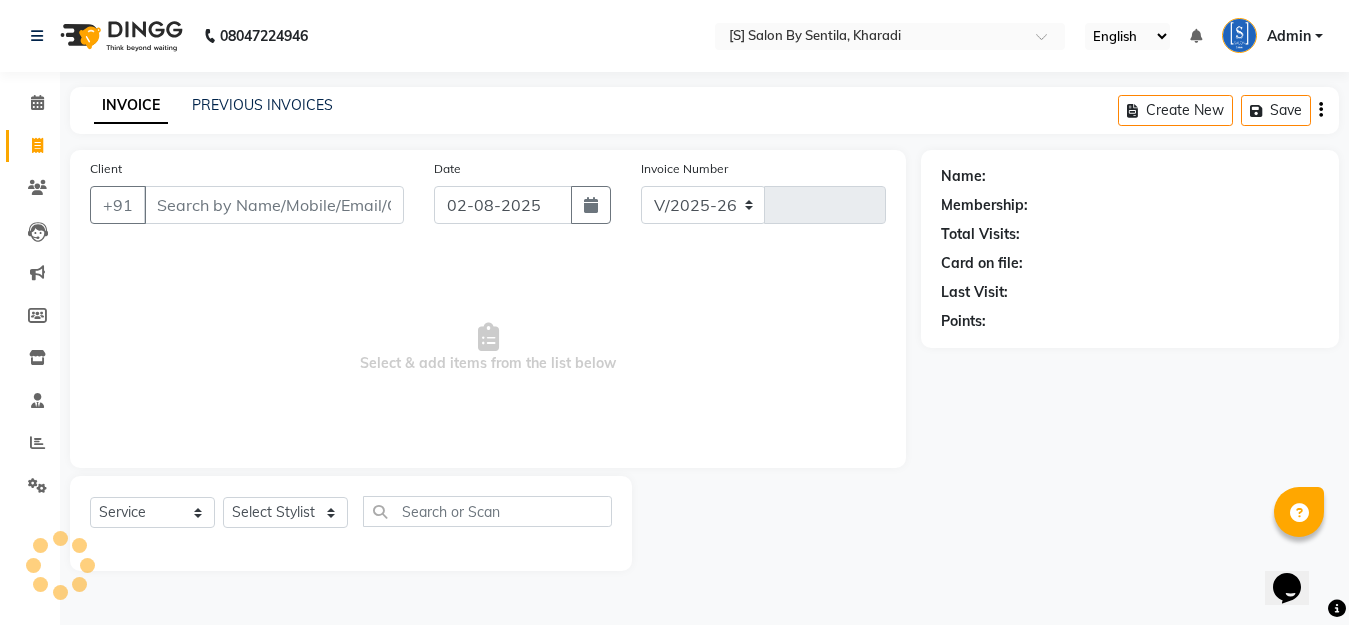 type on "1008" 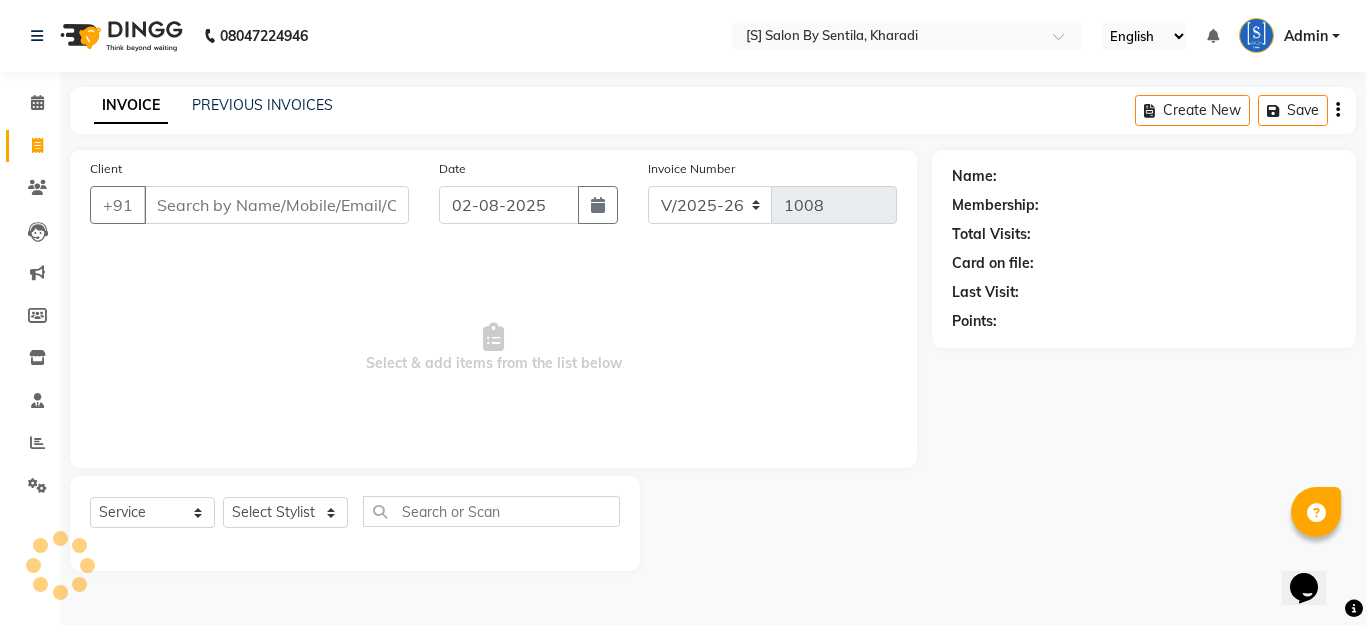 click on "Client" at bounding box center (276, 205) 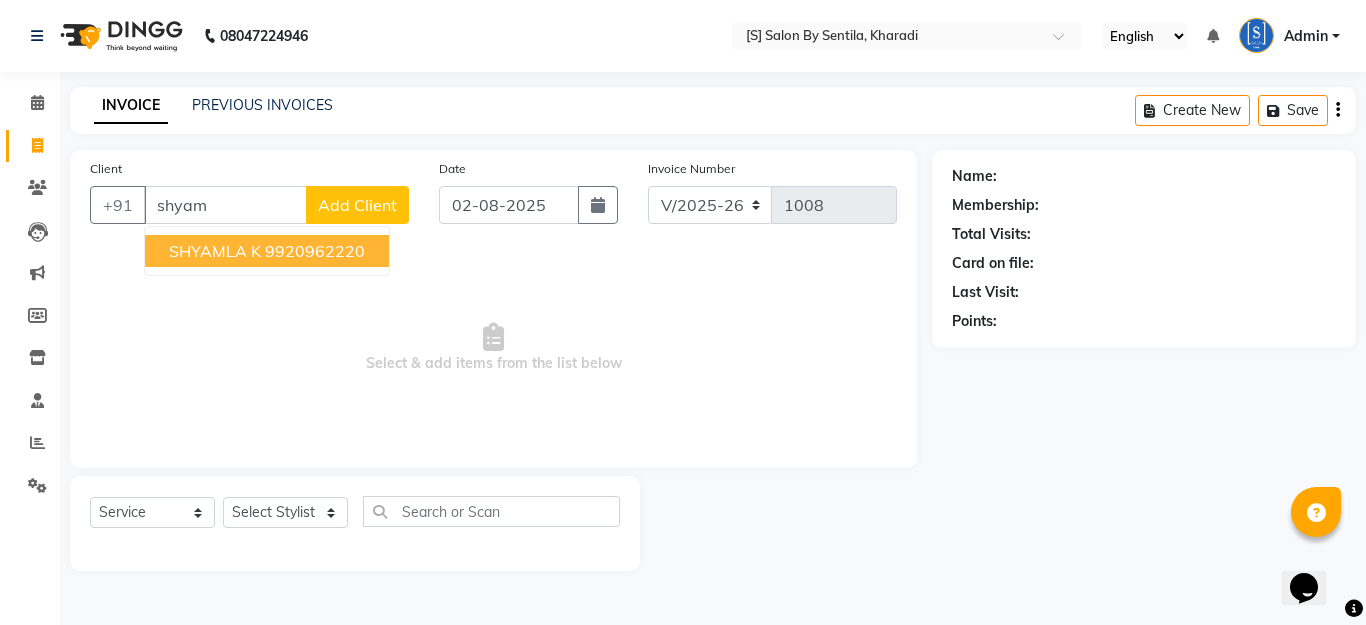 click on "9920962220" at bounding box center (315, 251) 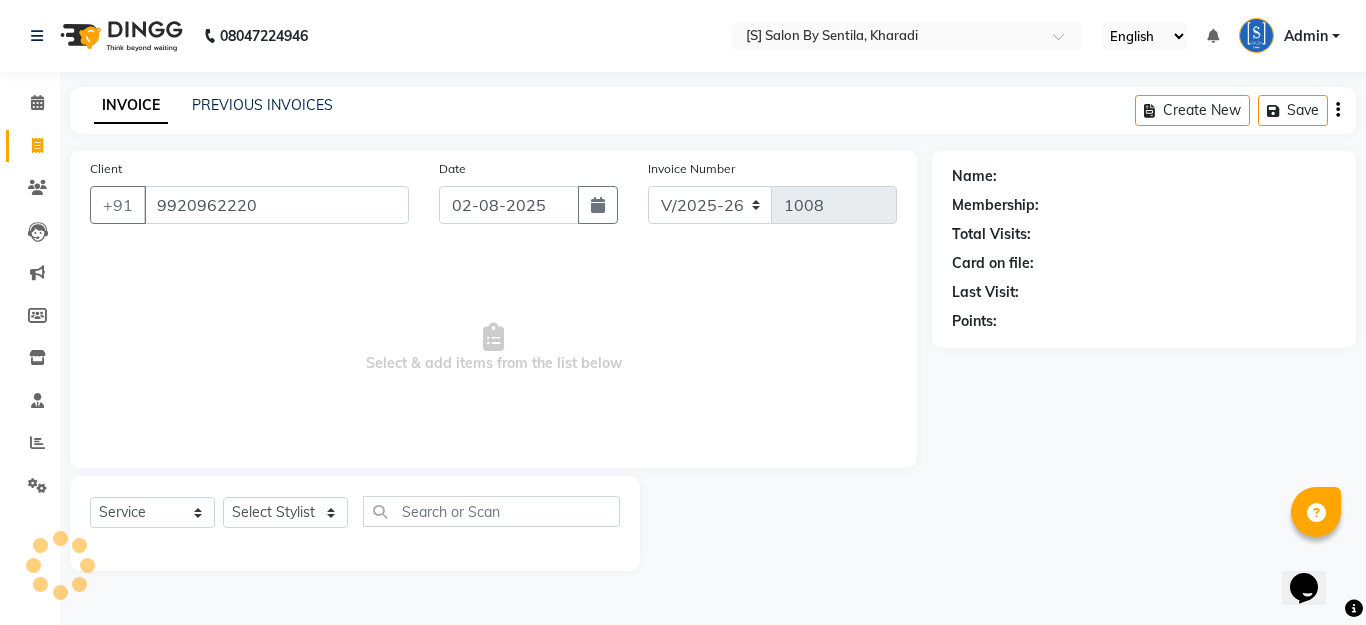 type on "9920962220" 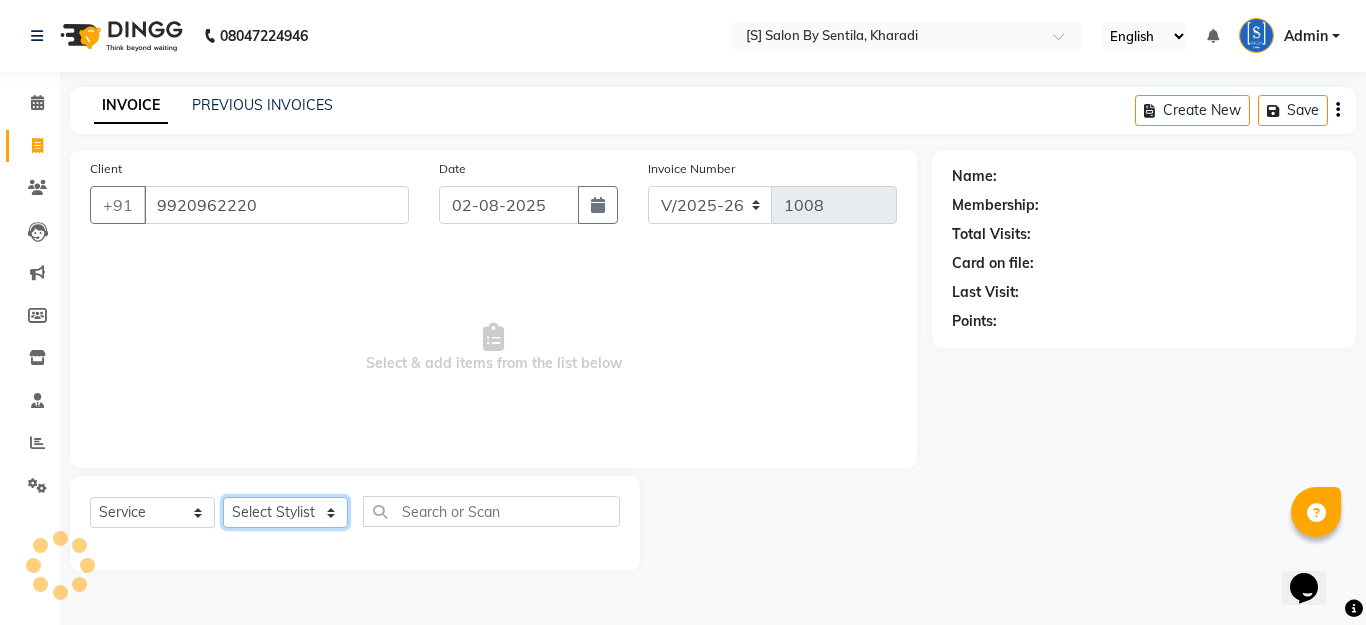 click on "Select Stylist Aarti Beautician Demnao Pranoti Rahim  Sentila Zaiba" 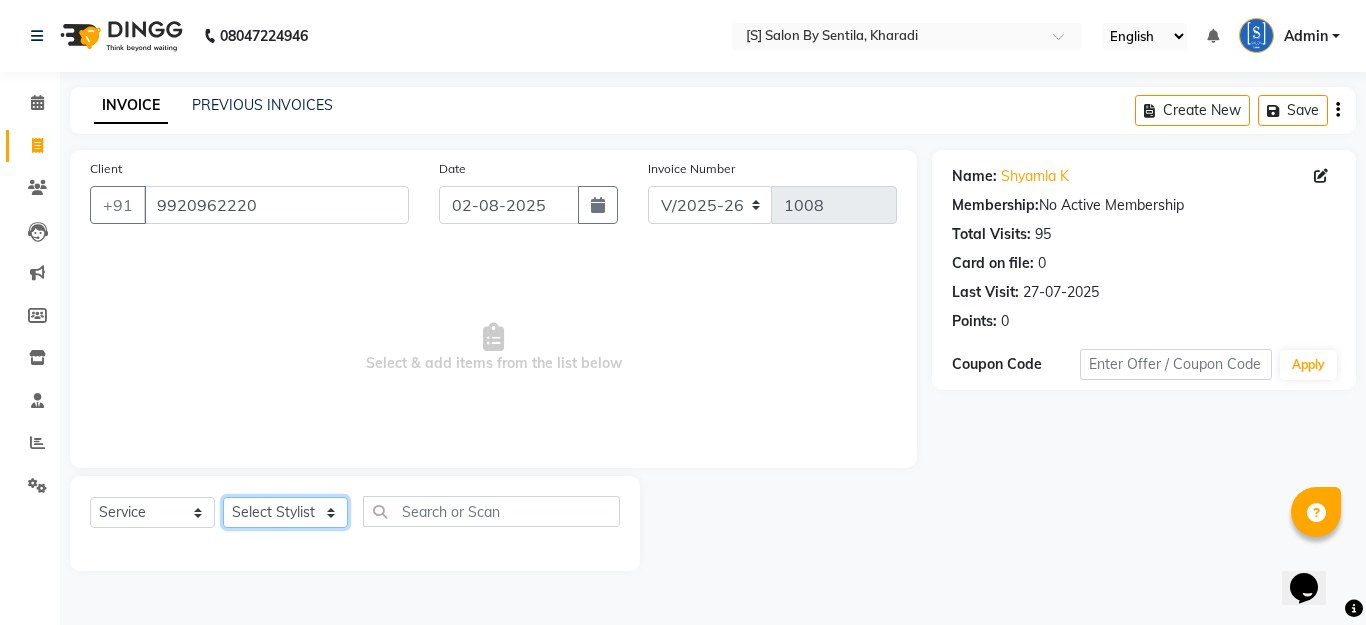 select on "20836" 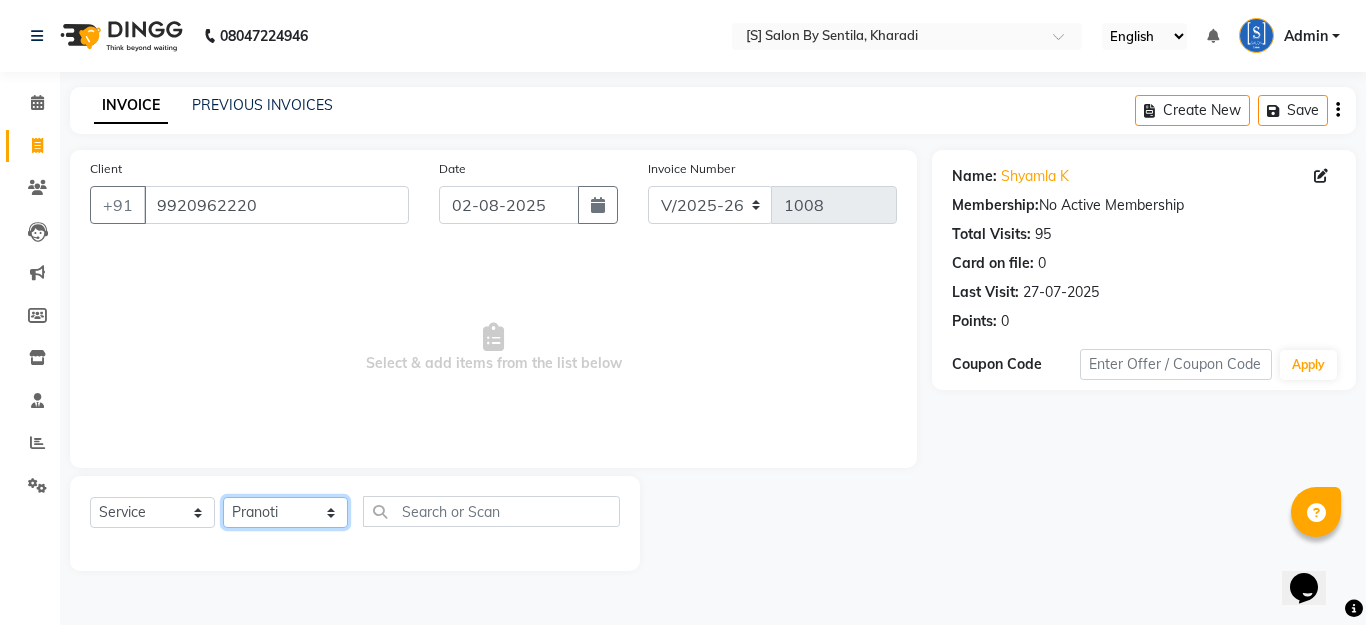 click on "Select Stylist Aarti Beautician Demnao Pranoti Rahim  Sentila Zaiba" 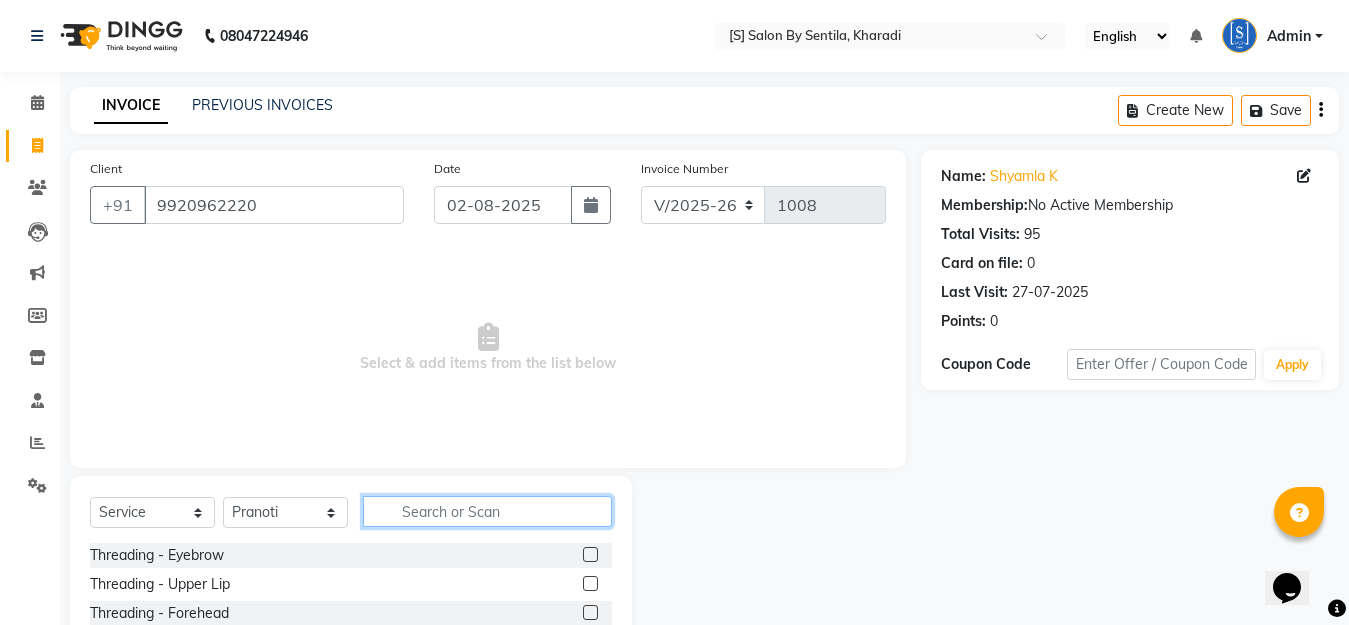 click 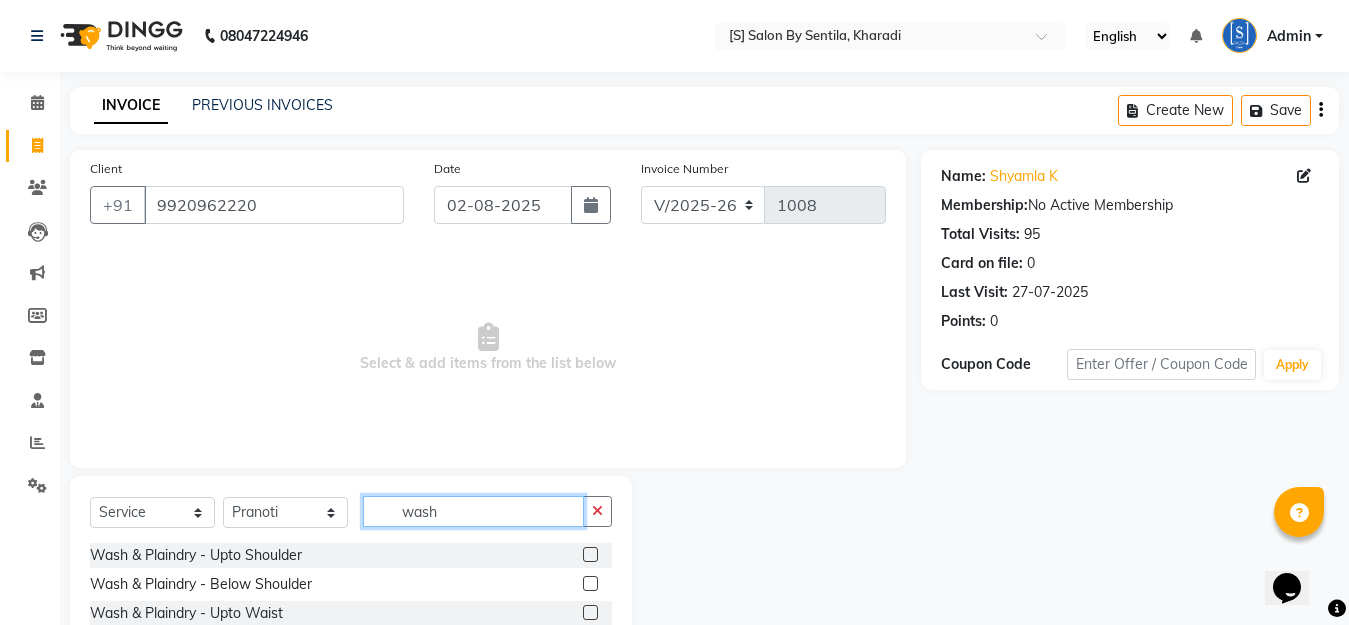type on "wash" 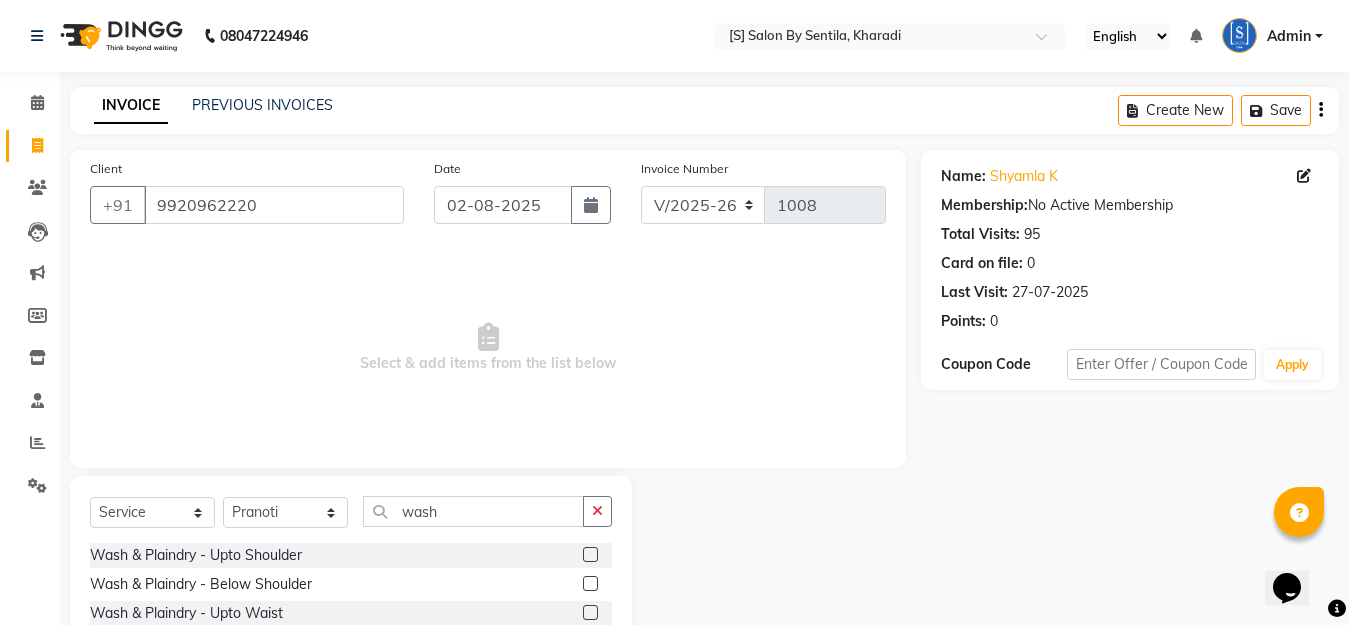 click 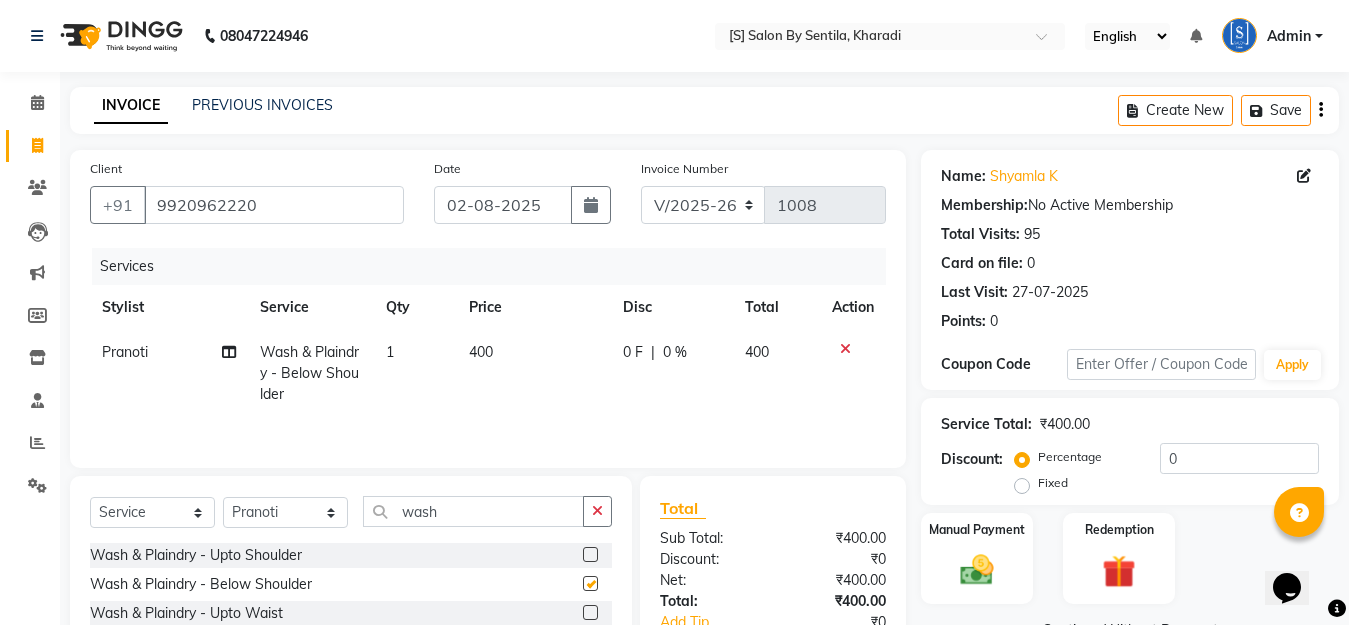 checkbox on "false" 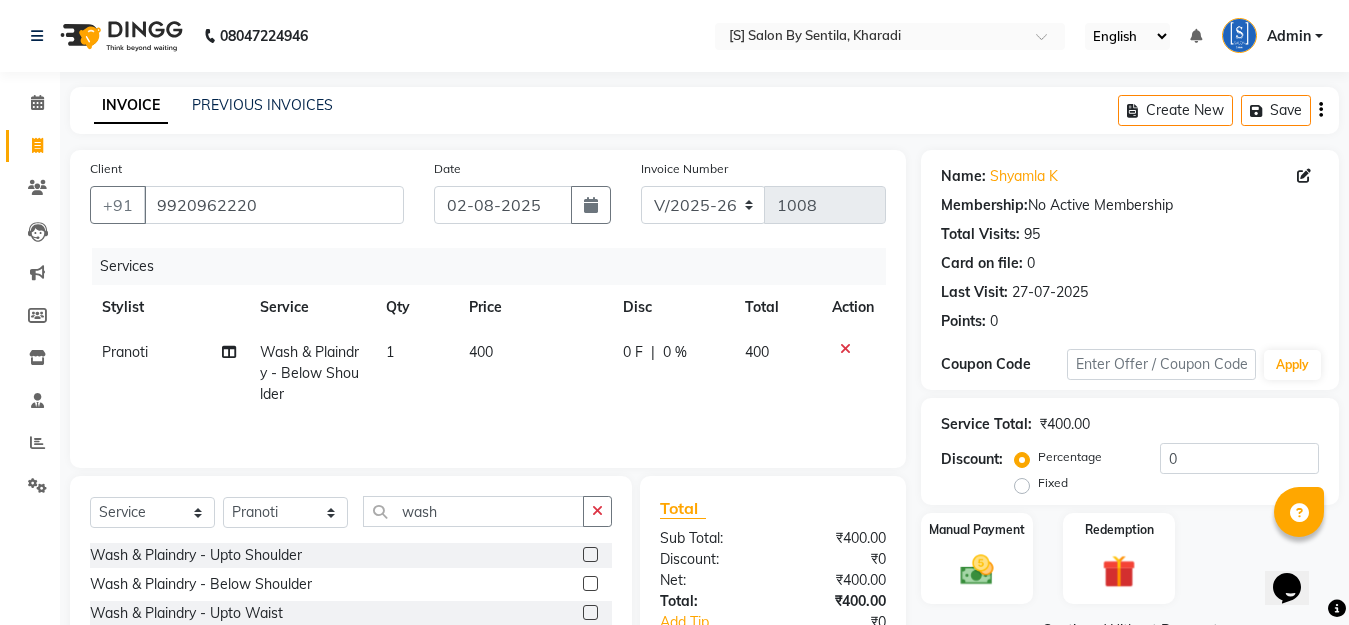 drag, startPoint x: 593, startPoint y: 506, endPoint x: 368, endPoint y: 510, distance: 225.03555 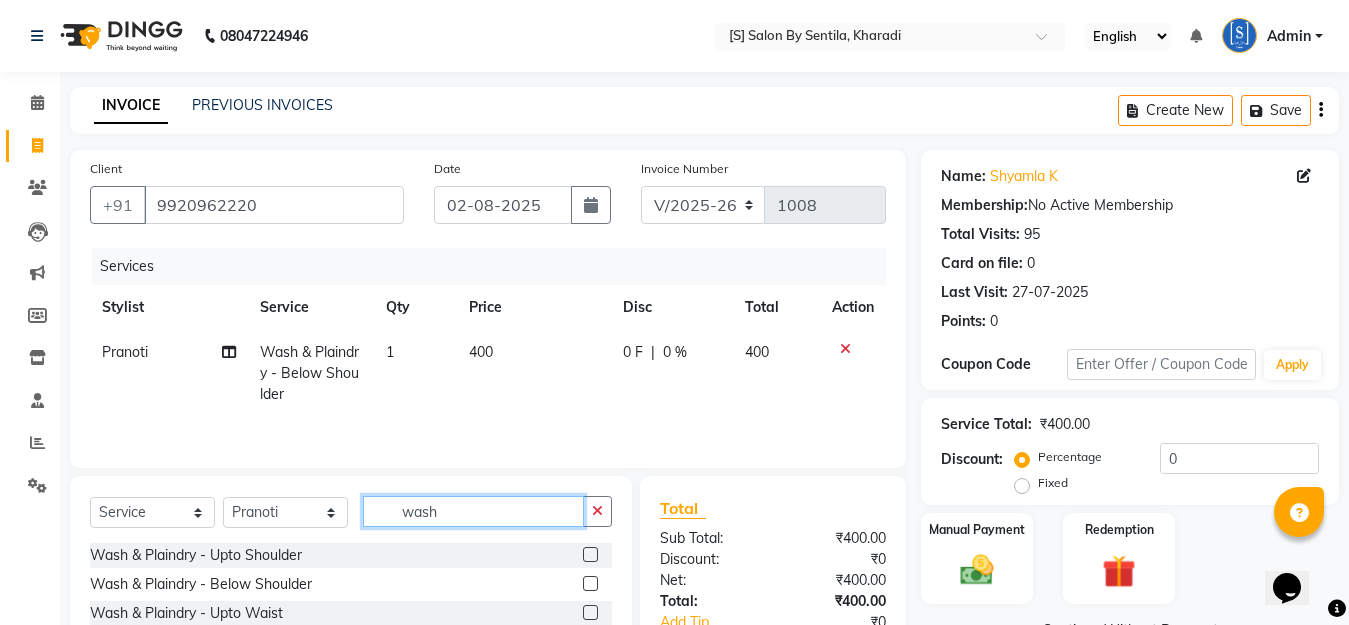 type 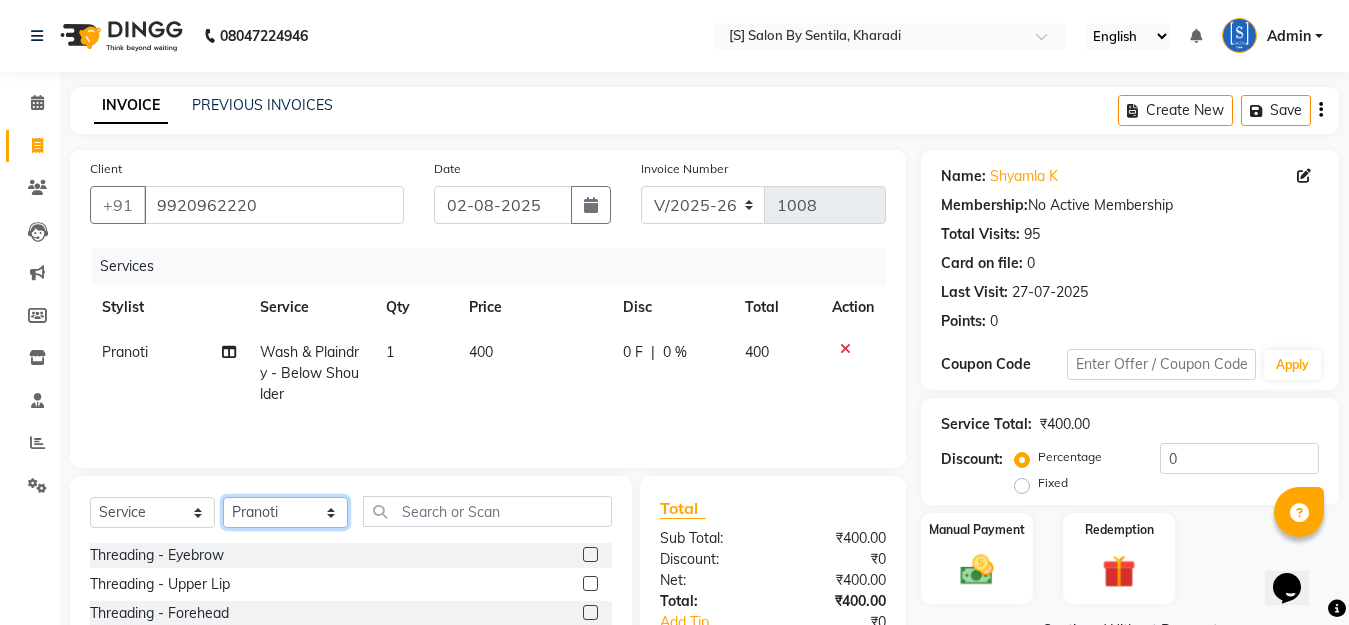 click on "Select Stylist Aarti Beautician Demnao Pranoti Rahim  Sentila Zaiba" 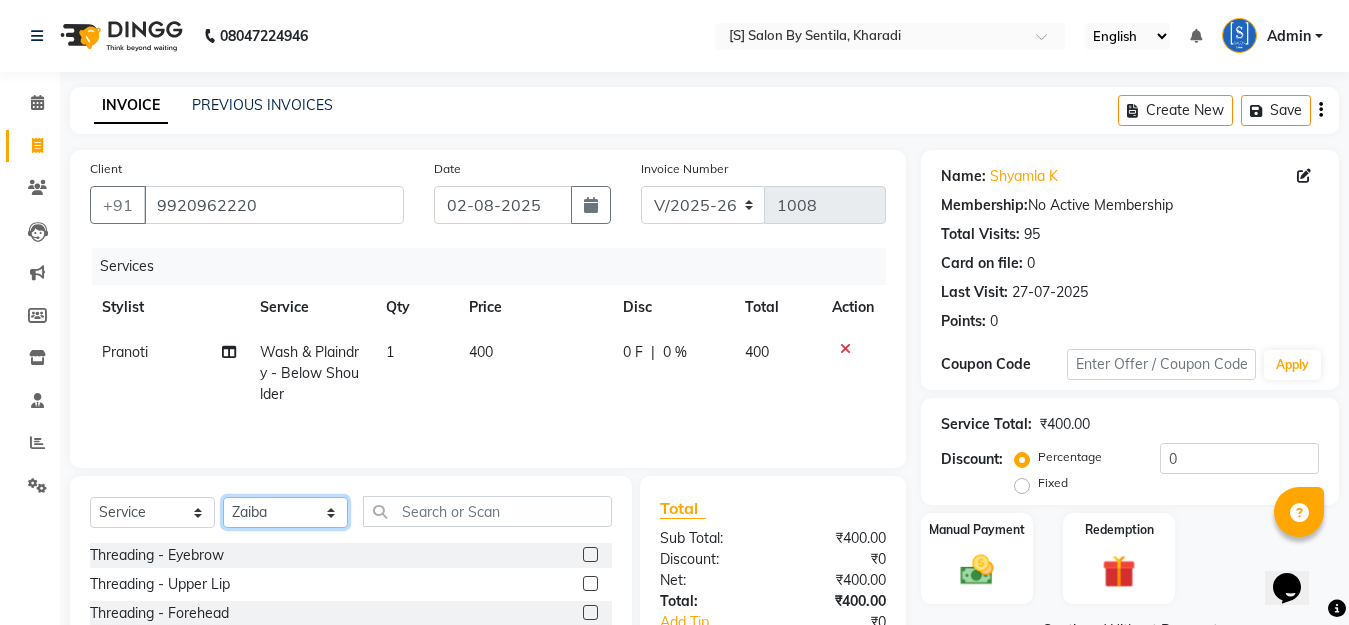 click on "Select Stylist Aarti Beautician Demnao Pranoti Rahim  Sentila Zaiba" 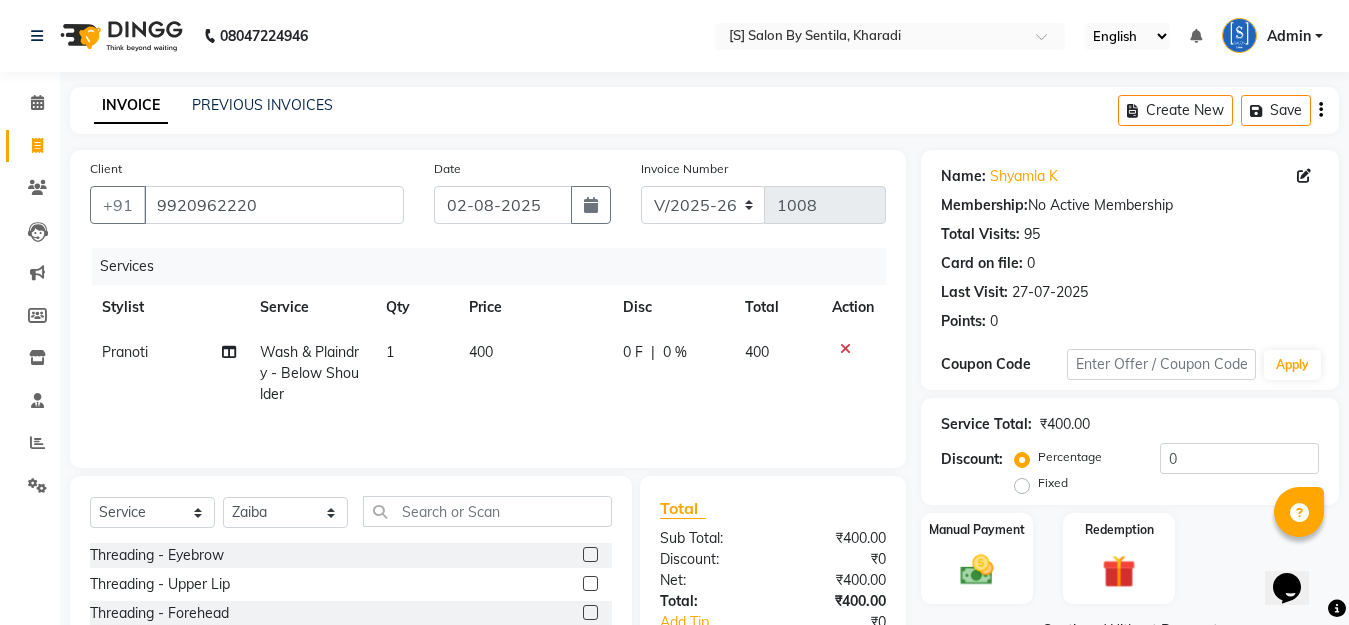 drag, startPoint x: 509, startPoint y: 497, endPoint x: 503, endPoint y: 512, distance: 16.155495 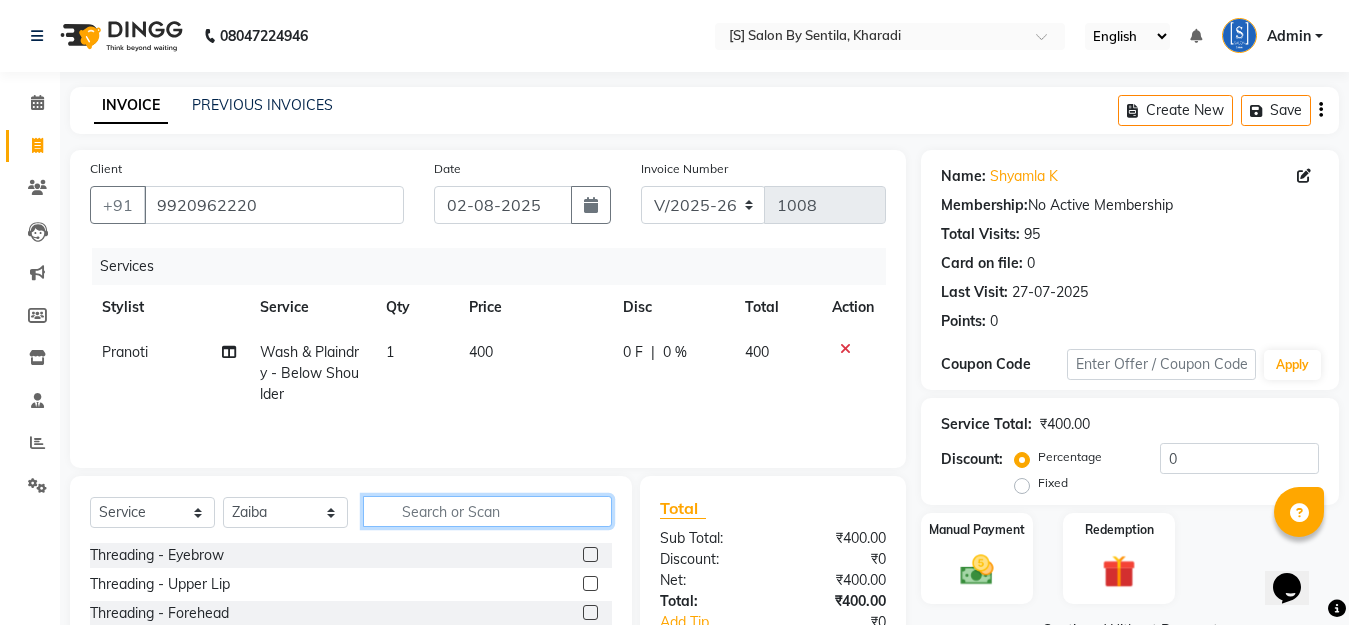 click 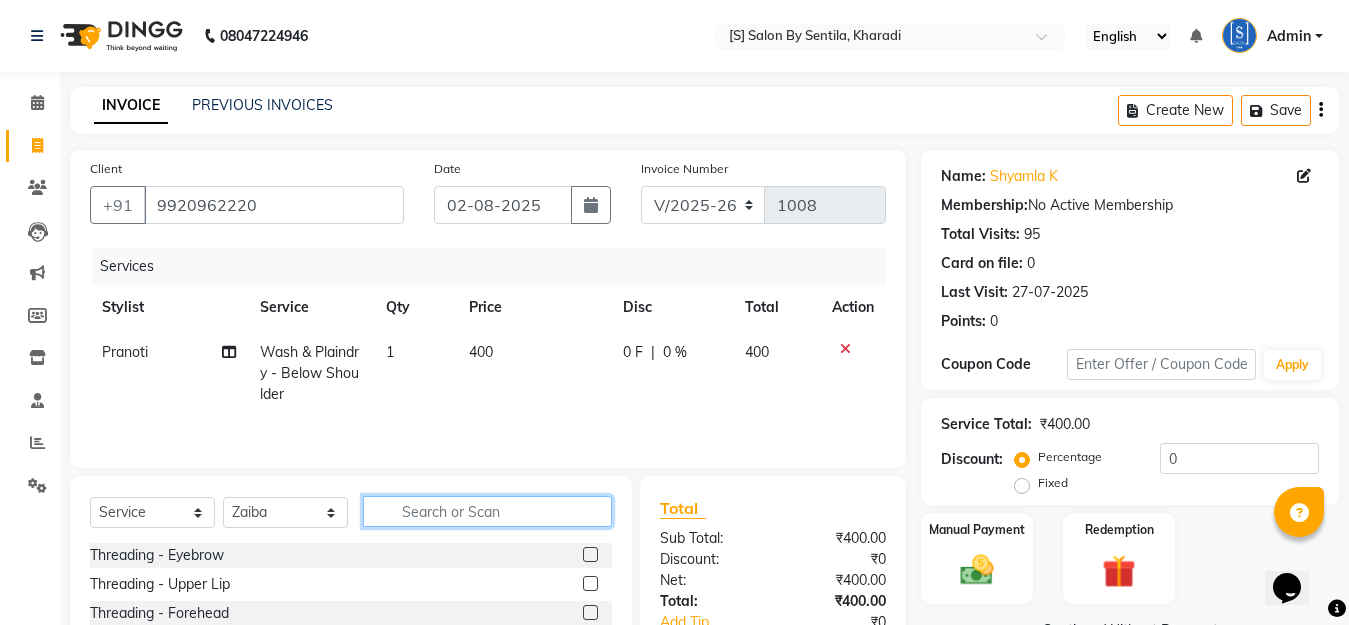 scroll, scrollTop: 178, scrollLeft: 0, axis: vertical 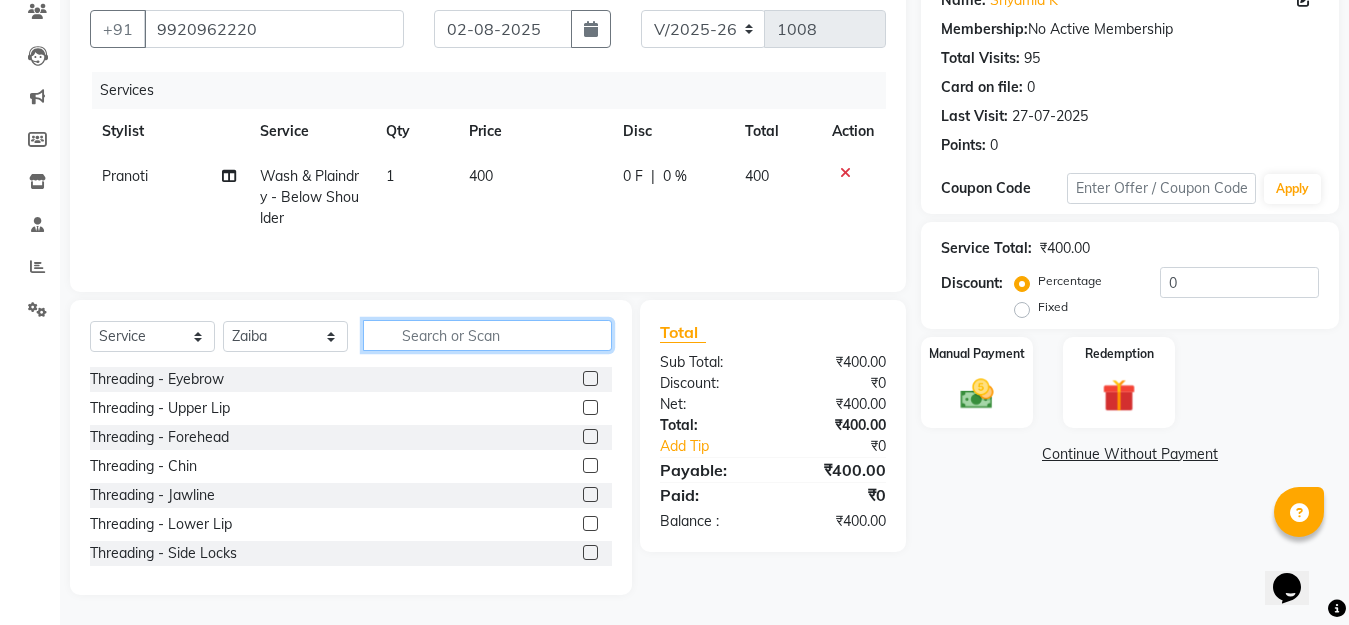click 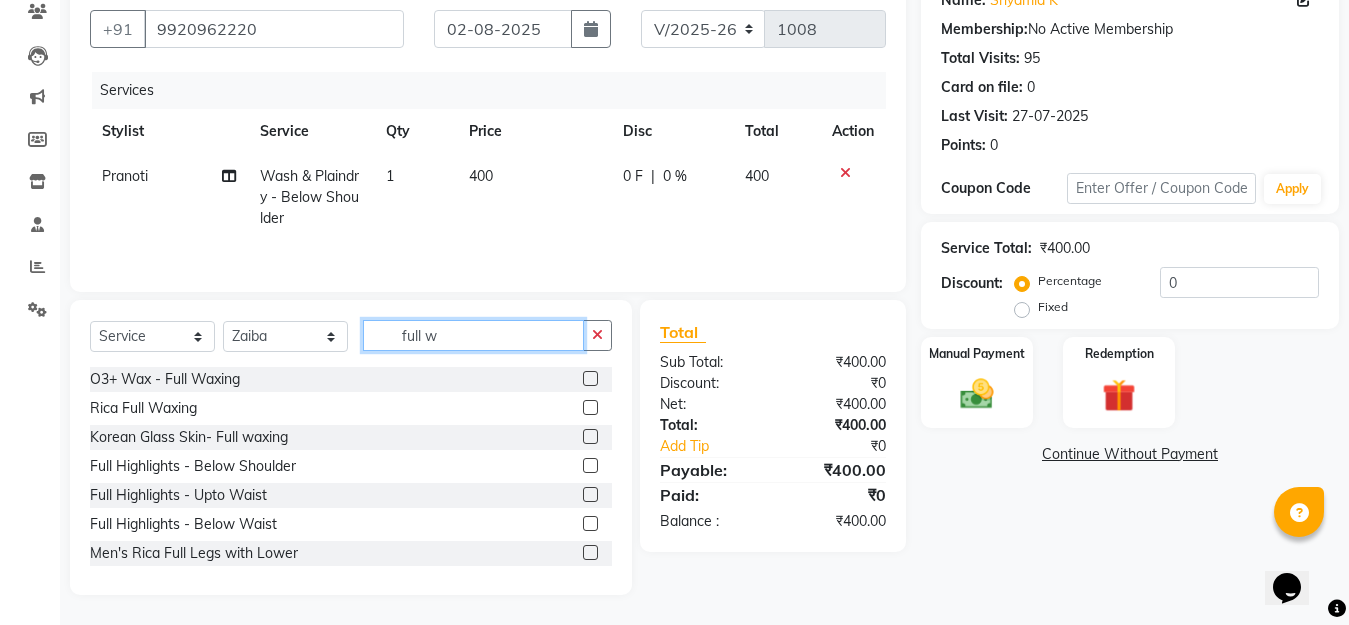 type on "full w" 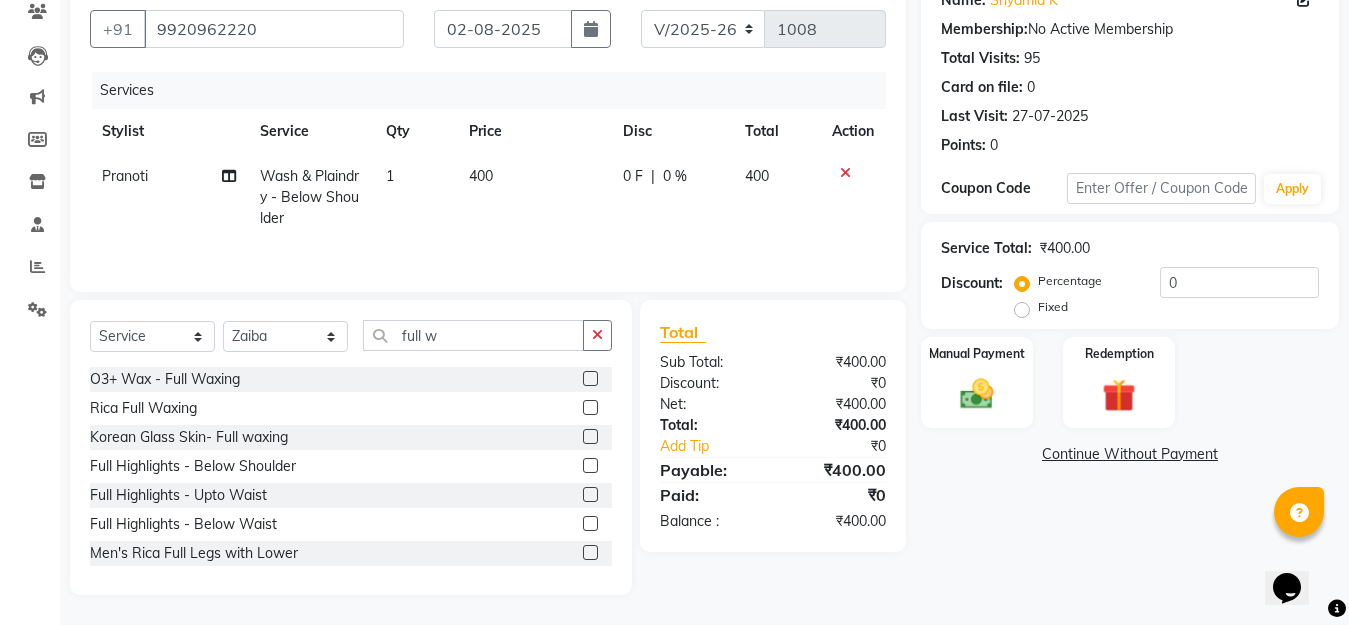click 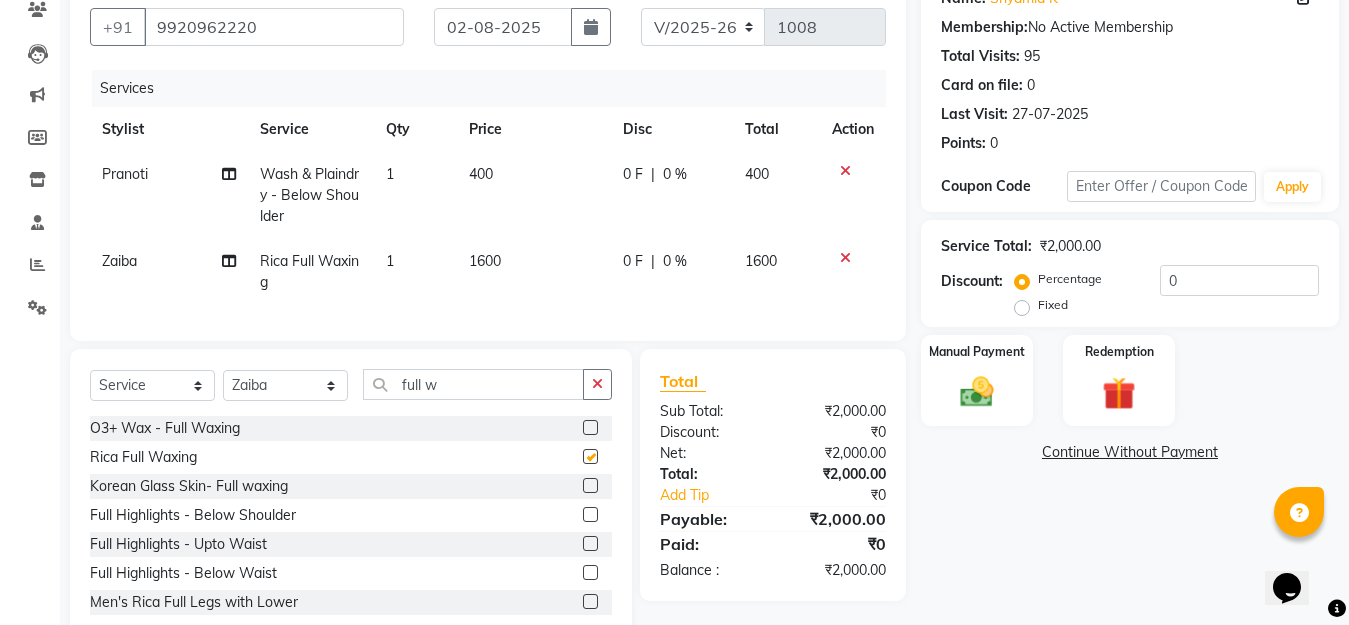 checkbox on "false" 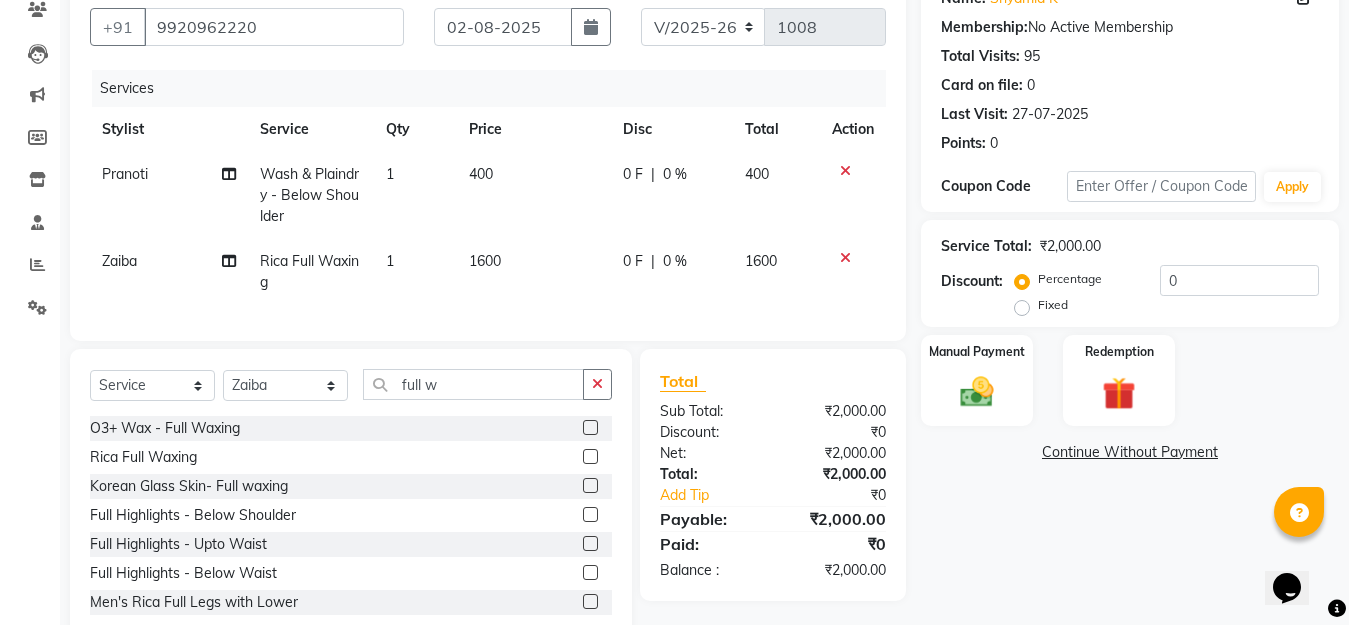 scroll, scrollTop: 244, scrollLeft: 0, axis: vertical 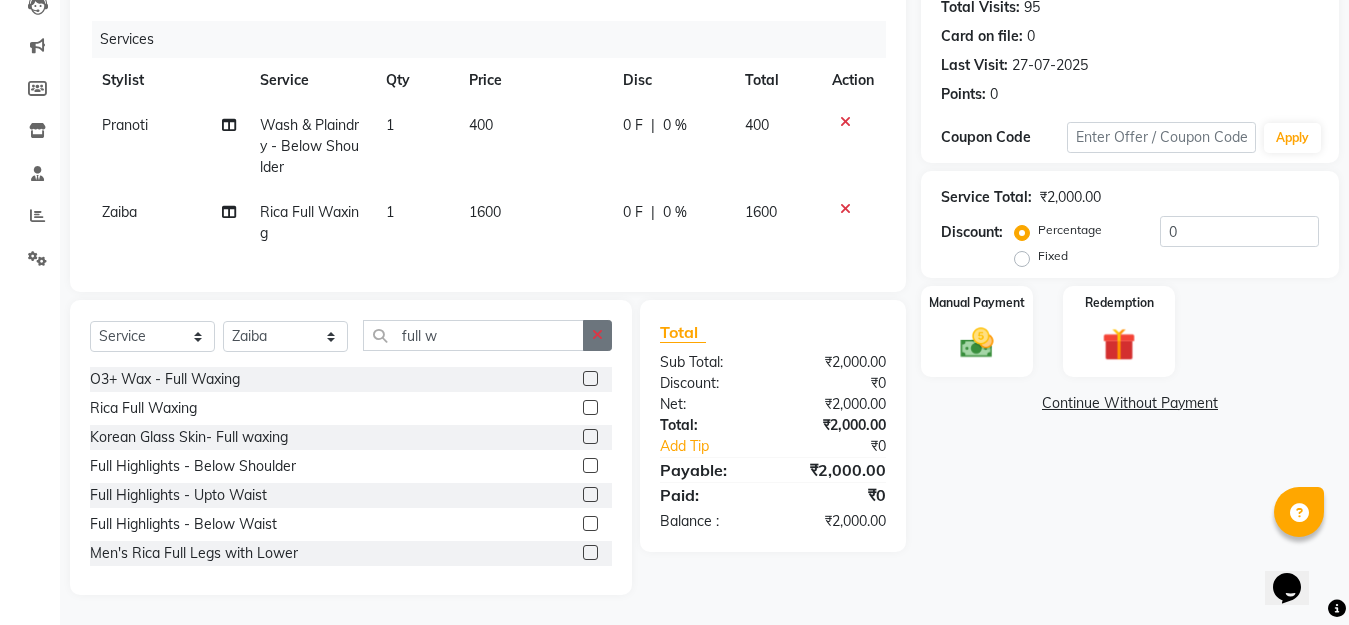 click 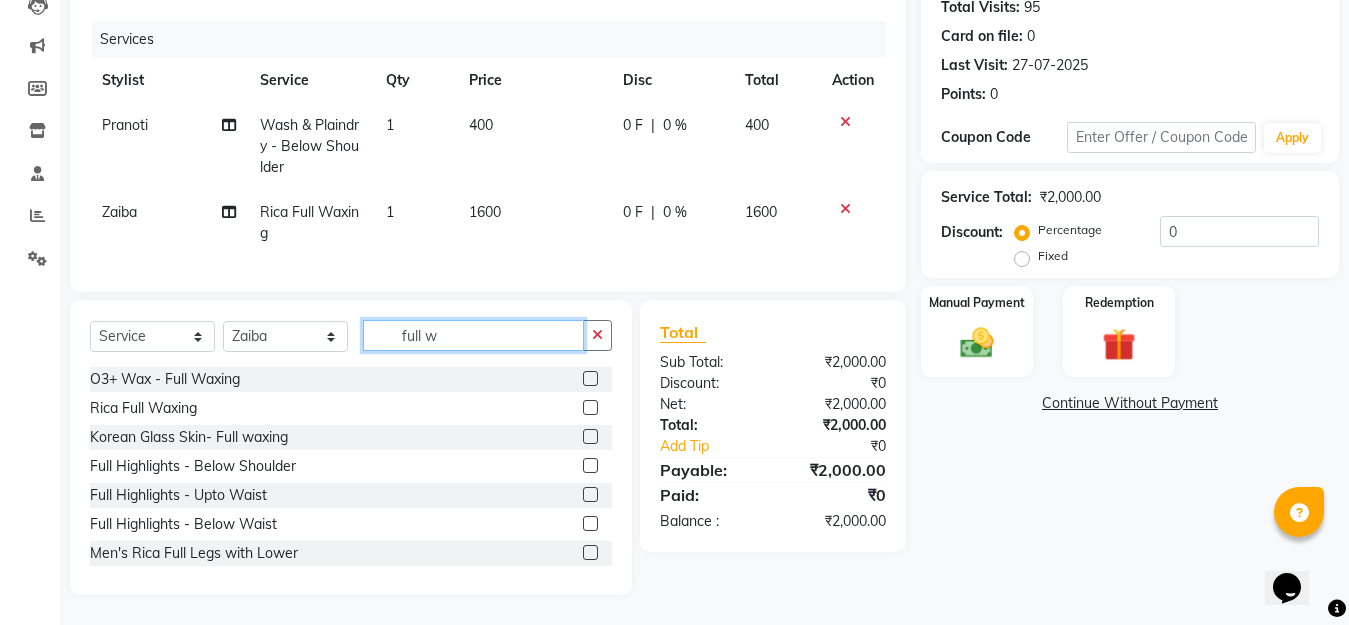 type 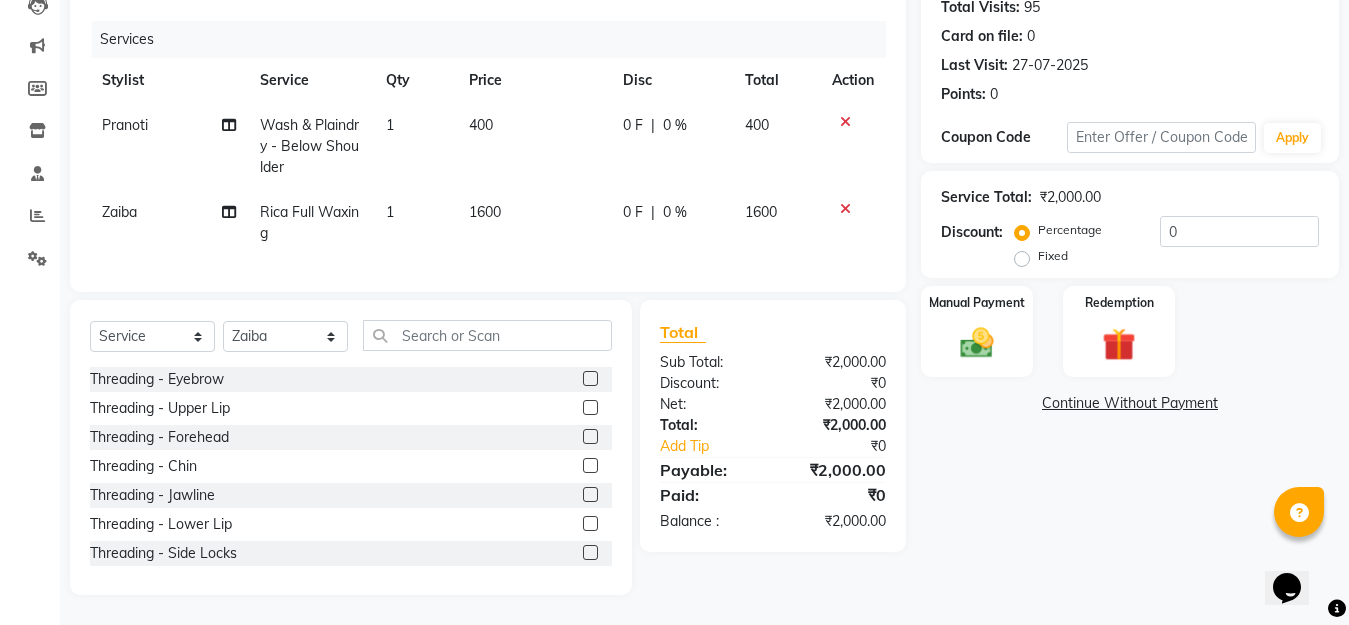 click 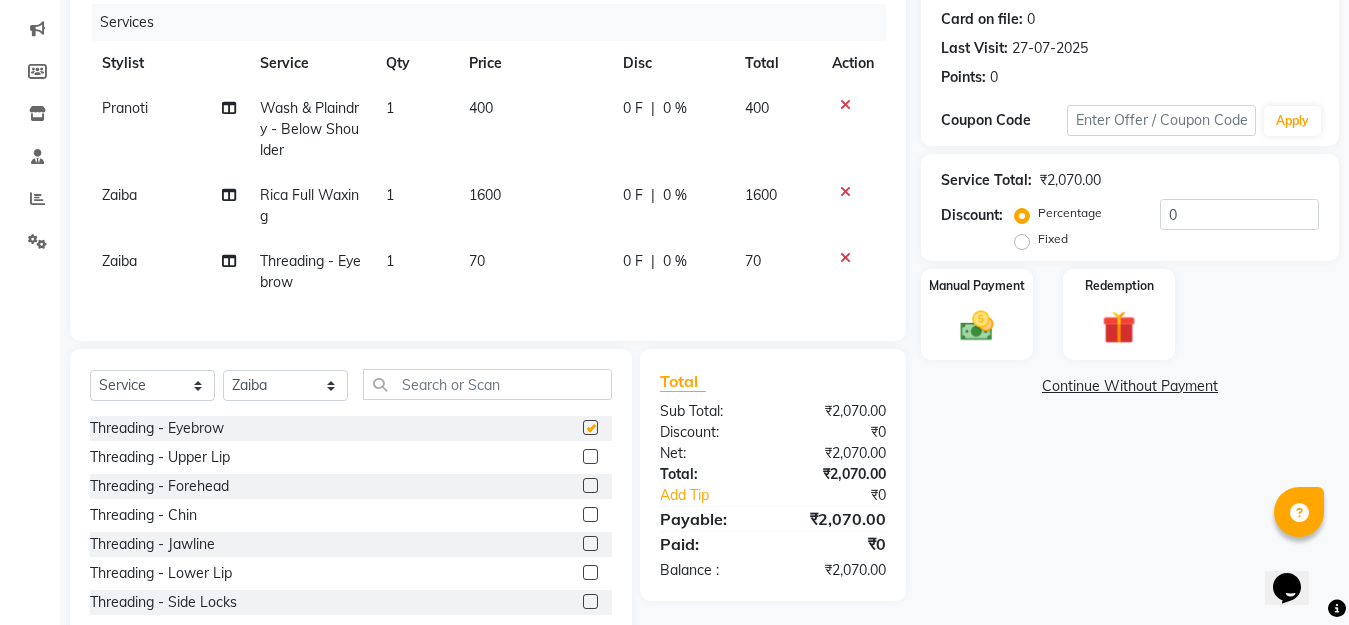 checkbox on "false" 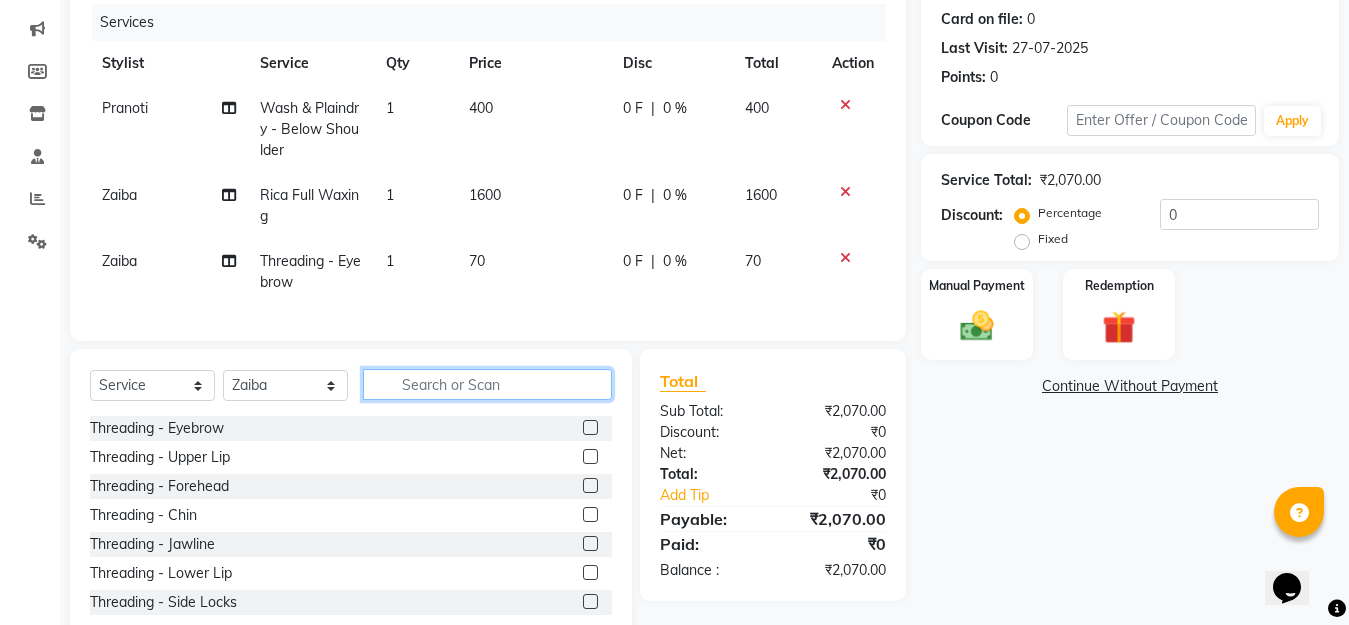 click 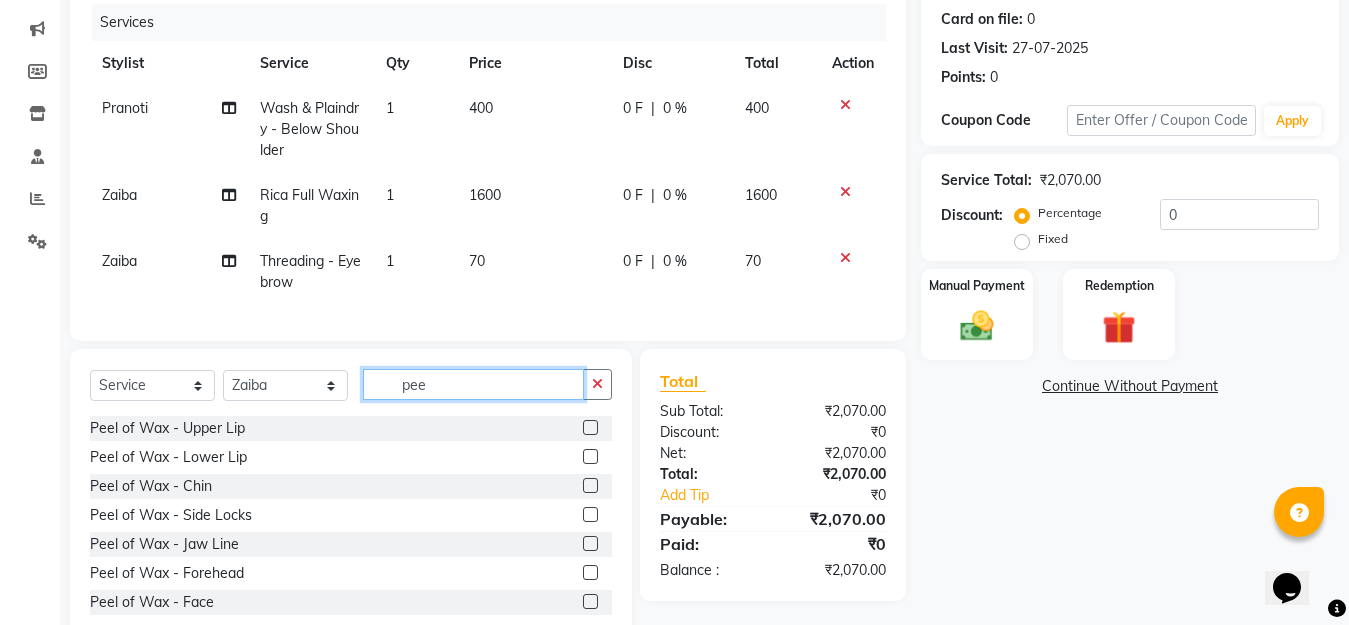 type on "pee" 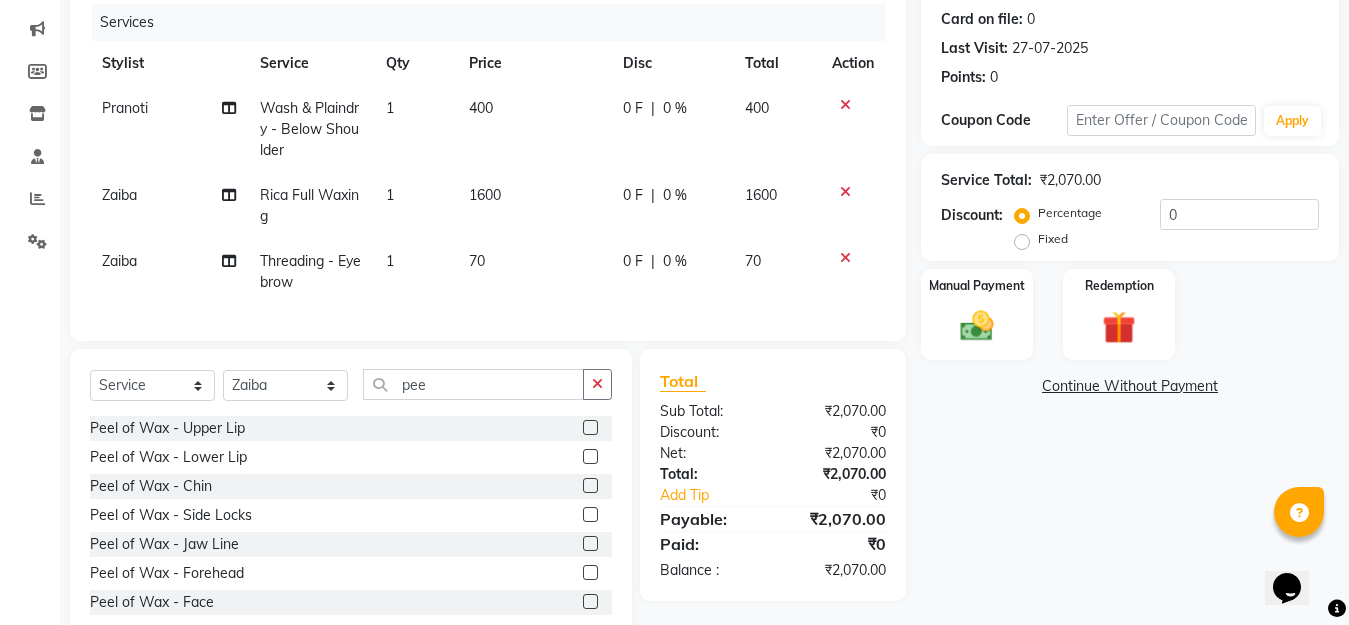 click 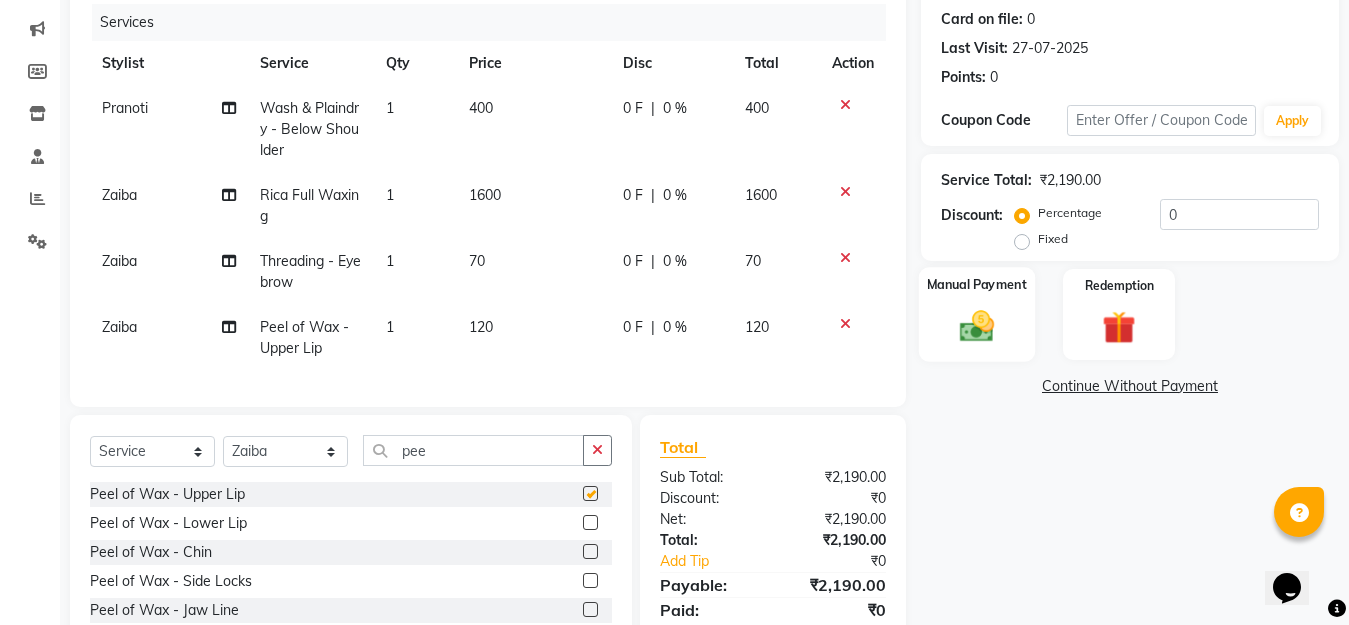 checkbox on "false" 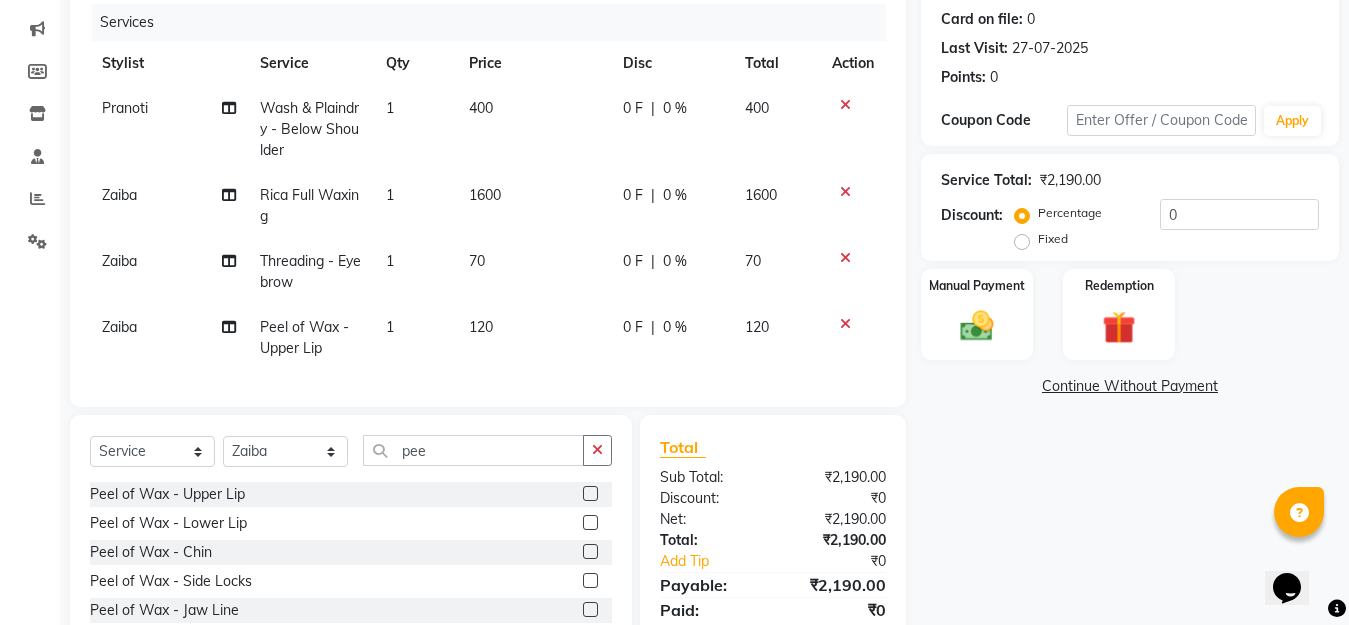 scroll, scrollTop: 376, scrollLeft: 0, axis: vertical 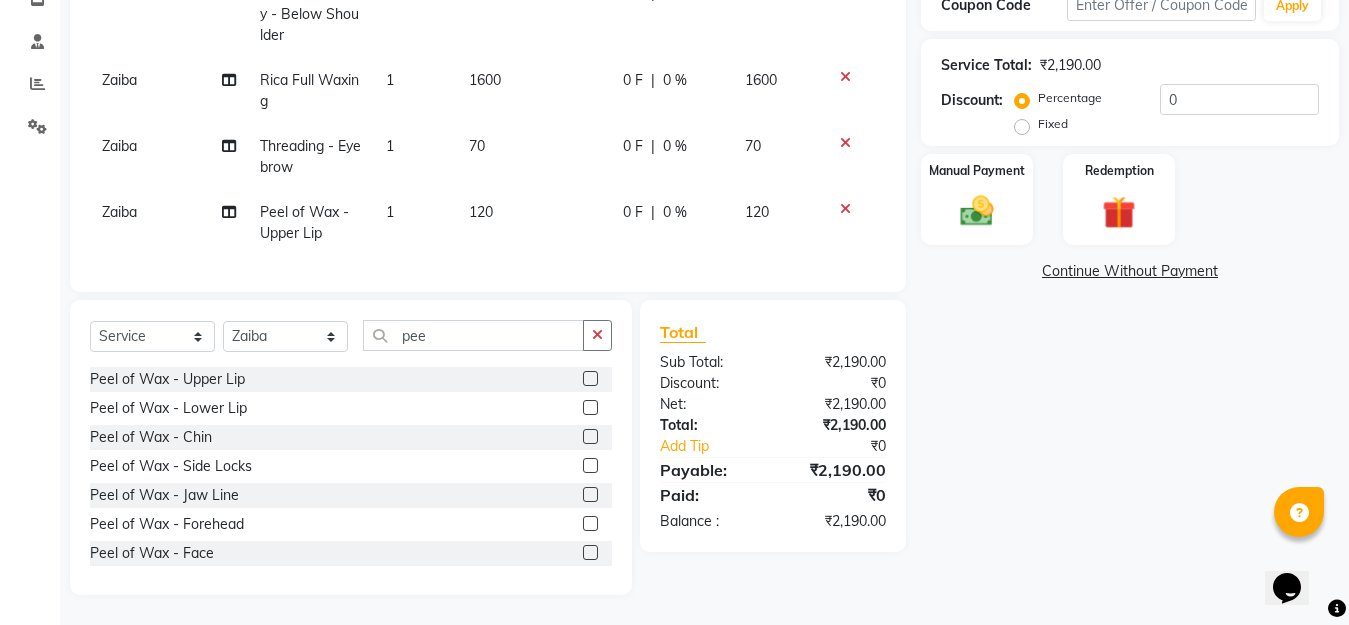 click on "Fixed" 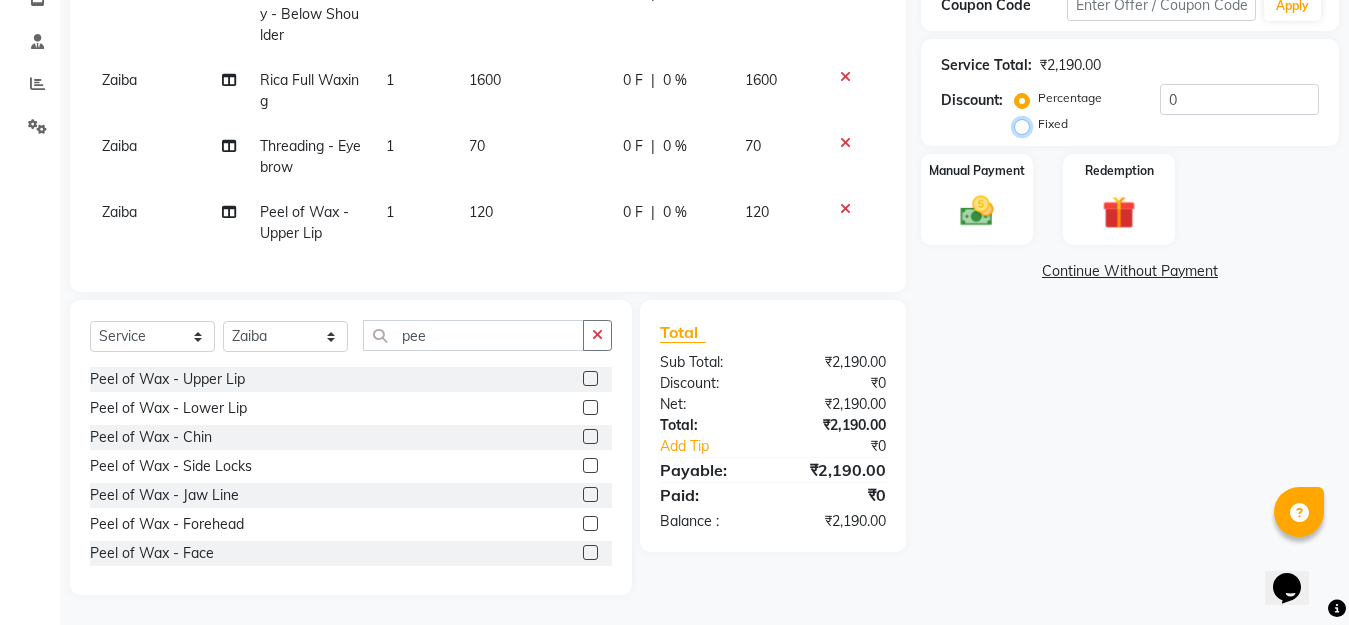 click on "Fixed" at bounding box center (1026, 124) 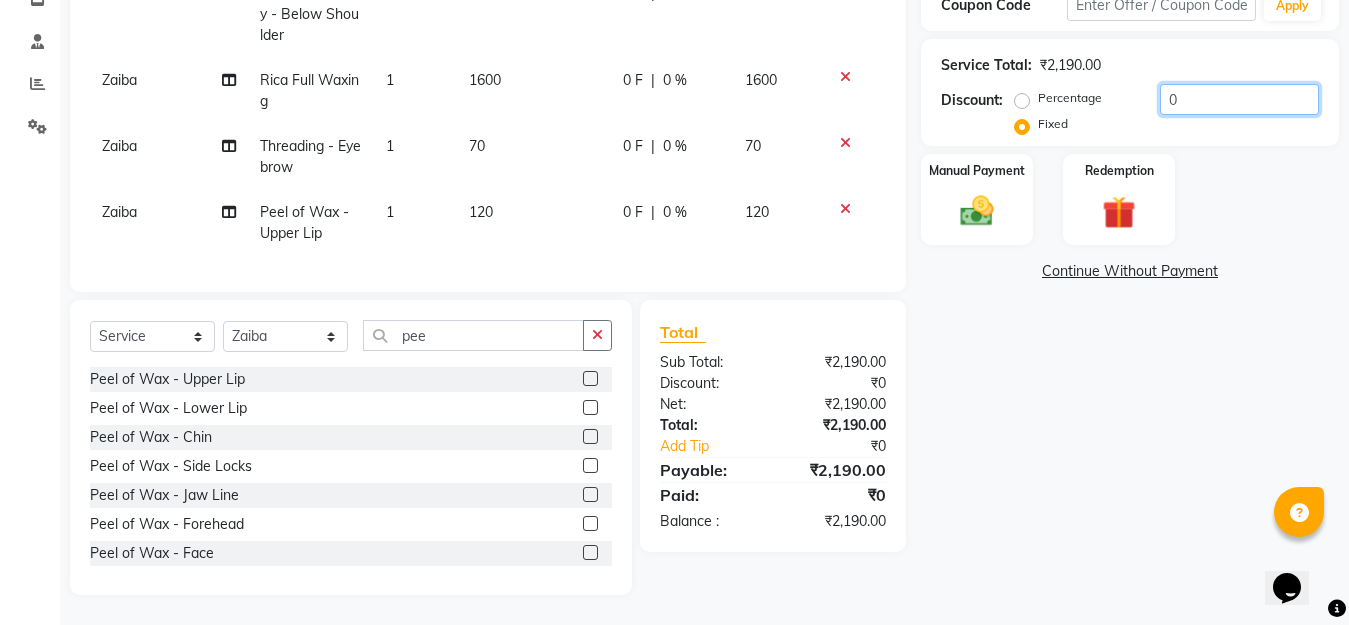 click on "0" 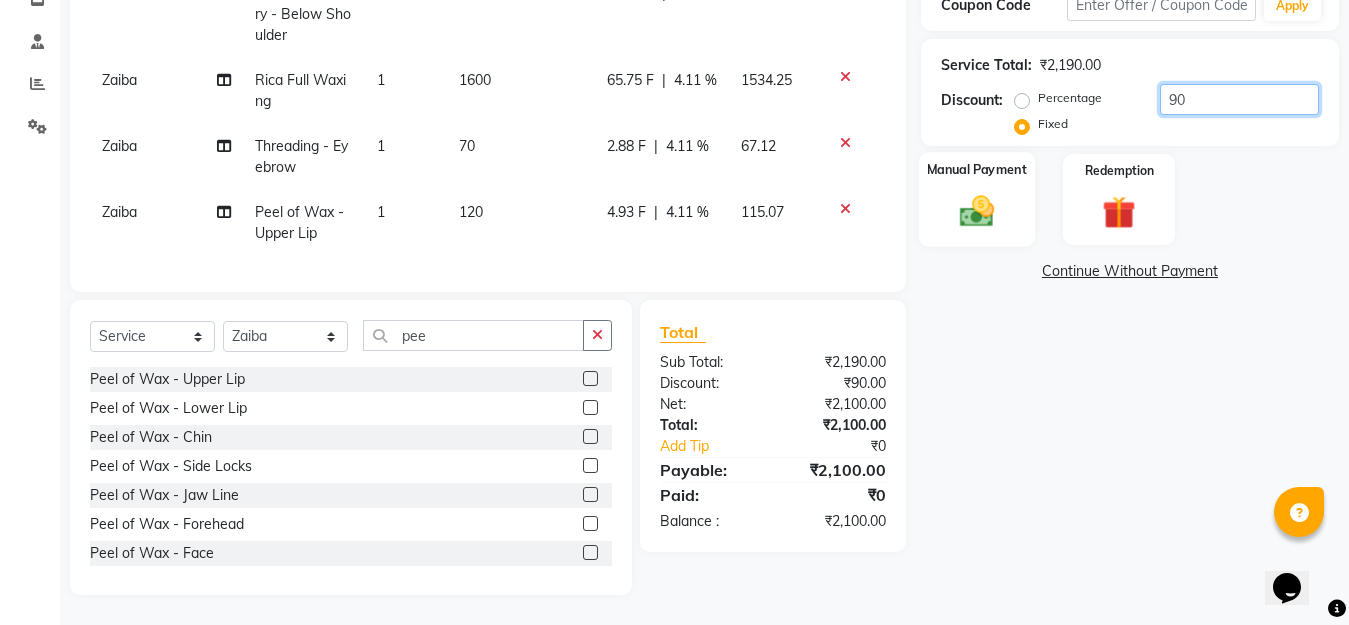 type on "90" 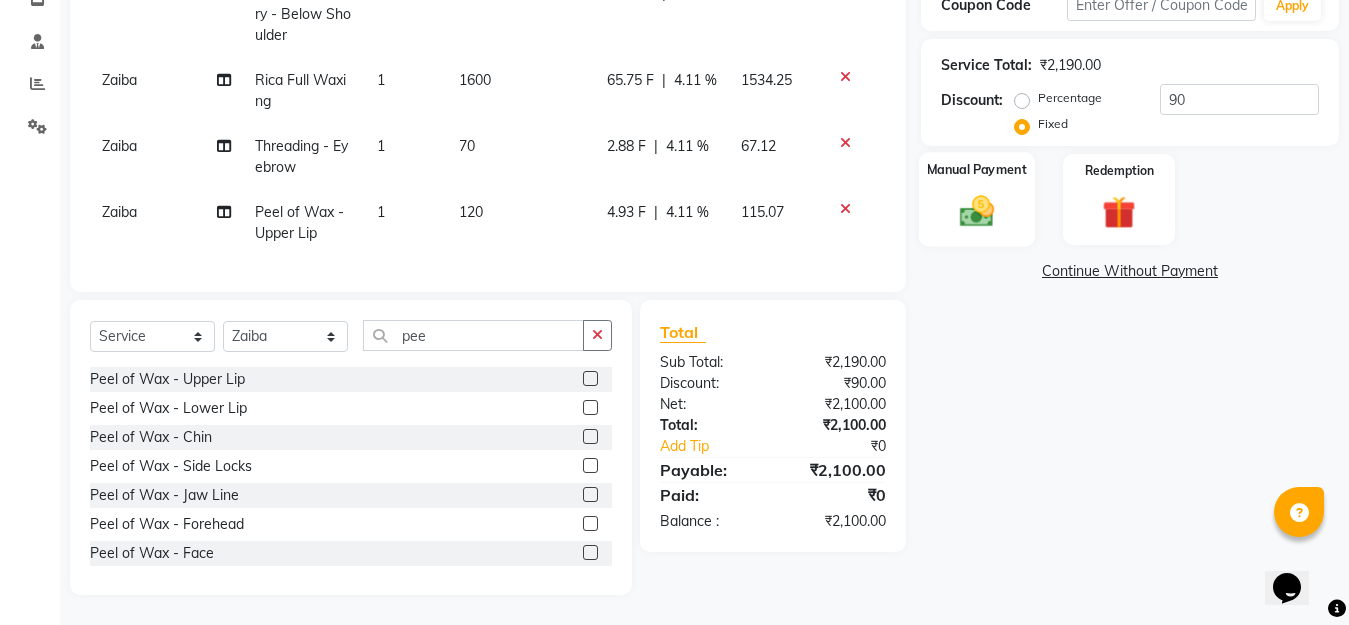 click 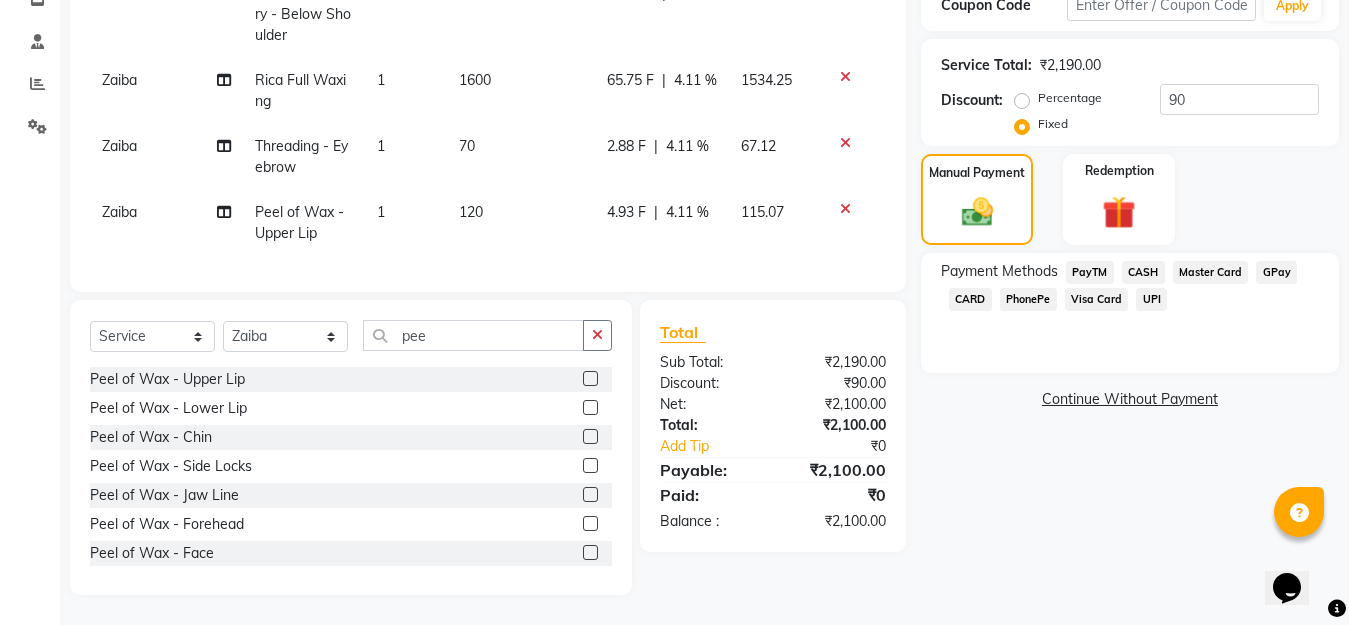 click on "GPay" 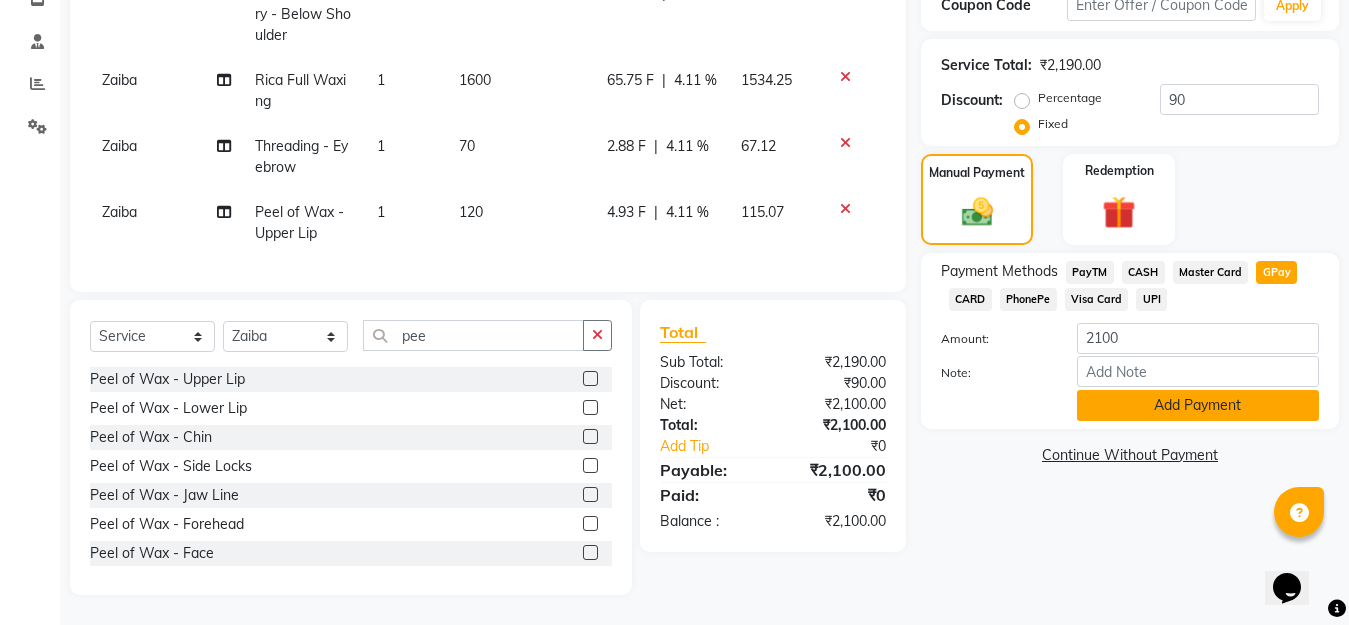 click on "Add Payment" 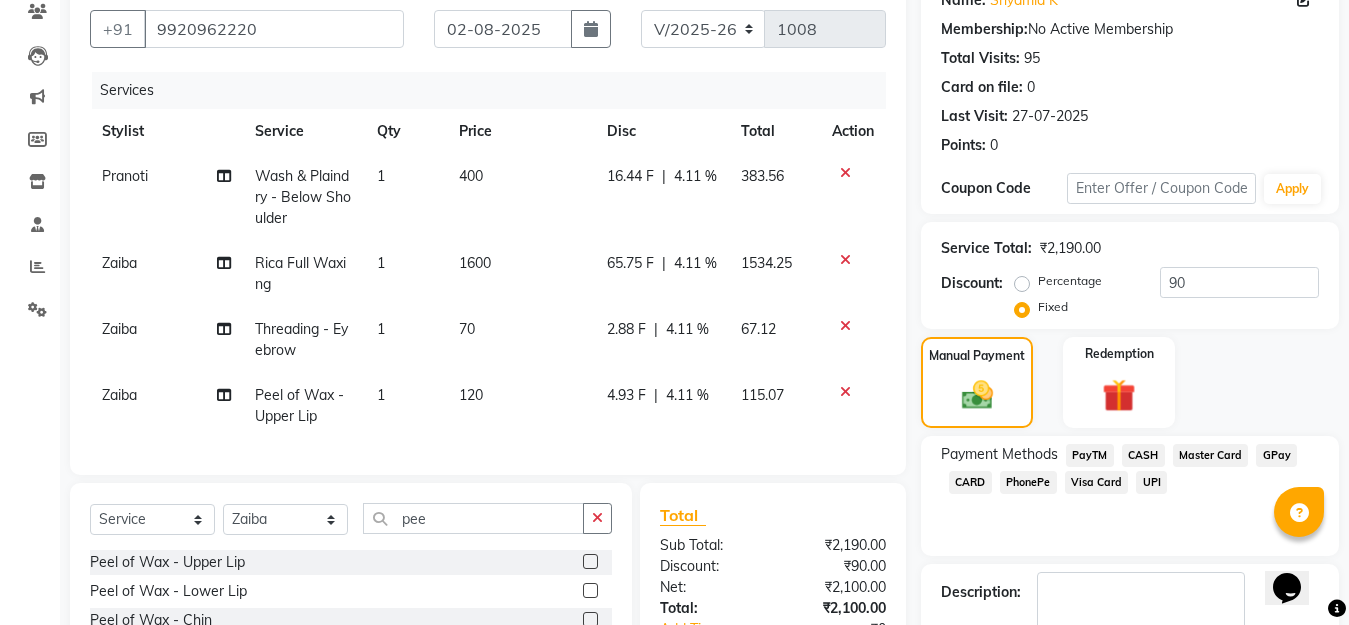 scroll, scrollTop: 376, scrollLeft: 0, axis: vertical 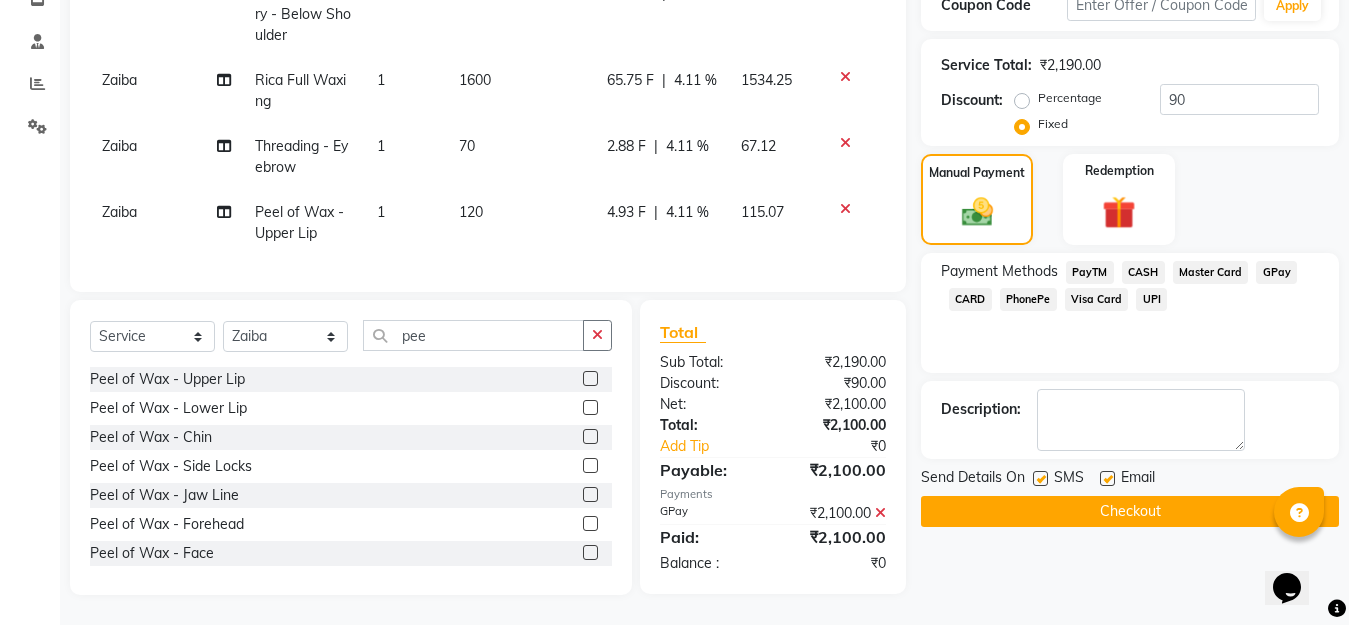 click on "Checkout" 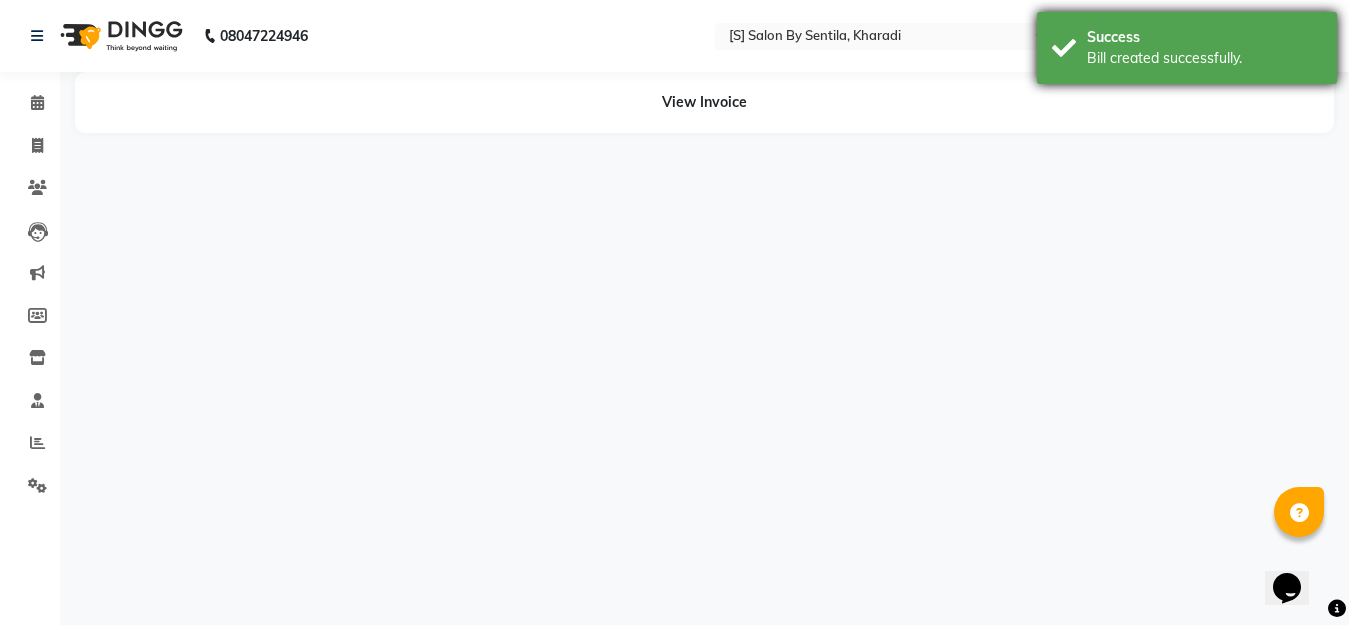 scroll, scrollTop: 0, scrollLeft: 0, axis: both 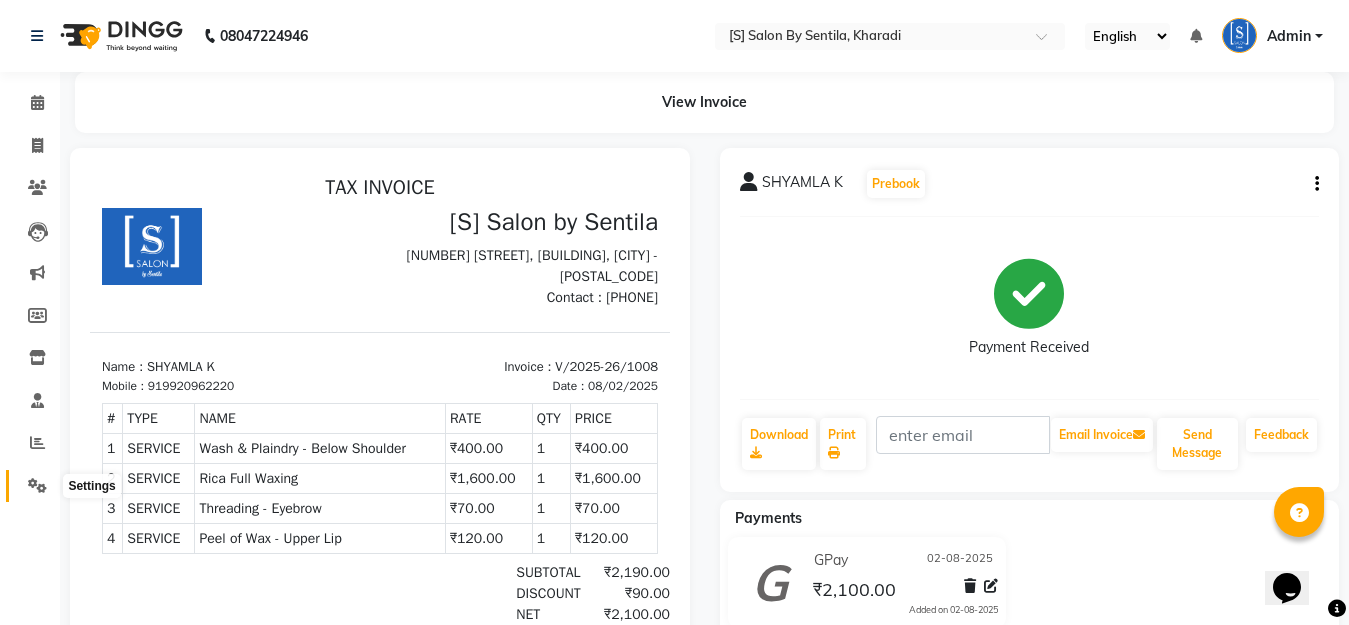 click 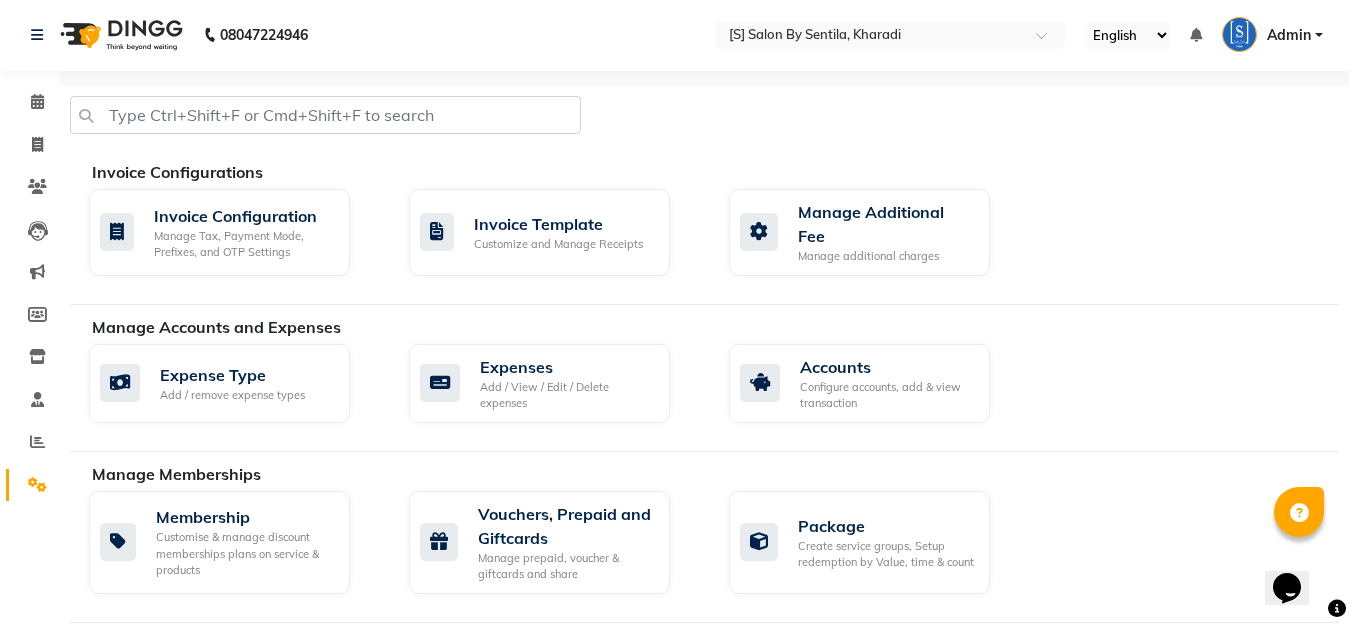 scroll, scrollTop: 400, scrollLeft: 0, axis: vertical 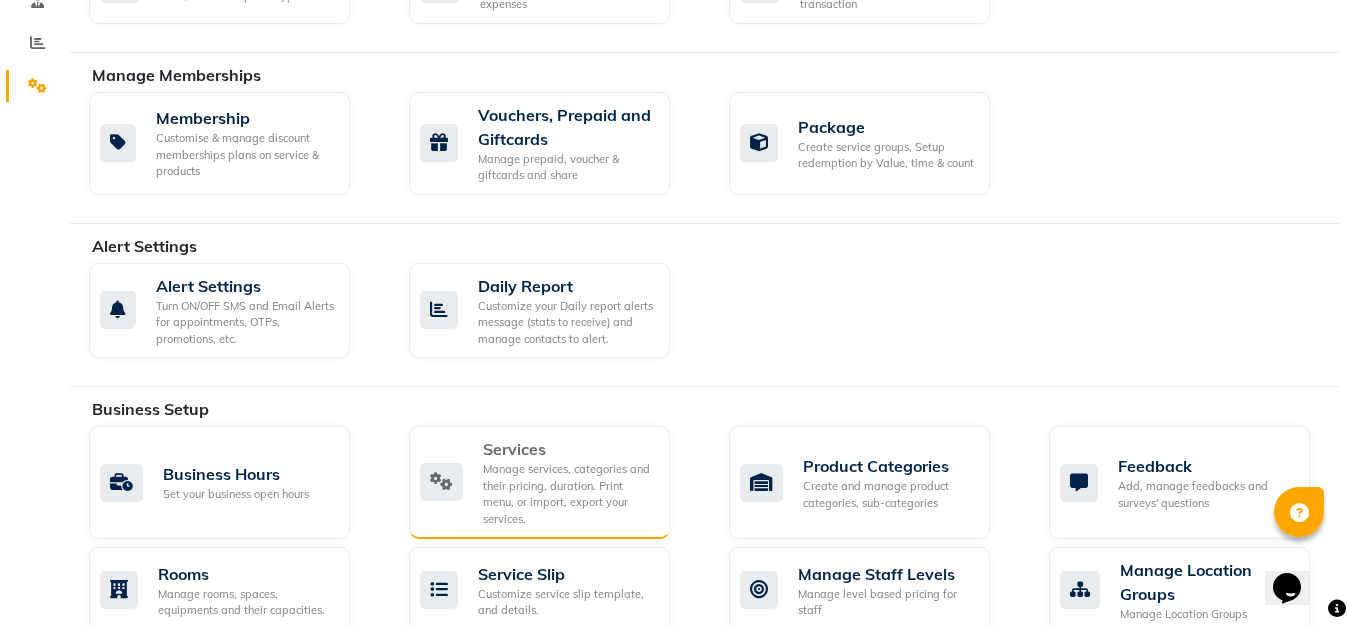 click on "Manage services, categories and their pricing, duration. Print menu, or import, export your services." 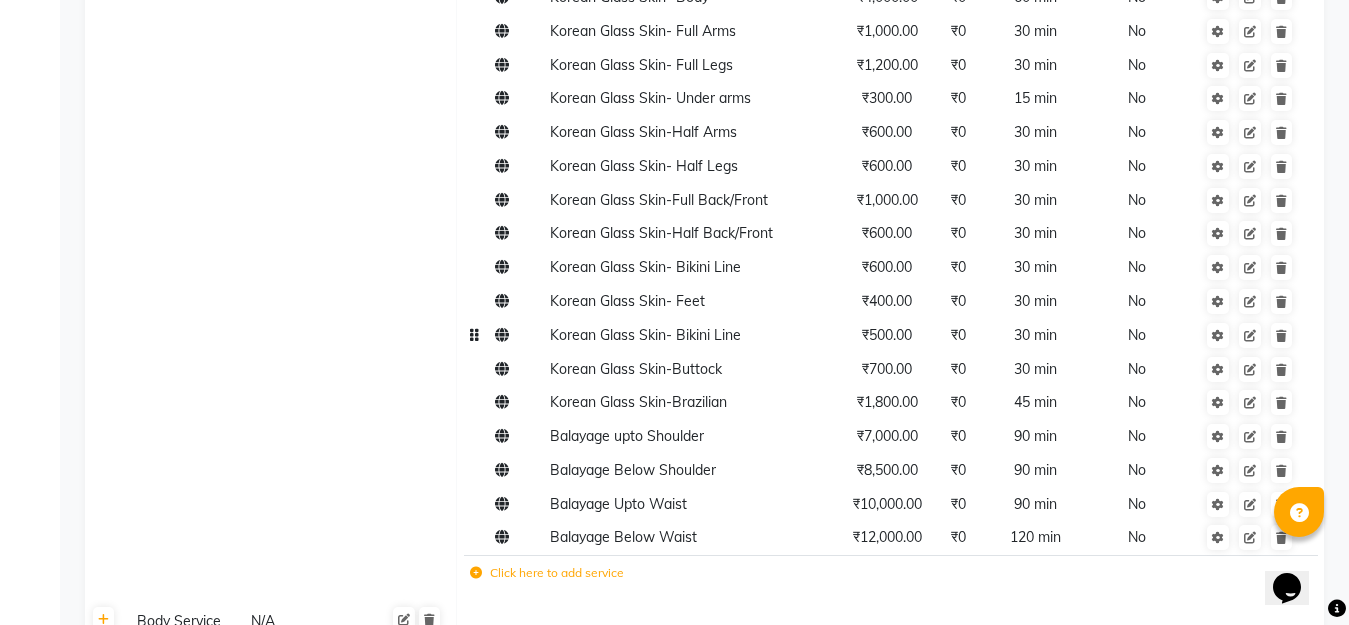scroll, scrollTop: 2900, scrollLeft: 0, axis: vertical 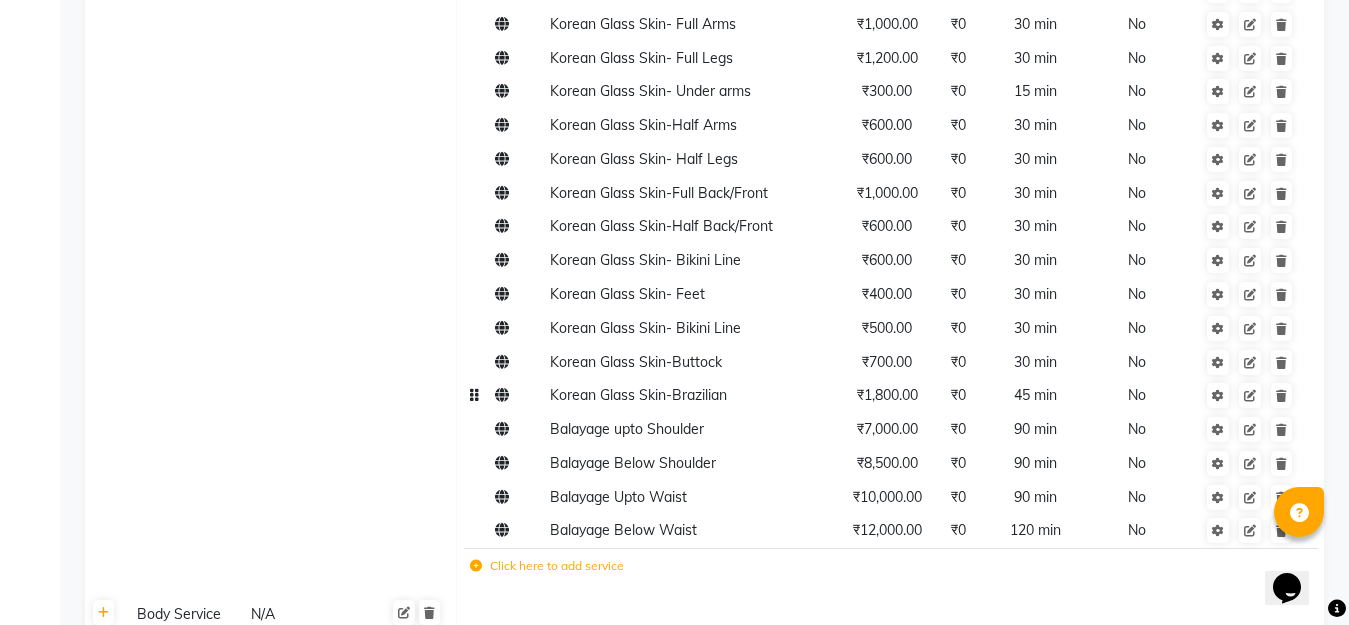 click on "₹1,800.00" 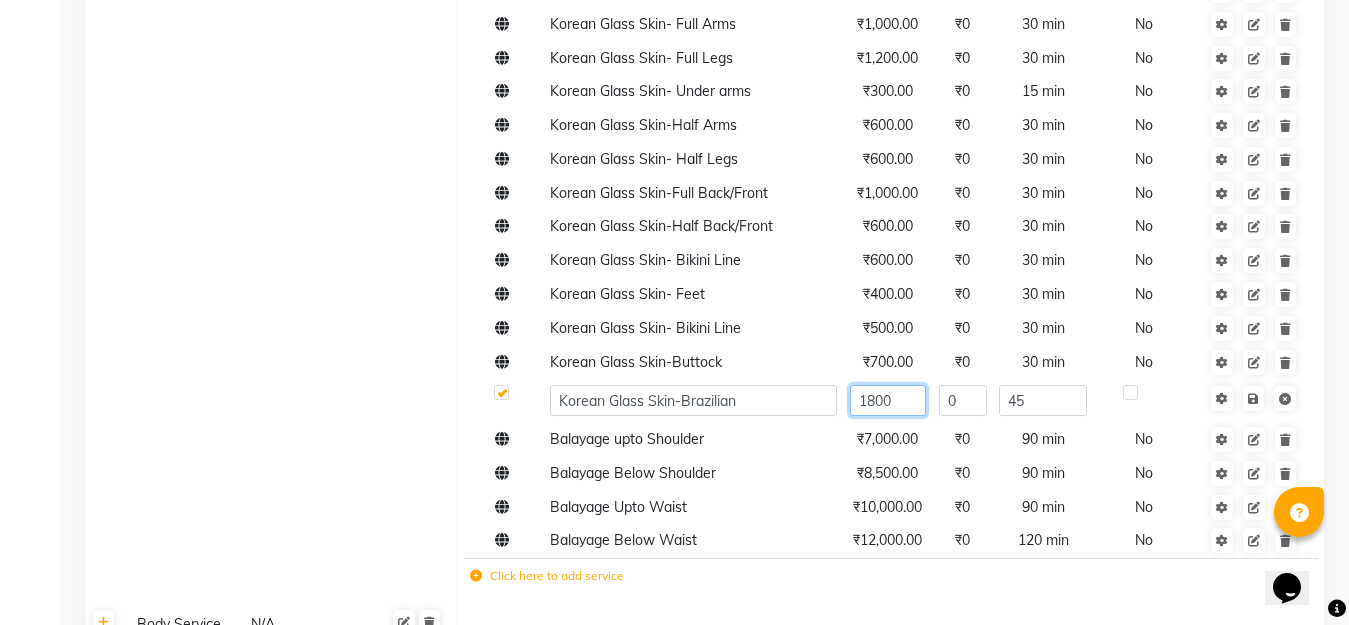click on "1800" 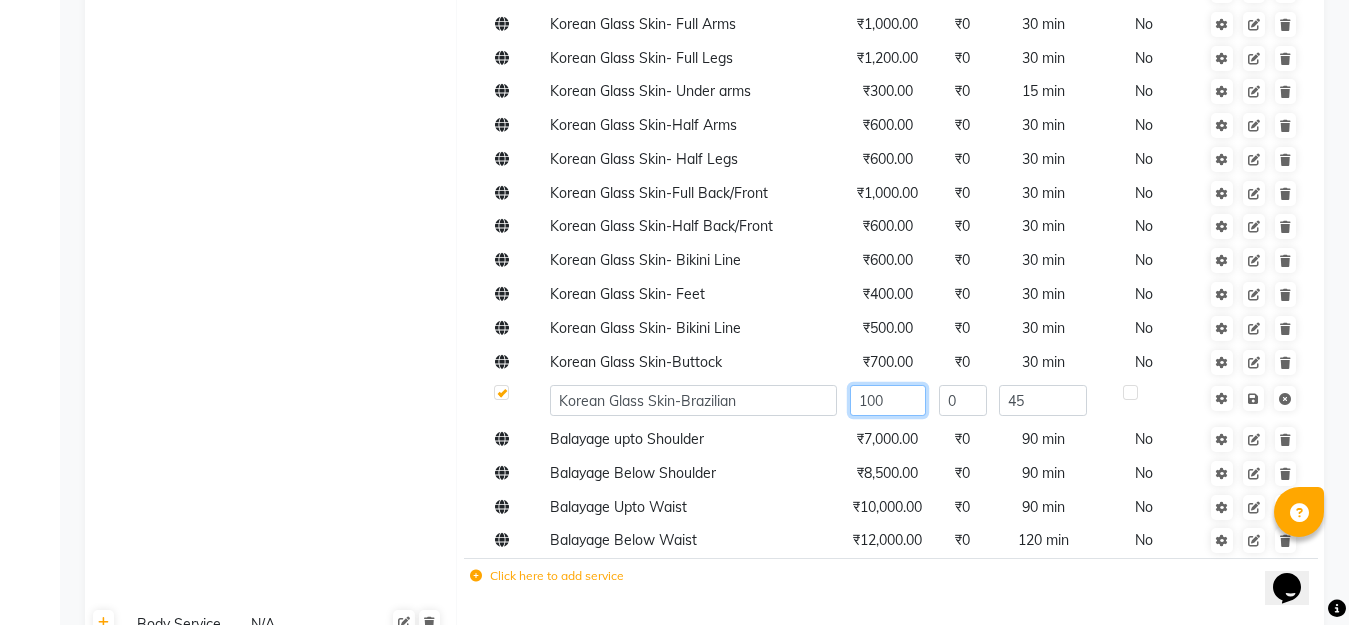type on "1700" 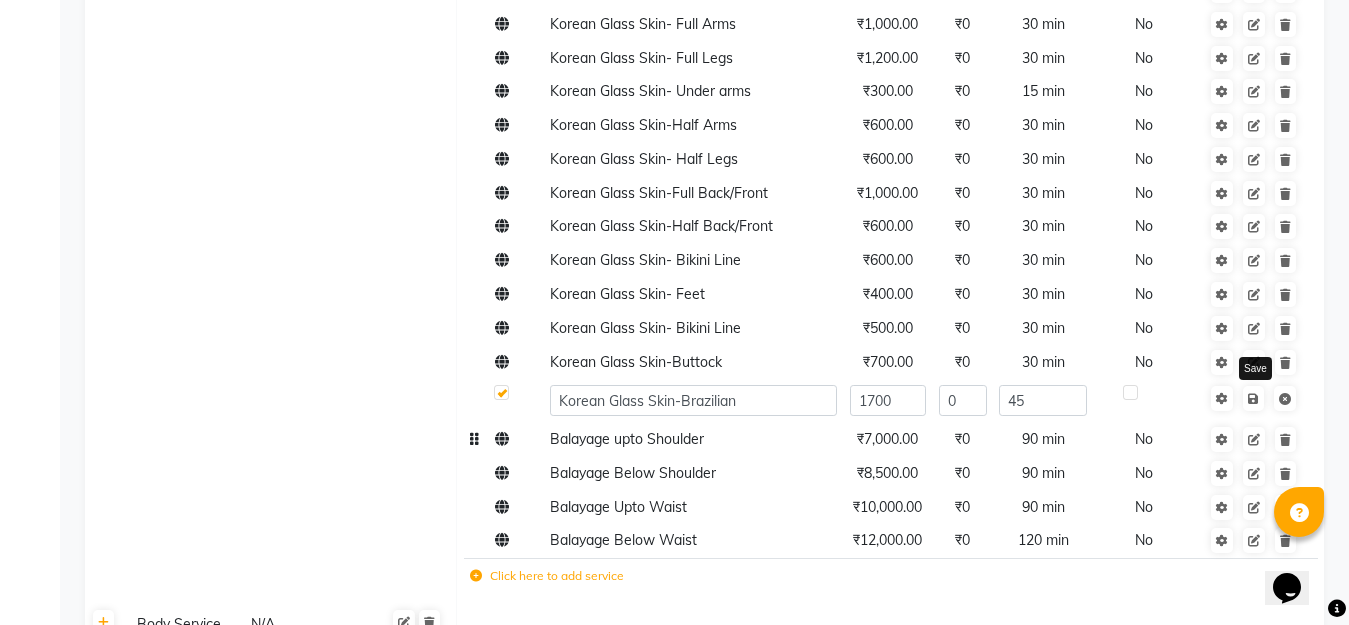 drag, startPoint x: 1255, startPoint y: 400, endPoint x: 1246, endPoint y: 417, distance: 19.235384 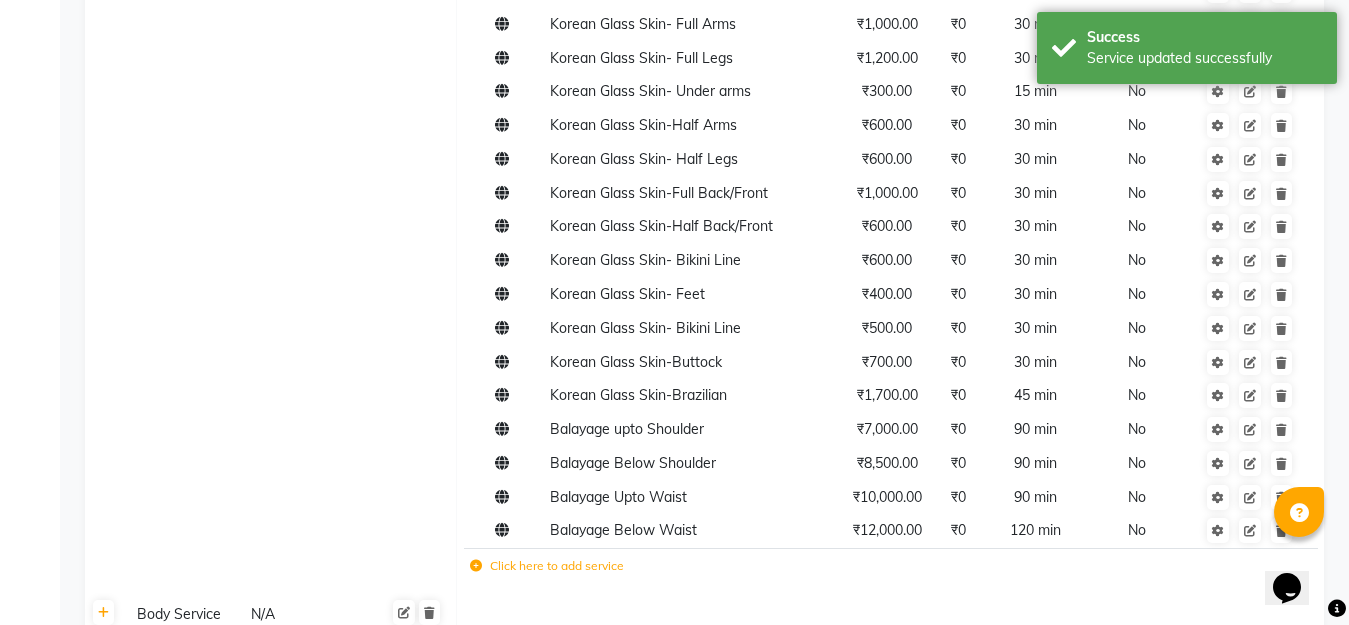 scroll, scrollTop: 3308, scrollLeft: 0, axis: vertical 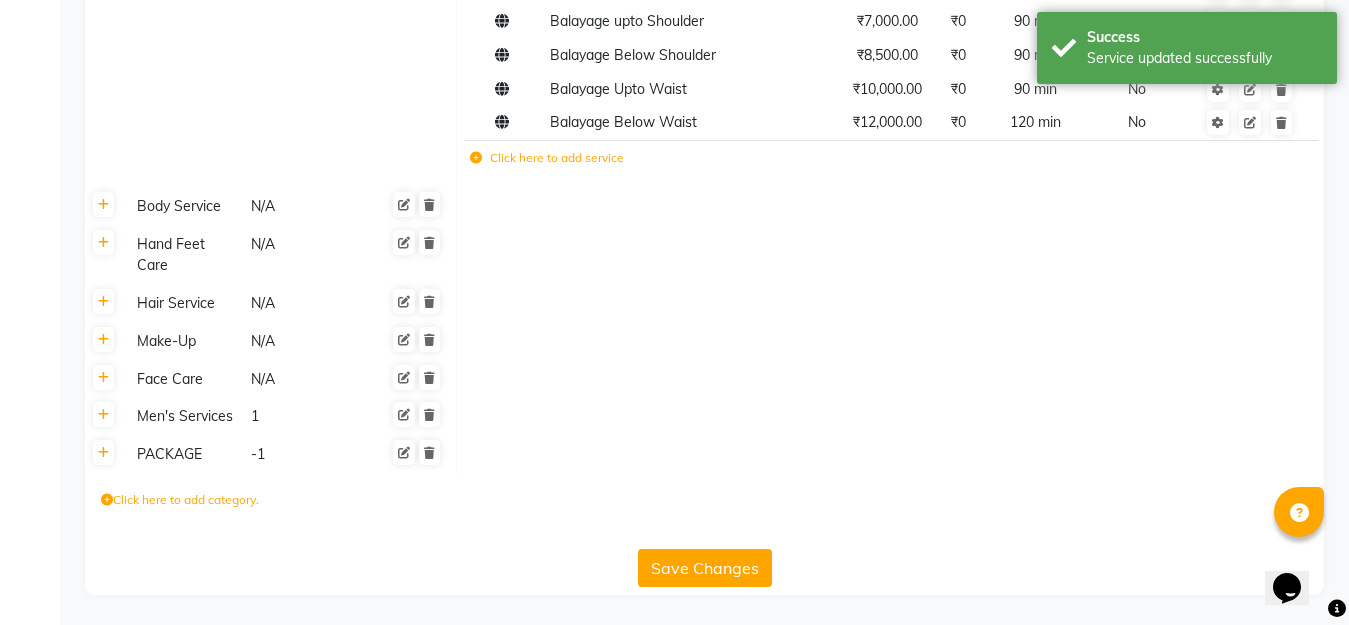 click on "Save Changes" 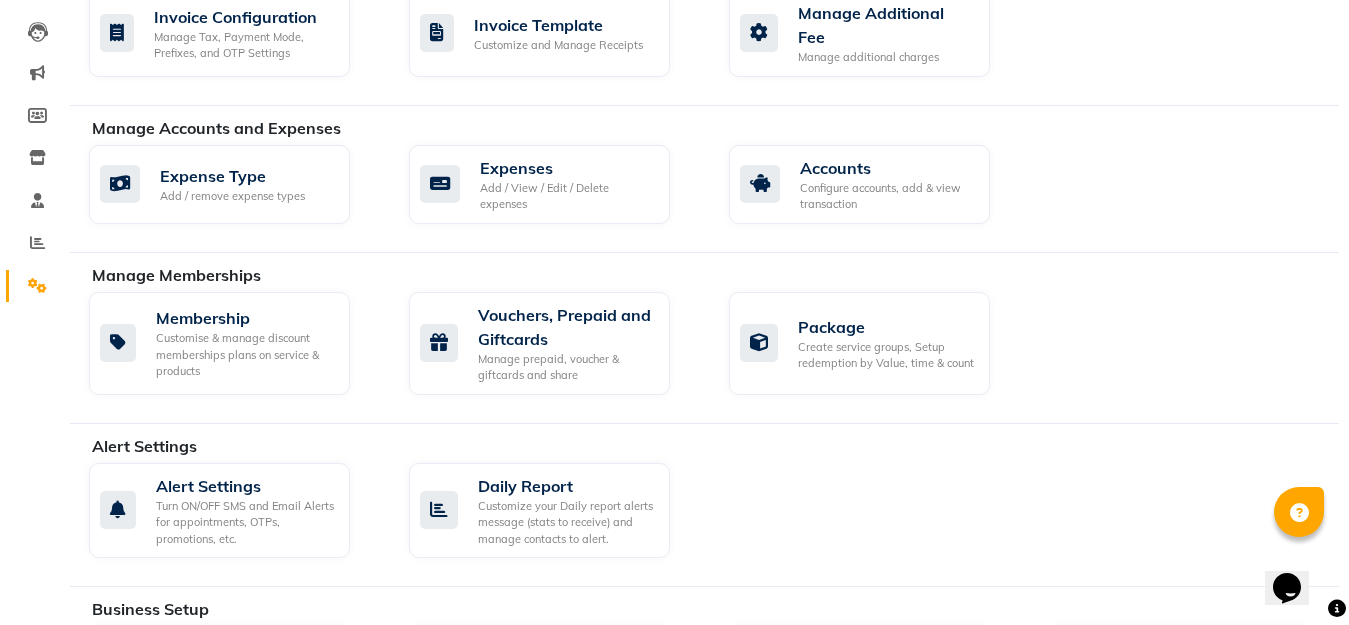 scroll, scrollTop: 0, scrollLeft: 0, axis: both 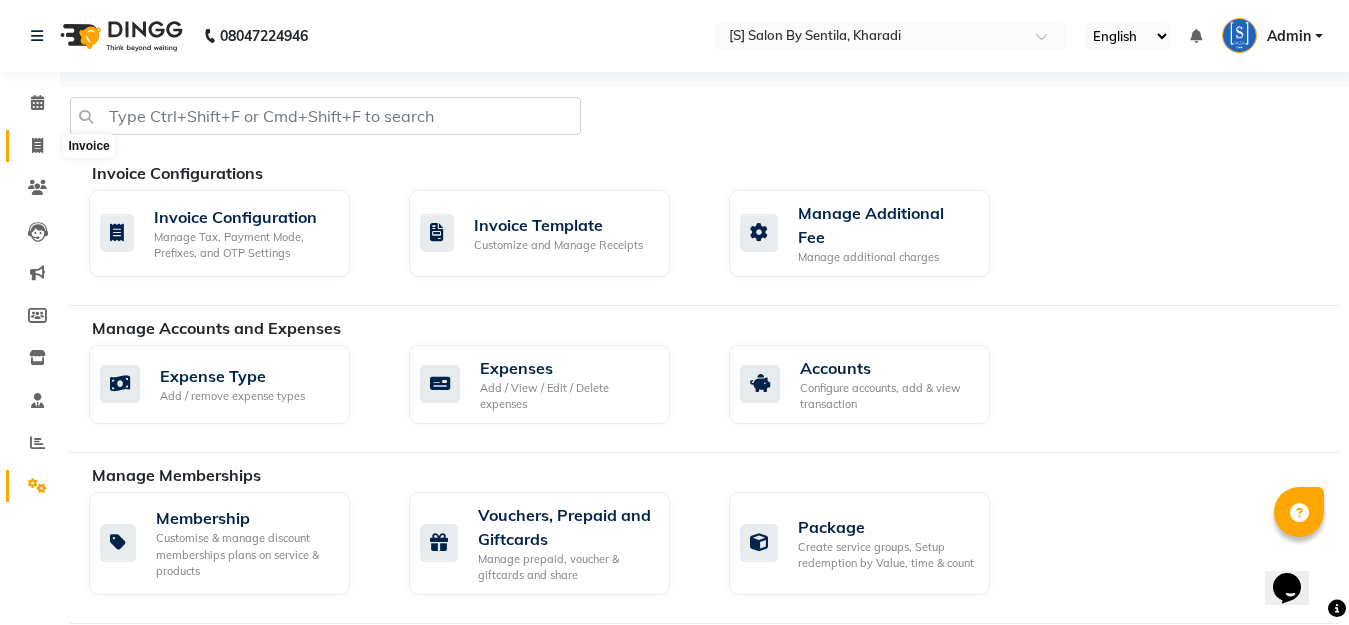 click 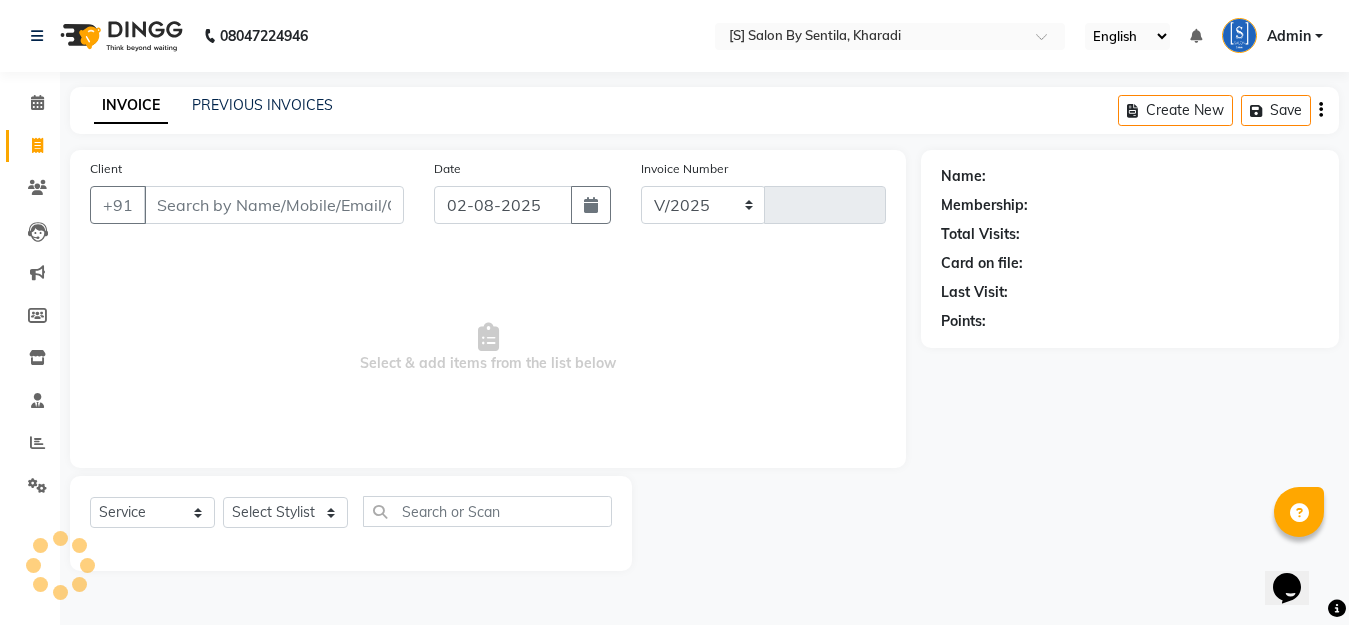select on "45" 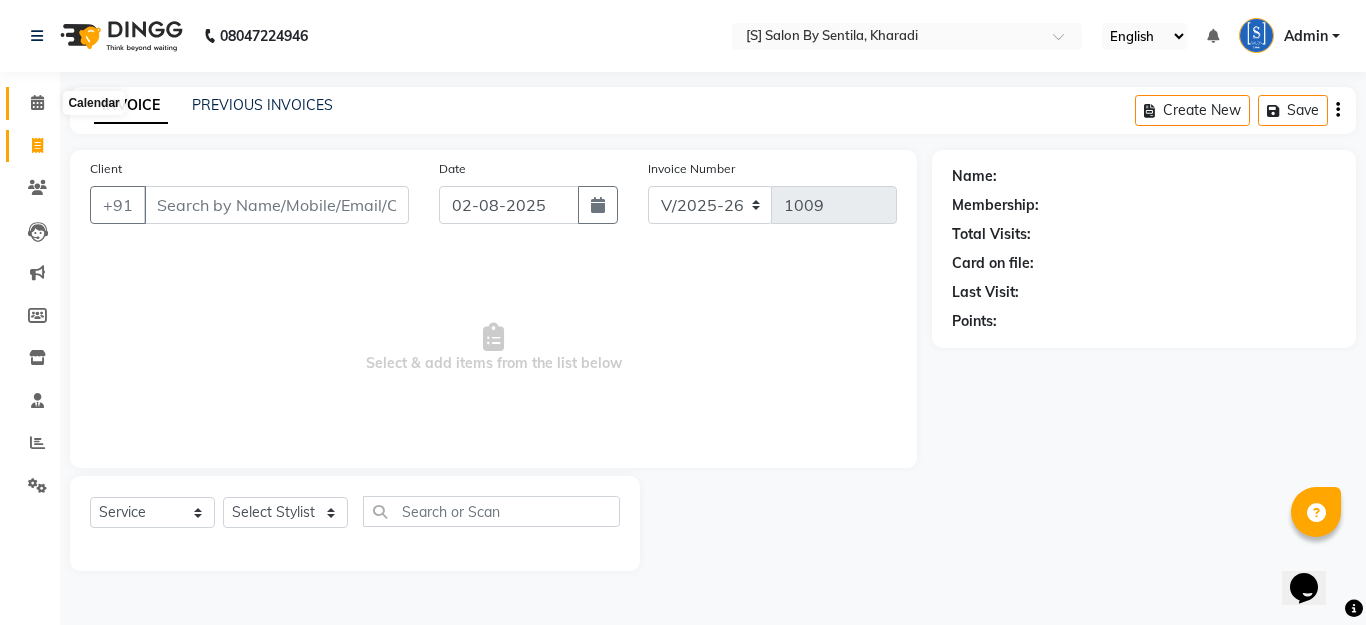 click 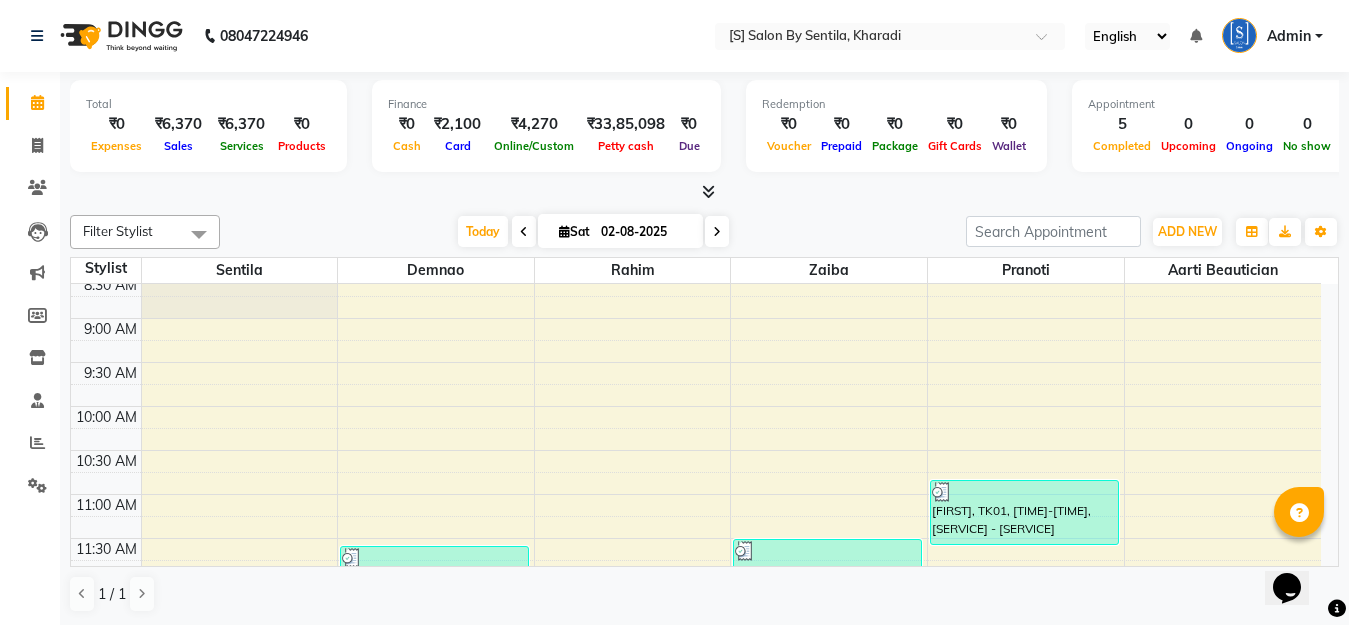 scroll, scrollTop: 400, scrollLeft: 0, axis: vertical 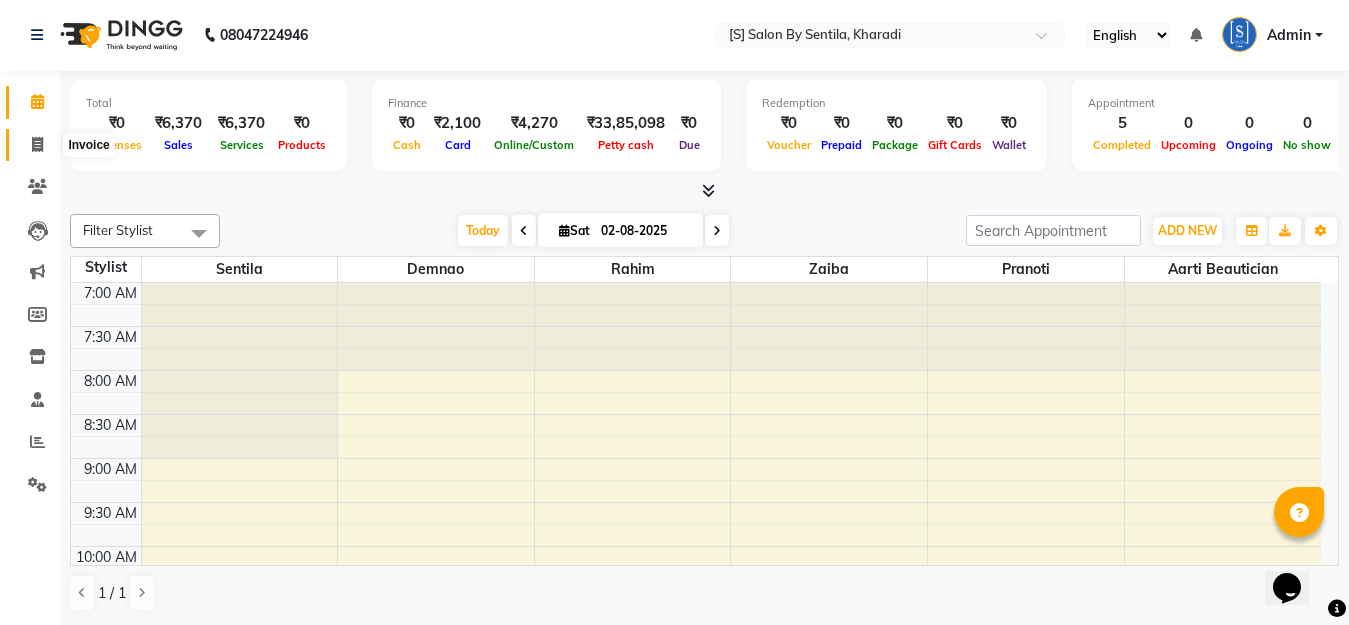 click 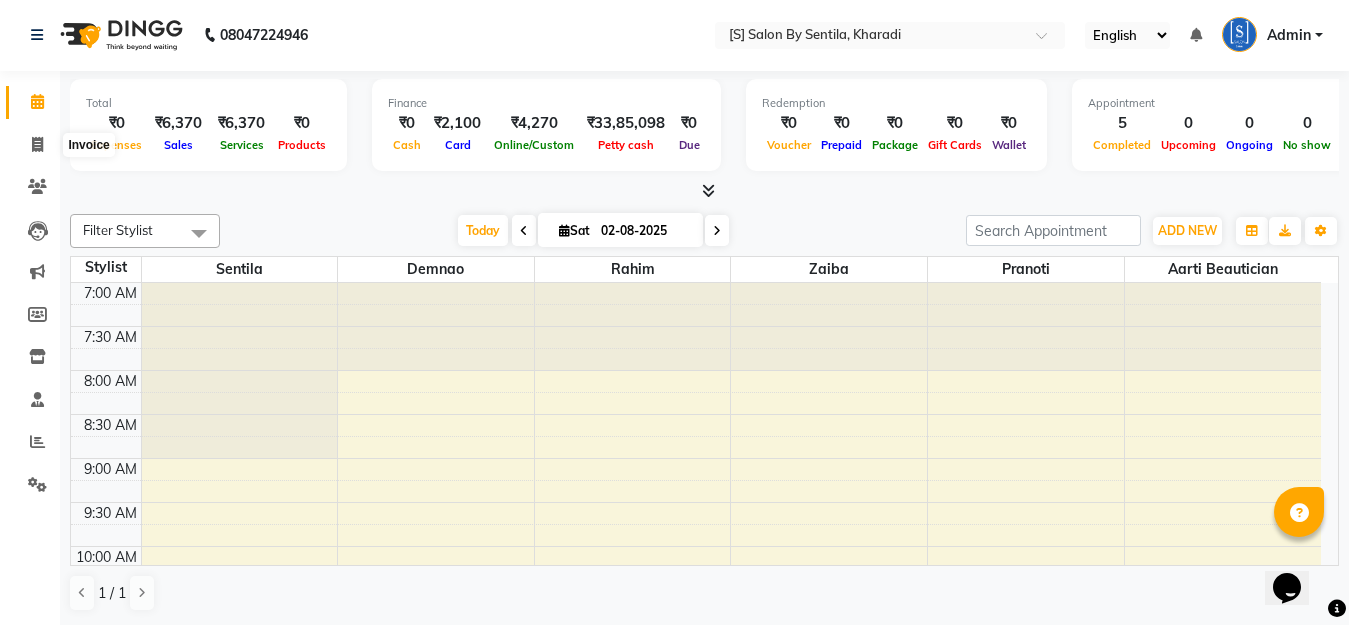 select on "service" 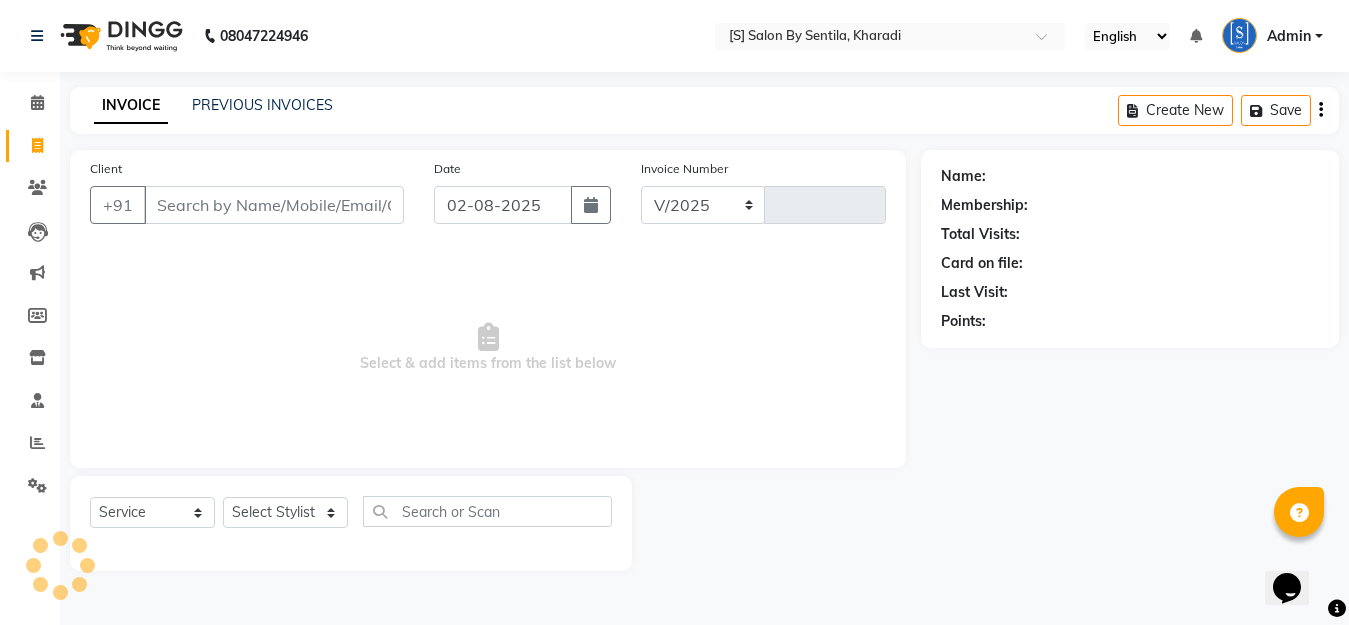 select on "45" 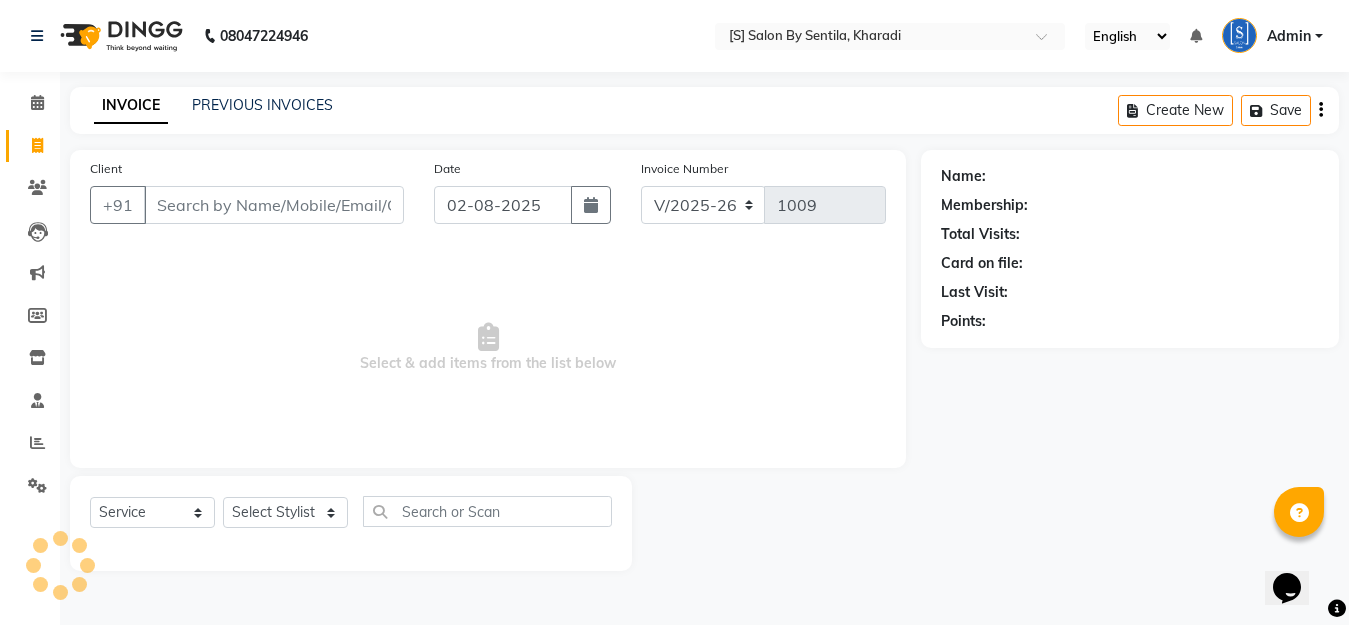 scroll, scrollTop: 0, scrollLeft: 0, axis: both 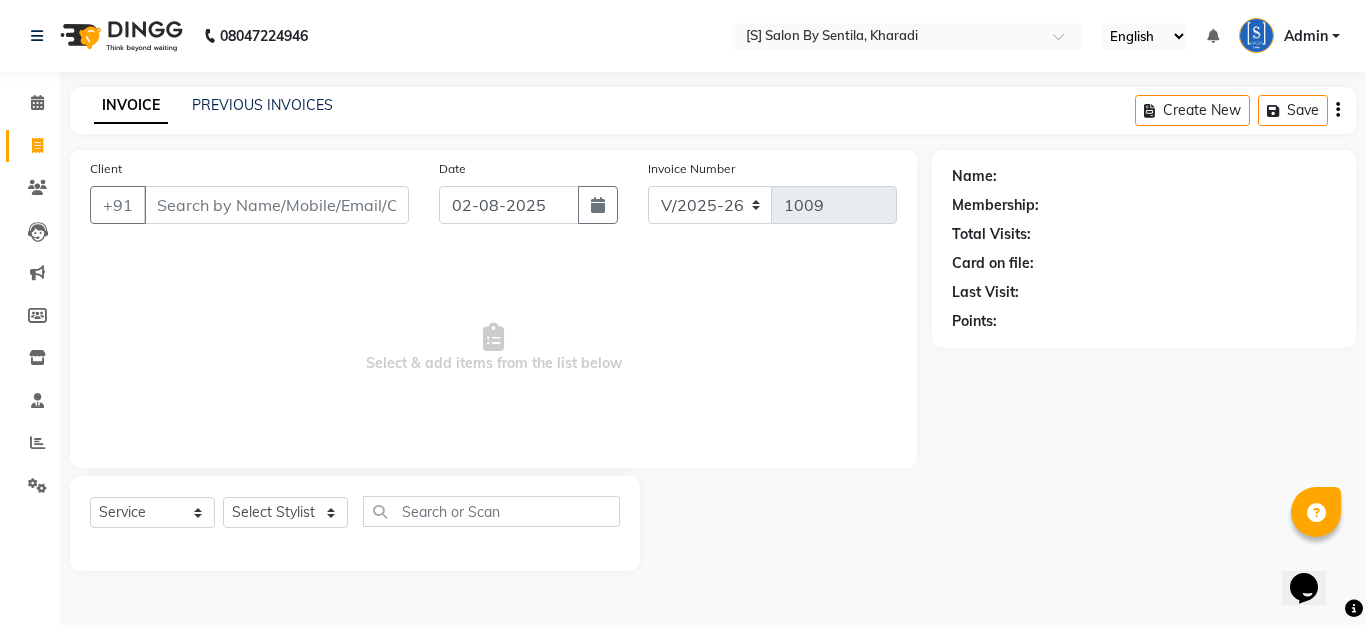 click on "Client" at bounding box center (276, 205) 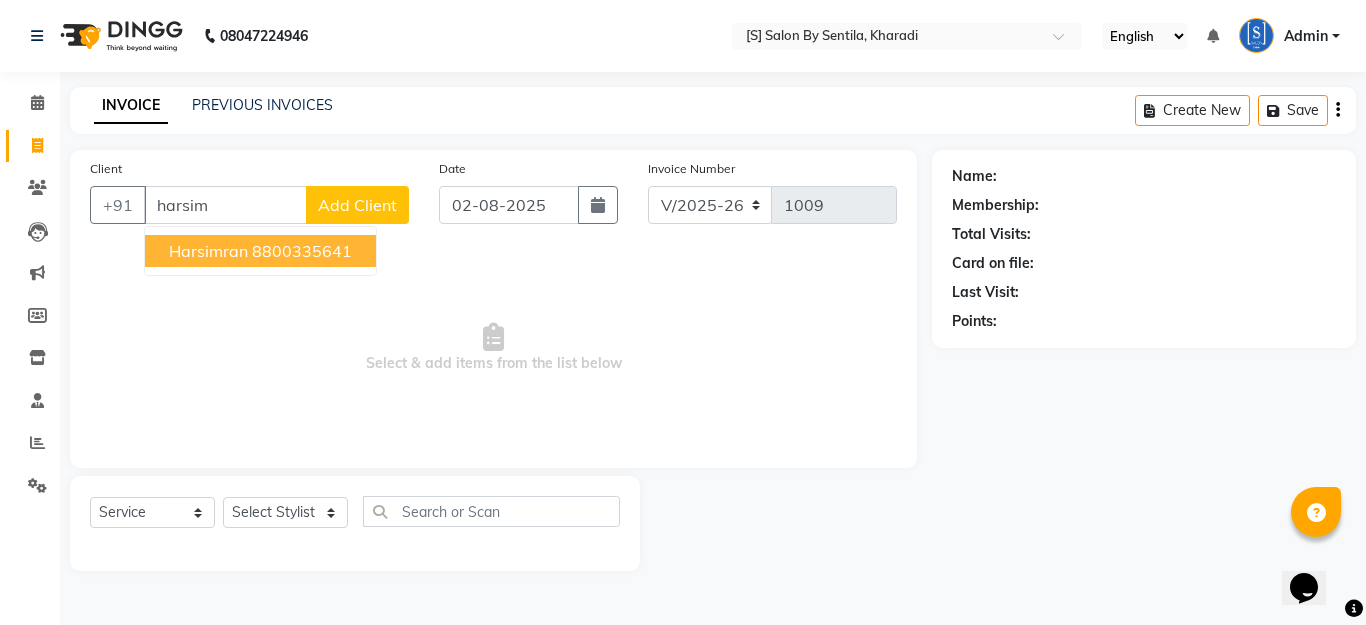 click on "Harsimran  8800335641" at bounding box center [260, 251] 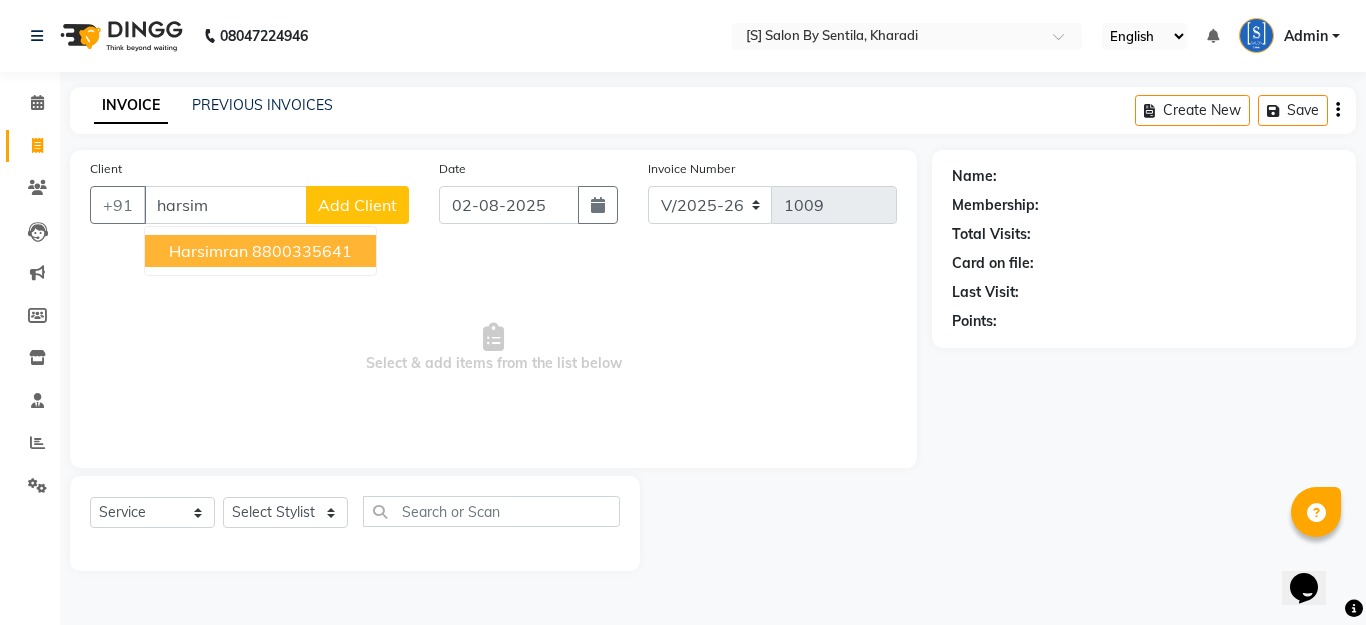 click on "Harsimran  8800335641" at bounding box center (260, 251) 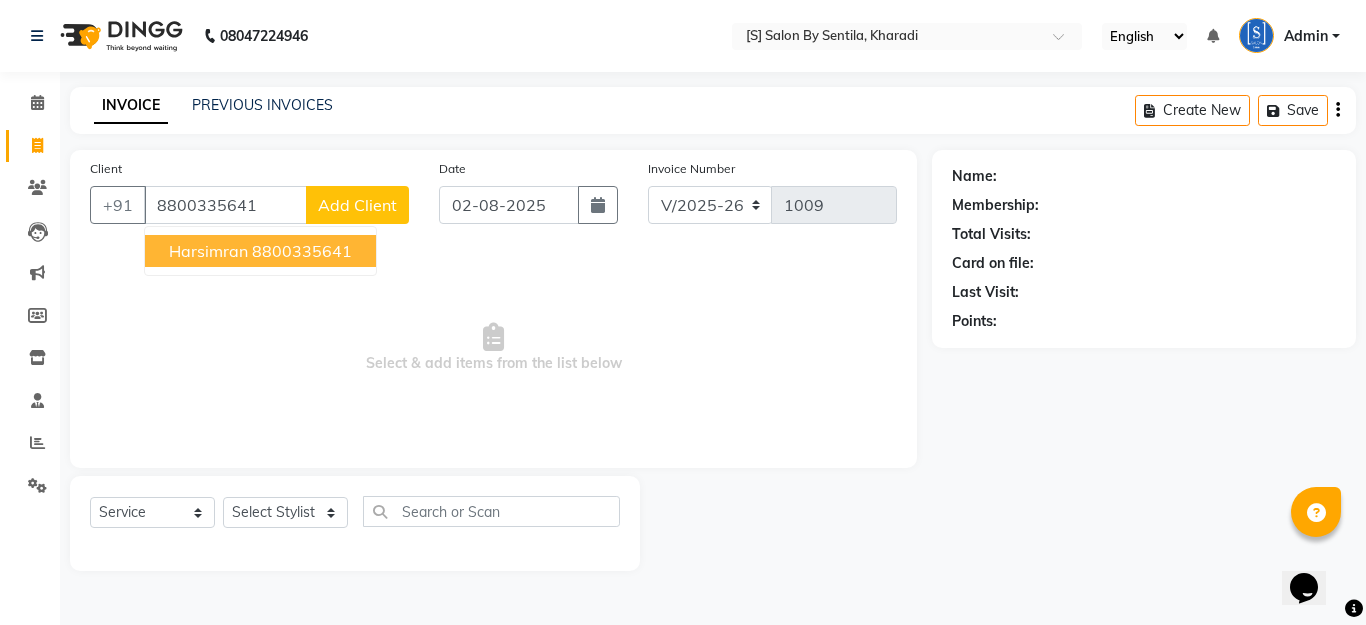 type on "8800335641" 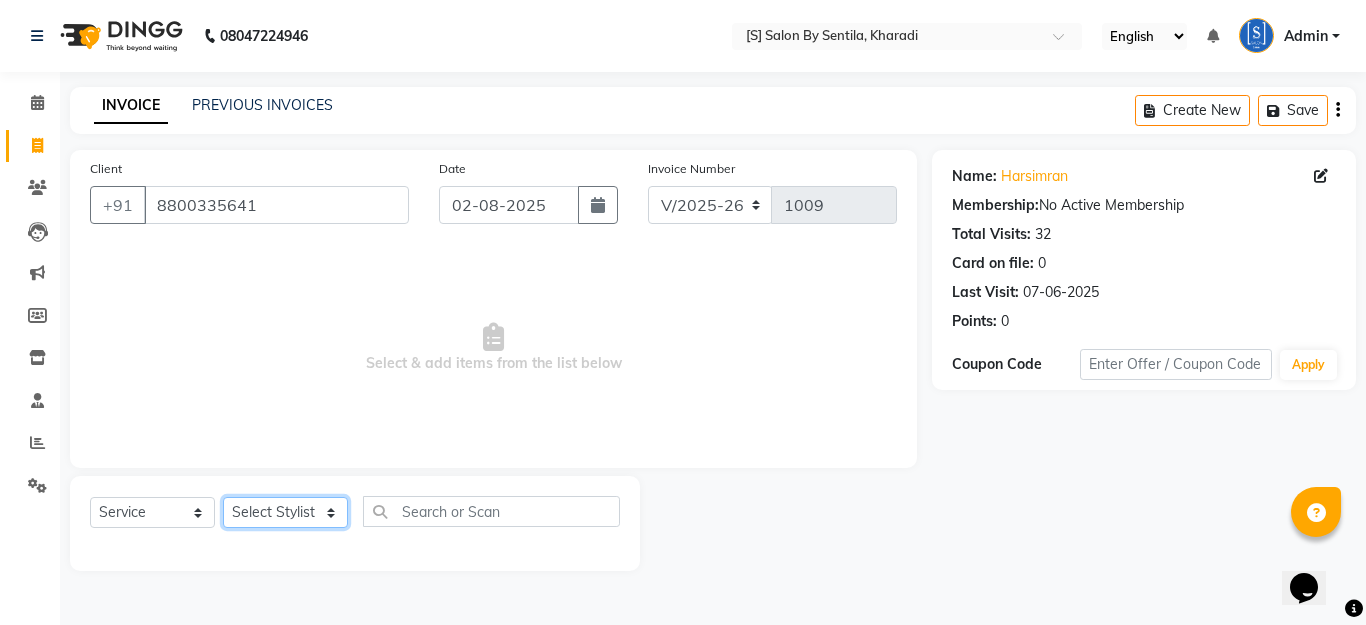 click on "Select Stylist Aarti Beautician Demnao Pranoti Rahim  Sentila Zaiba" 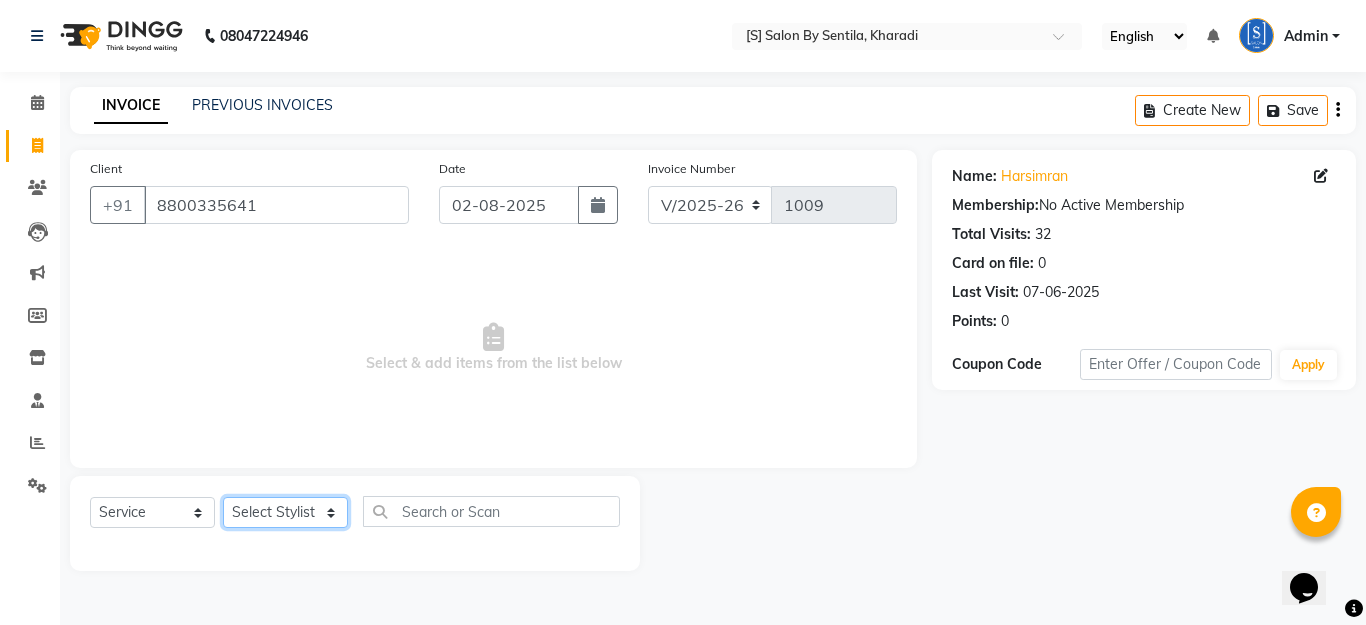 select on "20836" 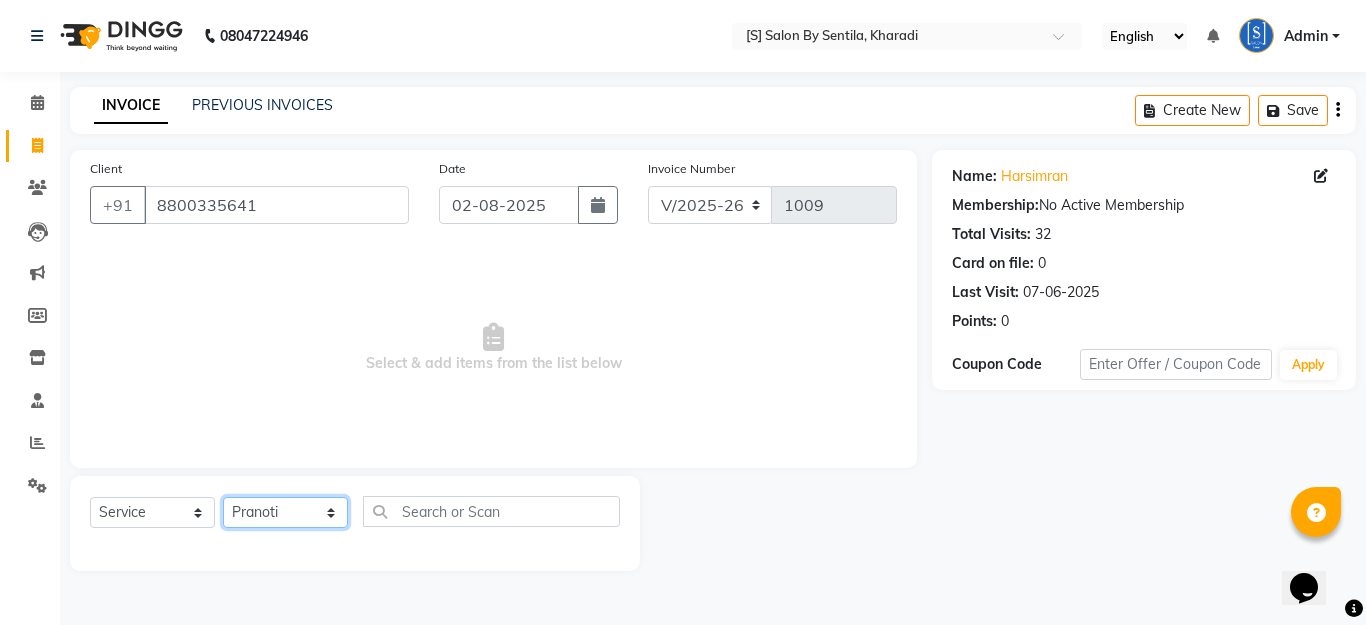 click on "Select Stylist Aarti Beautician Demnao Pranoti Rahim  Sentila Zaiba" 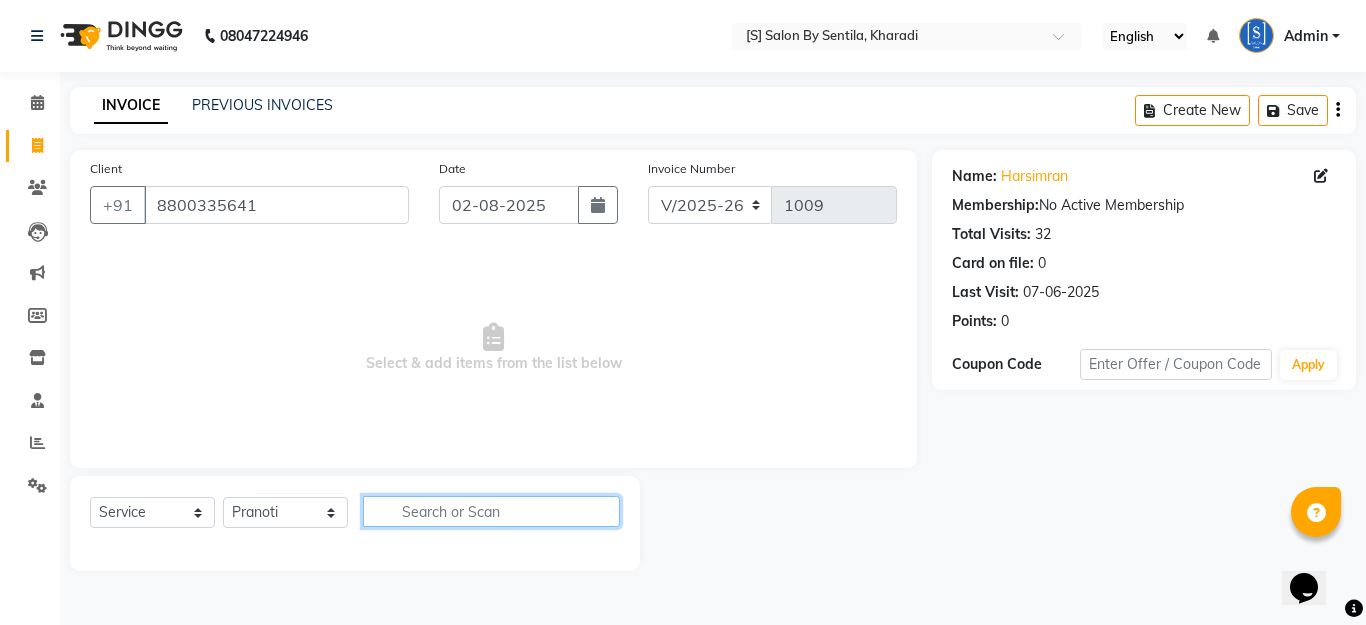 click 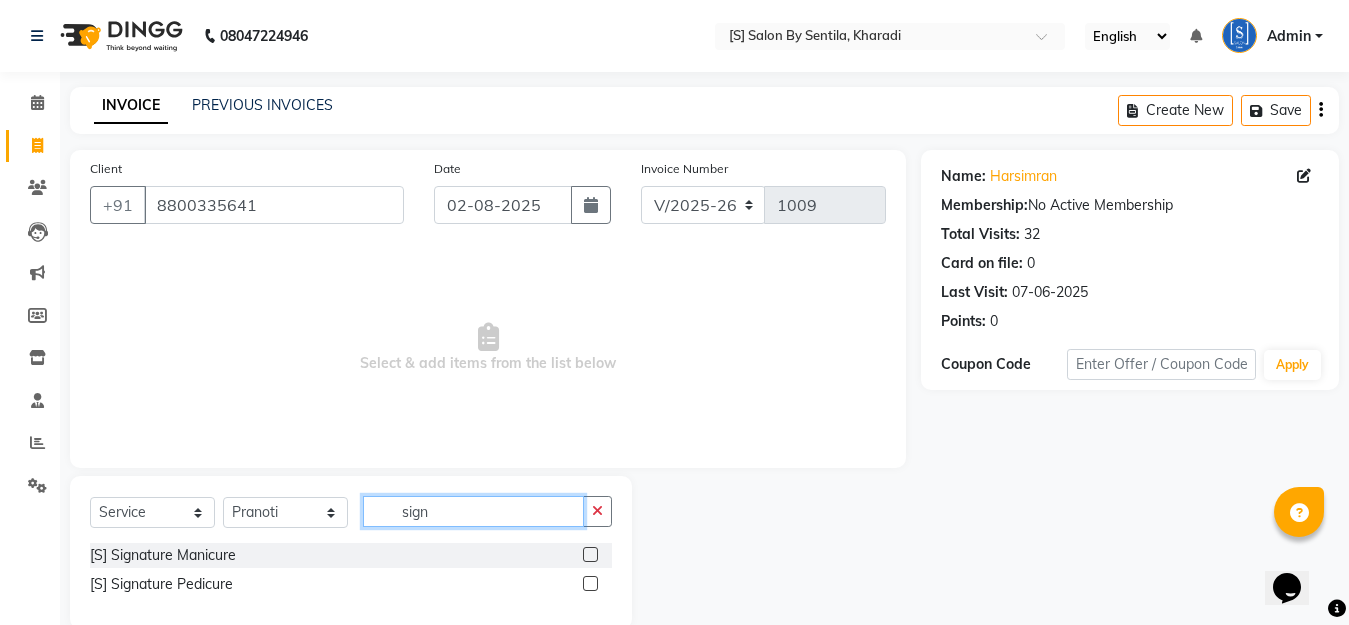type on "sign" 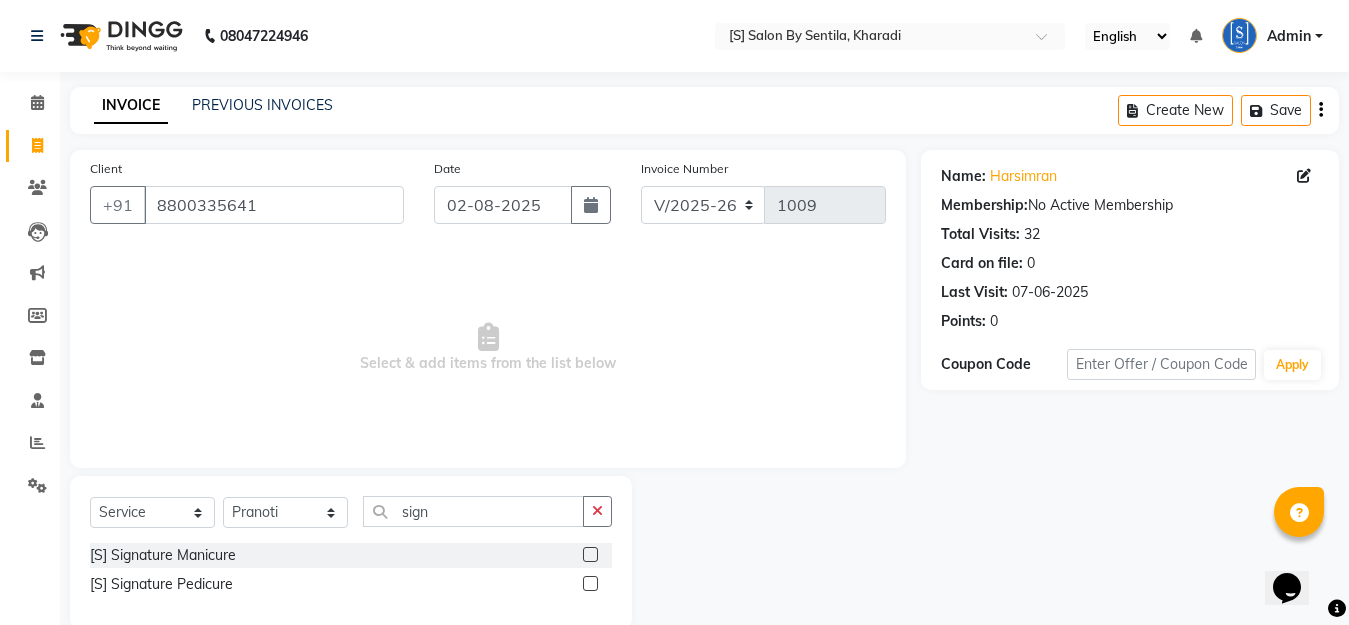 click 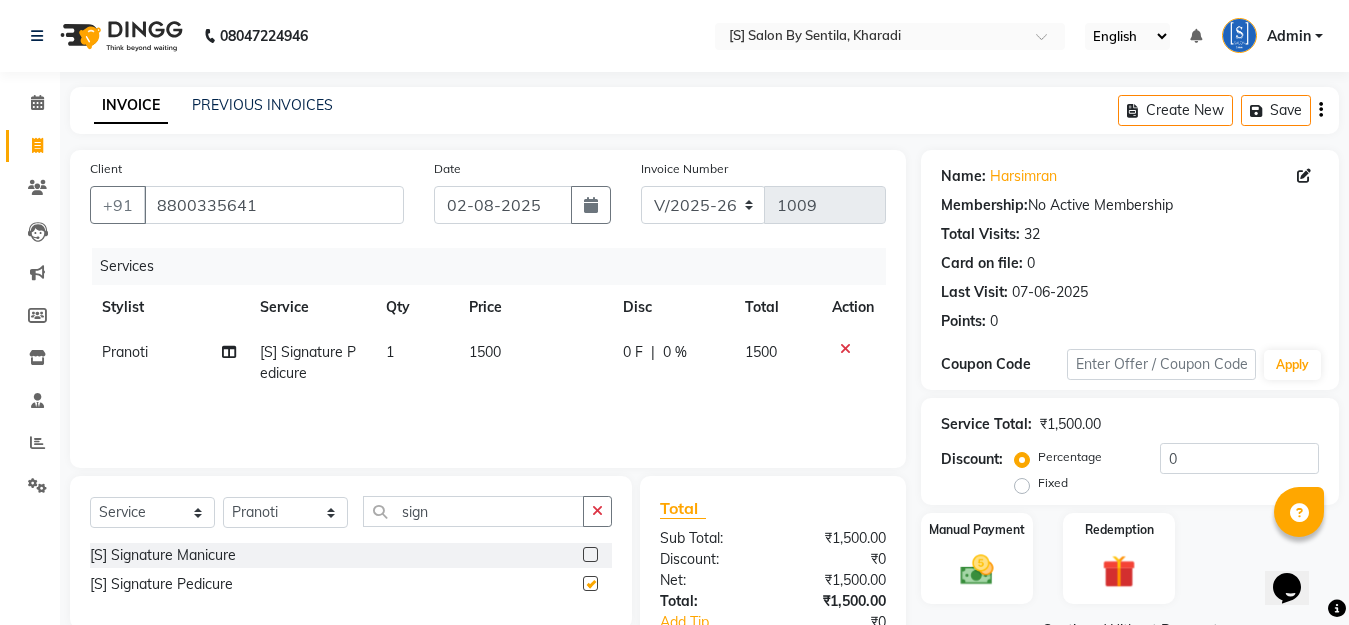 checkbox on "false" 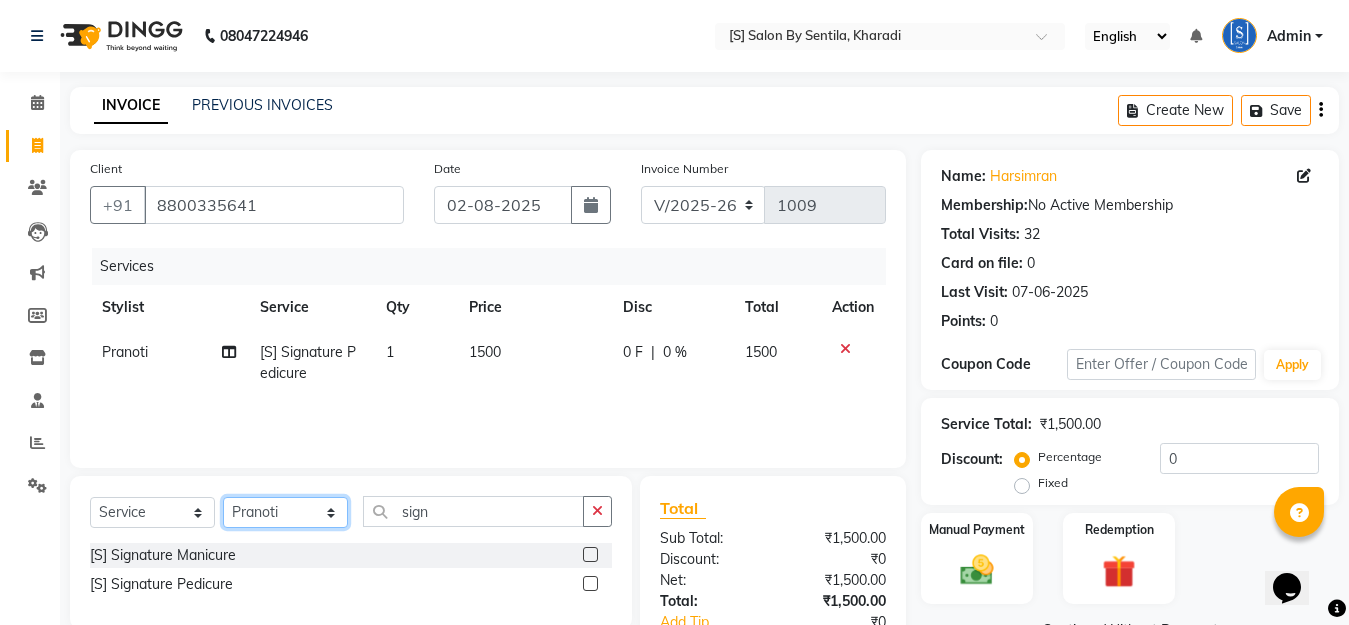 click on "Select Stylist Aarti Beautician Demnao Pranoti Rahim  Sentila Zaiba" 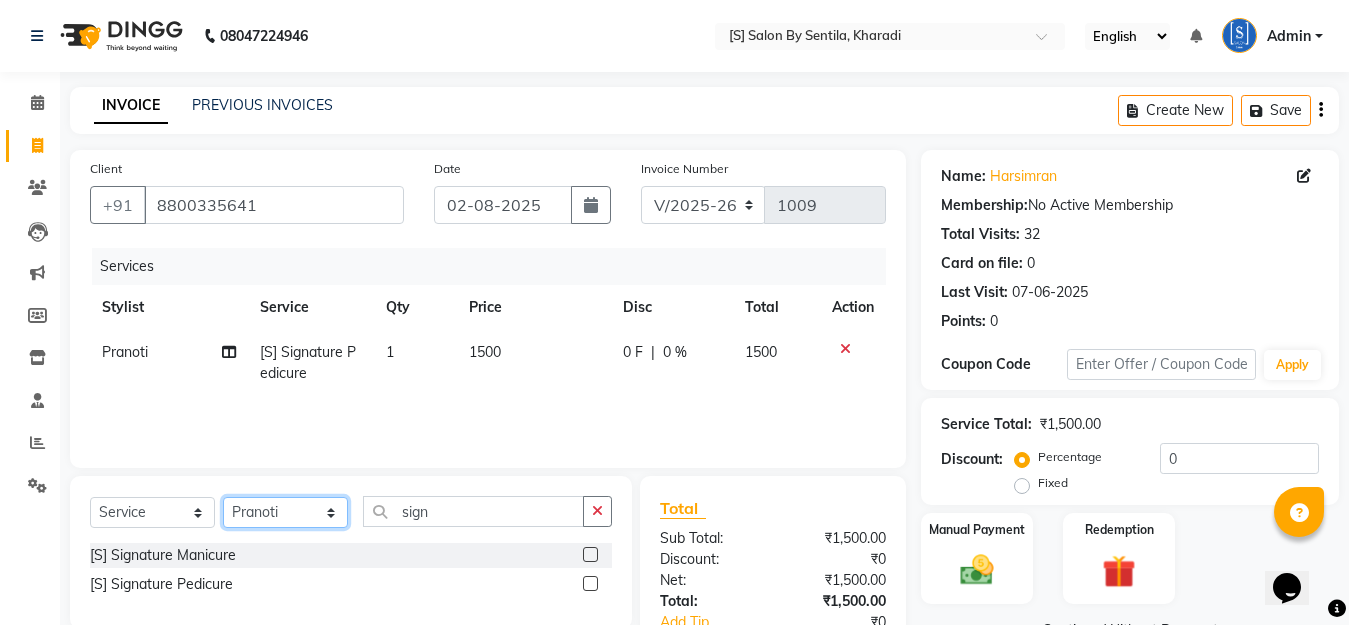 select on "1631" 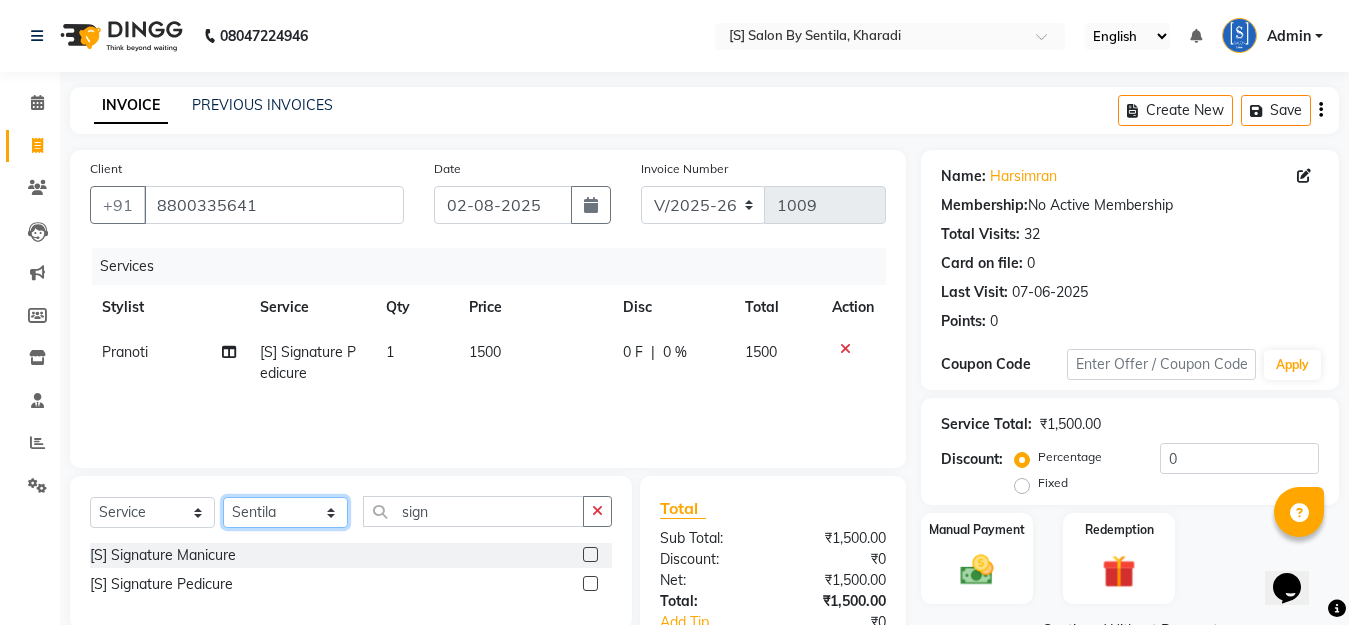 click on "Select Stylist Aarti Beautician Demnao Pranoti Rahim  Sentila Zaiba" 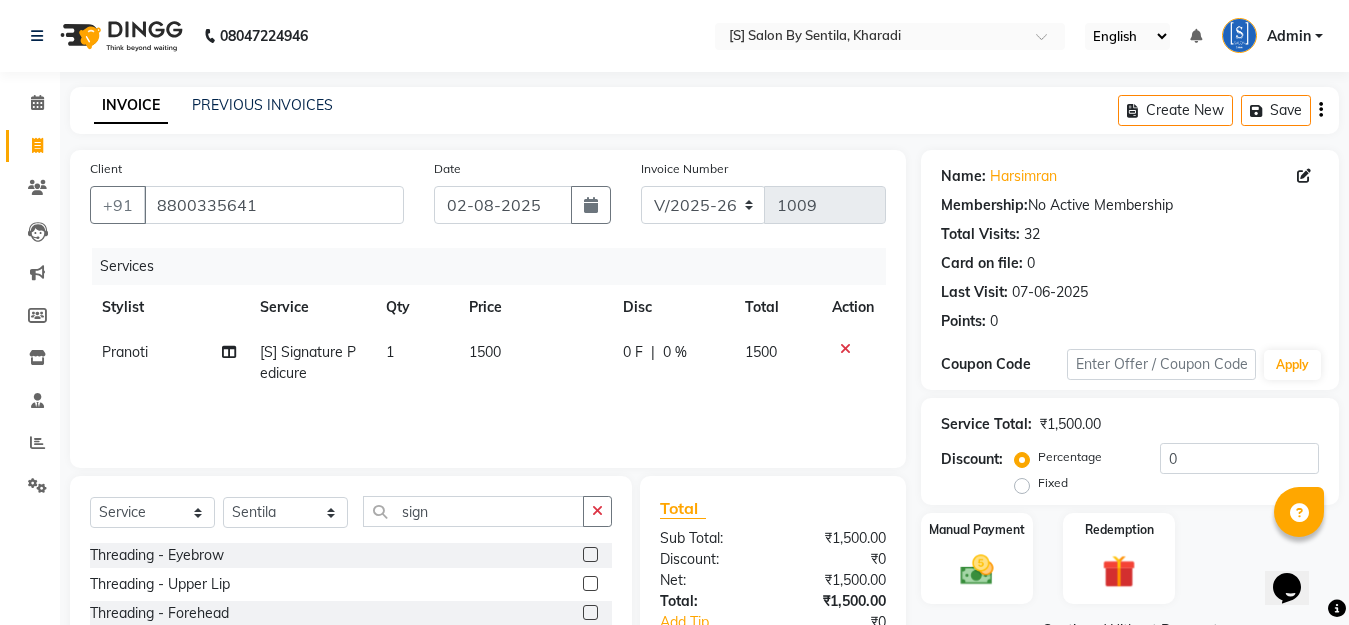 click 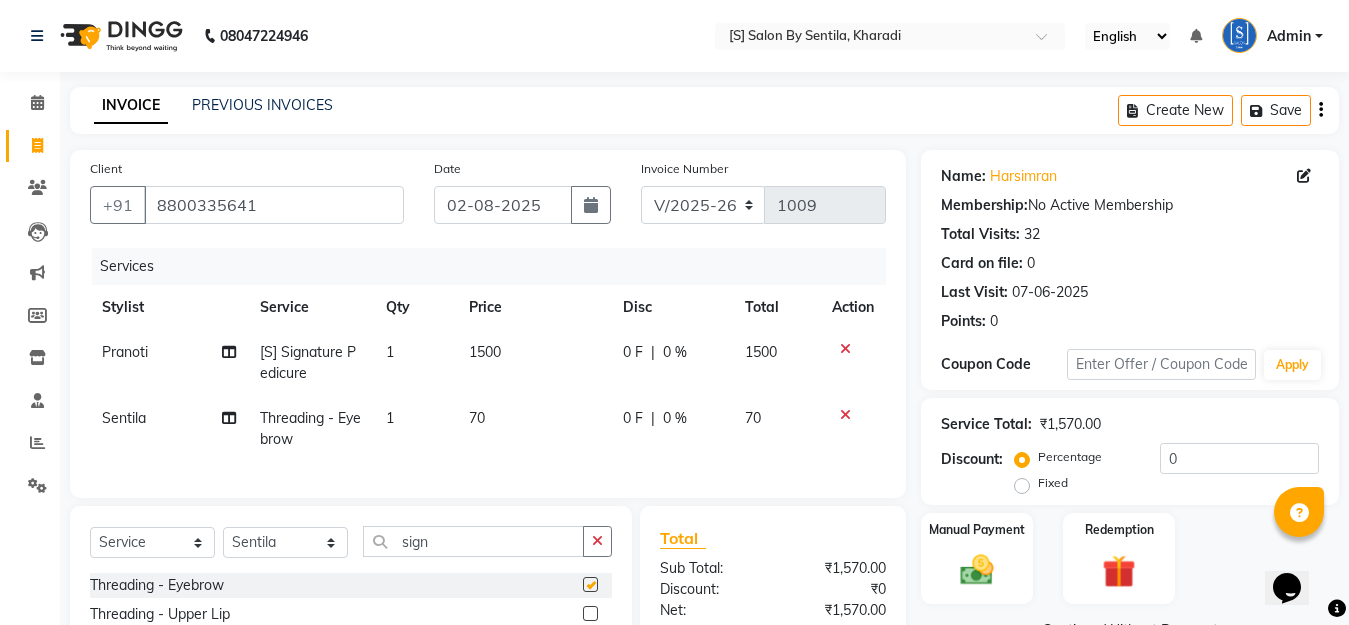 checkbox on "false" 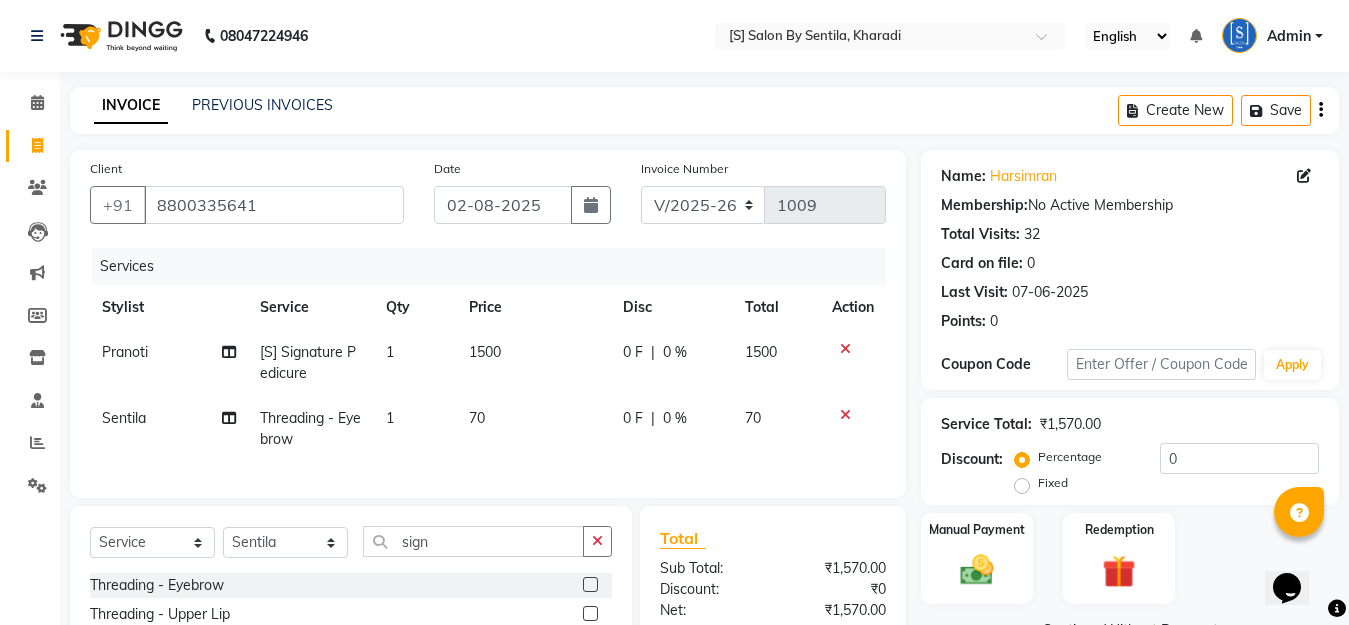 scroll, scrollTop: 223, scrollLeft: 0, axis: vertical 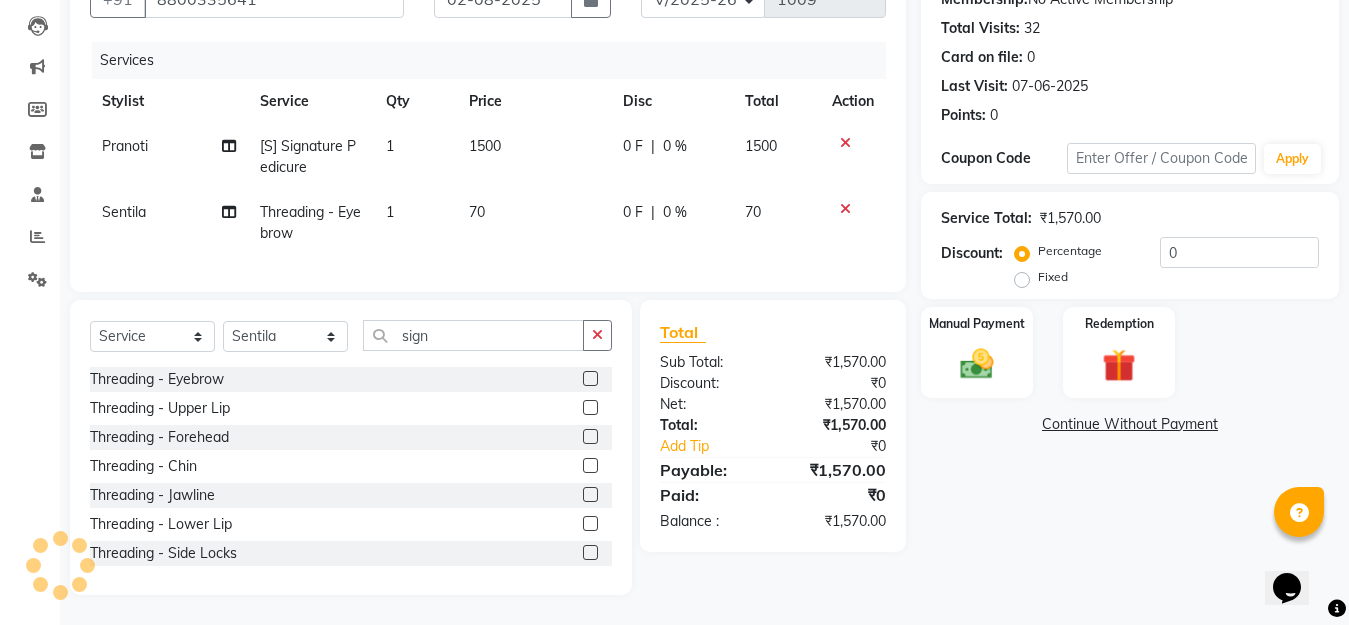 click 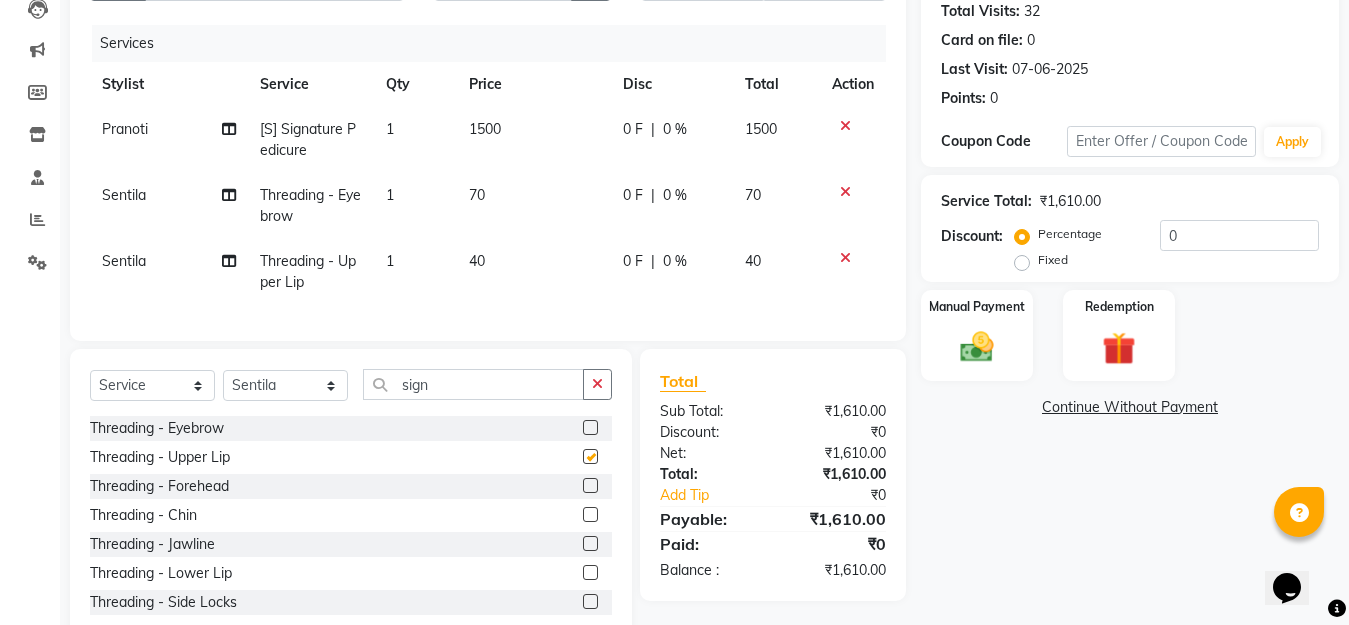checkbox on "false" 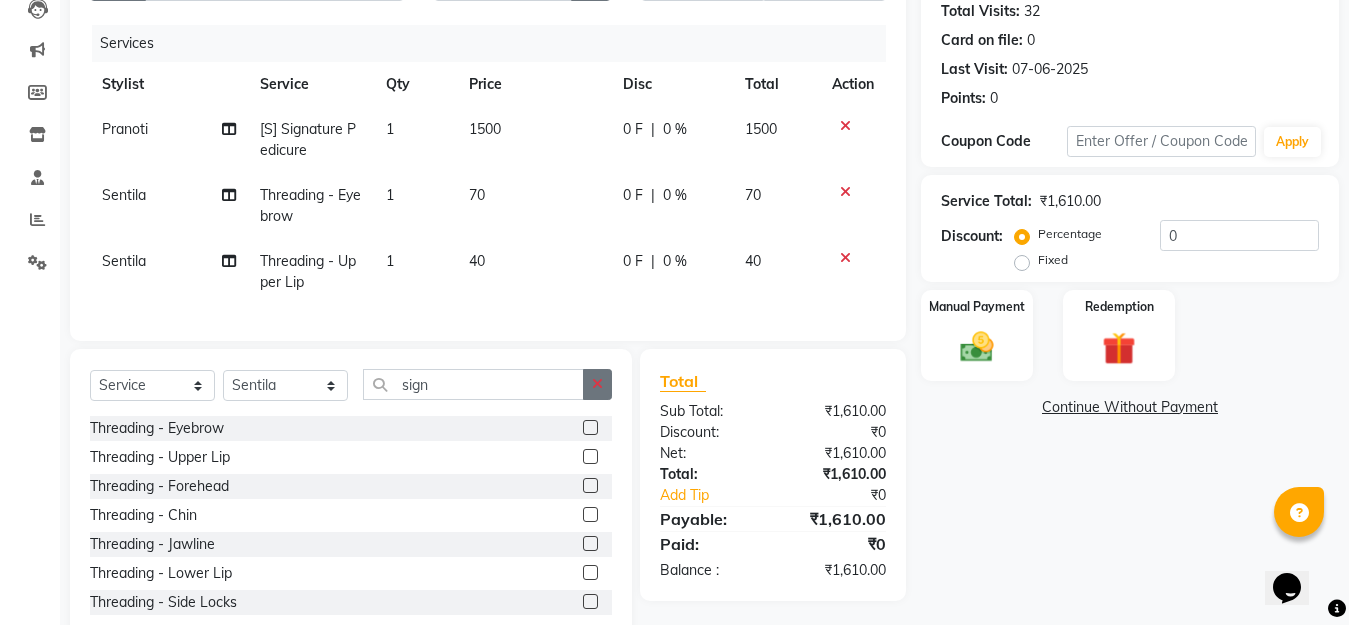 click 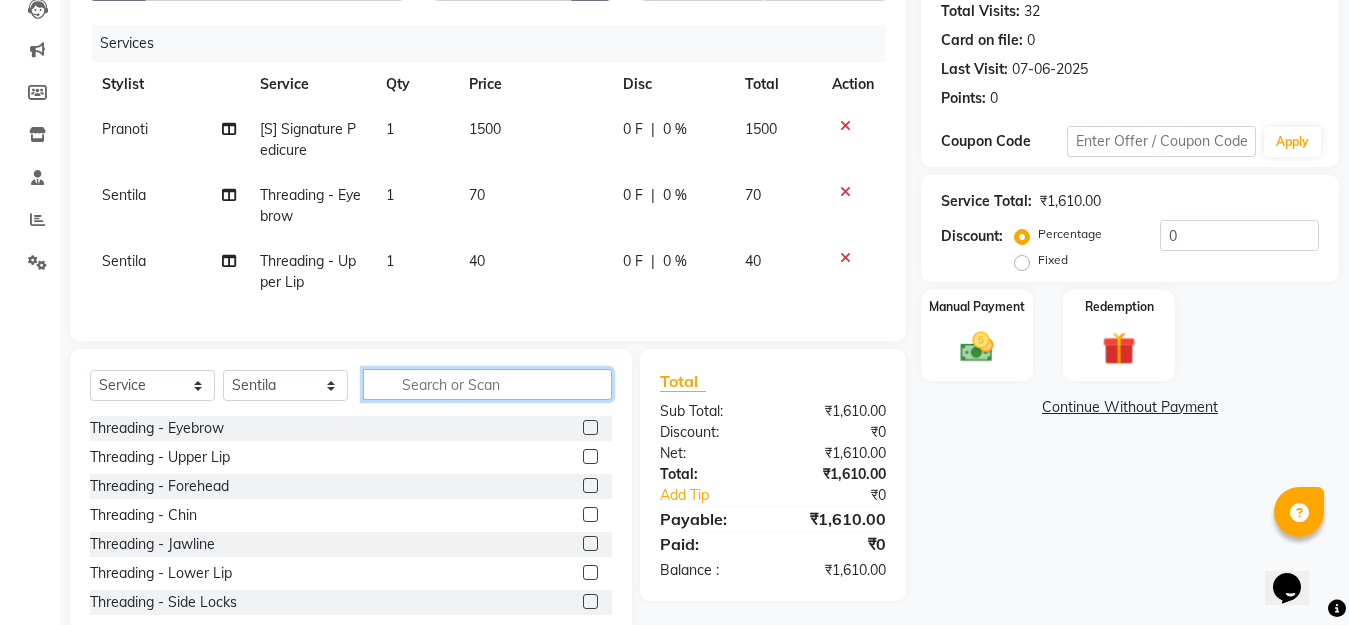 click 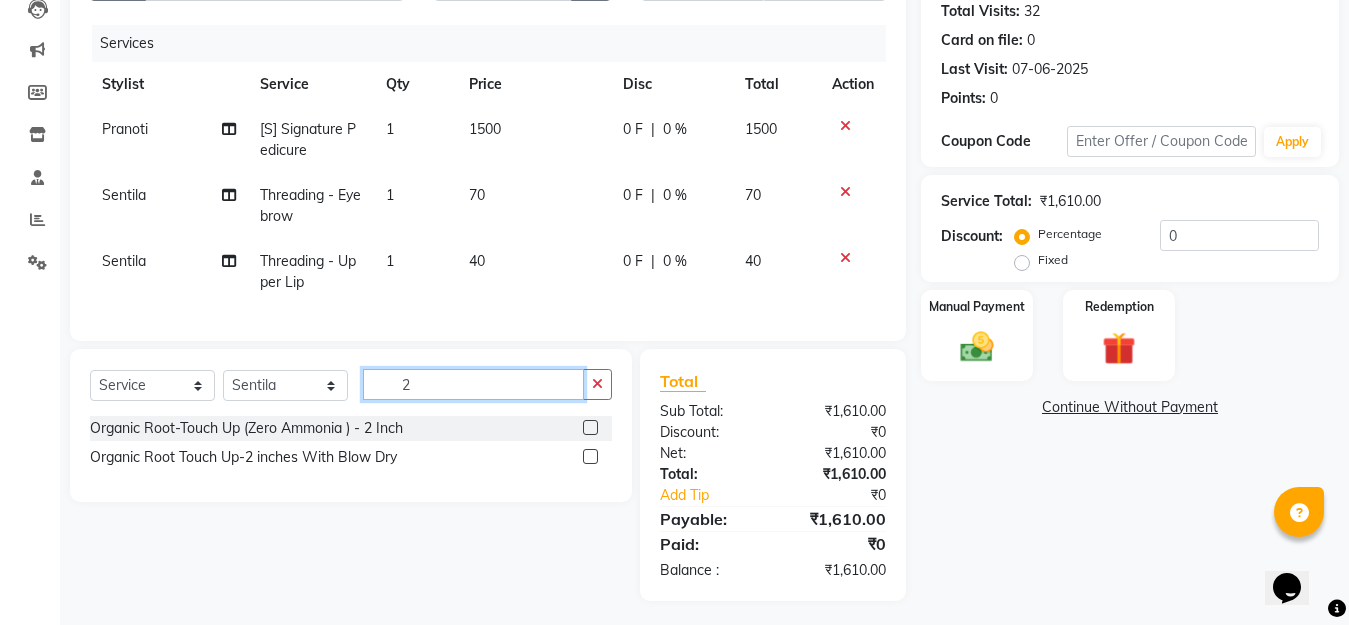 type on "2" 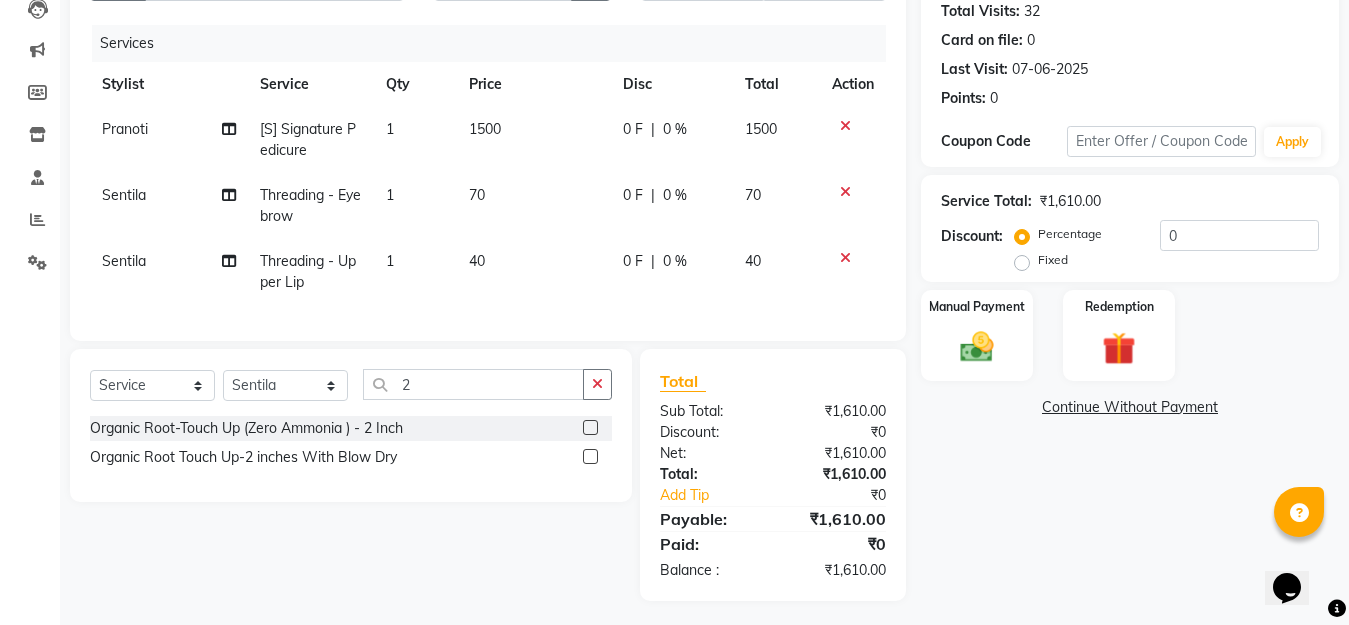 click 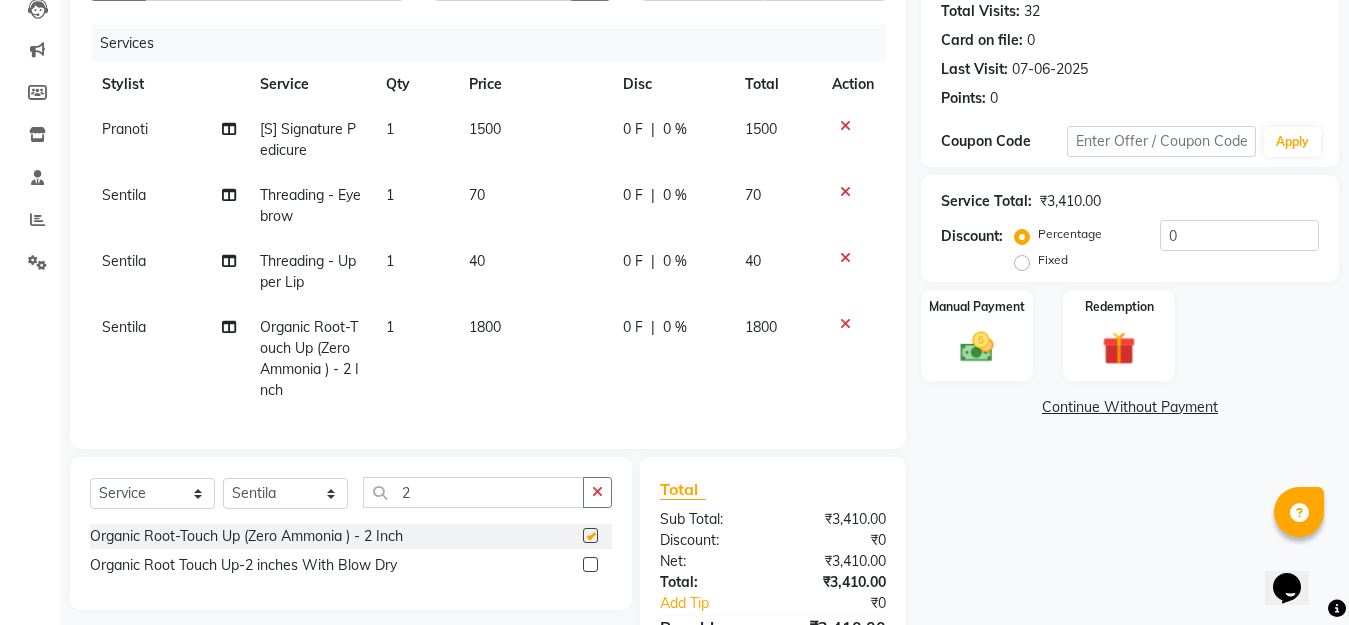 checkbox on "false" 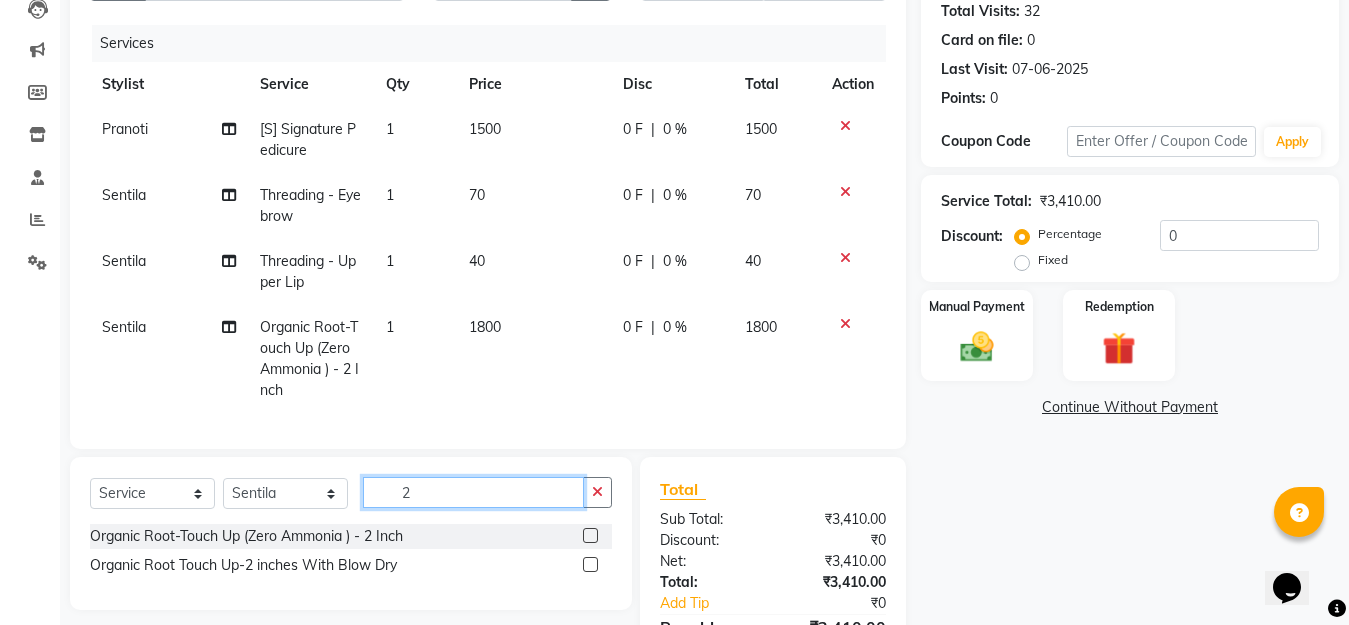 click on "2" 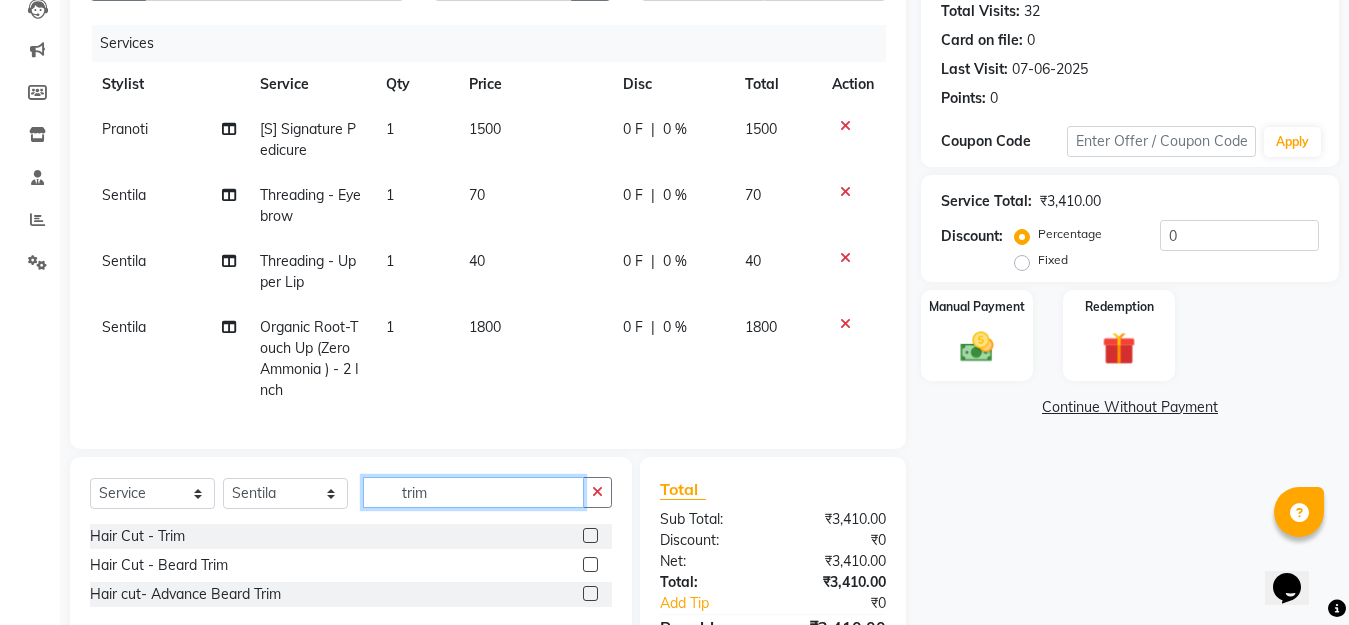 type on "trim" 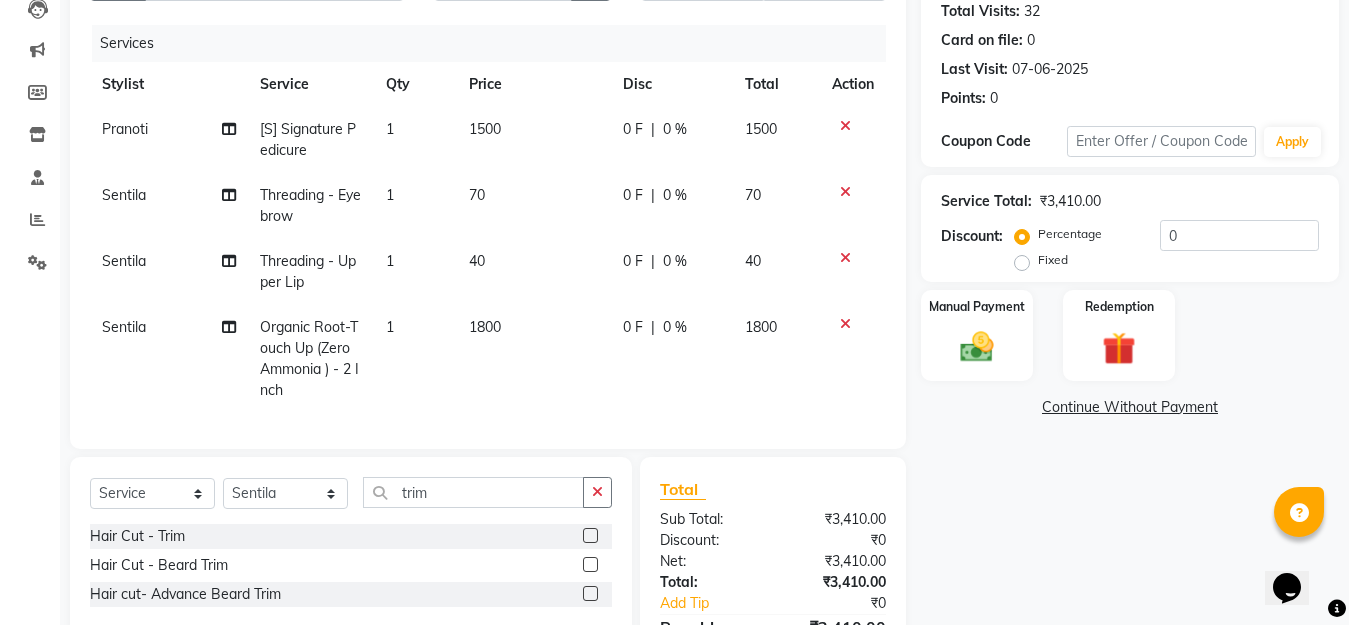 click 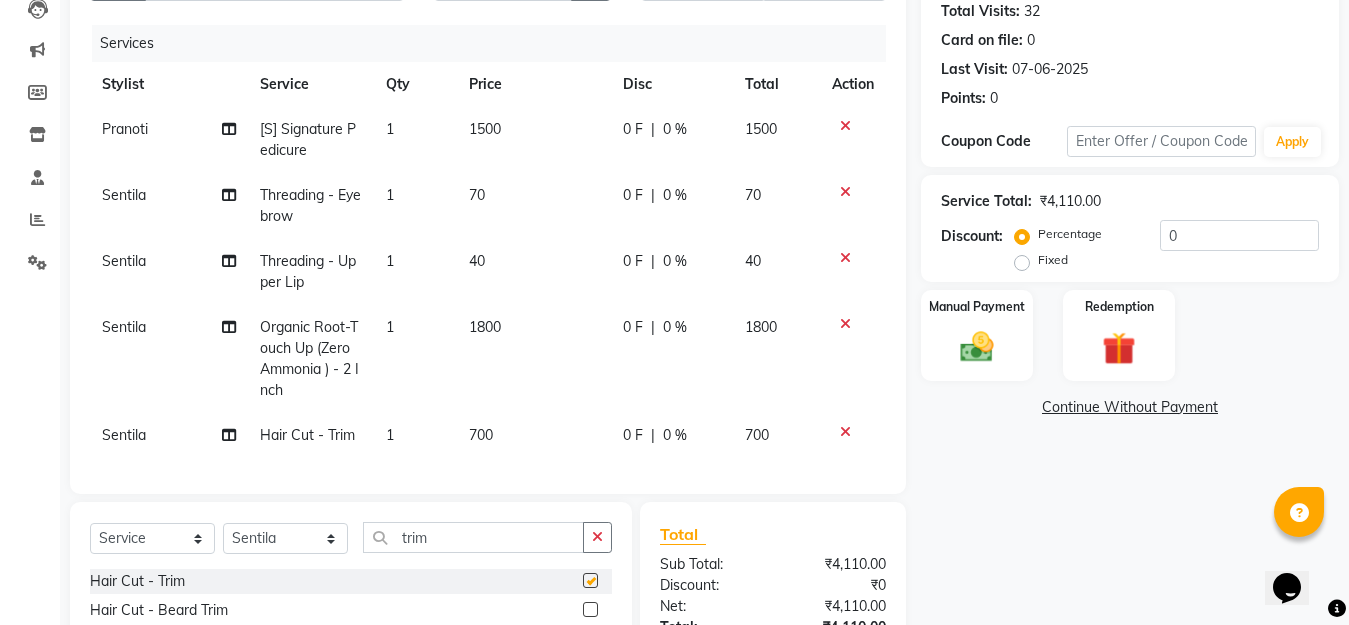 checkbox on "false" 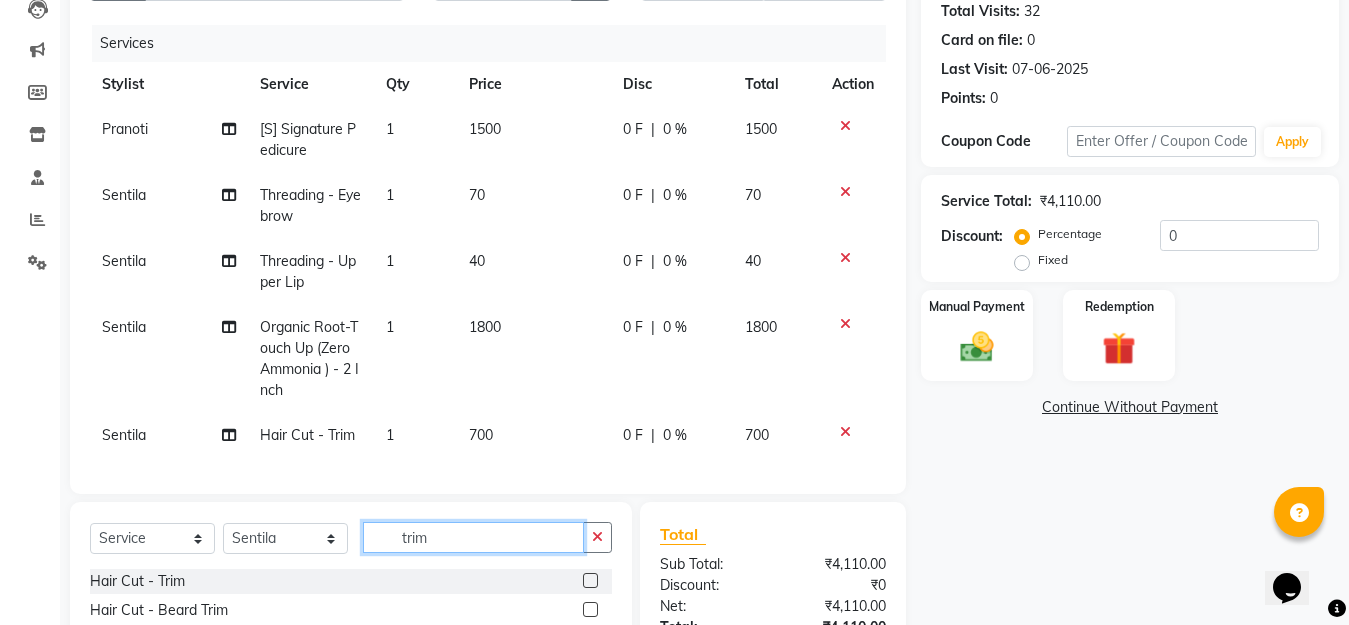 drag, startPoint x: 442, startPoint y: 543, endPoint x: 558, endPoint y: 566, distance: 118.258194 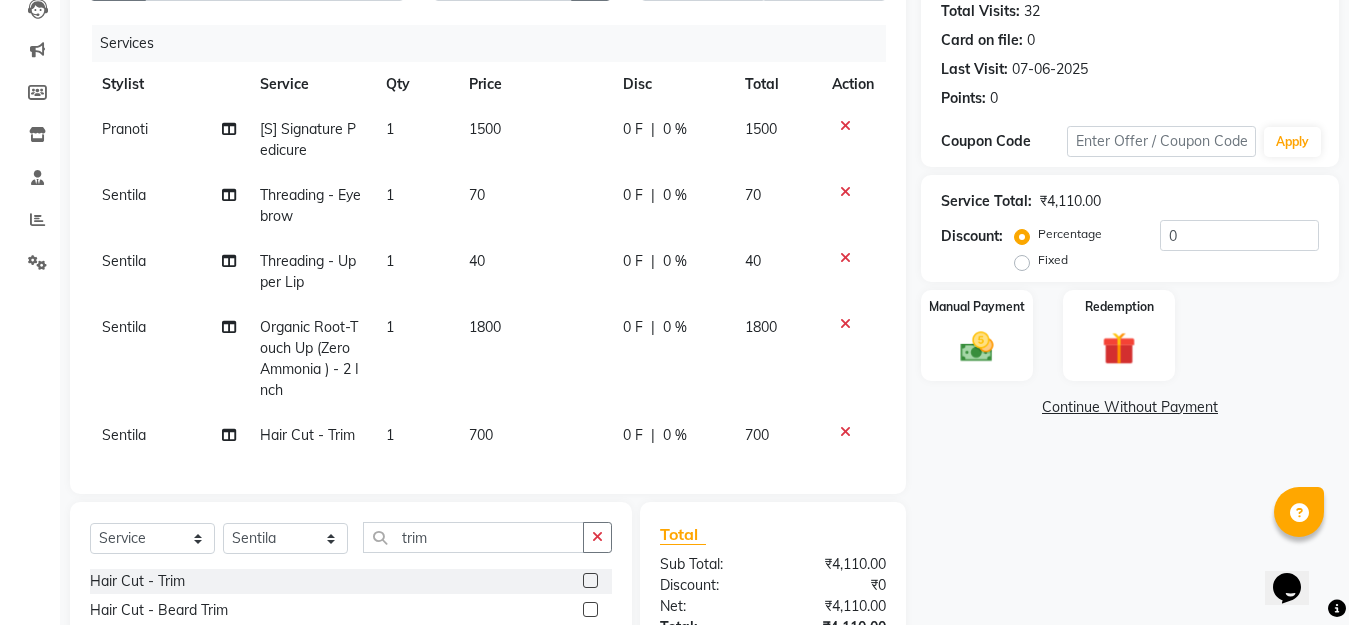 drag, startPoint x: 594, startPoint y: 557, endPoint x: 560, endPoint y: 555, distance: 34.058773 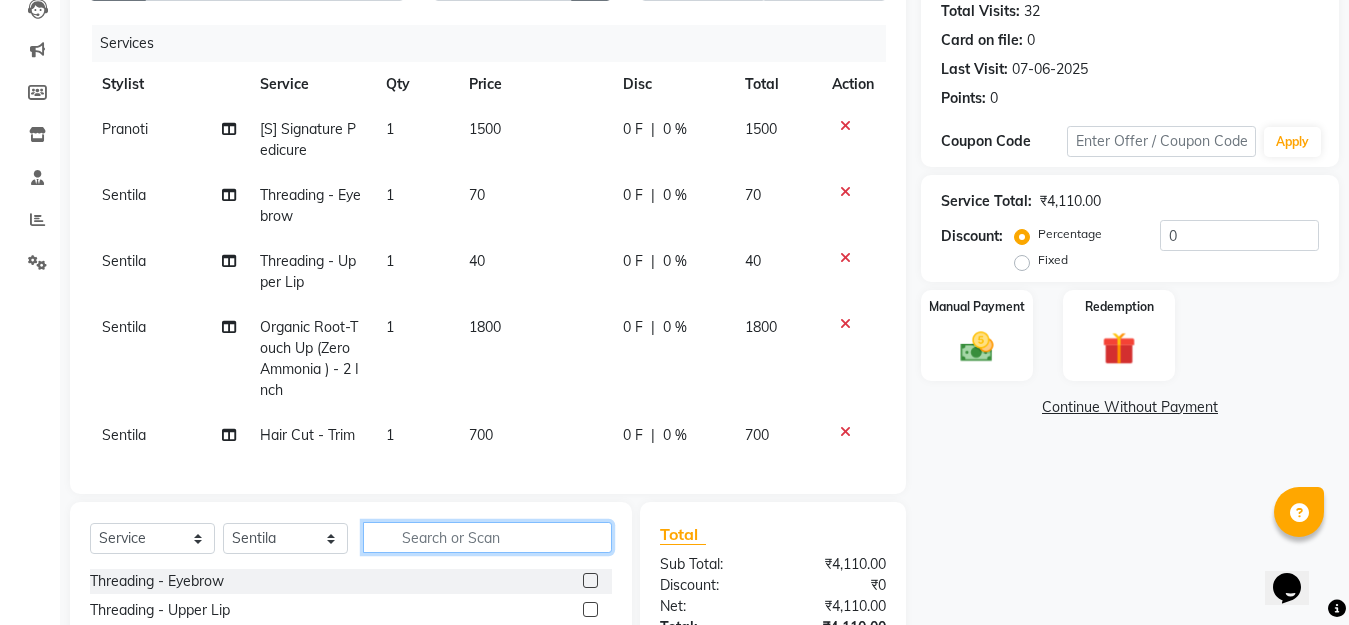 click 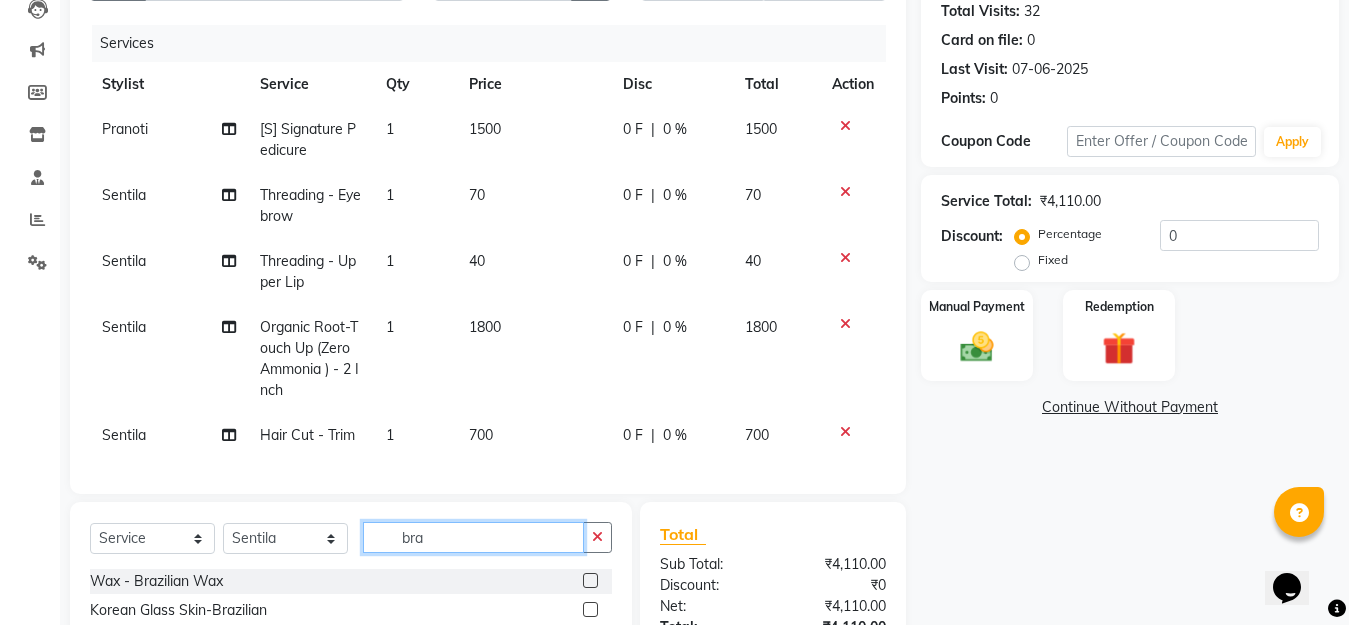 scroll, scrollTop: 442, scrollLeft: 0, axis: vertical 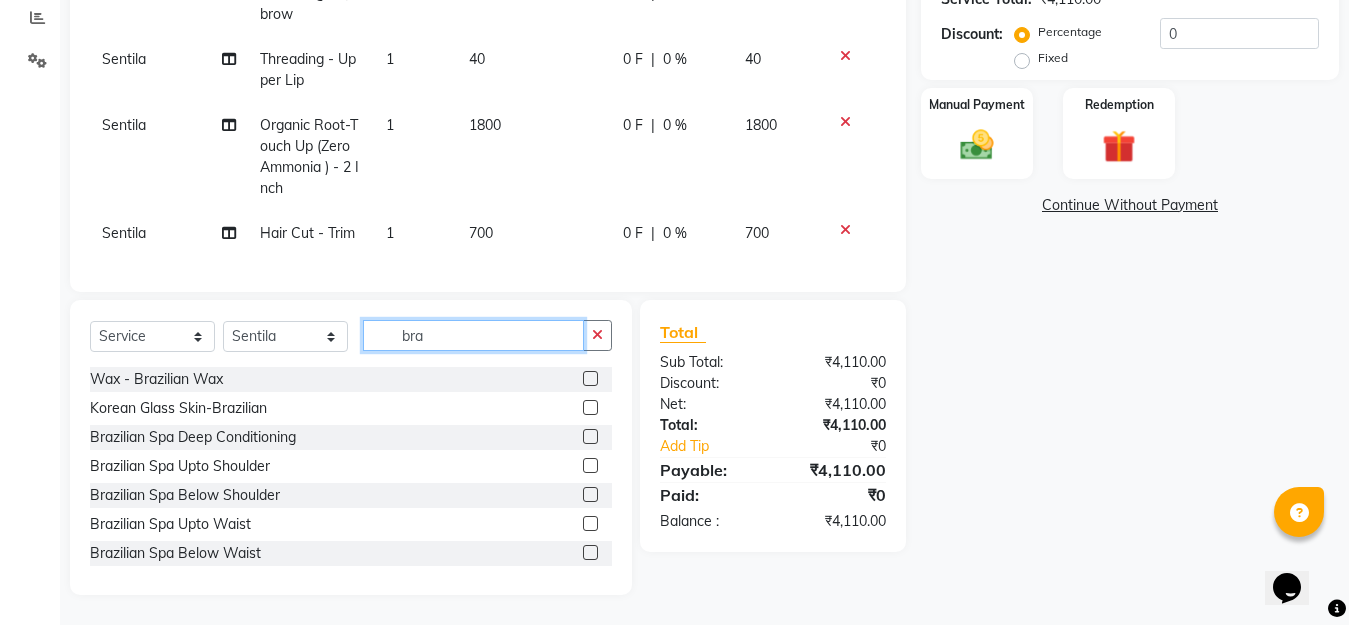 type on "bra" 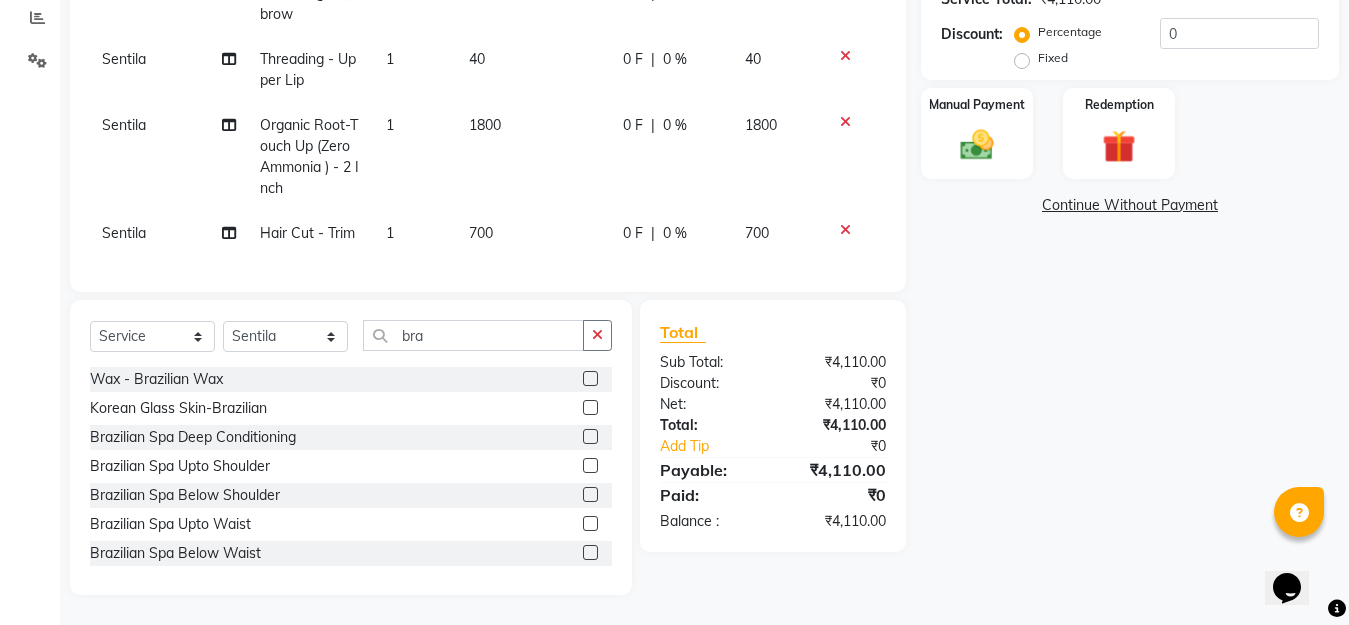 click 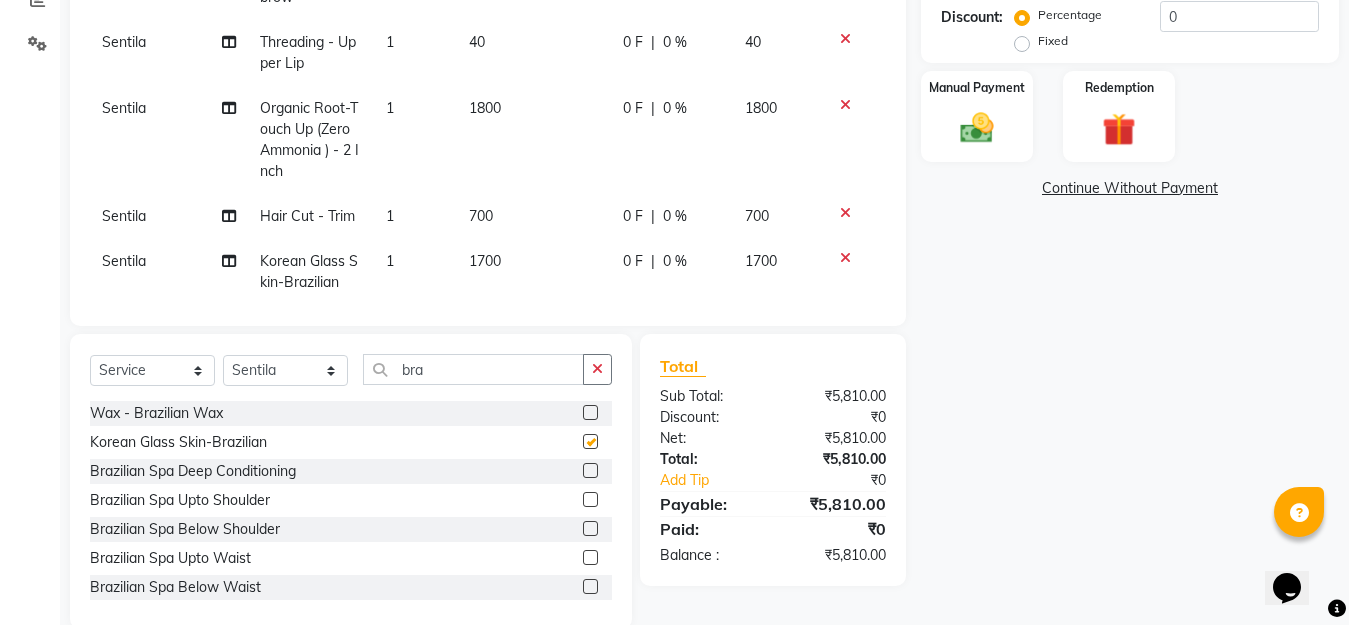checkbox on "false" 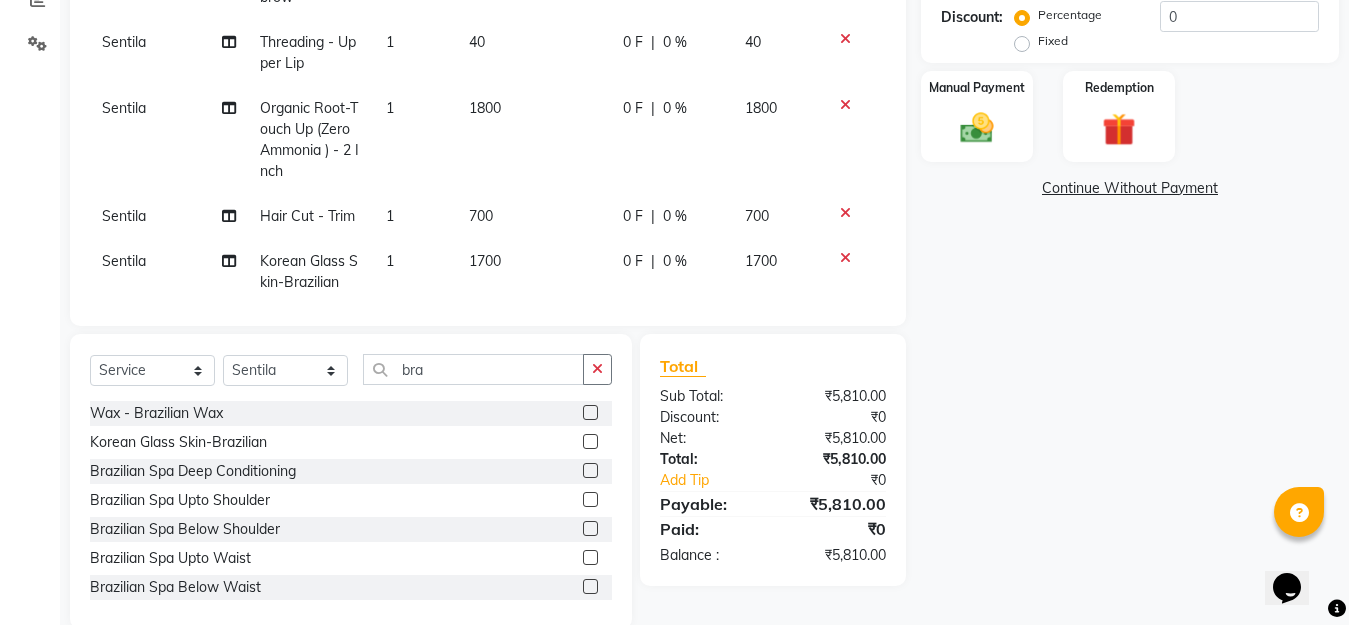 drag, startPoint x: 596, startPoint y: 361, endPoint x: 500, endPoint y: 367, distance: 96.18732 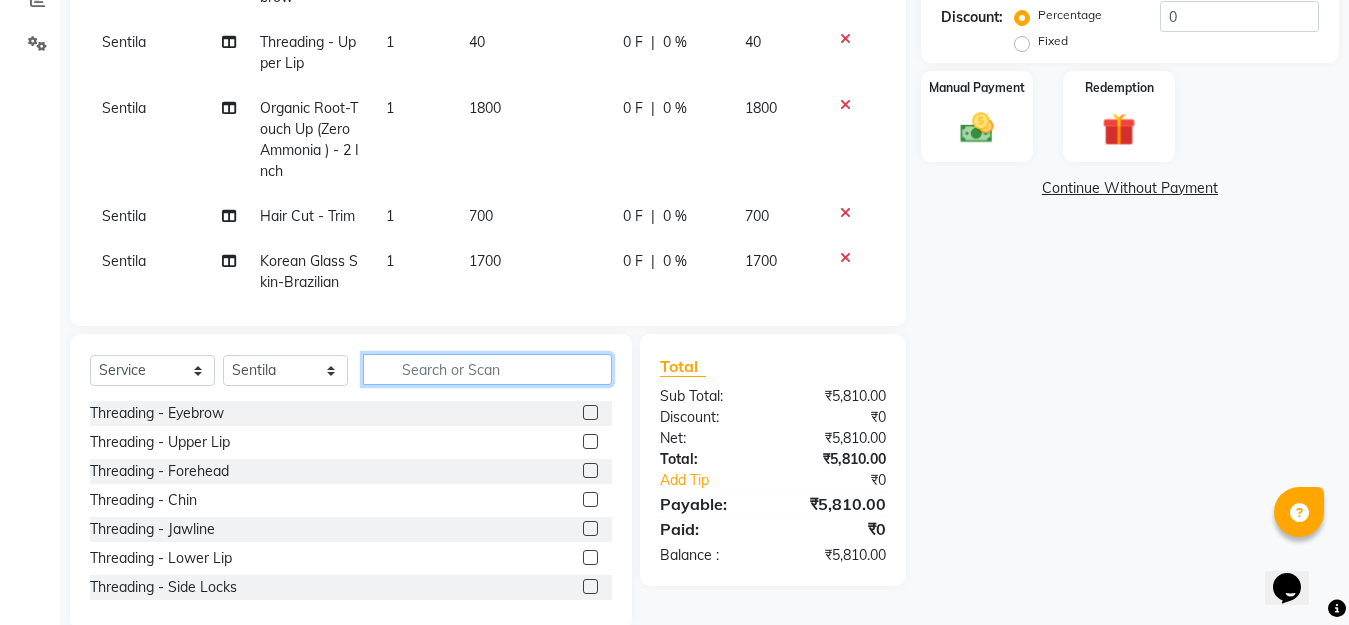click 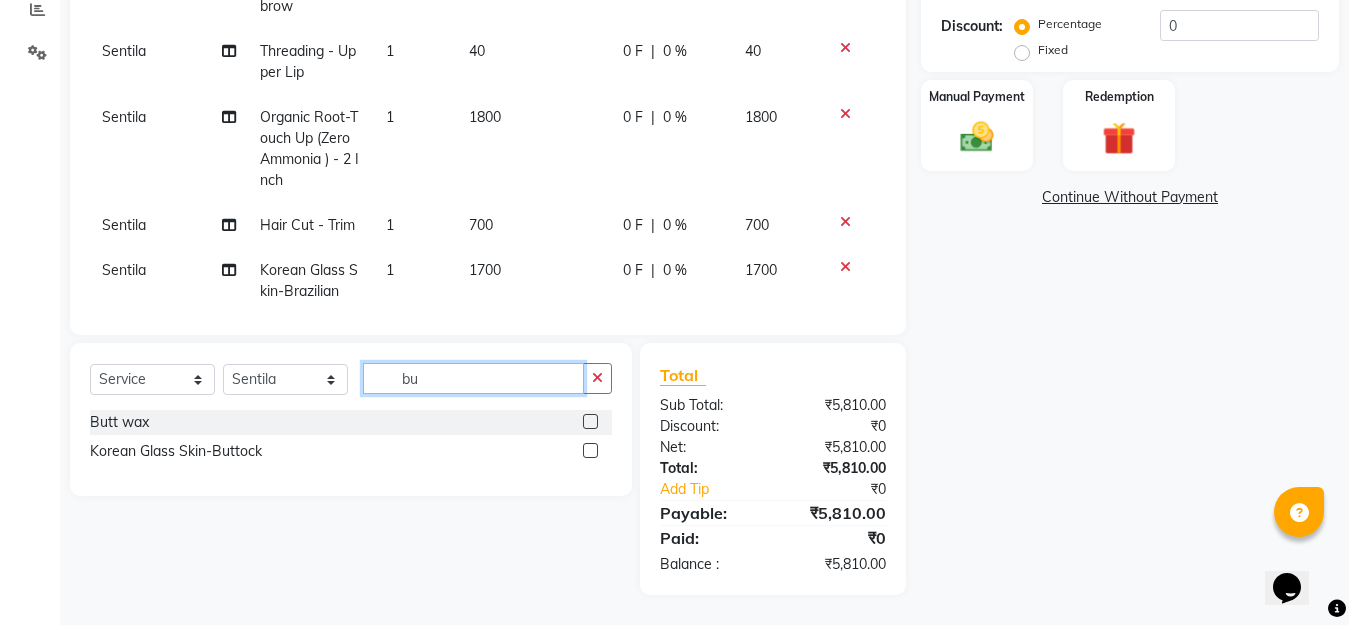 scroll, scrollTop: 433, scrollLeft: 0, axis: vertical 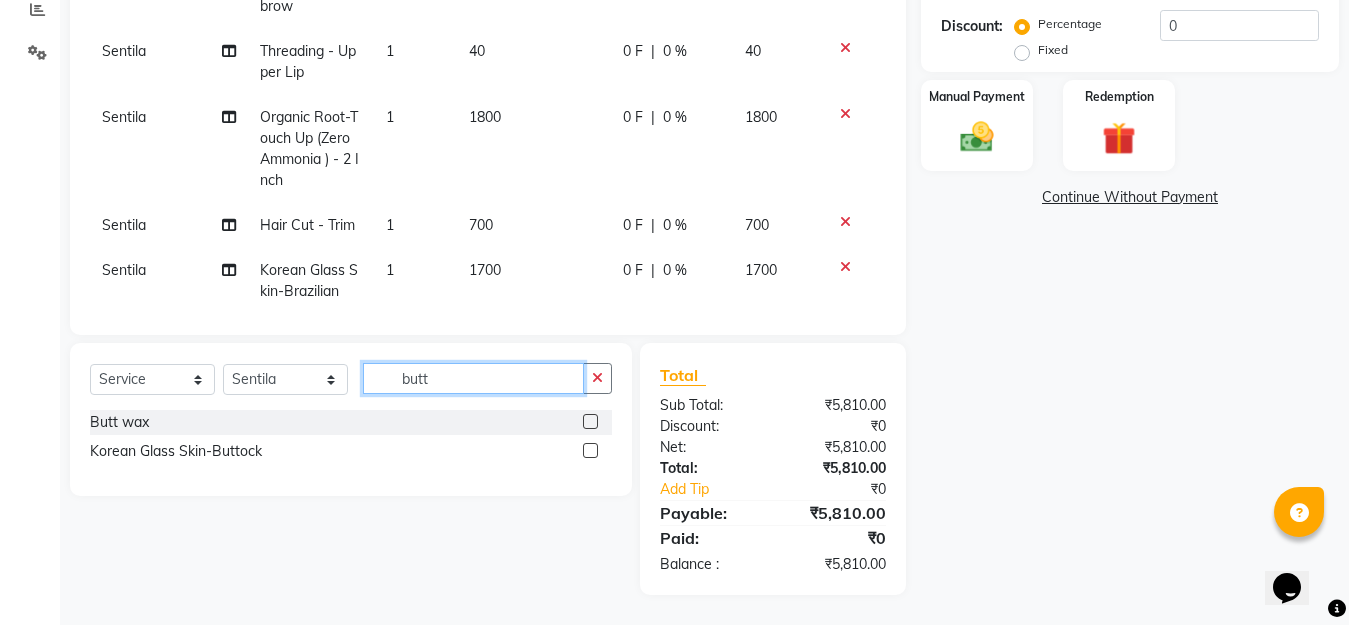 type on "butt" 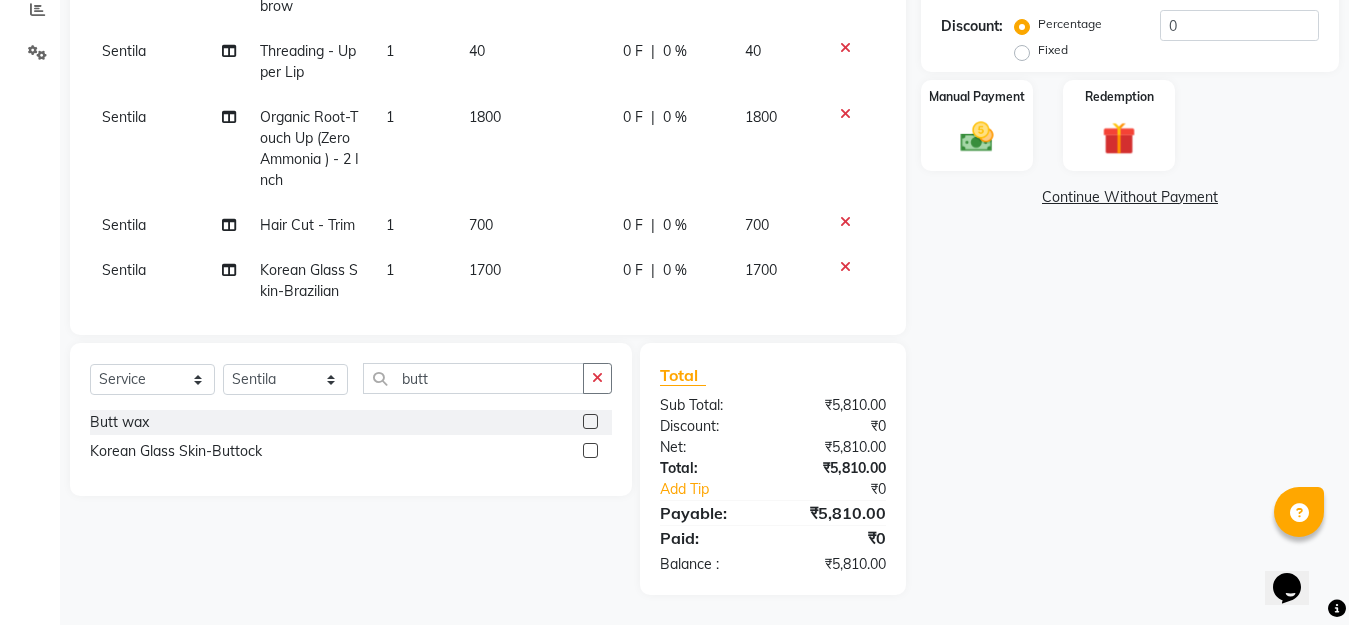 click 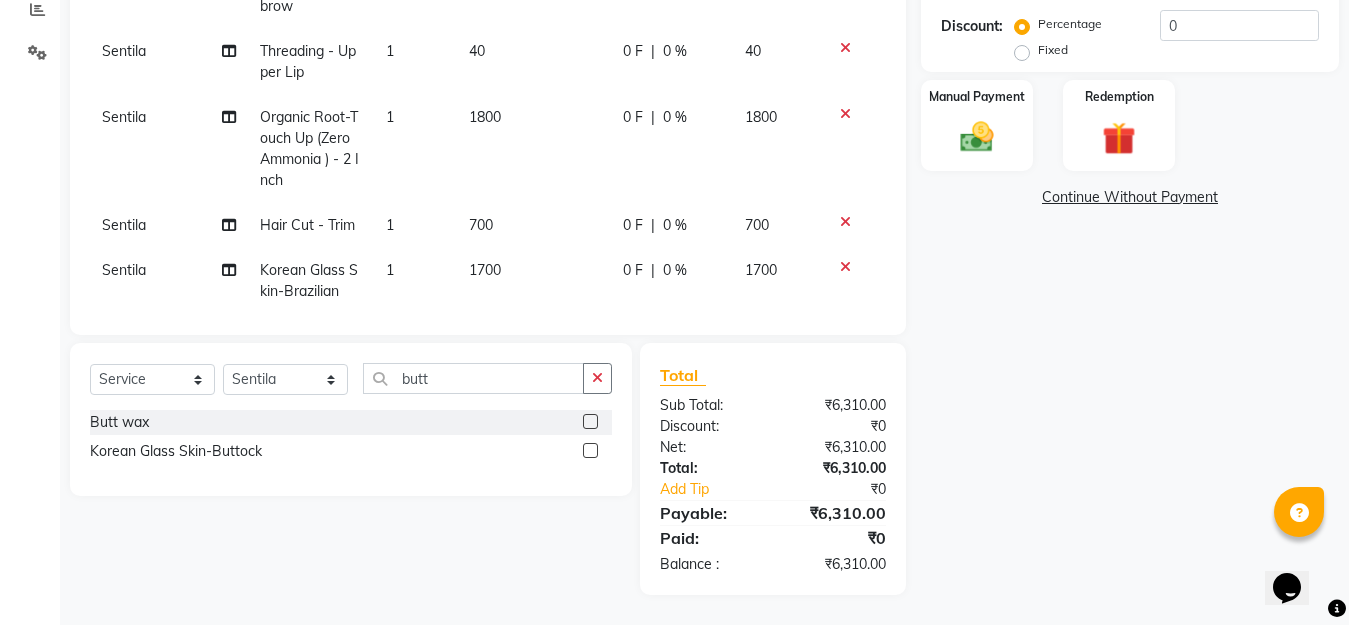 click 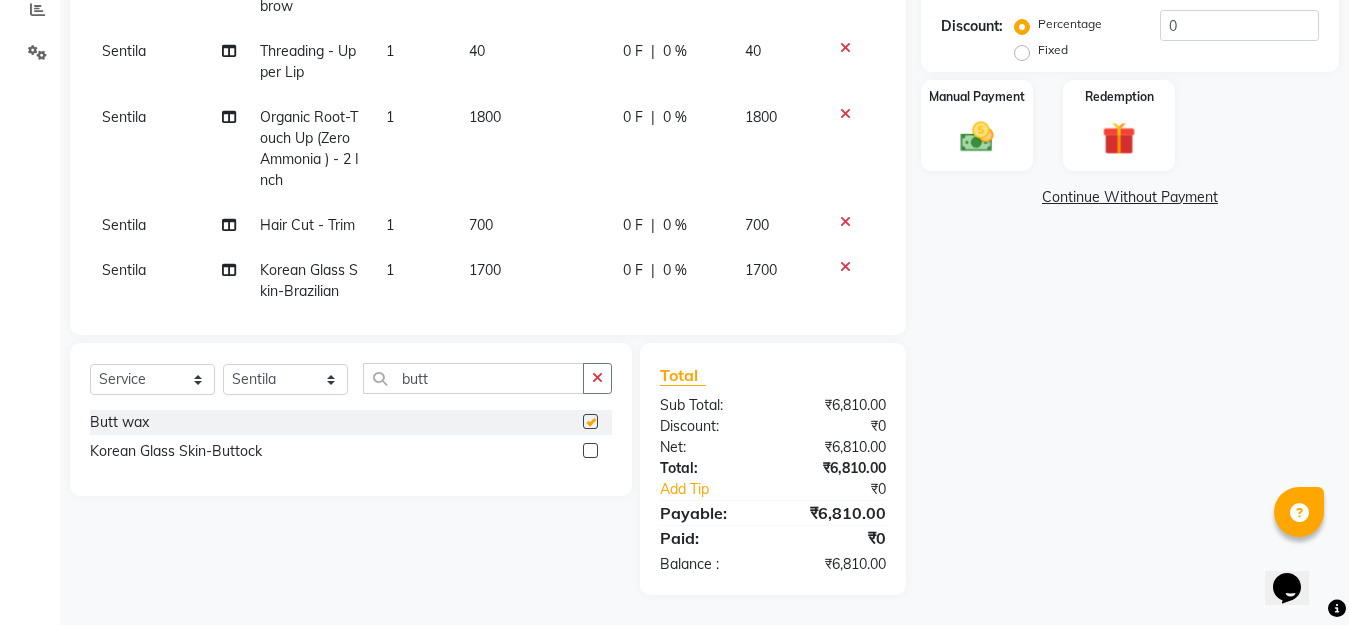 checkbox on "false" 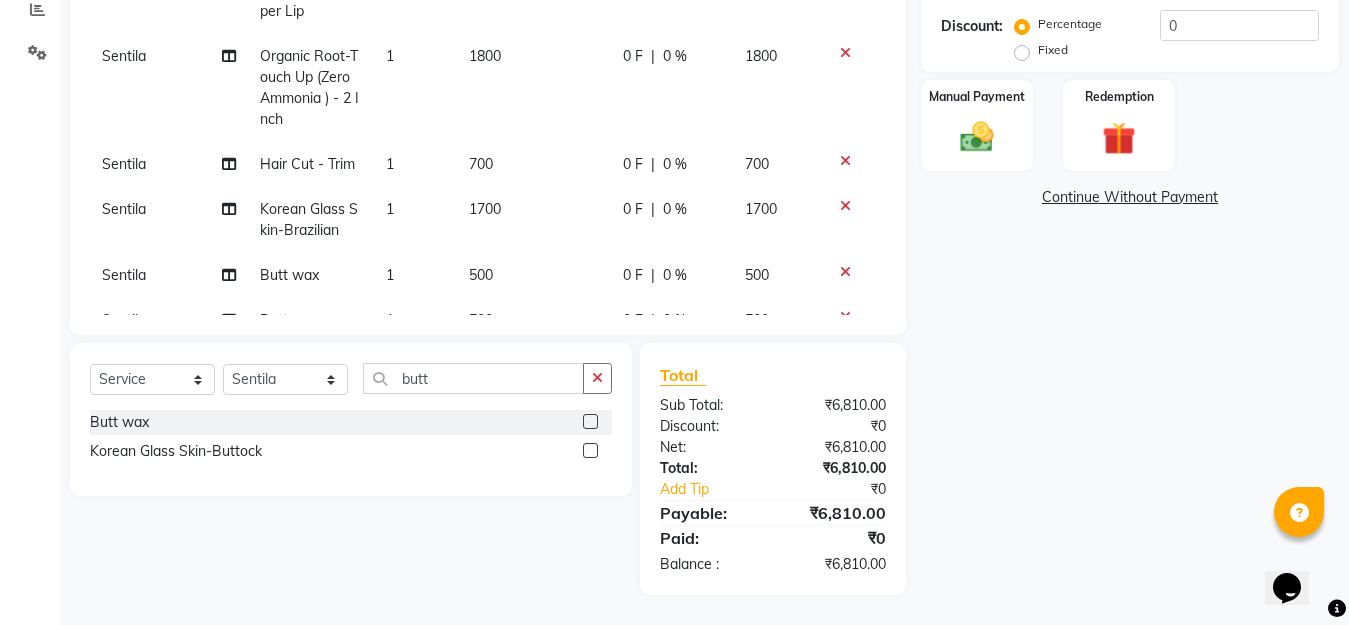 scroll, scrollTop: 122, scrollLeft: 0, axis: vertical 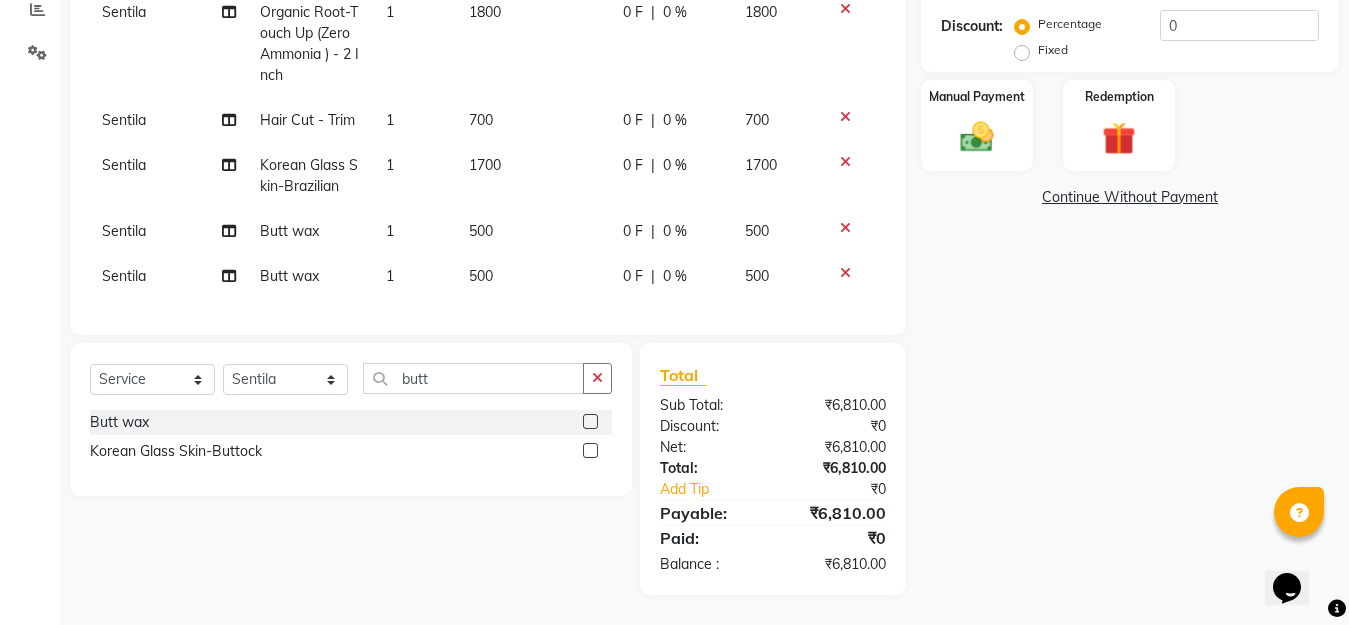 click 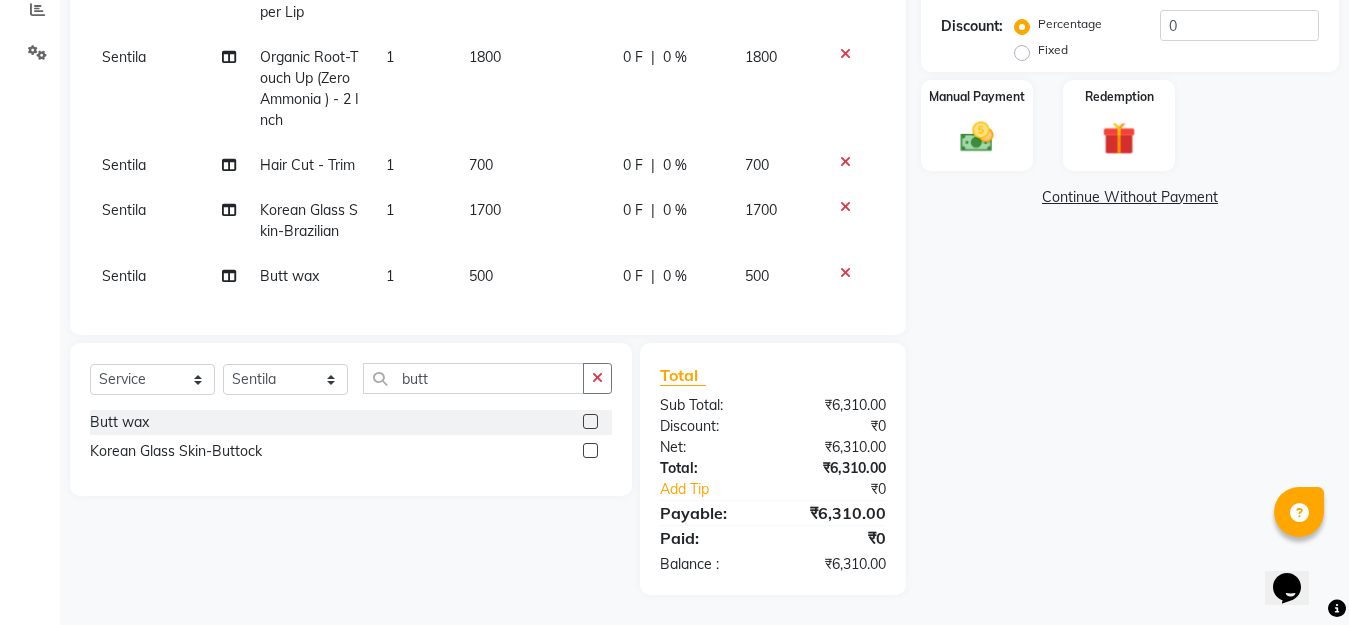 scroll, scrollTop: 77, scrollLeft: 0, axis: vertical 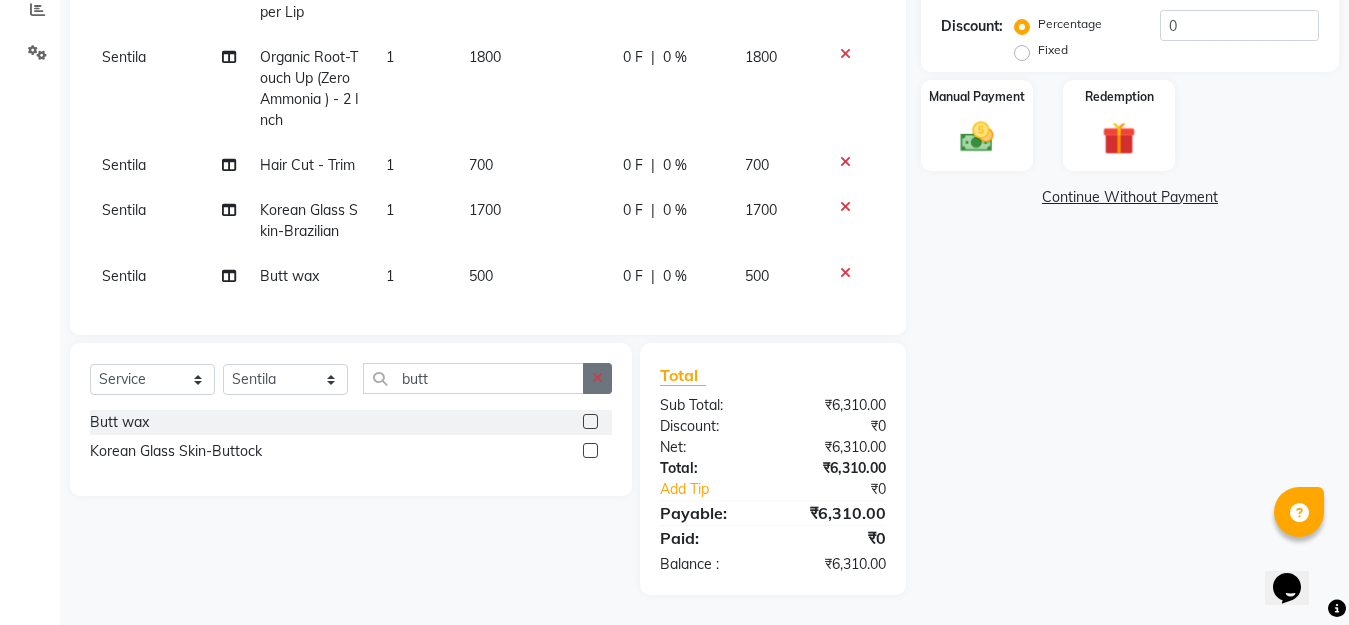 click 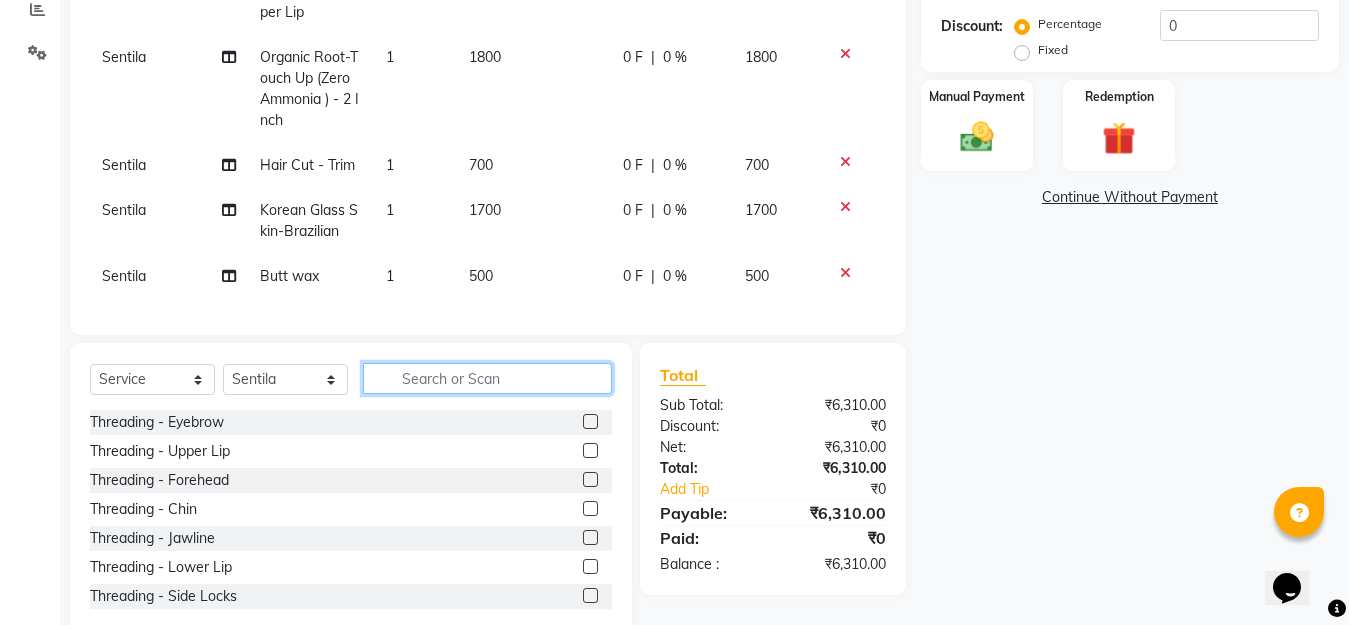 drag, startPoint x: 452, startPoint y: 380, endPoint x: 440, endPoint y: 374, distance: 13.416408 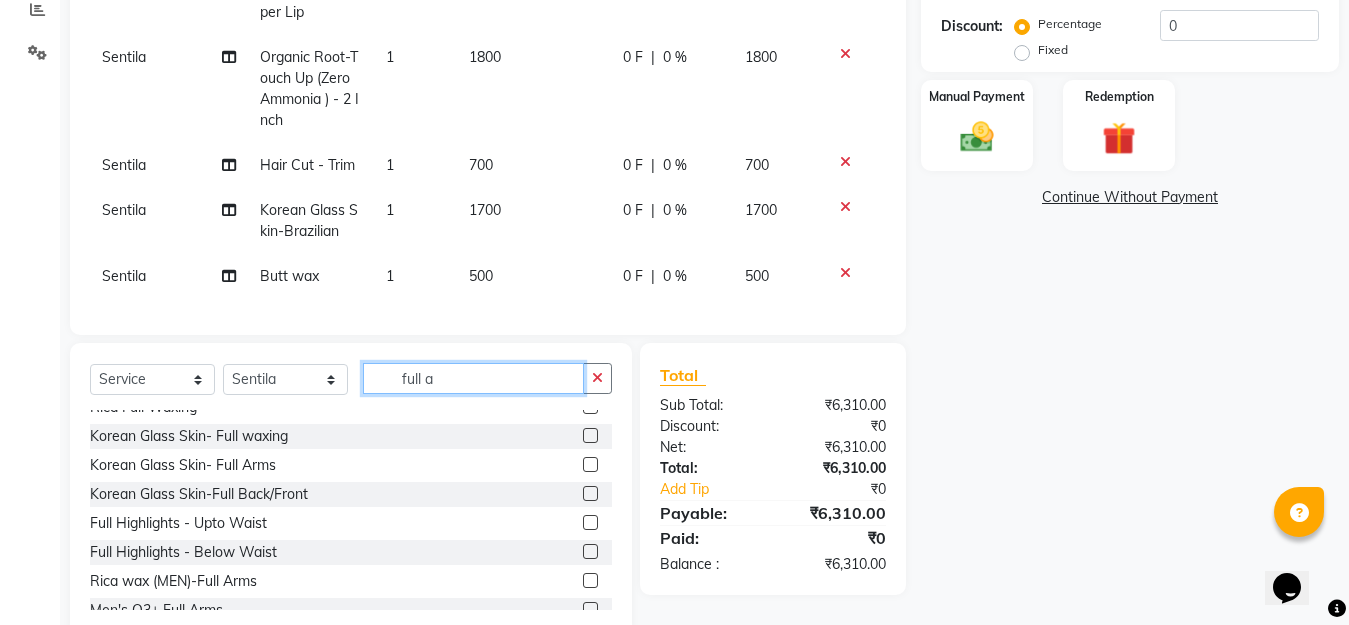 scroll, scrollTop: 351, scrollLeft: 0, axis: vertical 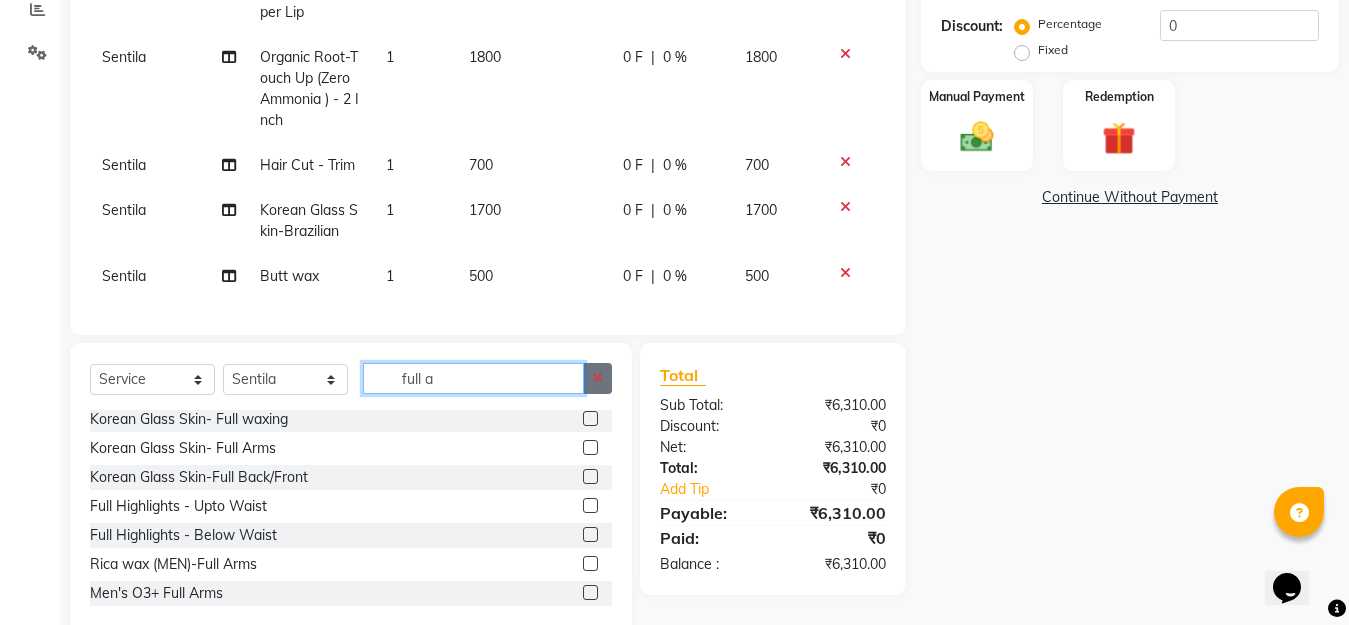 type on "full a" 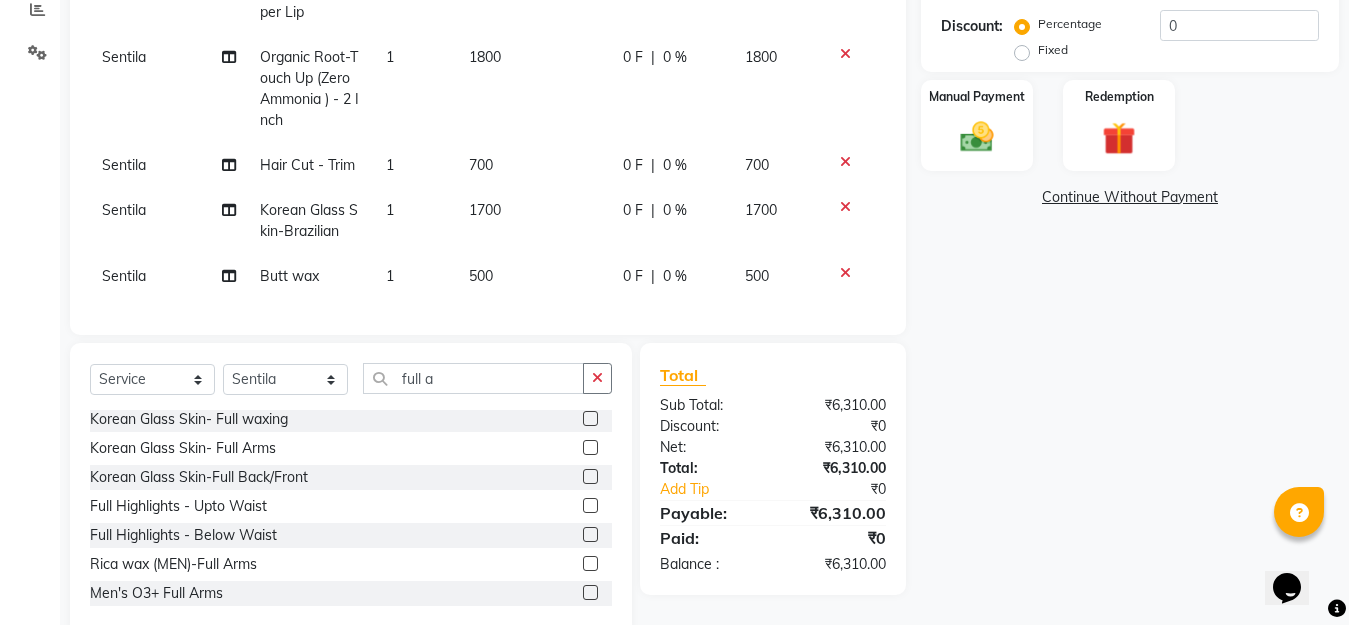 drag, startPoint x: 604, startPoint y: 372, endPoint x: 514, endPoint y: 378, distance: 90.199776 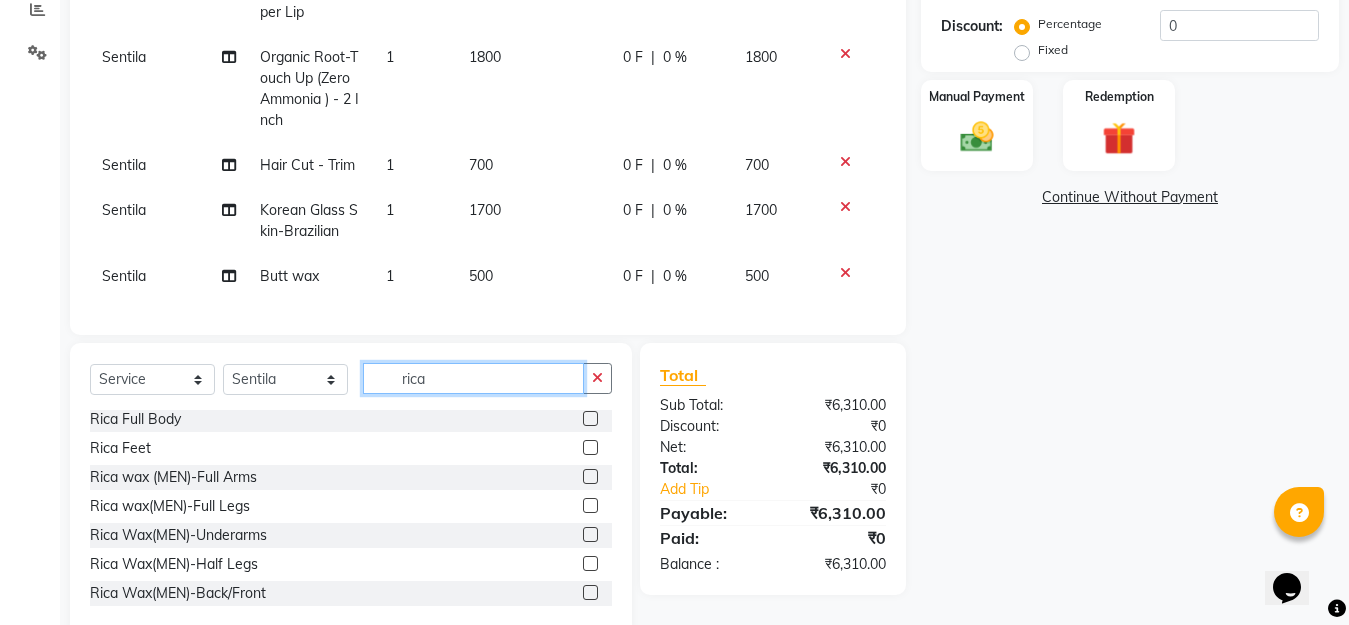 scroll, scrollTop: 293, scrollLeft: 0, axis: vertical 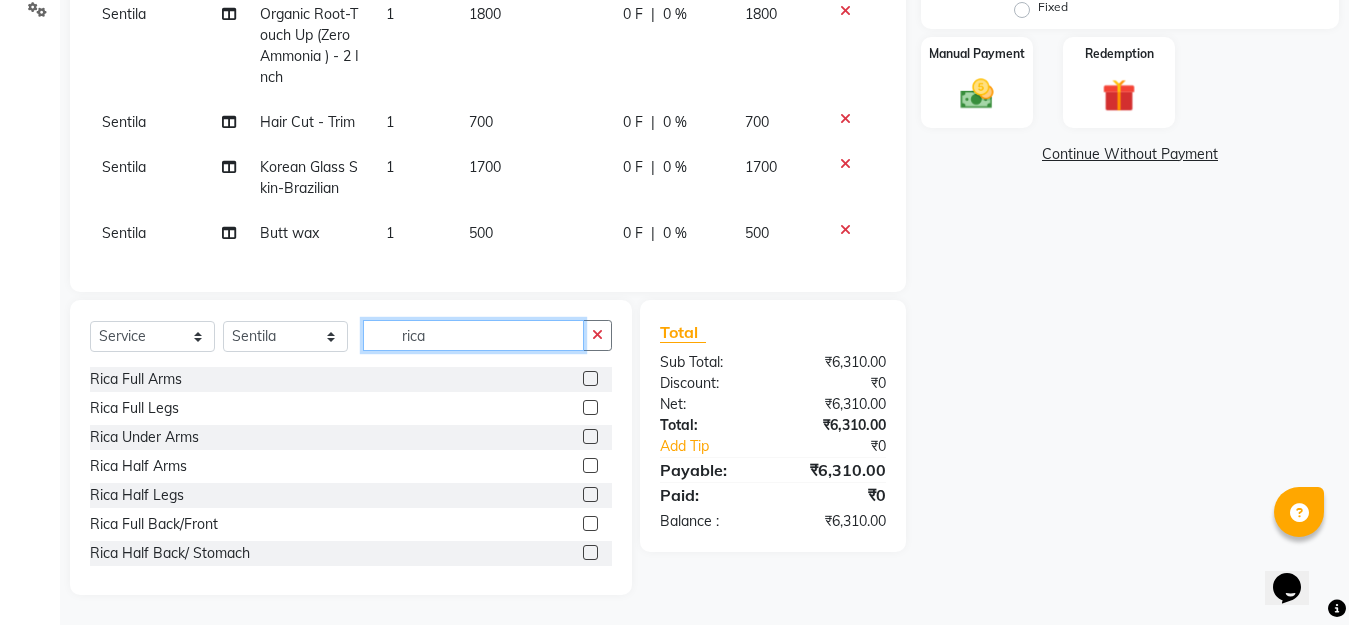 type on "rica" 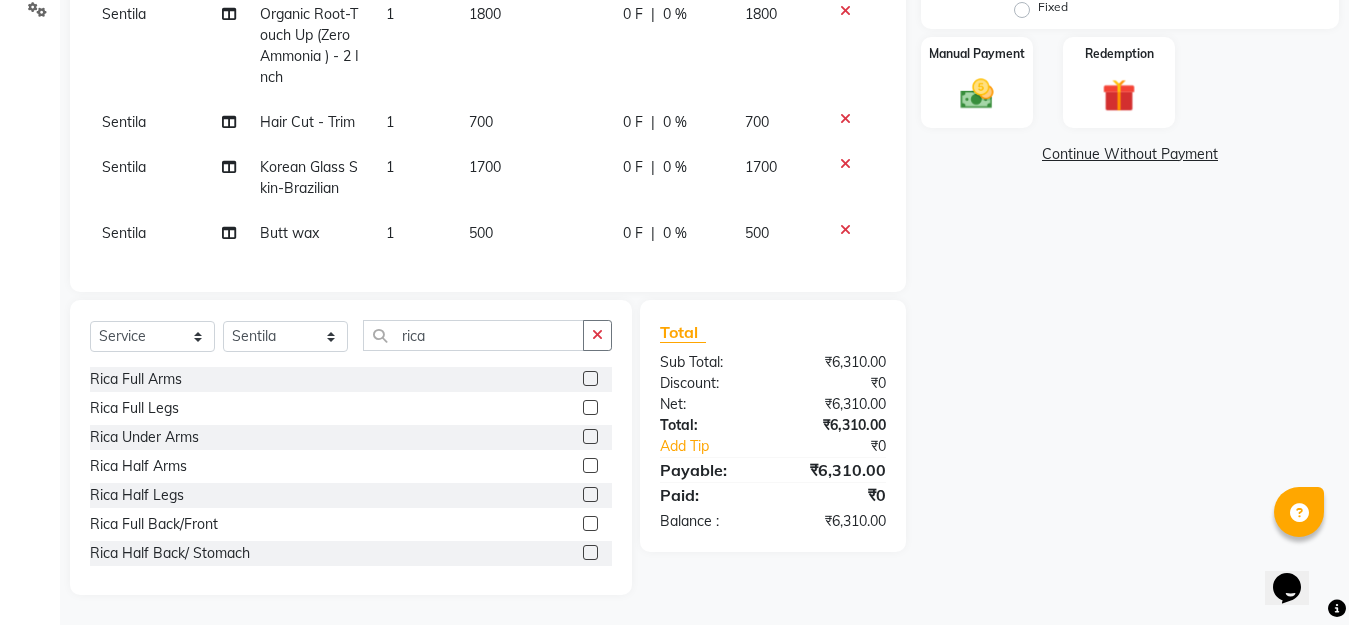 click 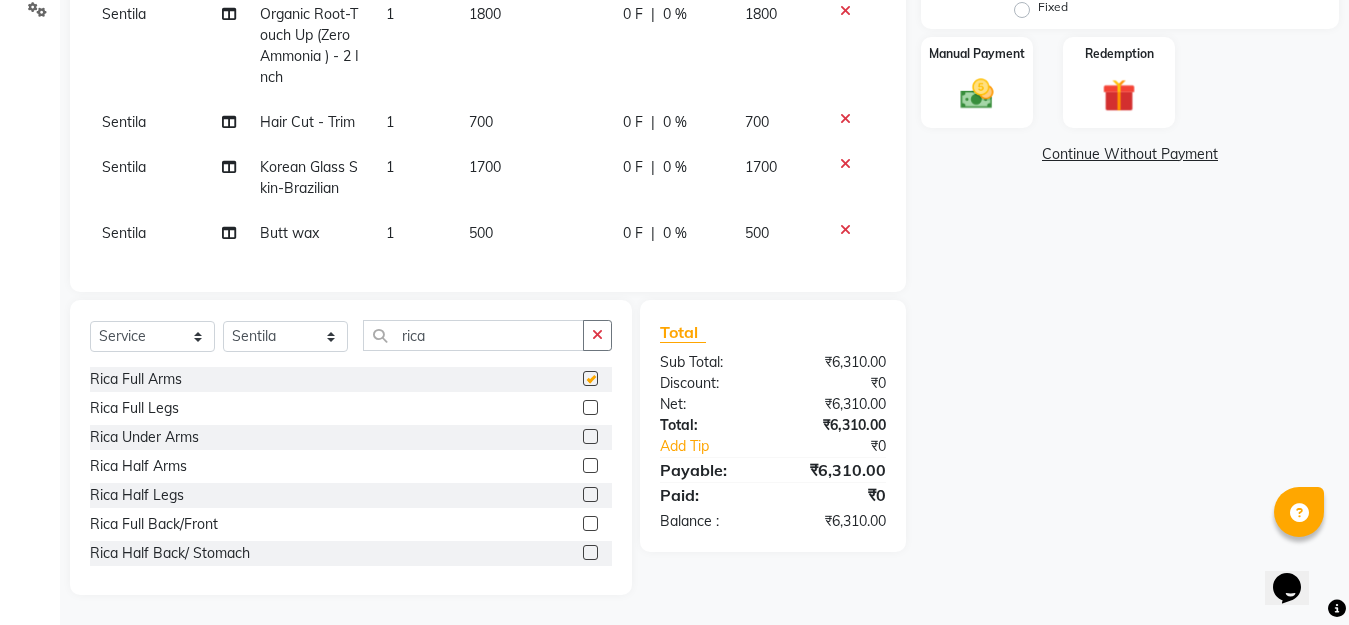 scroll, scrollTop: 122, scrollLeft: 0, axis: vertical 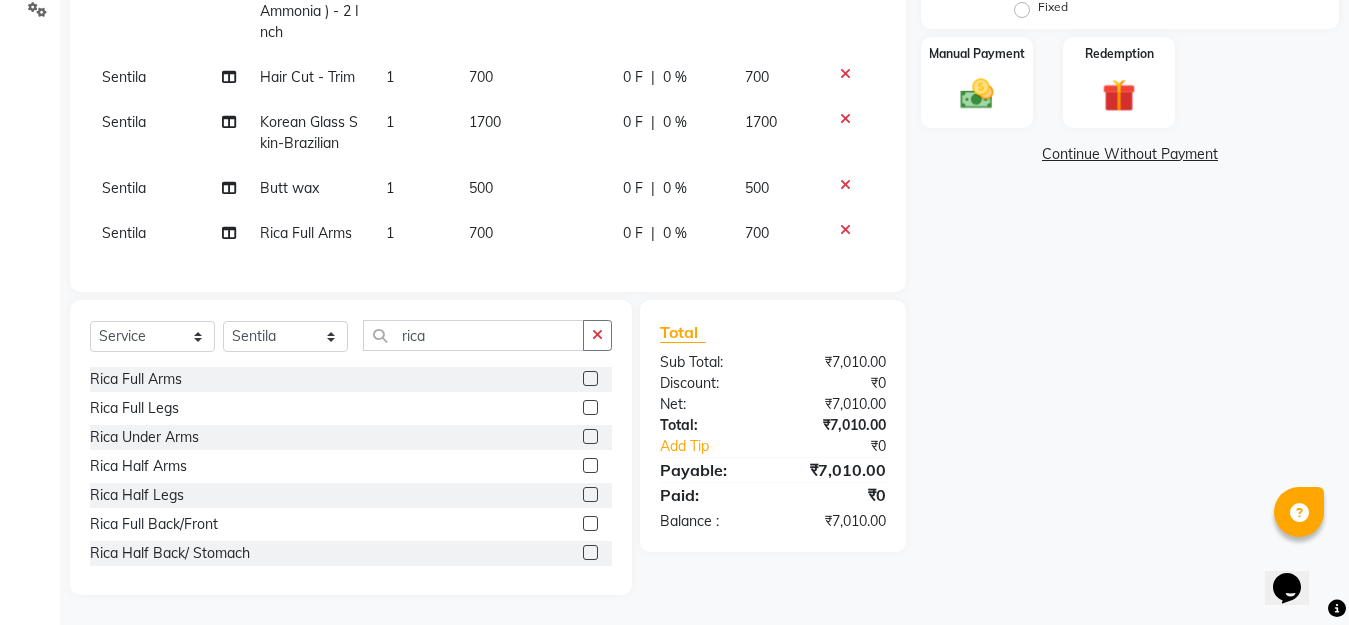 checkbox on "false" 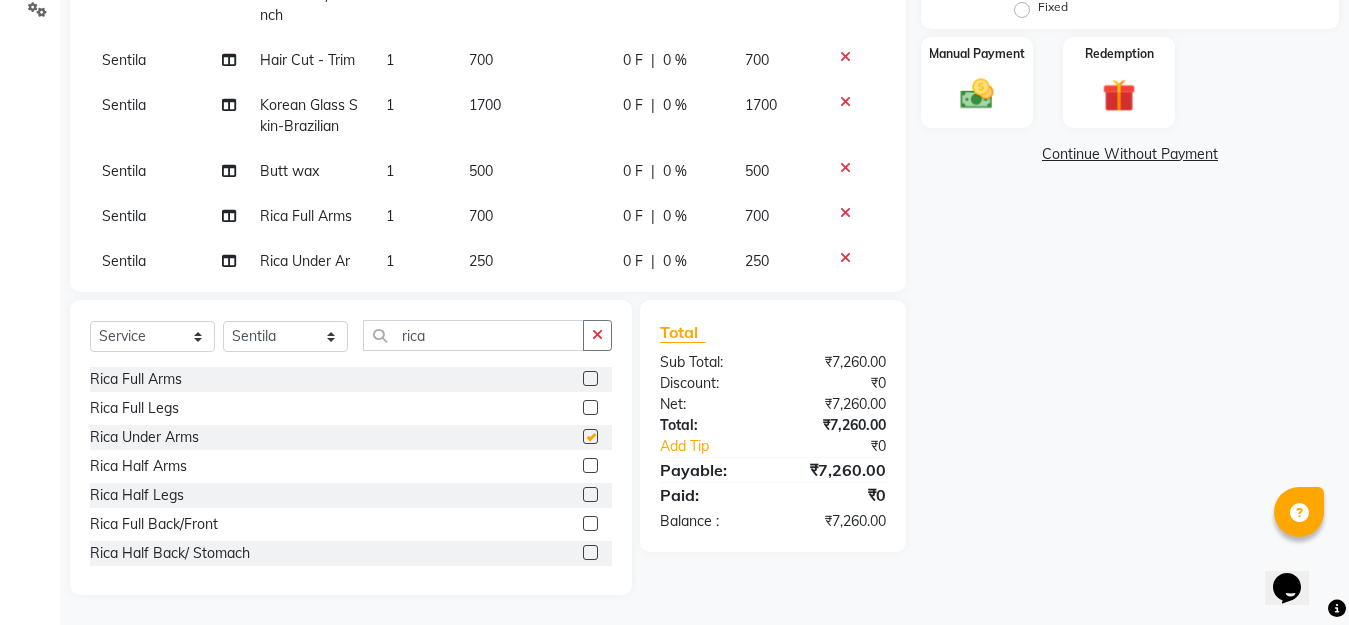 checkbox on "false" 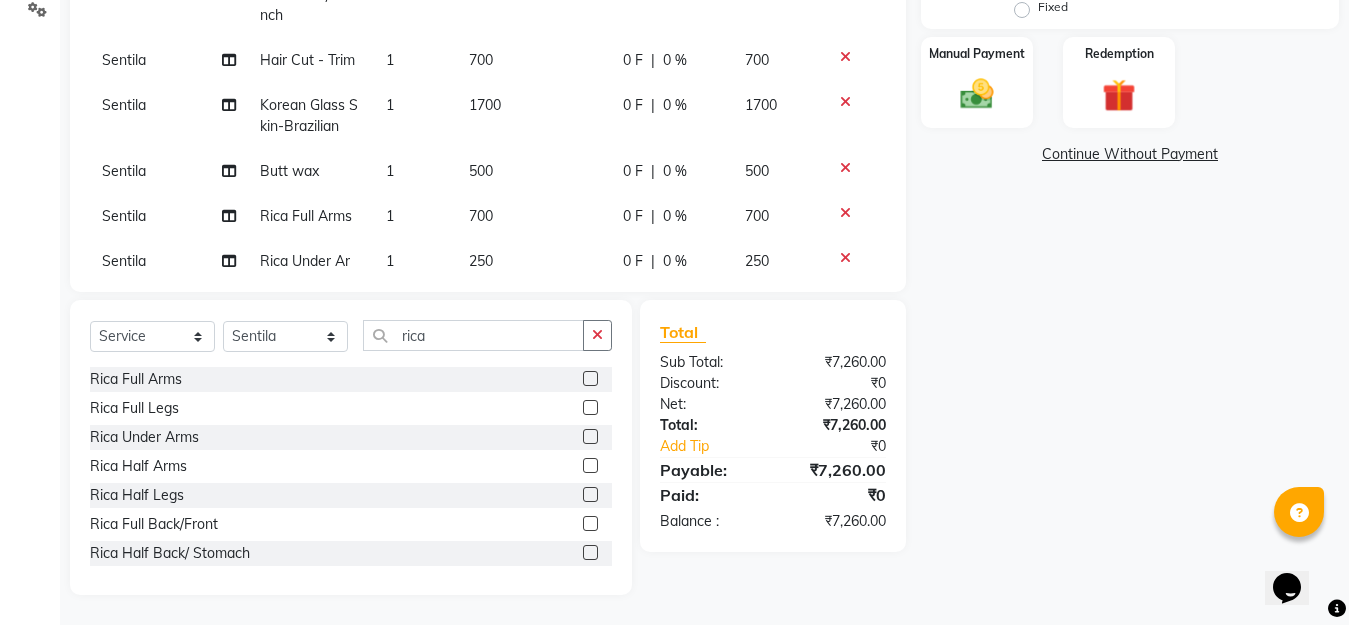 click 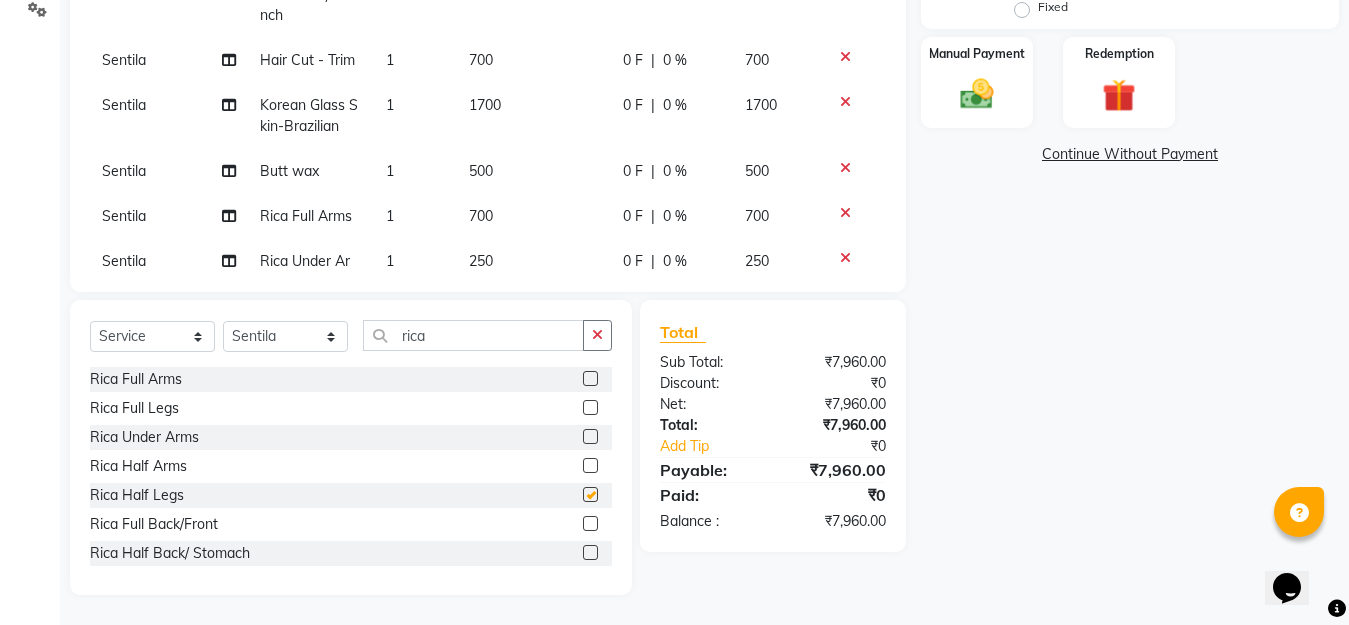 checkbox on "false" 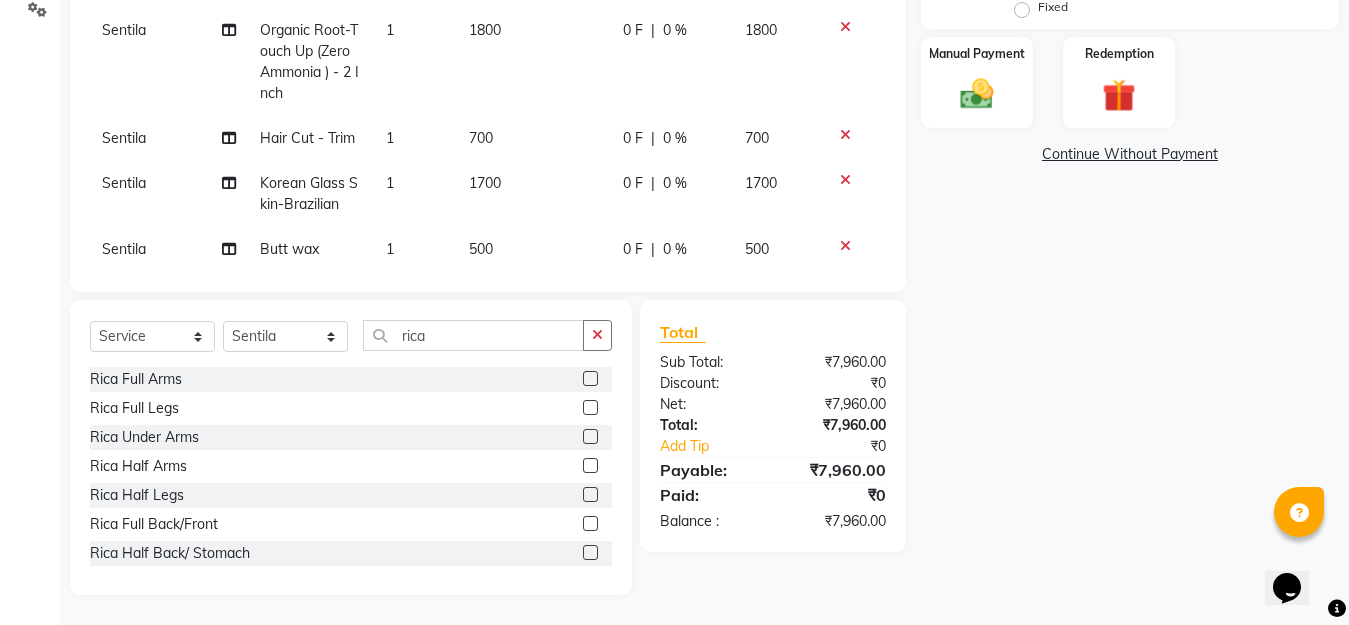 scroll, scrollTop: 0, scrollLeft: 0, axis: both 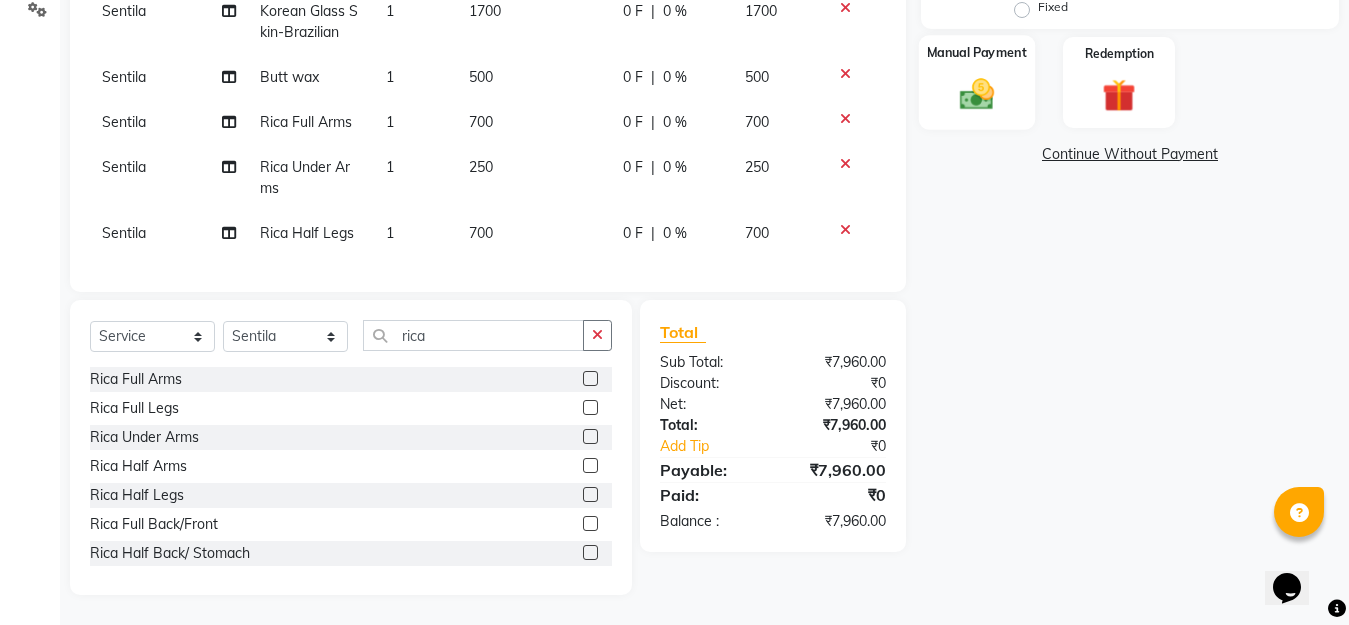 click on "Manual Payment" 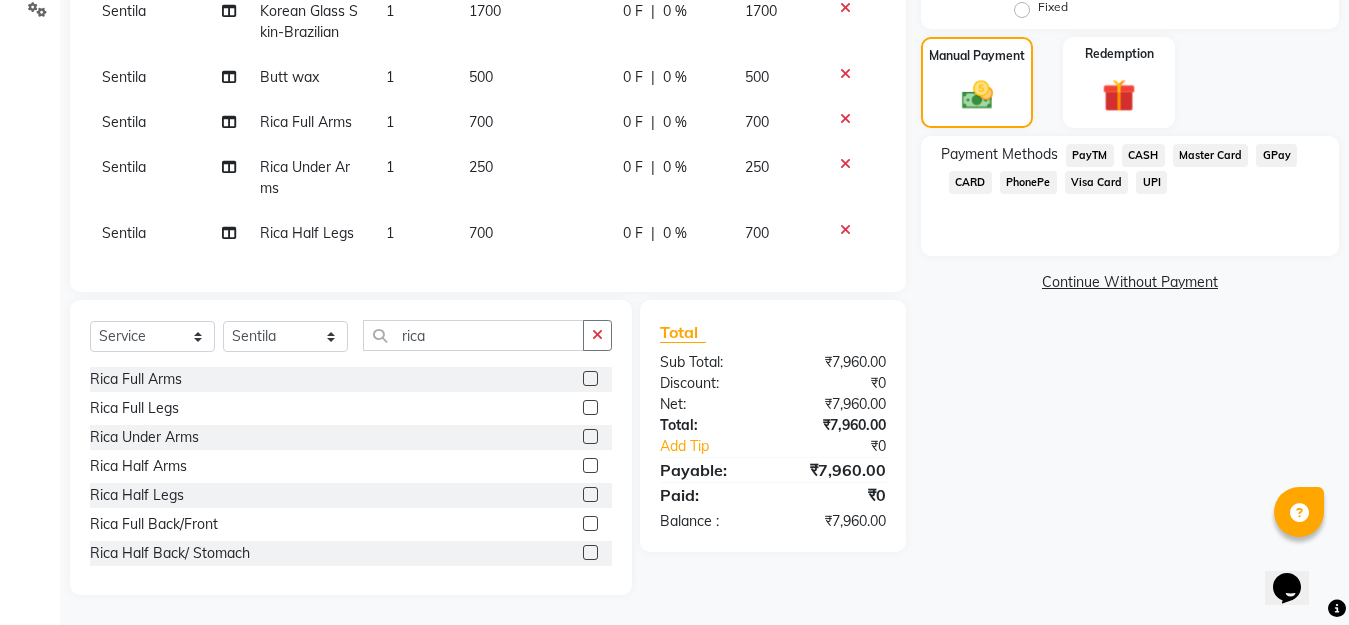 click on "CARD" 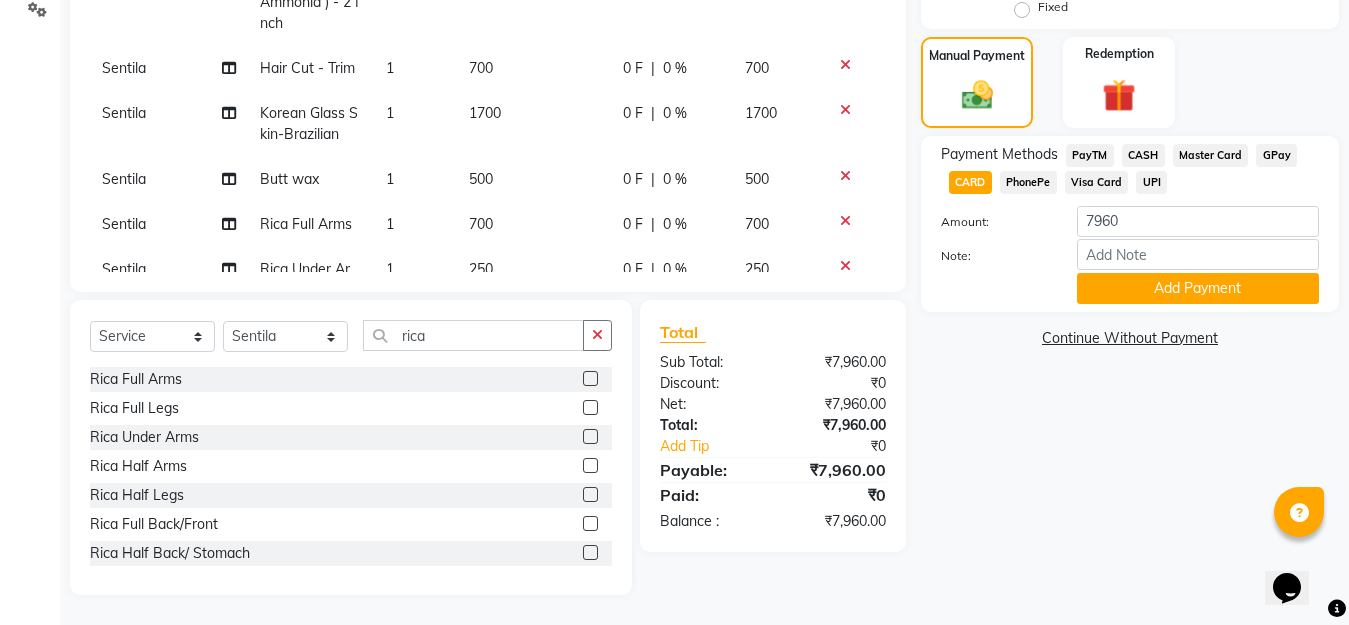 scroll, scrollTop: 33, scrollLeft: 0, axis: vertical 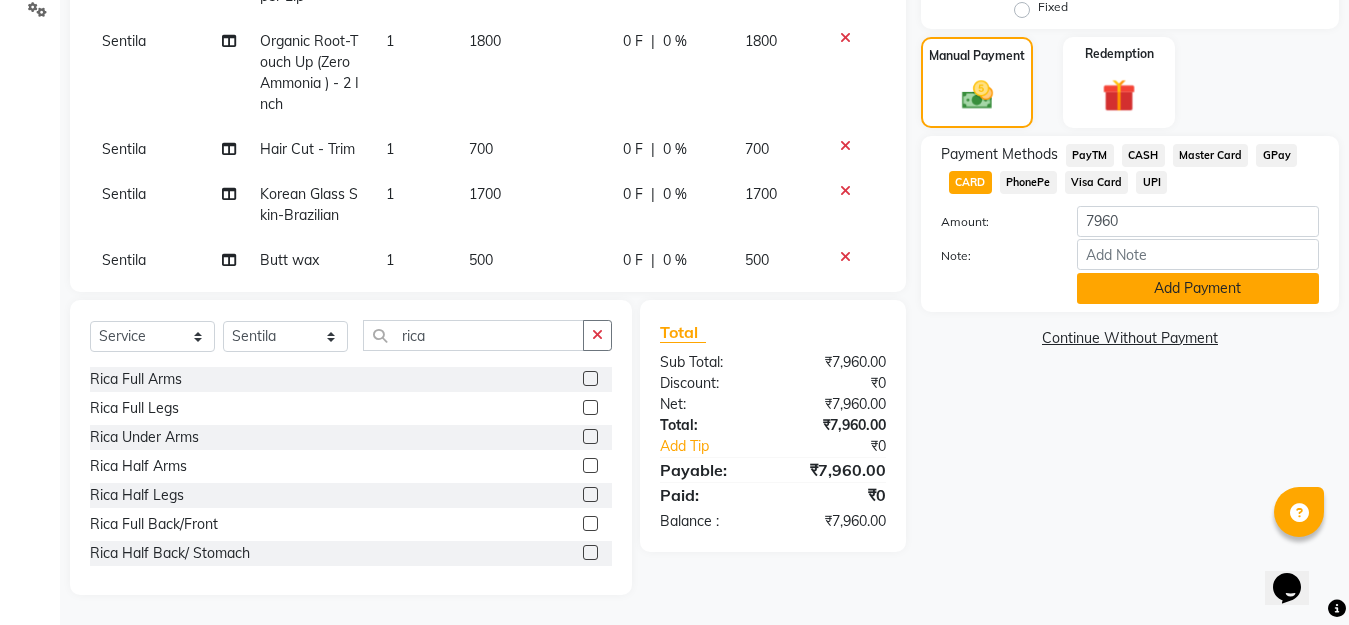 click on "Add Payment" 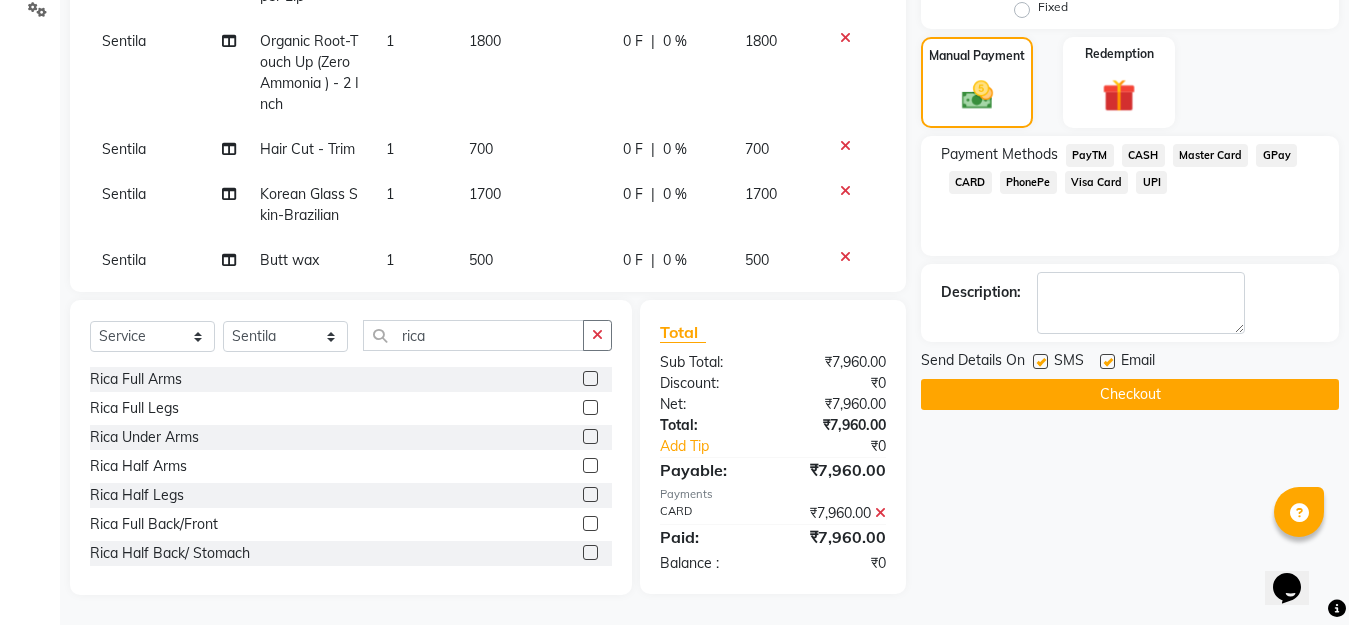 click on "Checkout" 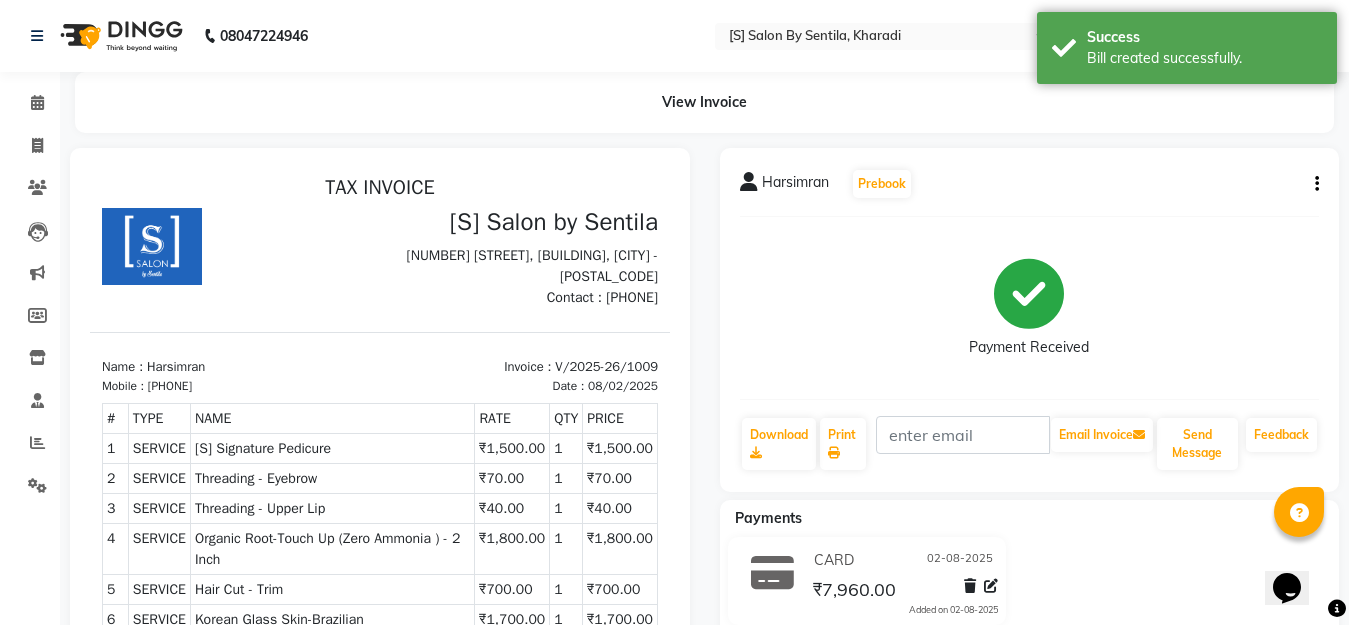 scroll, scrollTop: 0, scrollLeft: 0, axis: both 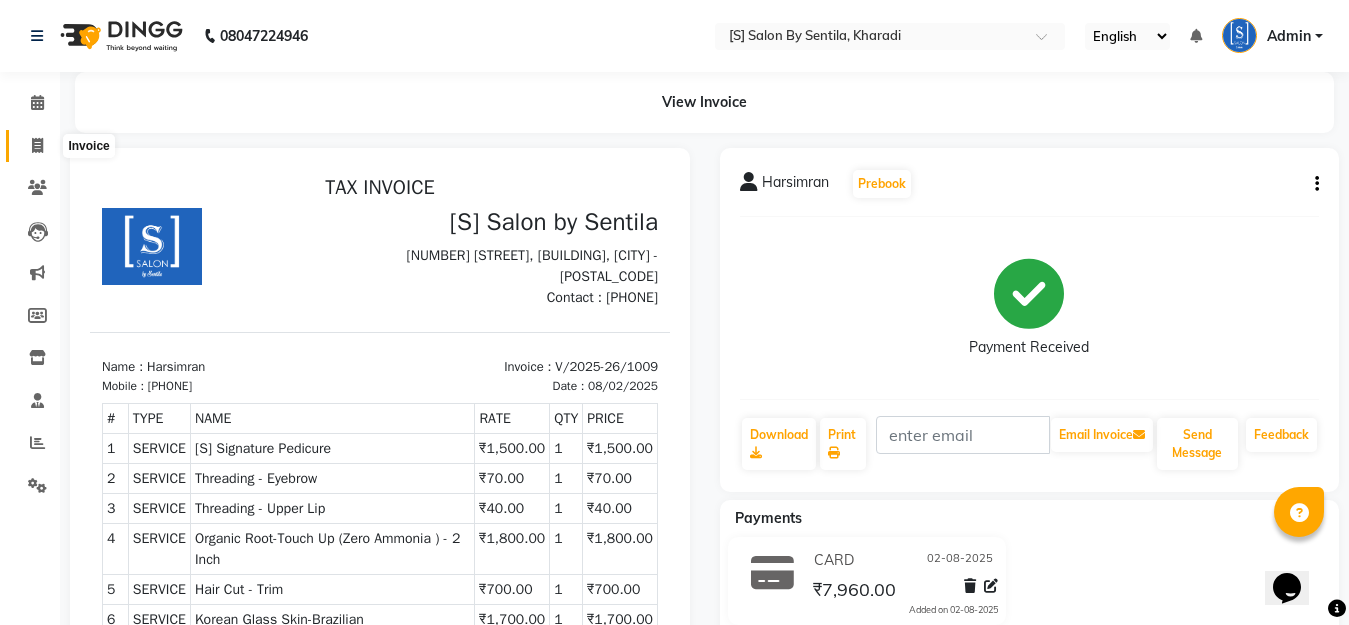 click 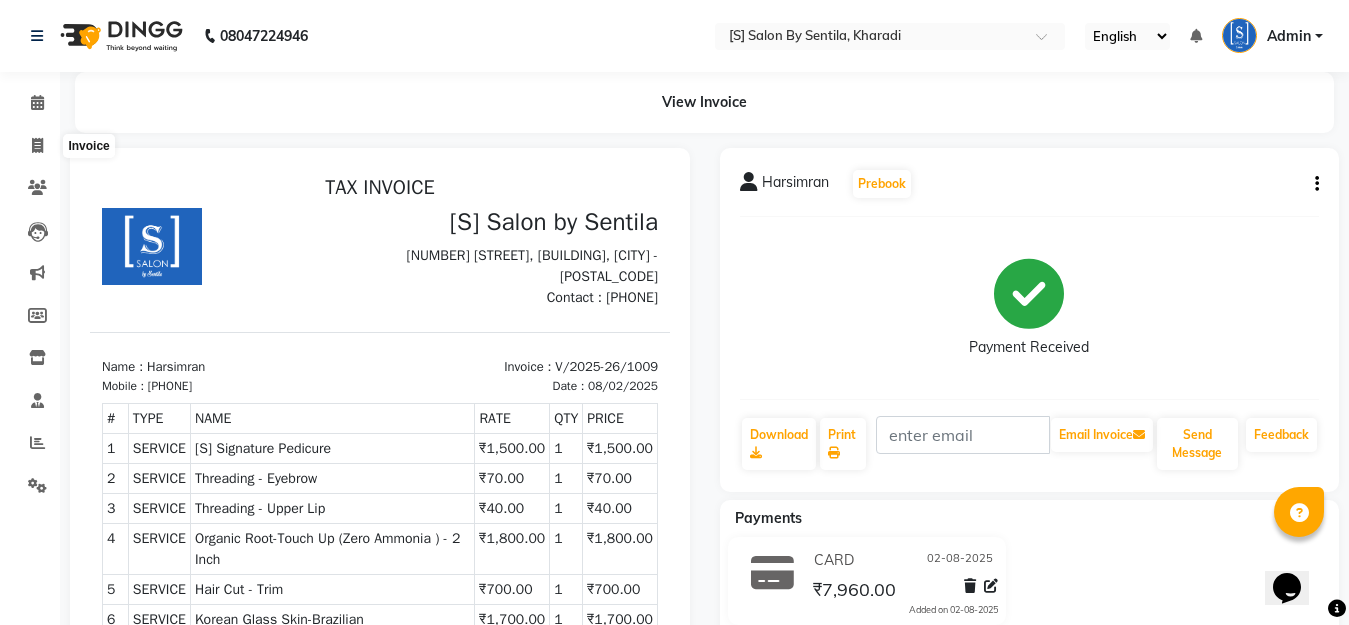 select on "service" 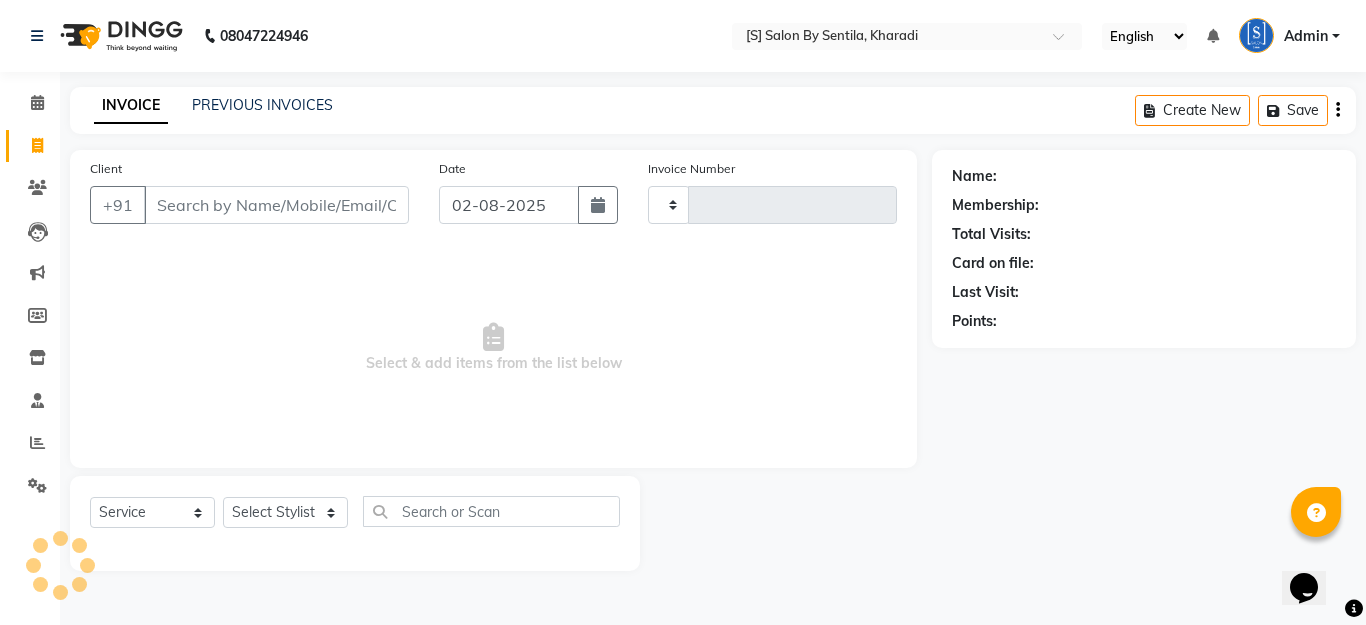 type on "1010" 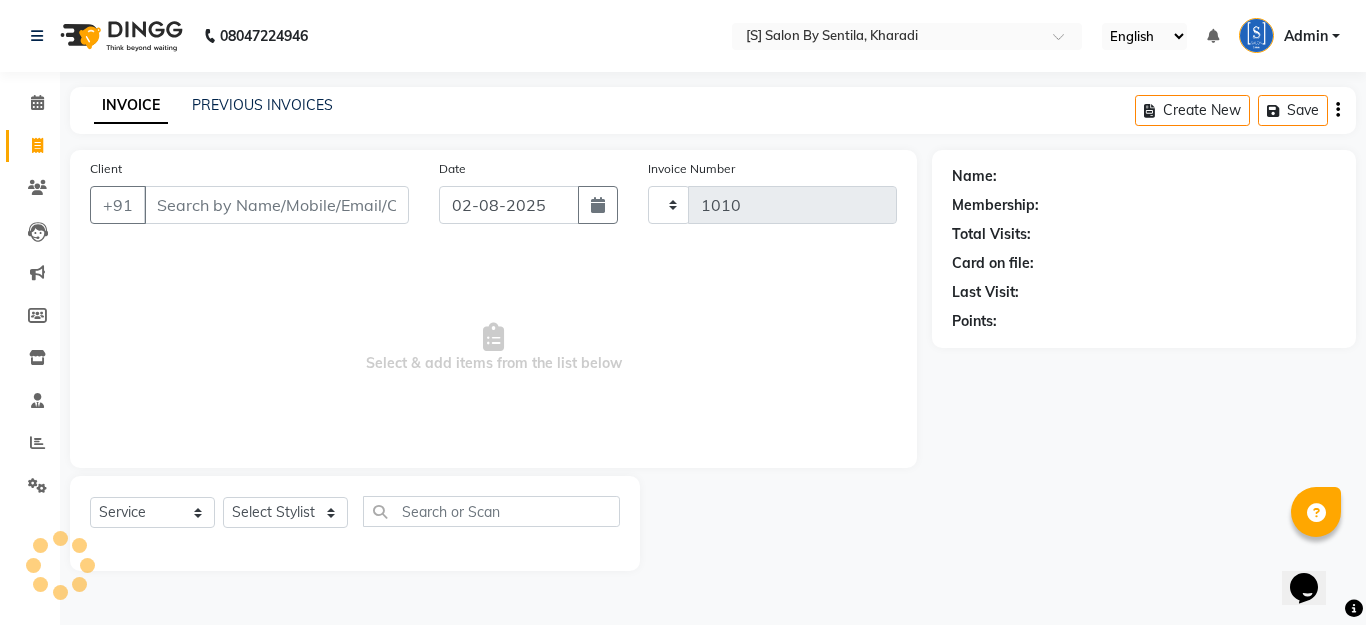 select on "45" 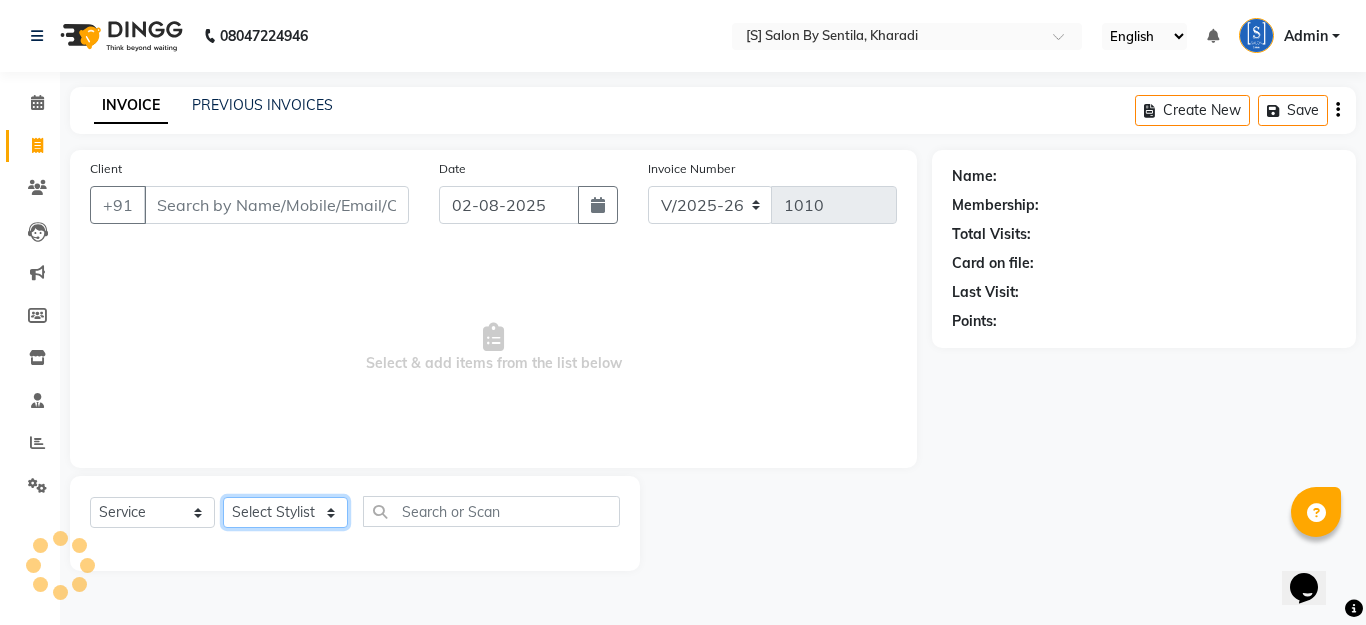 click on "Select Stylist Aarti Beautician Demnao Pranoti Rahim  Sentila Zaiba" 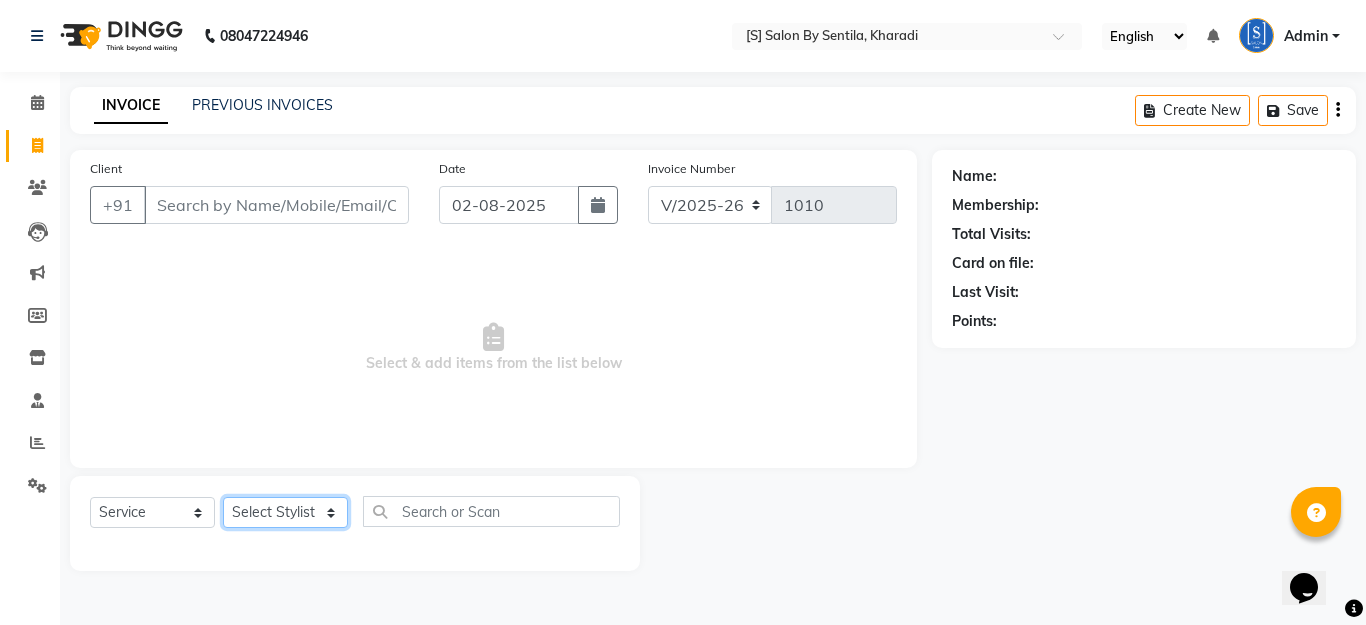 select on "4280" 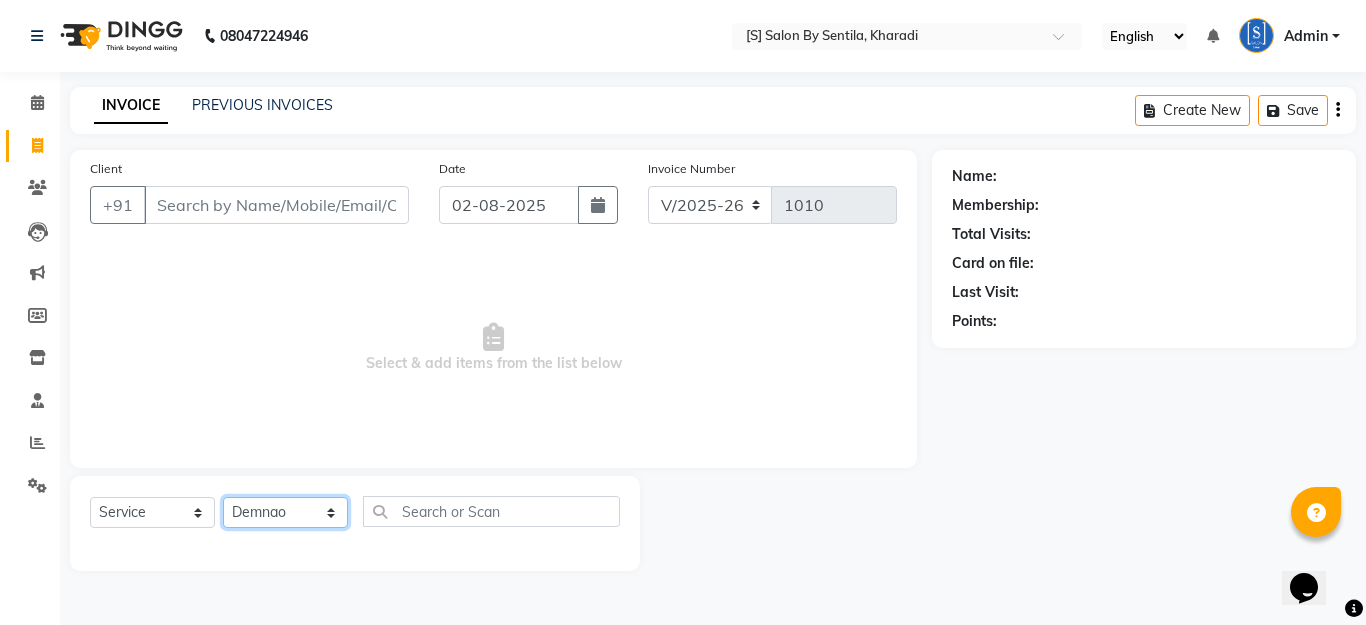 click on "Select Stylist Aarti Beautician Demnao Pranoti Rahim  Sentila Zaiba" 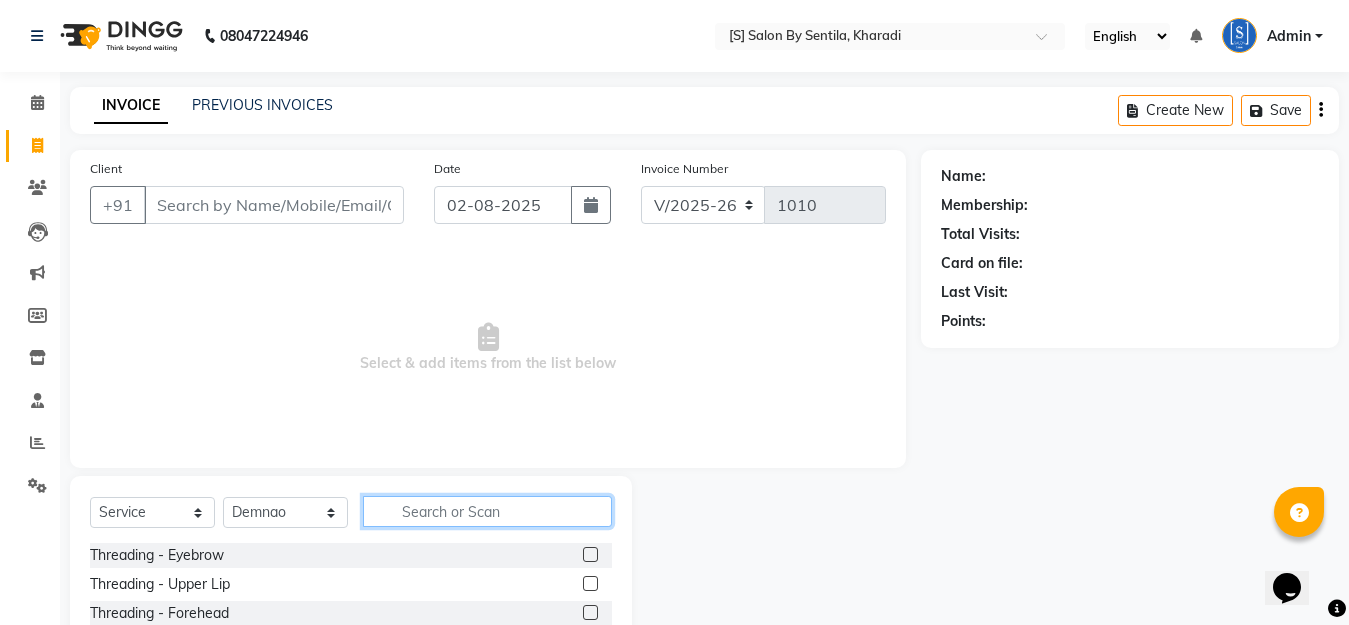 click 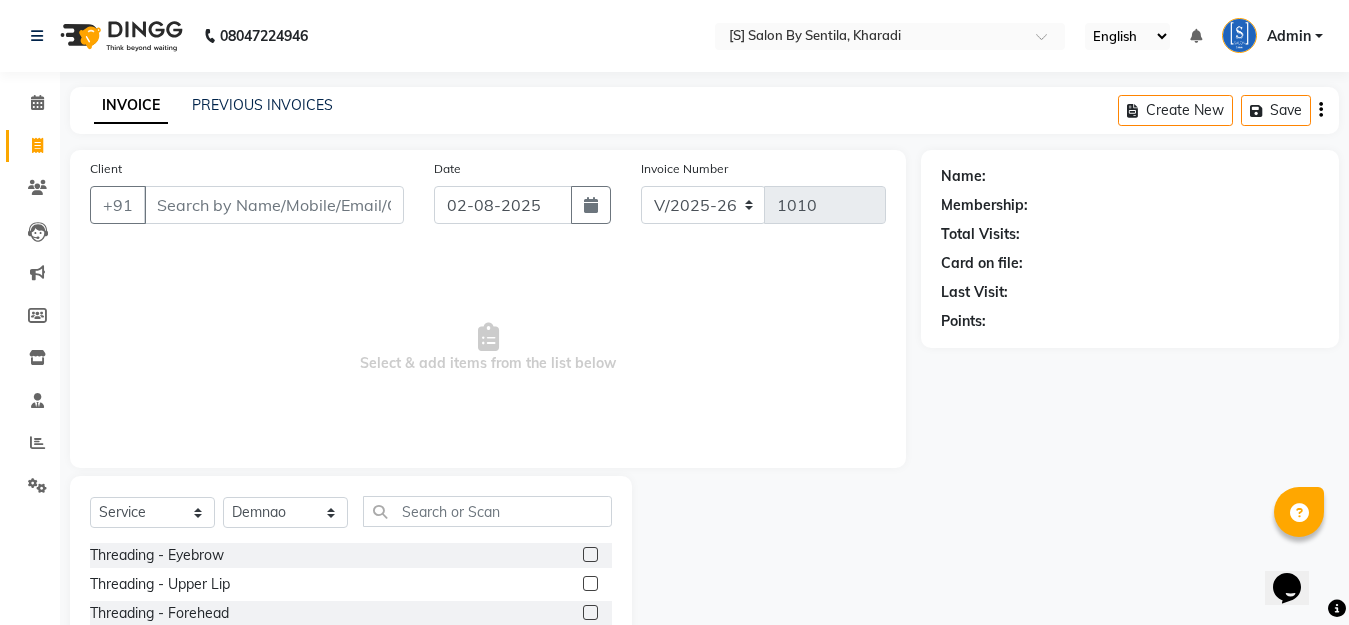 drag, startPoint x: 294, startPoint y: 3, endPoint x: 298, endPoint y: 19, distance: 16.492422 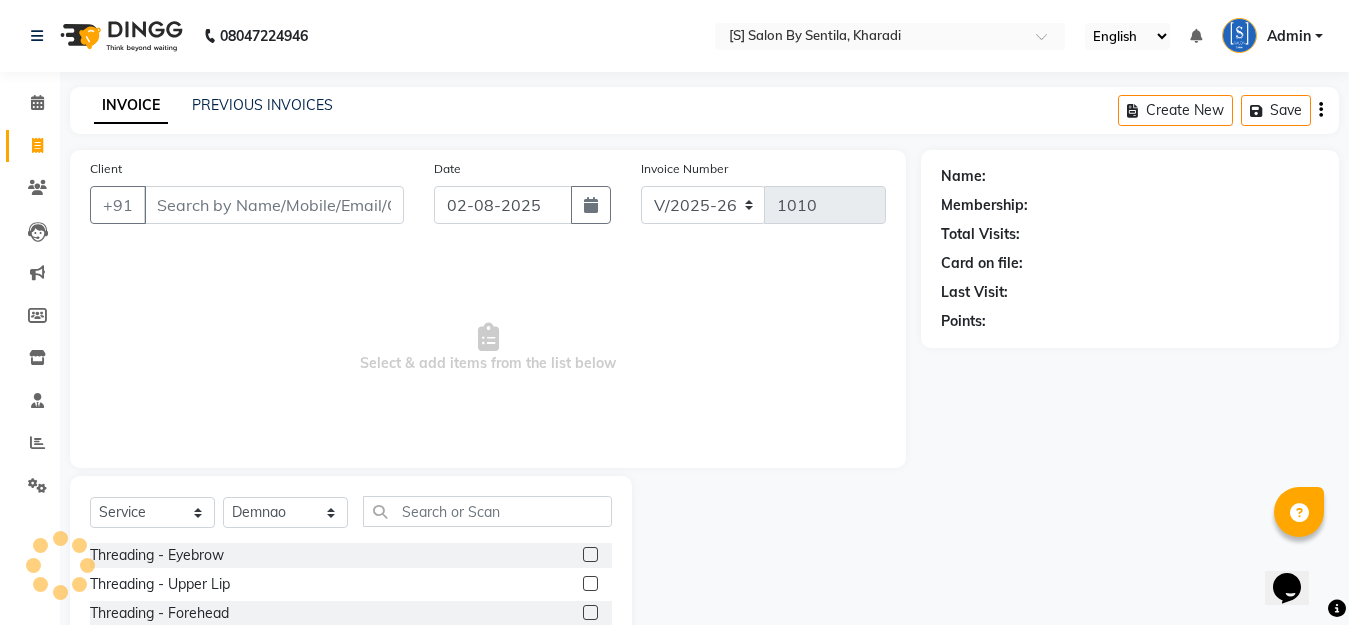 drag, startPoint x: 298, startPoint y: 19, endPoint x: 778, endPoint y: 399, distance: 612.2091 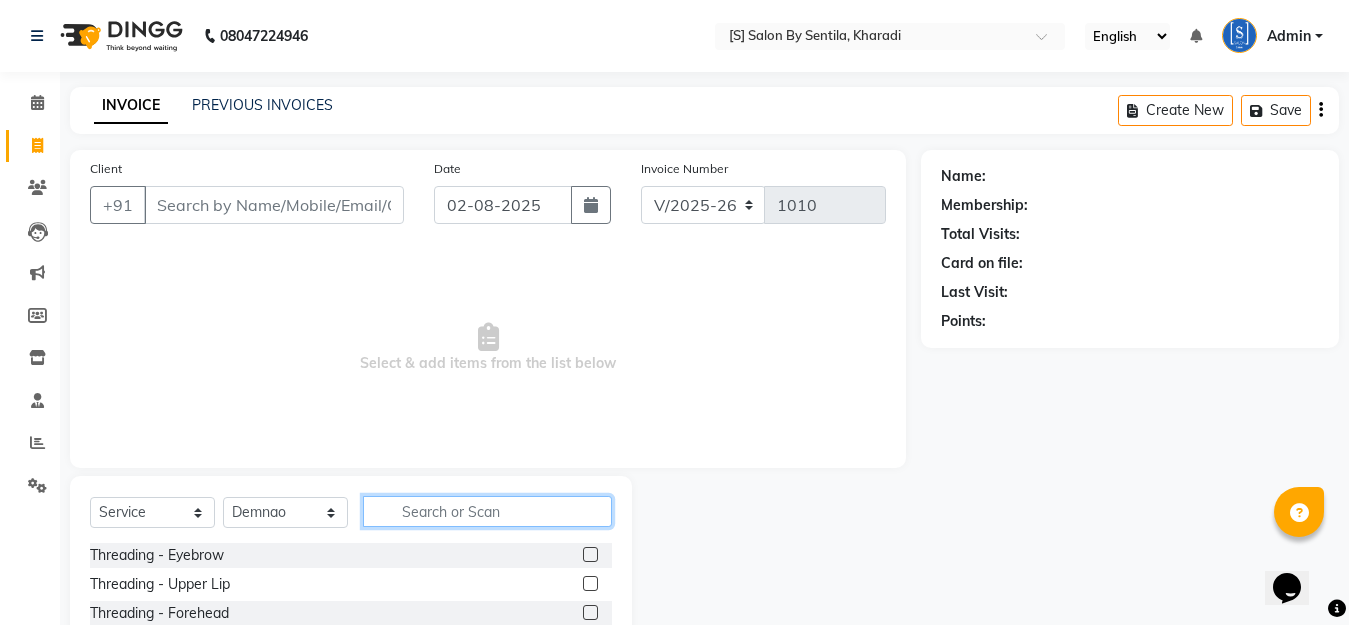 click 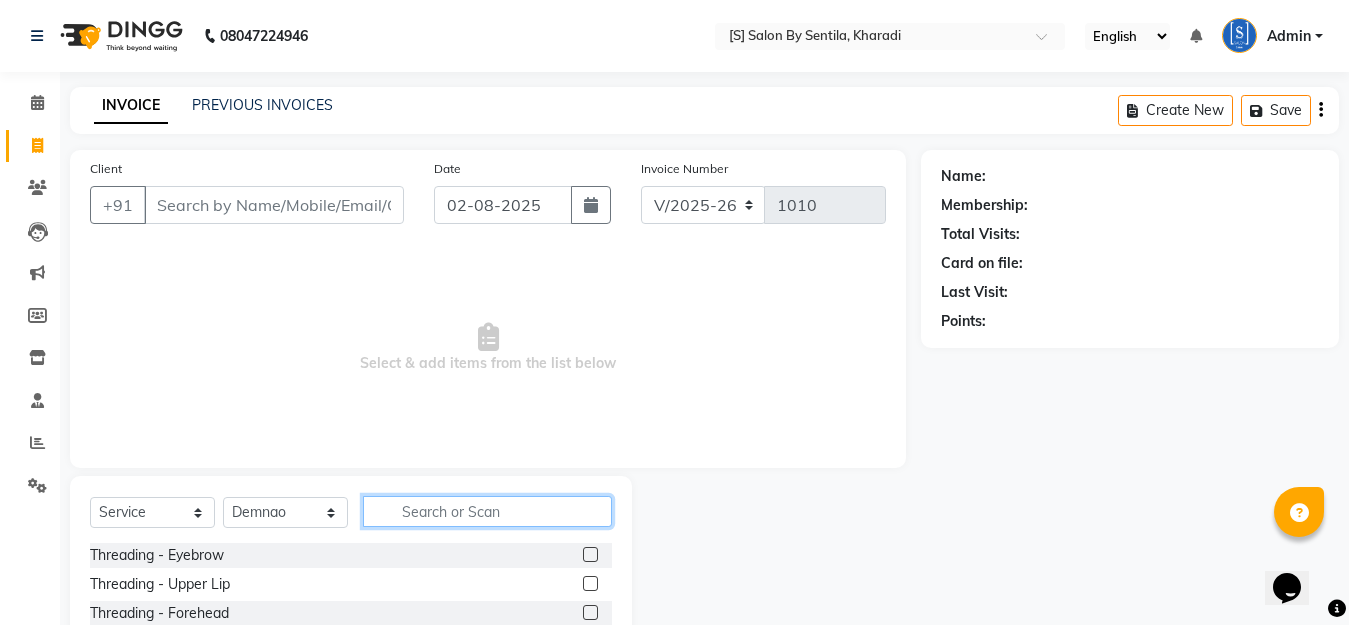 click 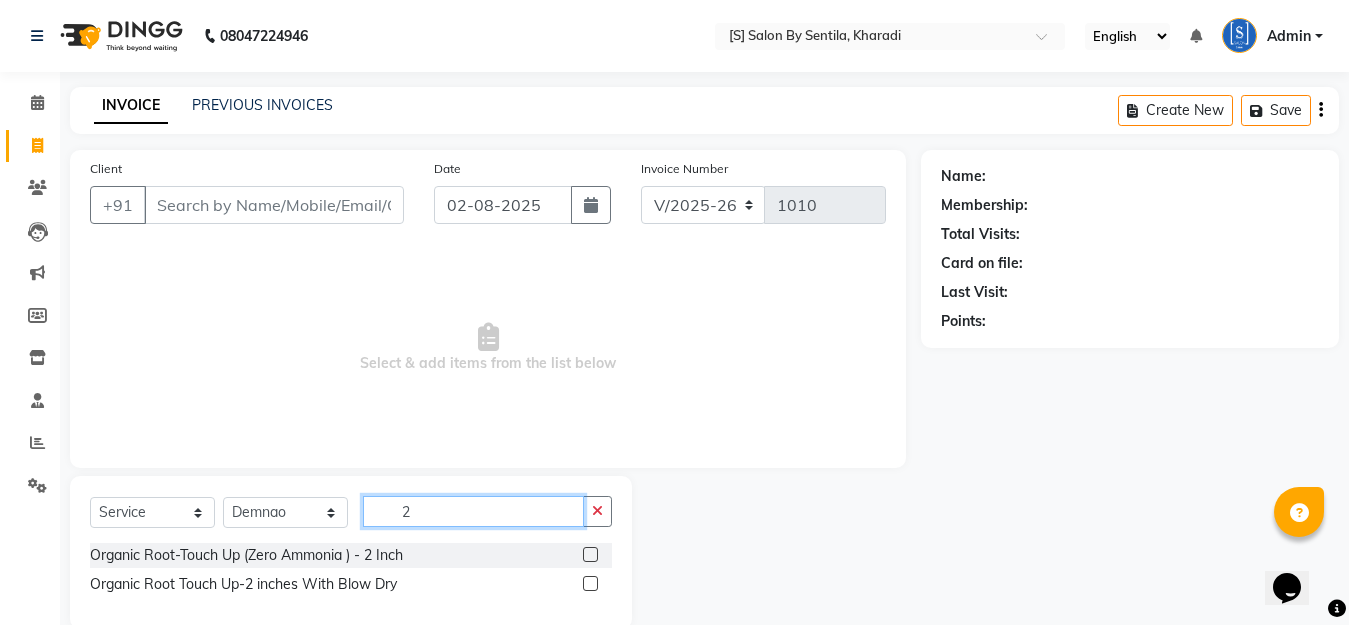type on "2" 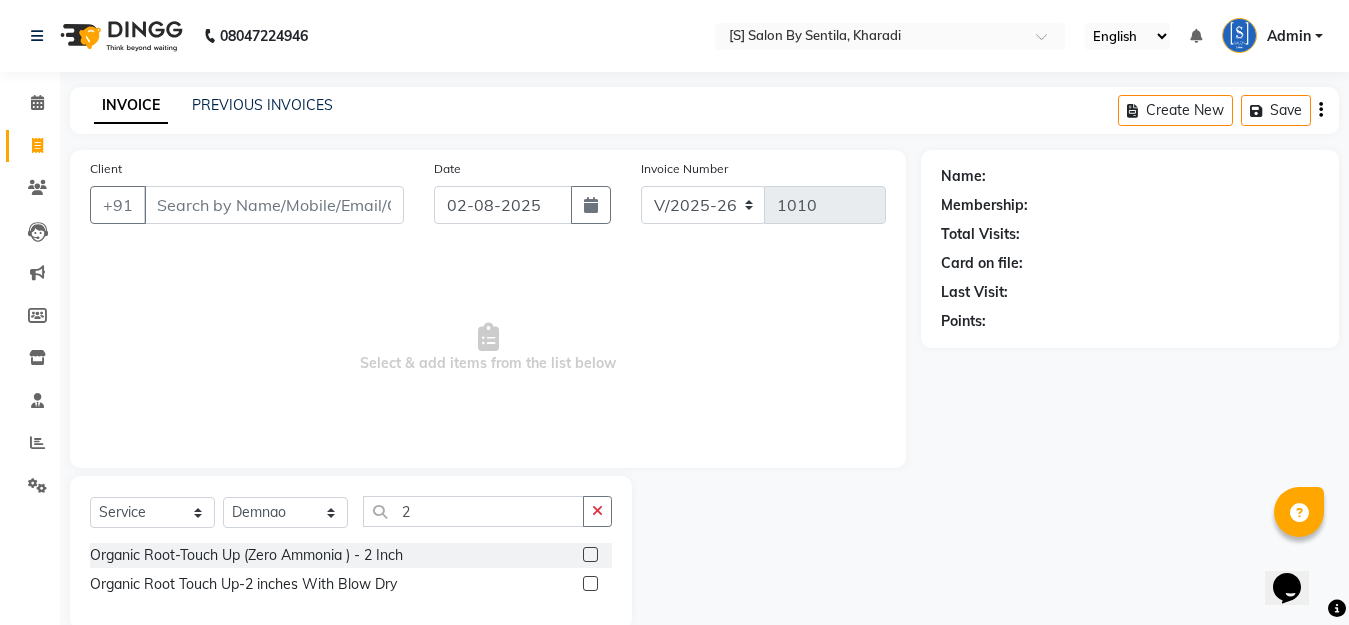click 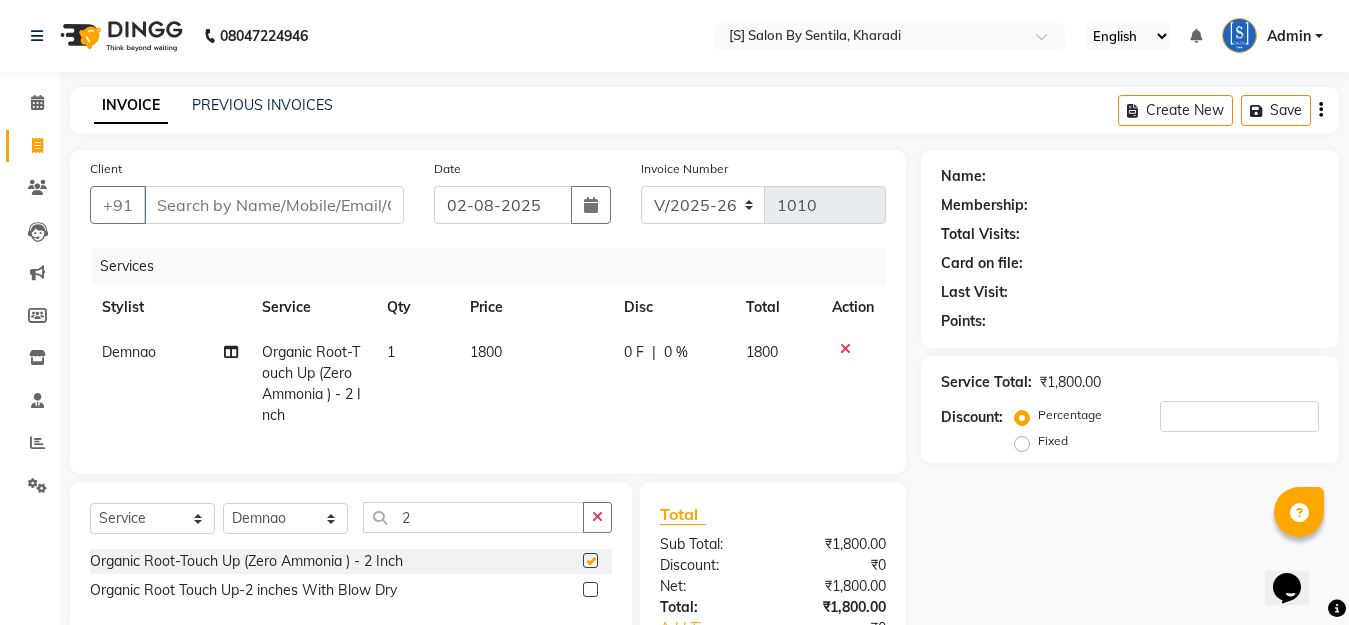 checkbox on "false" 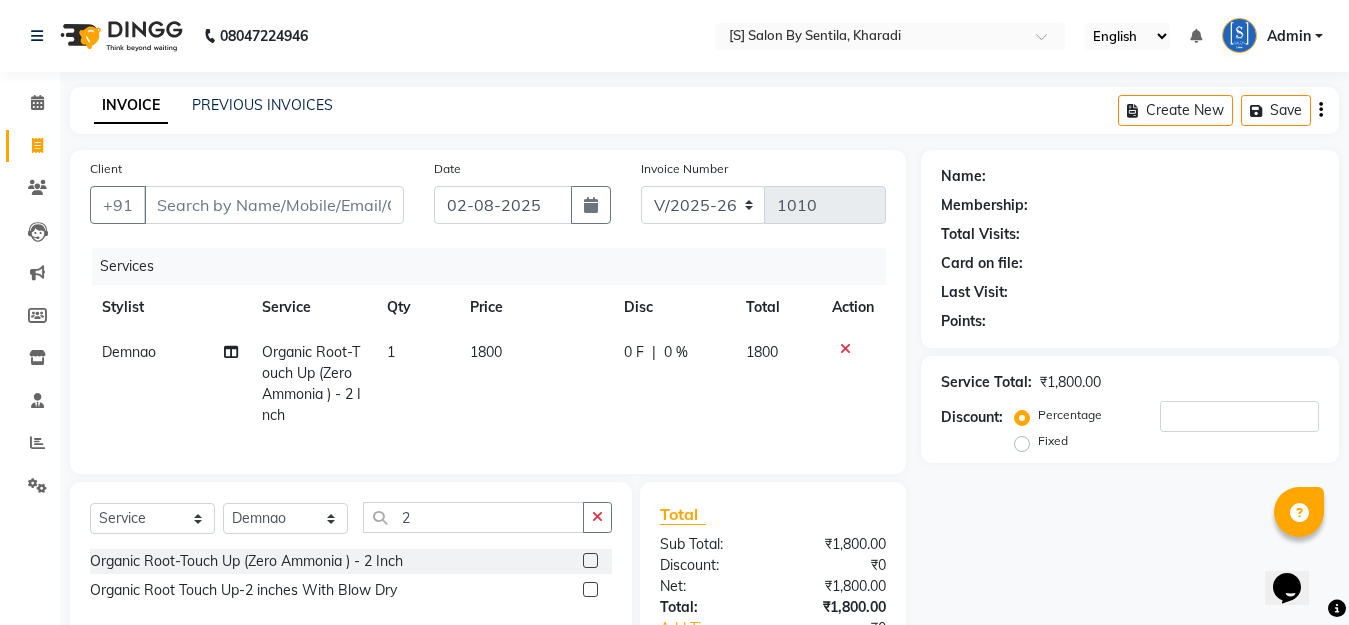 drag, startPoint x: 595, startPoint y: 531, endPoint x: 485, endPoint y: 555, distance: 112.587746 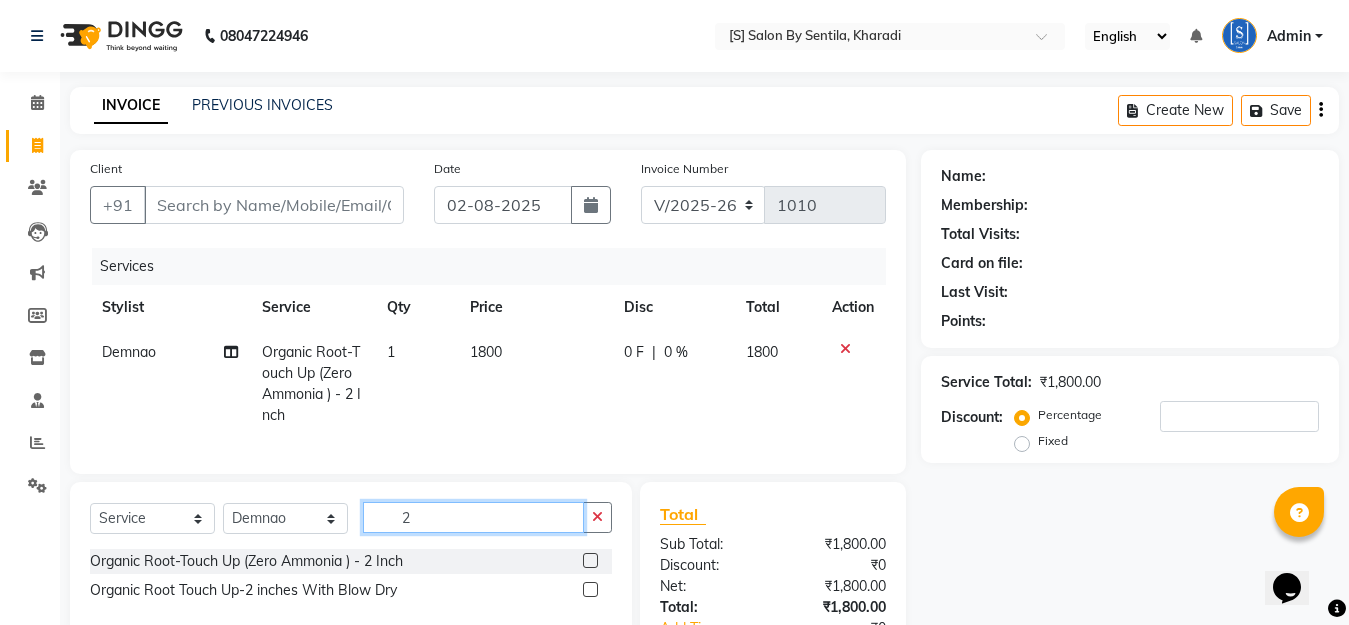 click on "2" 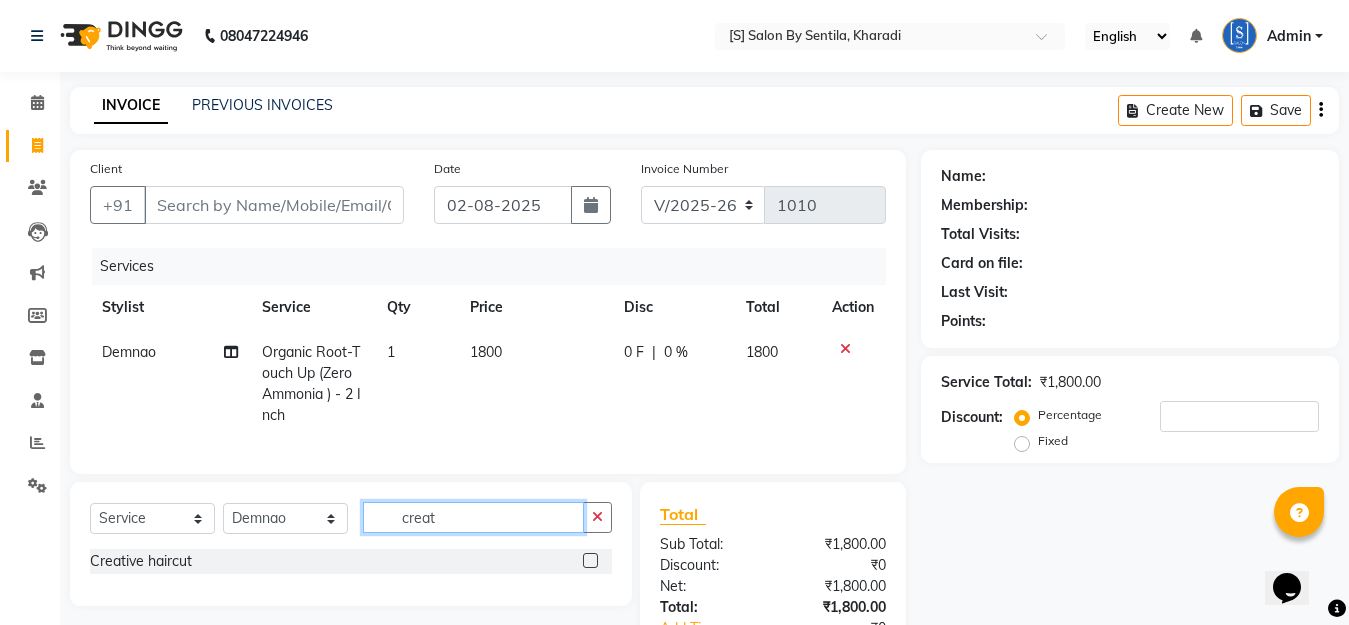 type on "creat" 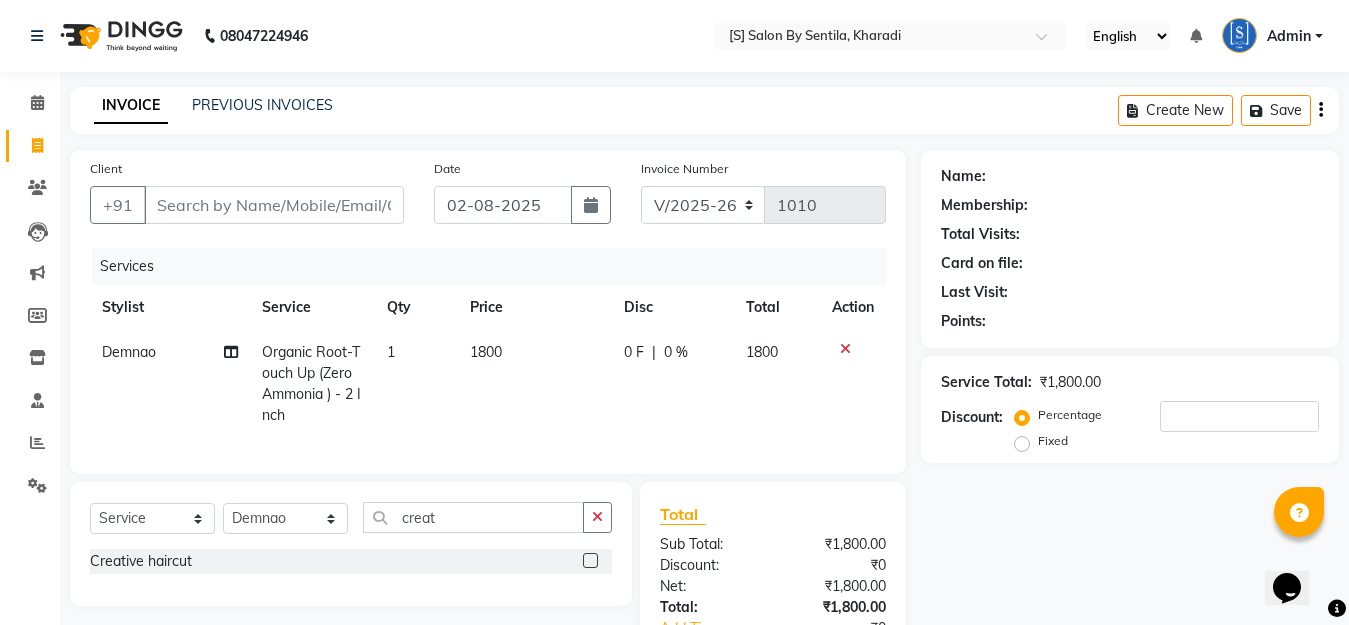 click 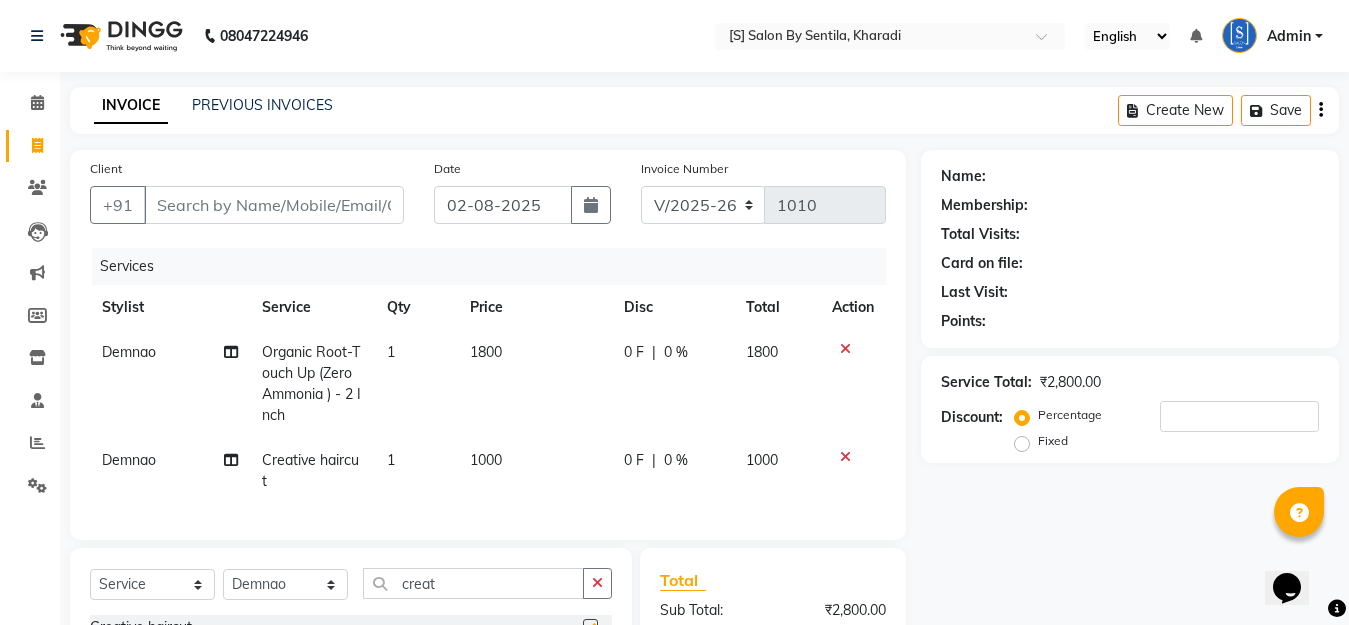 checkbox on "false" 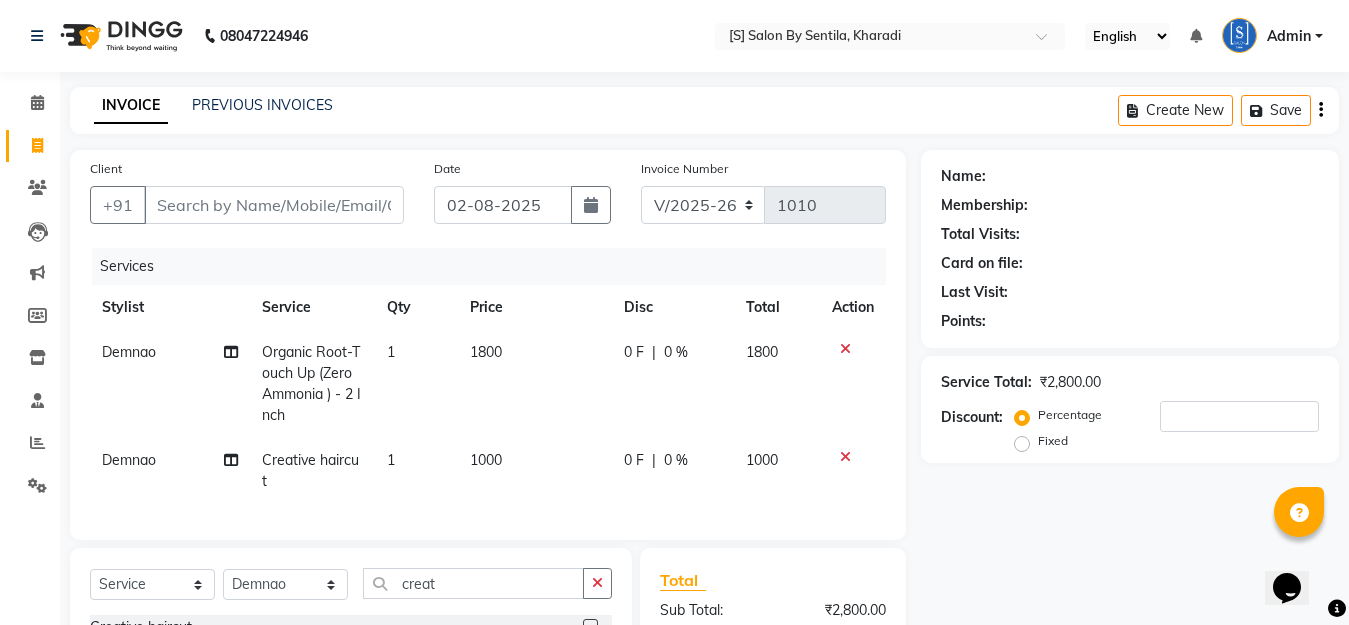 scroll, scrollTop: 222, scrollLeft: 0, axis: vertical 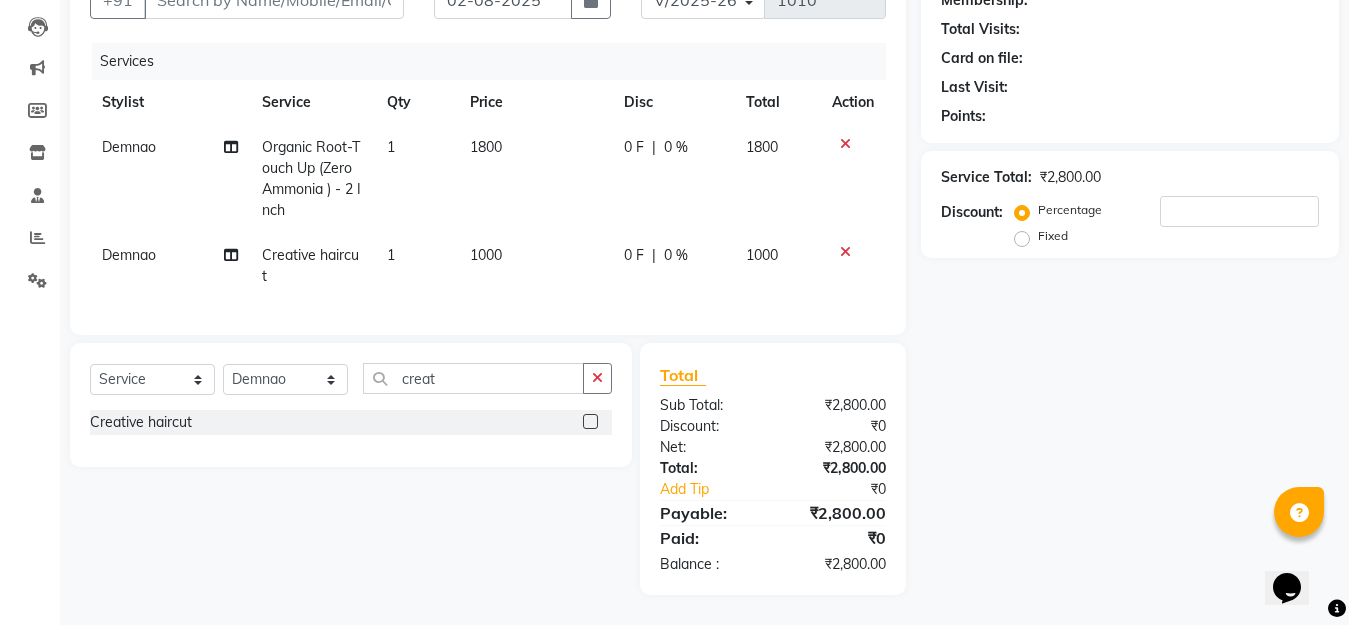 drag, startPoint x: 593, startPoint y: 380, endPoint x: 626, endPoint y: 400, distance: 38.587563 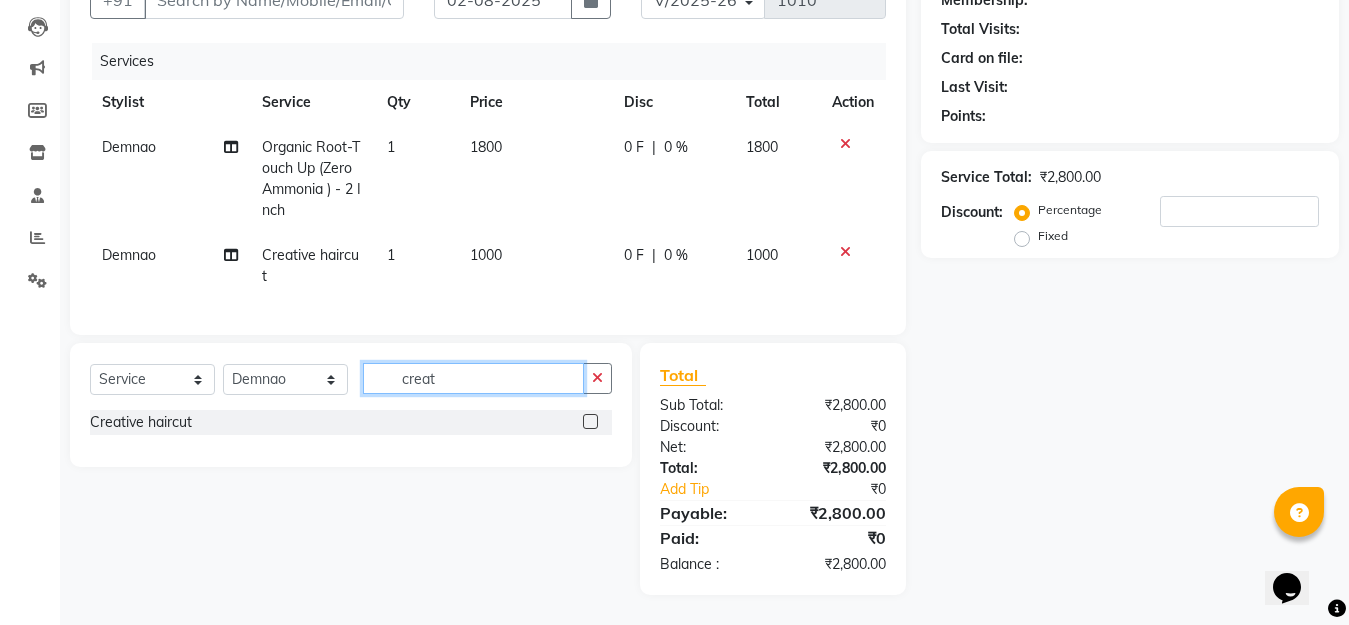 type 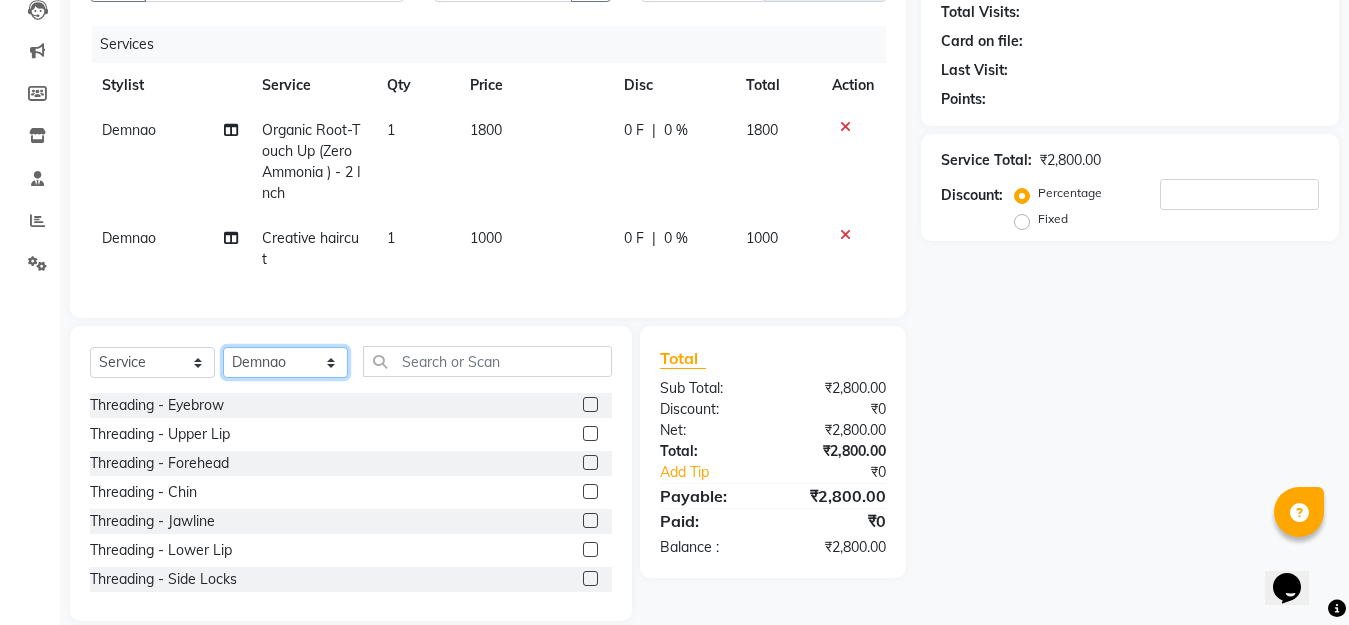 click on "Select Stylist Aarti Beautician Demnao Pranoti Rahim  Sentila Zaiba" 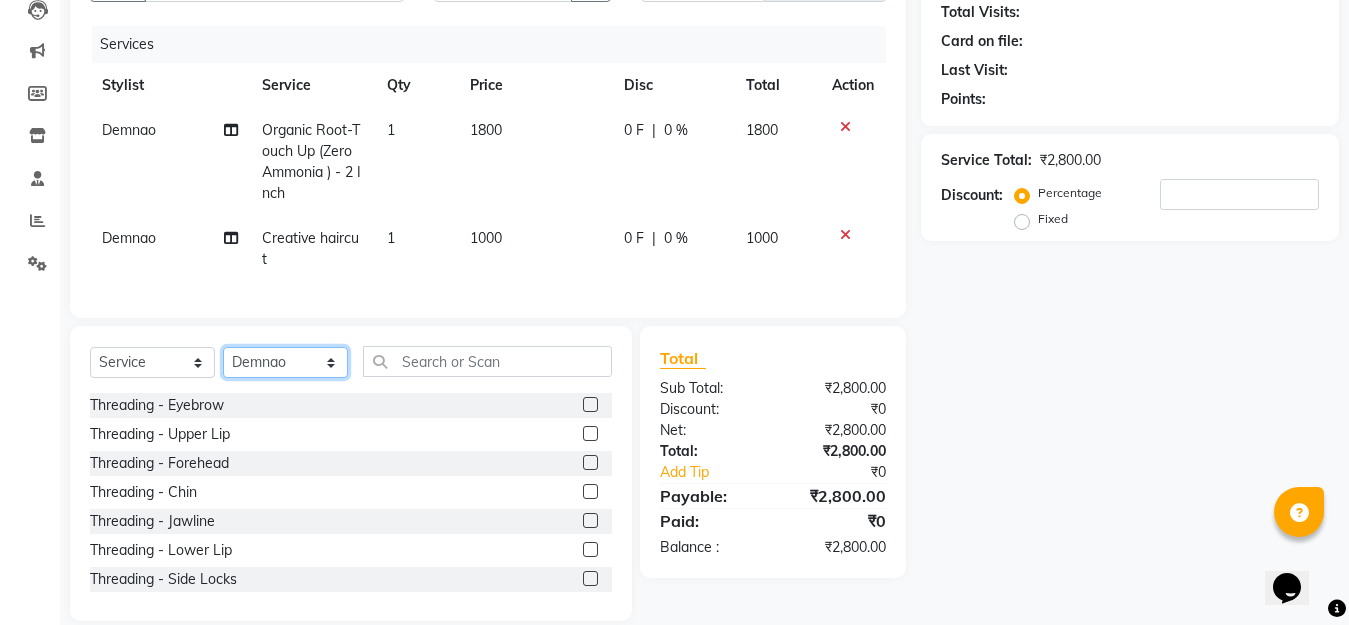 select on "50987" 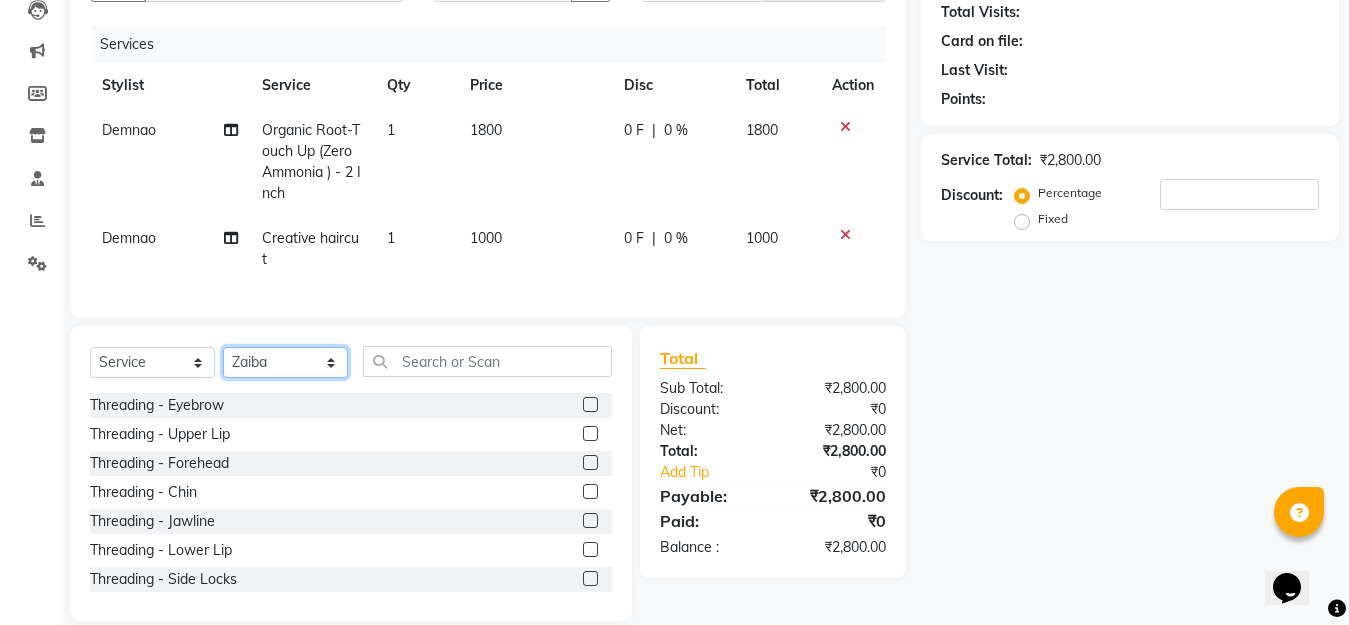 click on "Select Stylist Aarti Beautician Demnao Pranoti Rahim  Sentila Zaiba" 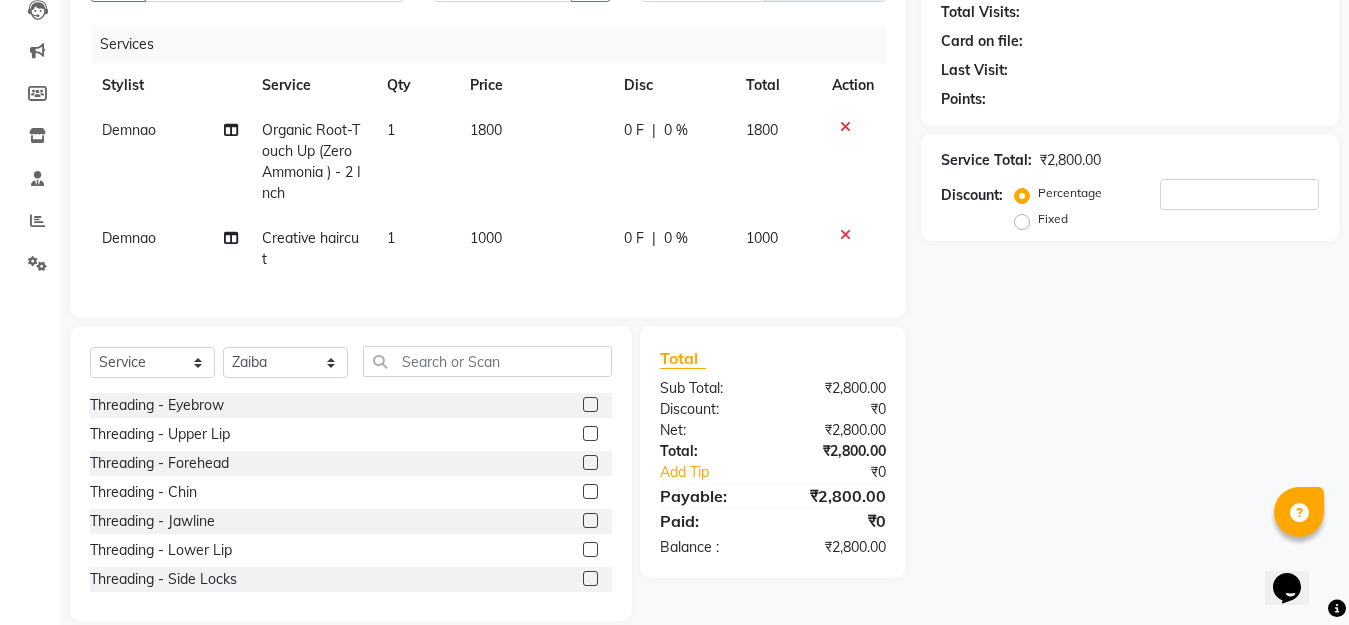 click on "Threading - Eyebrow" 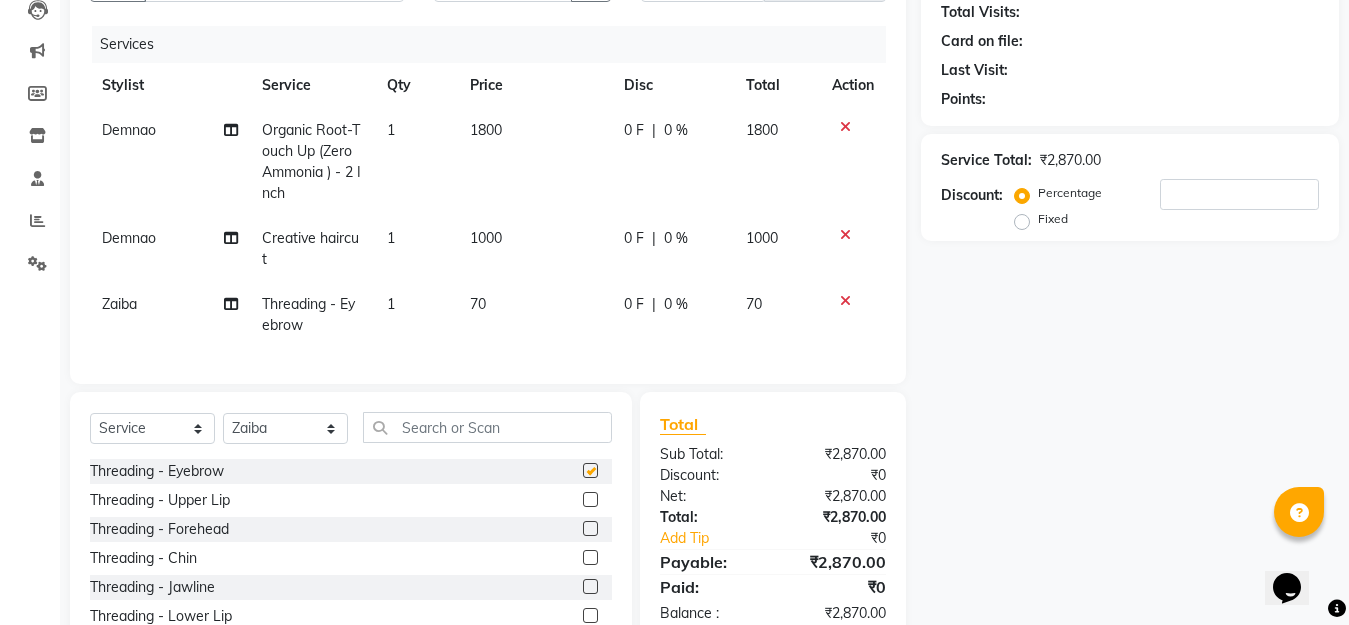 checkbox on "false" 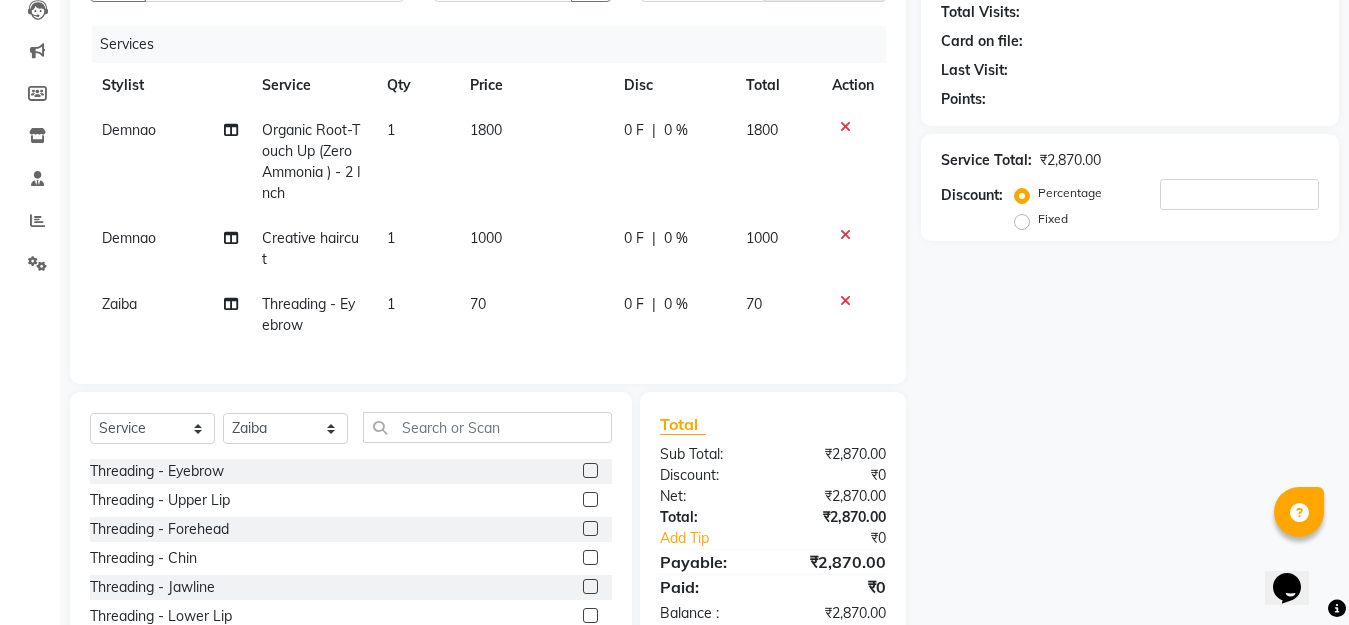click 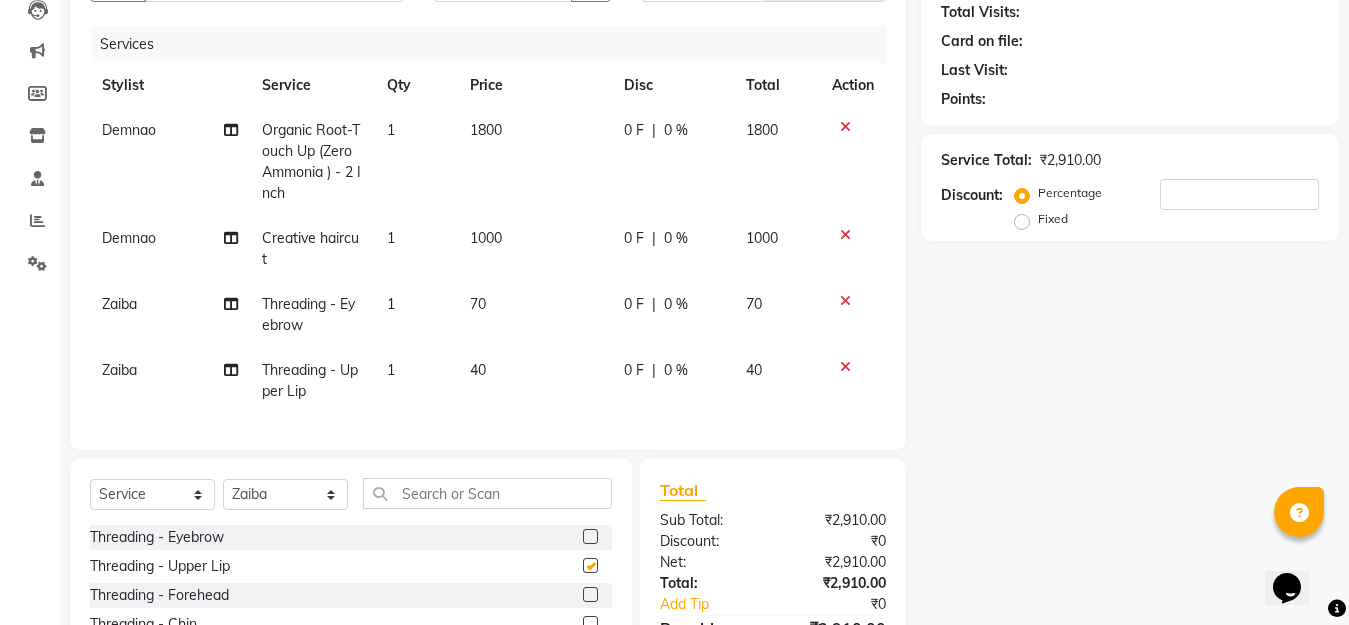 checkbox on "false" 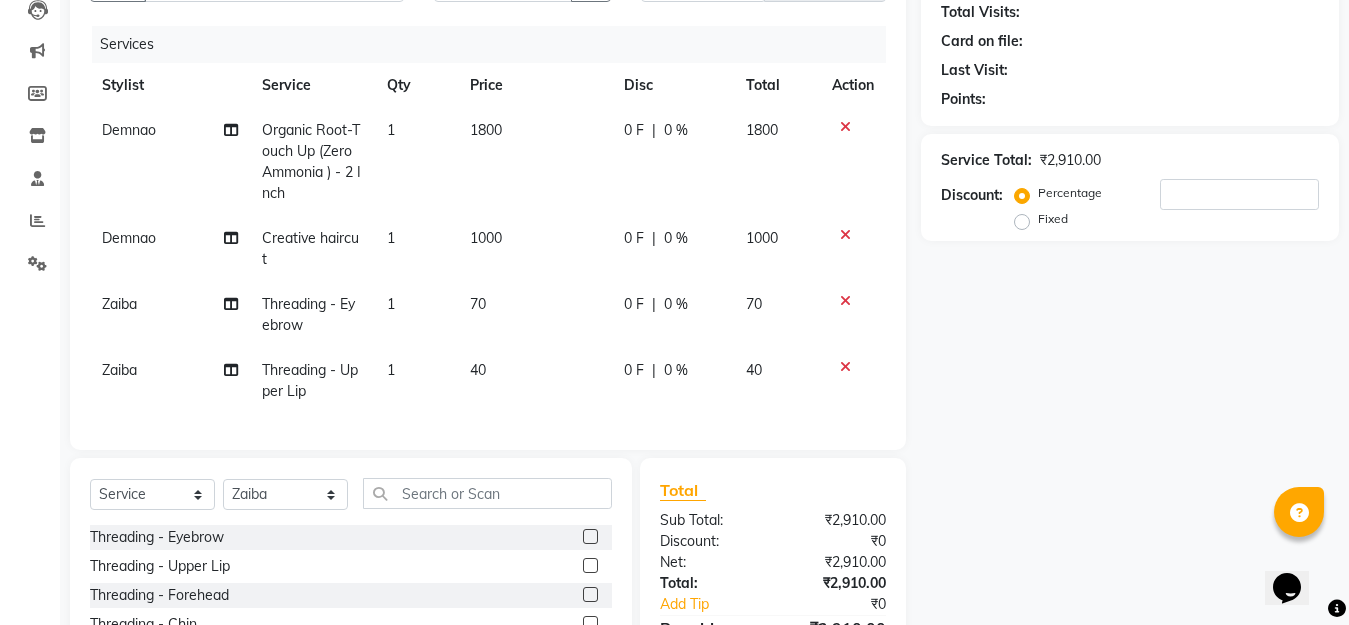 scroll, scrollTop: 397, scrollLeft: 0, axis: vertical 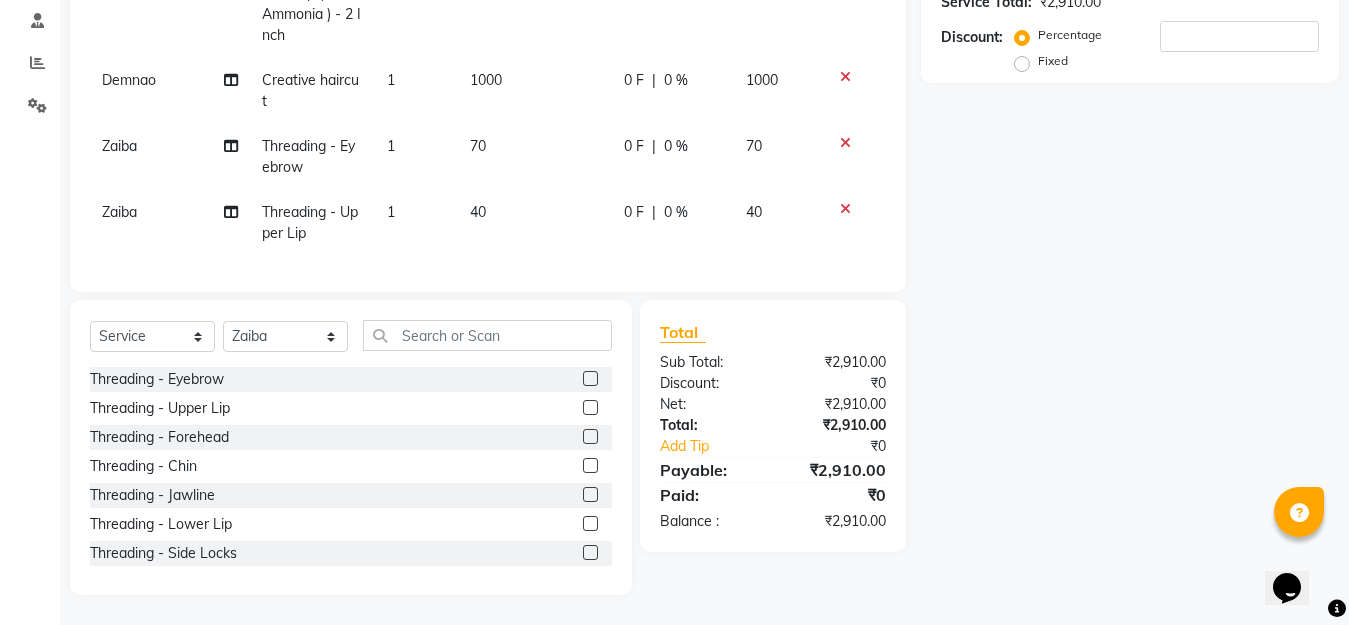 click 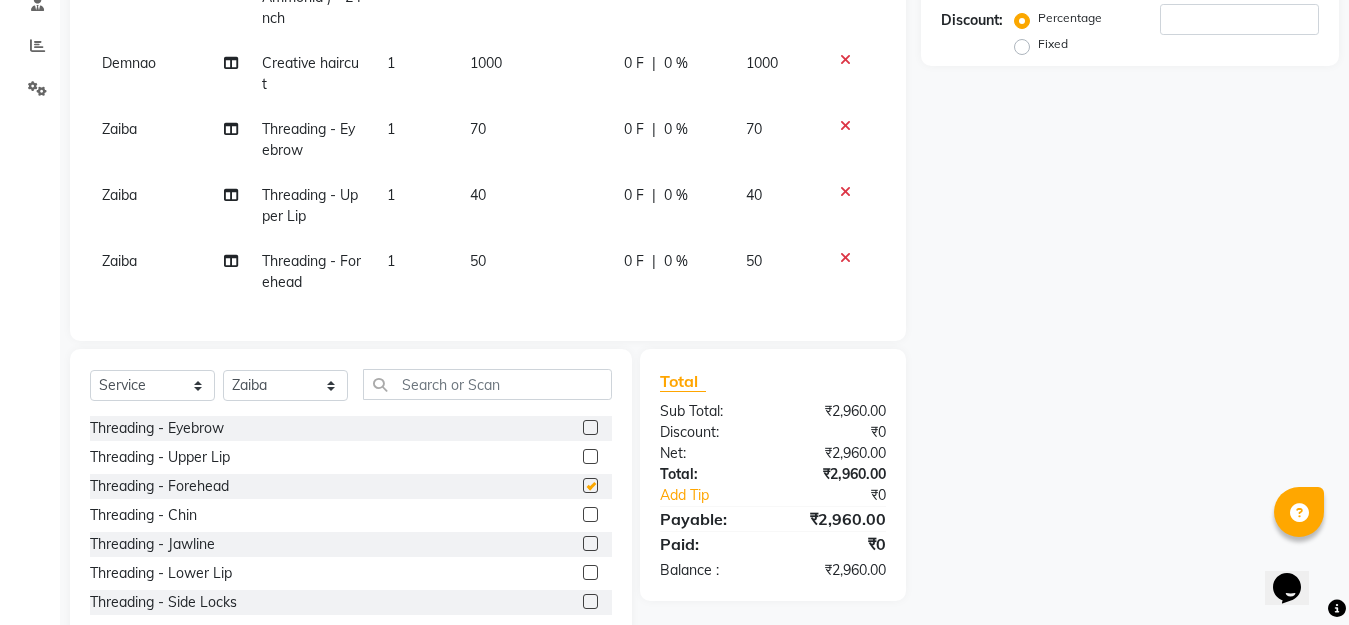 checkbox on "false" 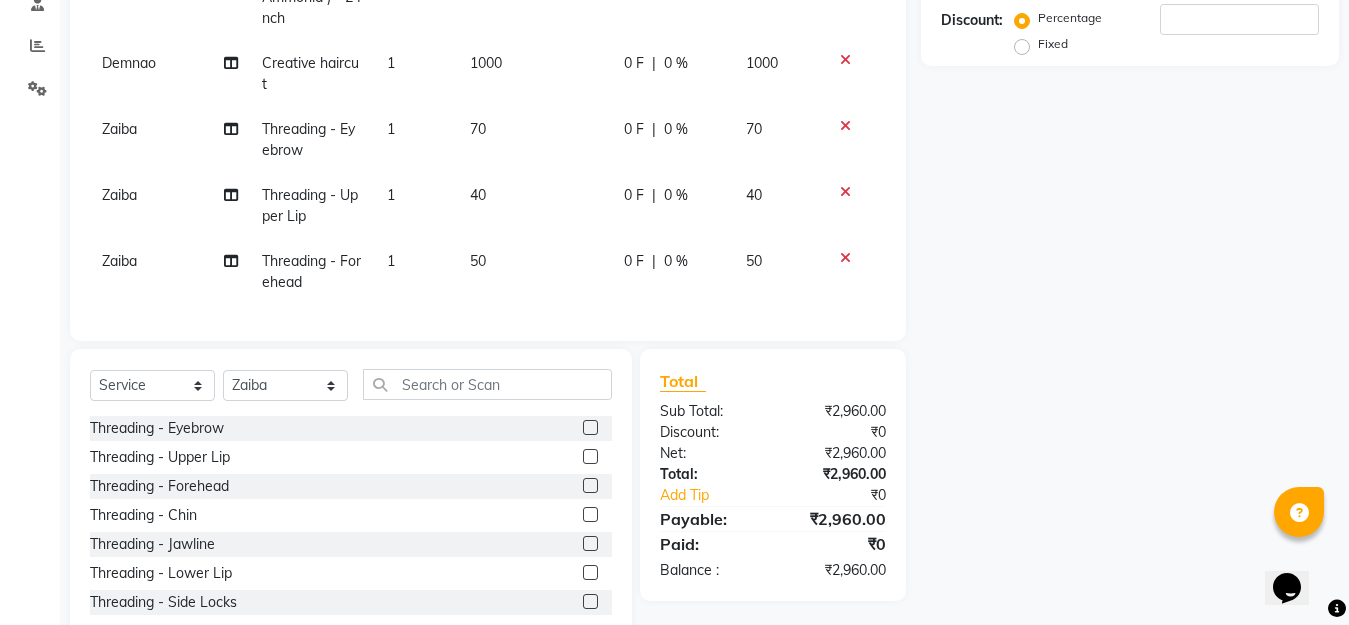 click 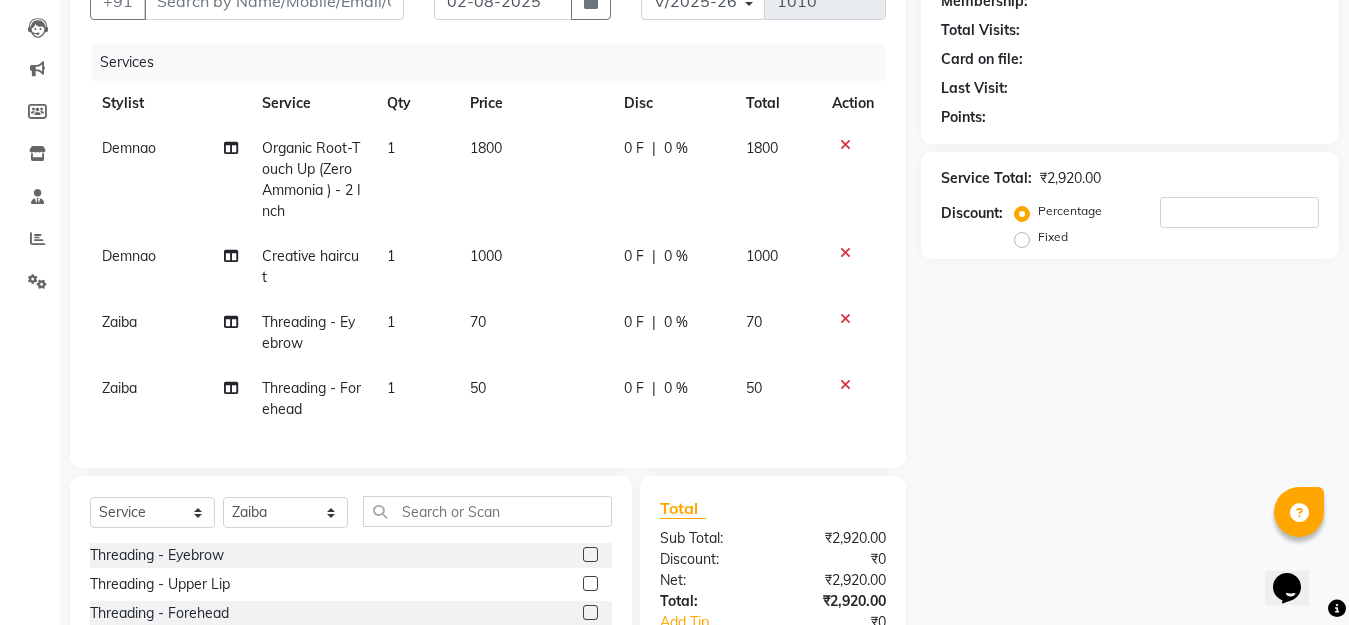 scroll, scrollTop: 397, scrollLeft: 0, axis: vertical 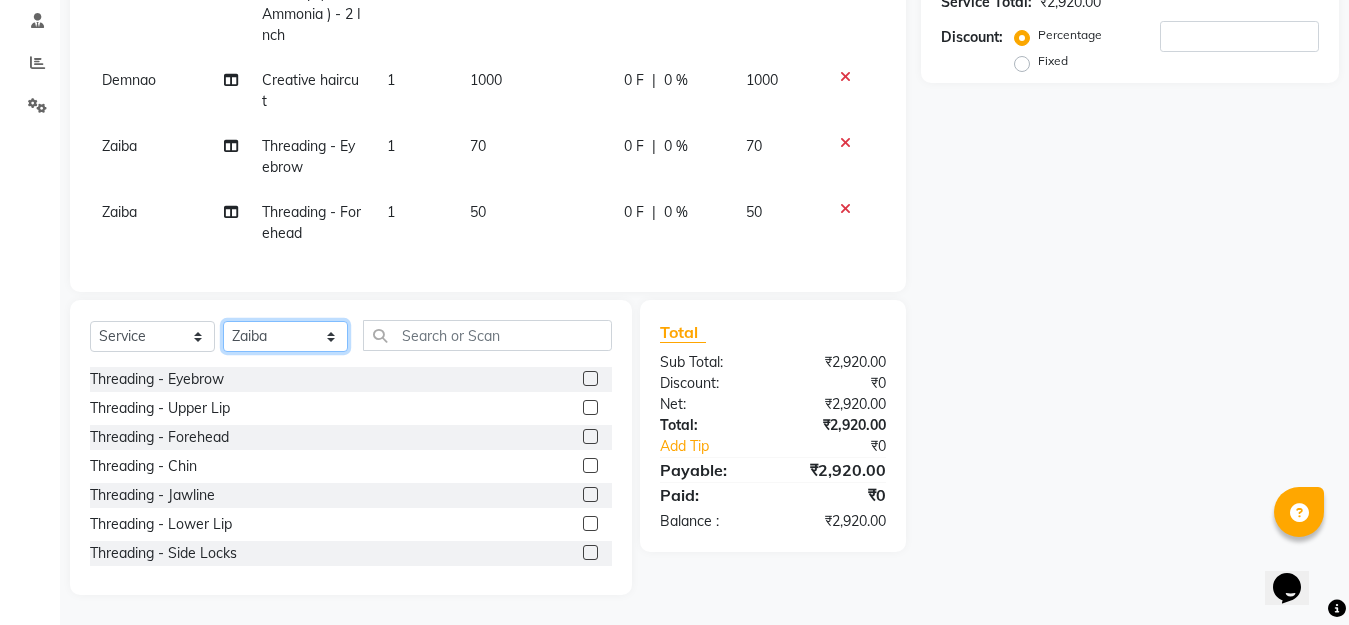 click on "Select Stylist Aarti Beautician Demnao Pranoti Rahim  Sentila Zaiba" 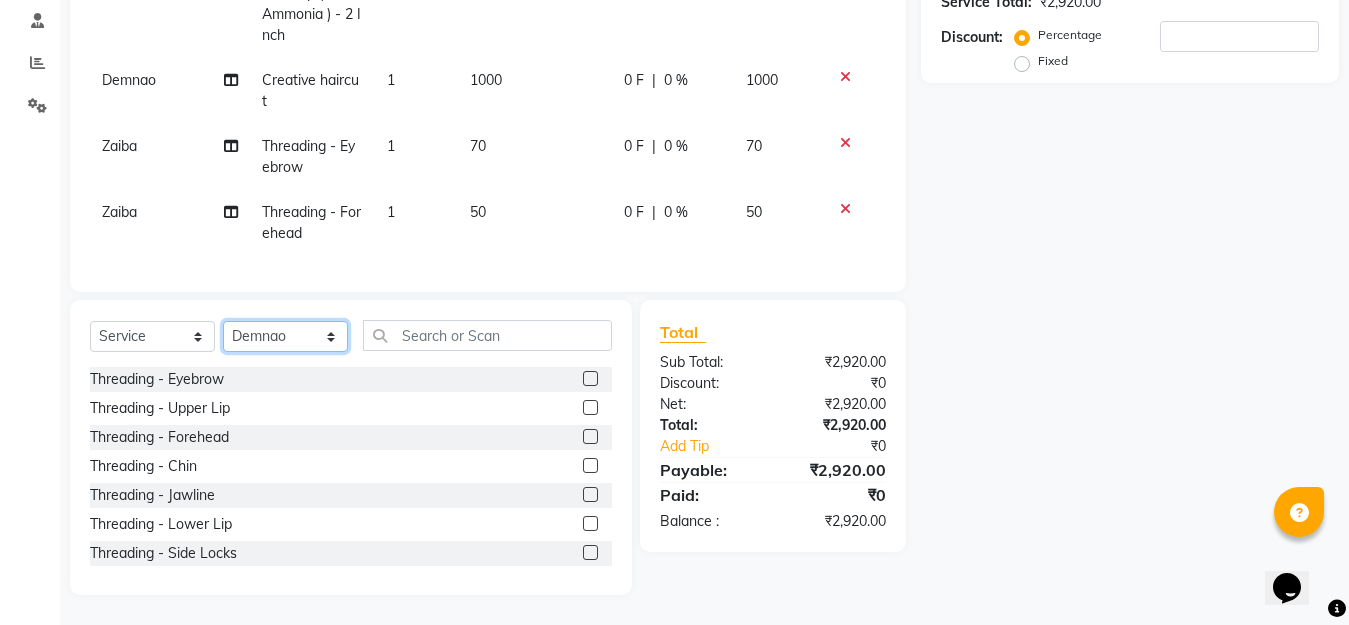 click on "Select Stylist Aarti Beautician Demnao Pranoti Rahim  Sentila Zaiba" 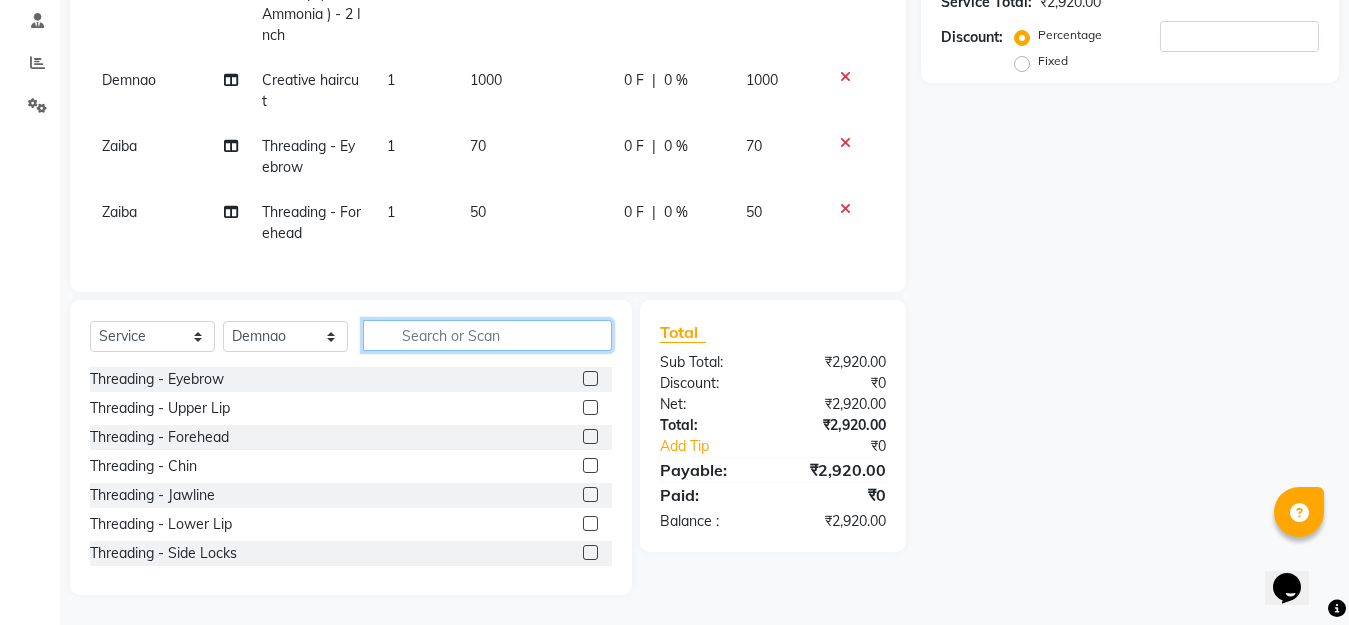 click 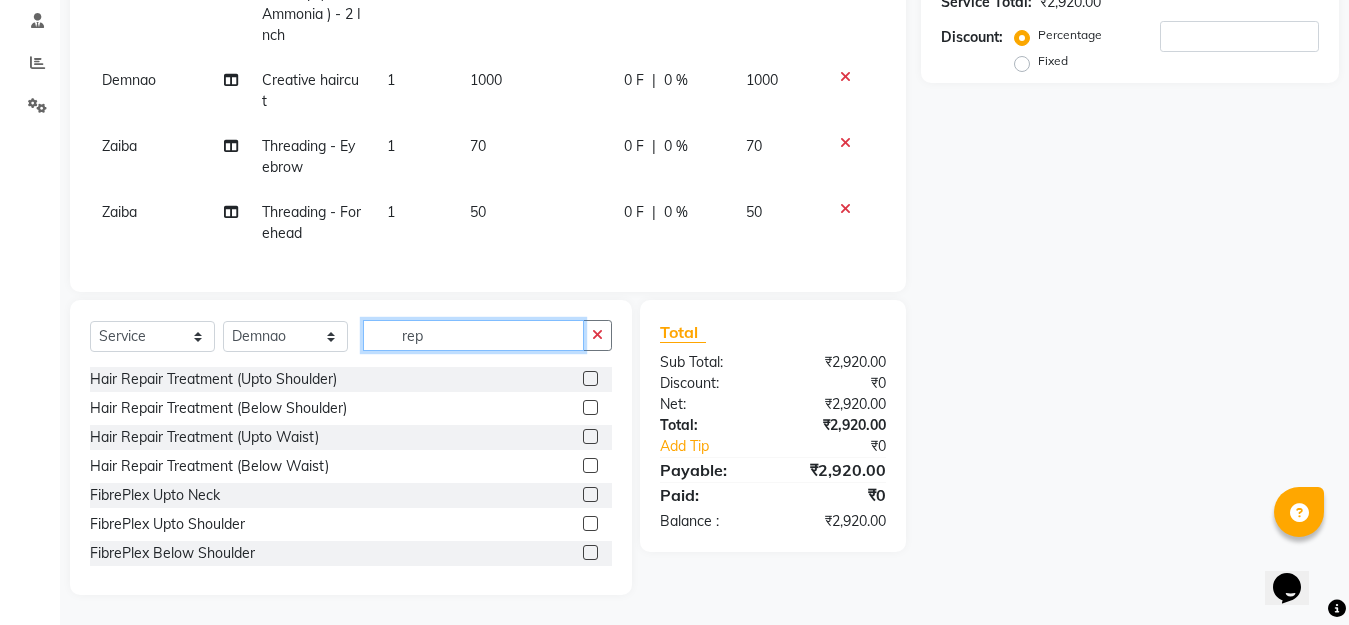 type on "rep" 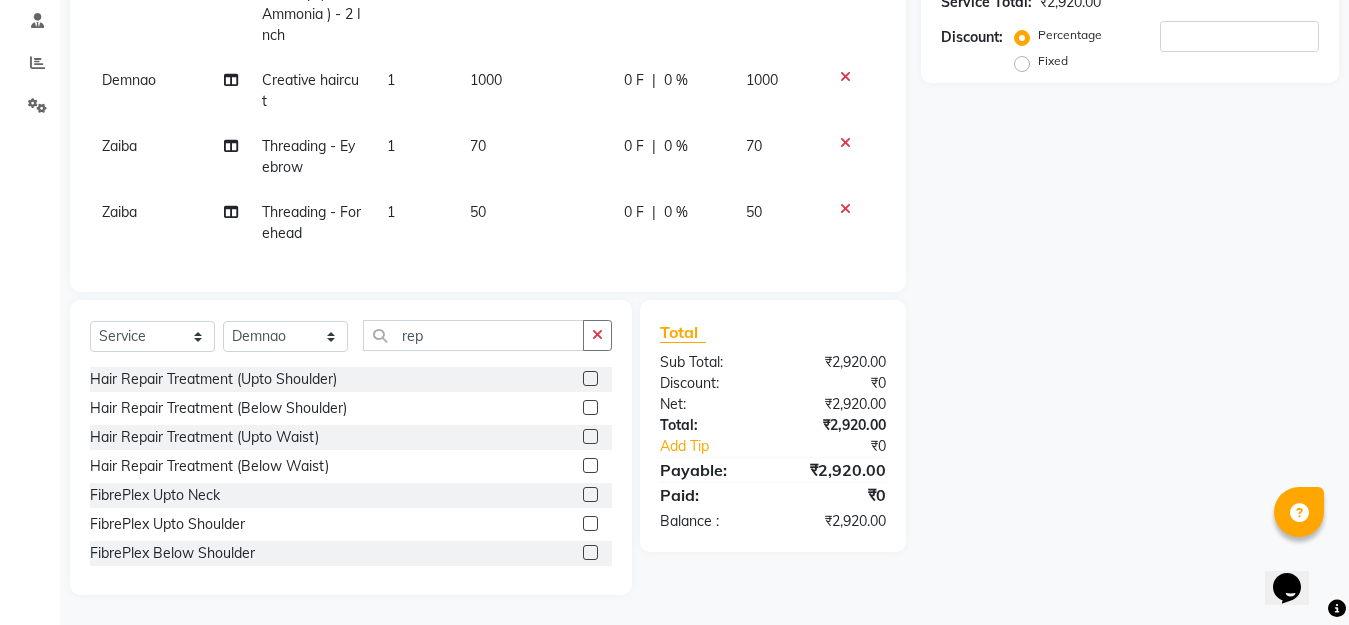 click 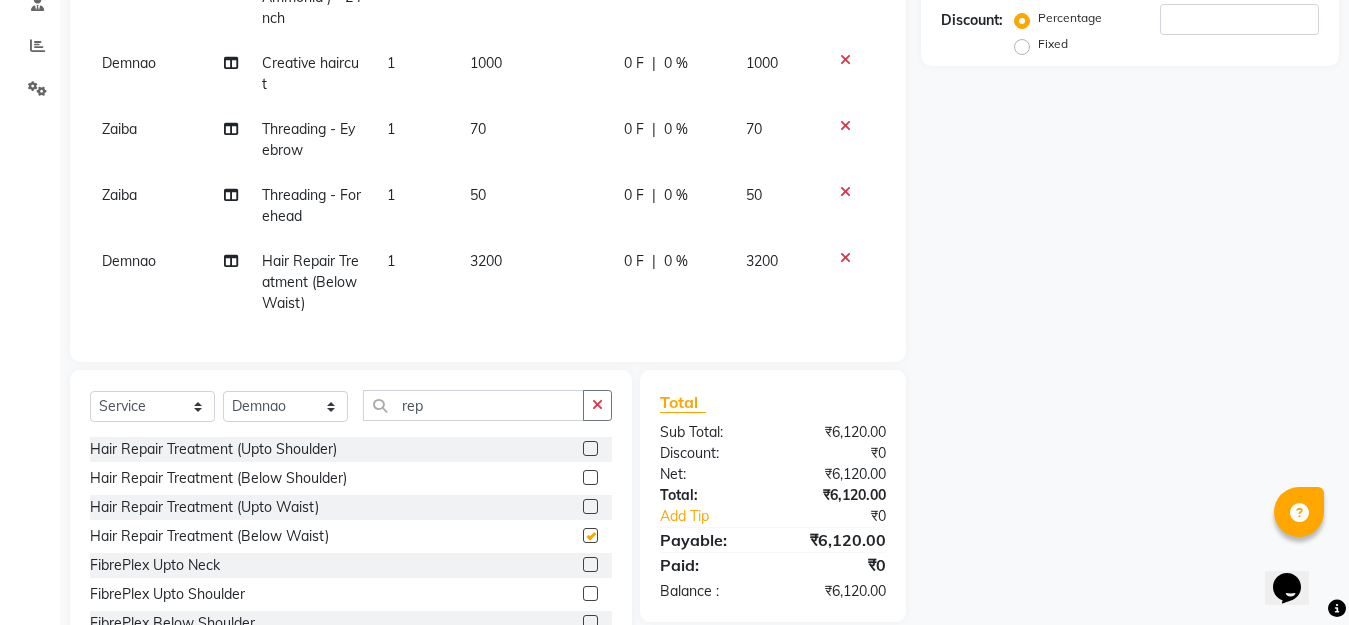 checkbox on "false" 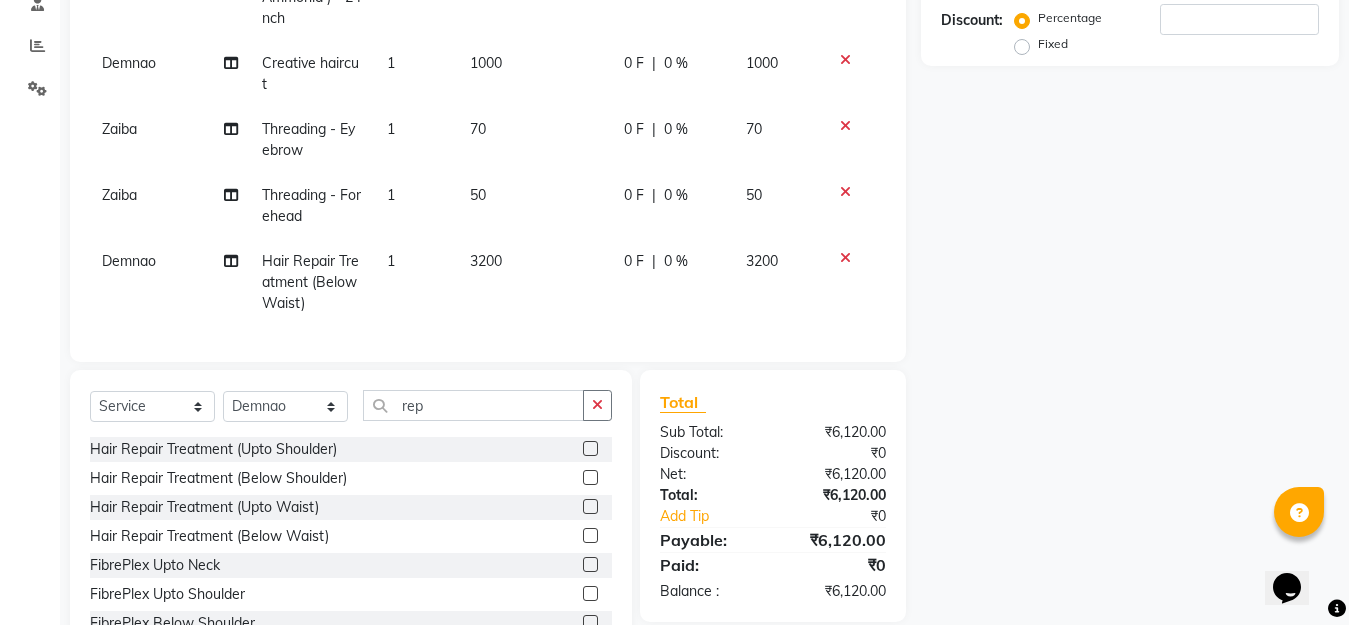 click 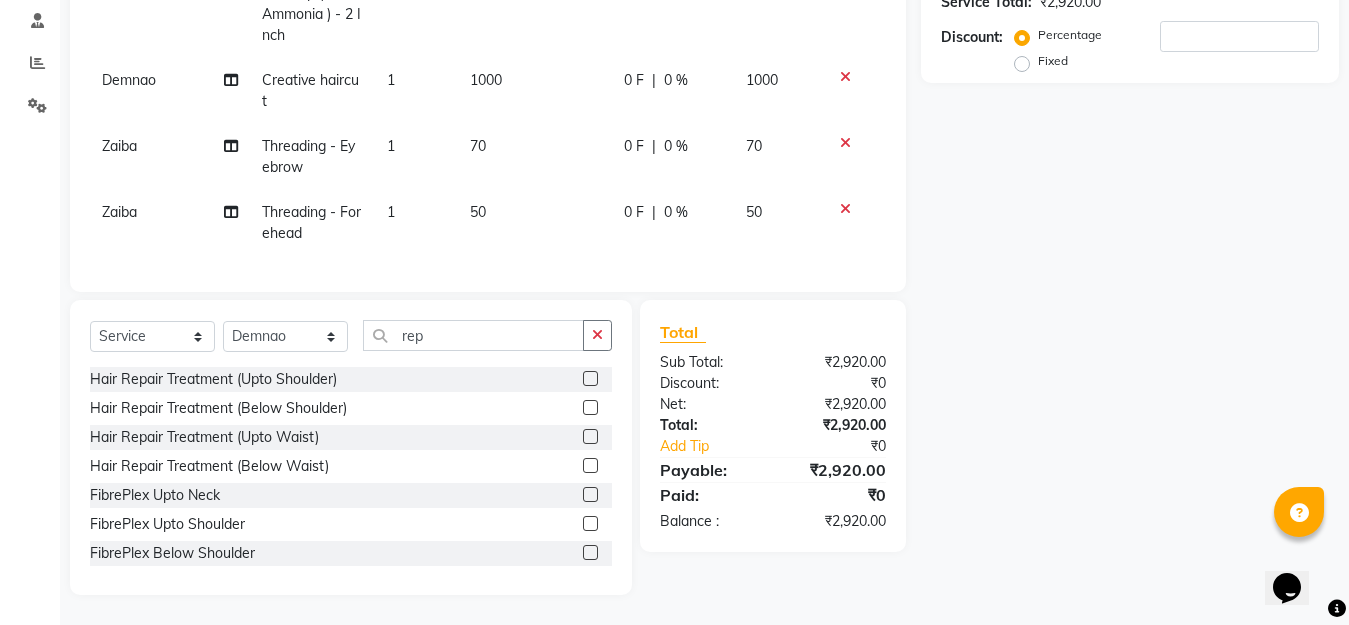 scroll, scrollTop: 397, scrollLeft: 0, axis: vertical 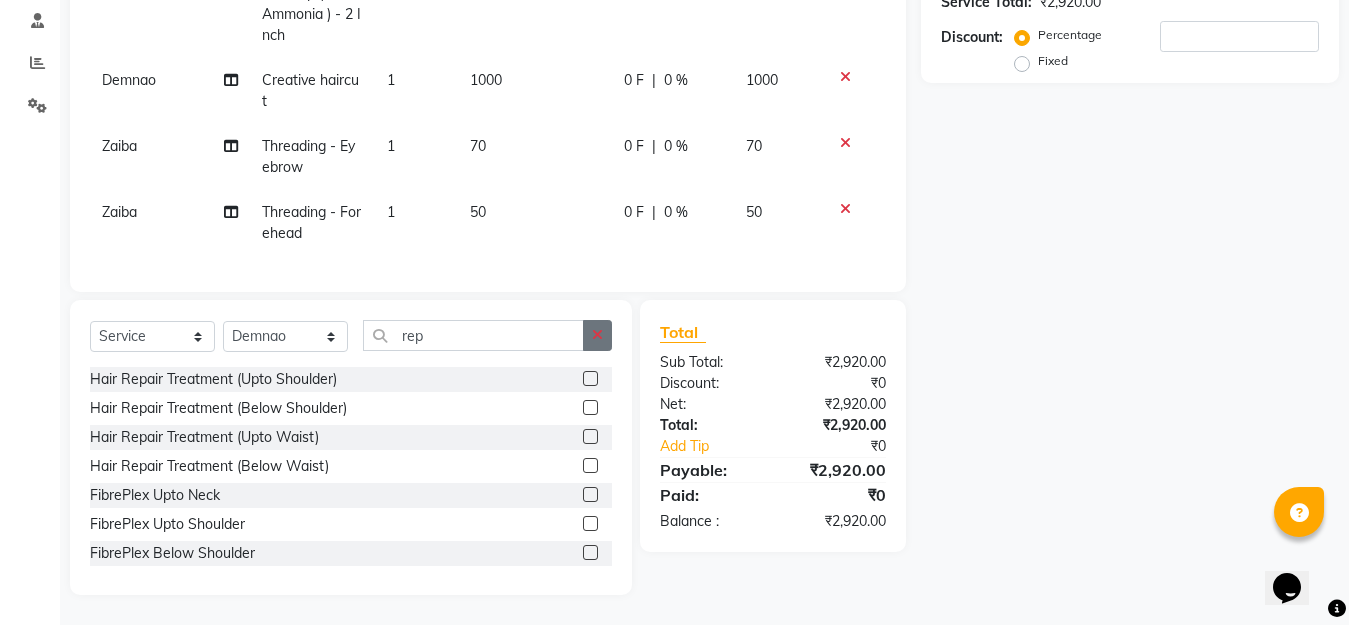 click 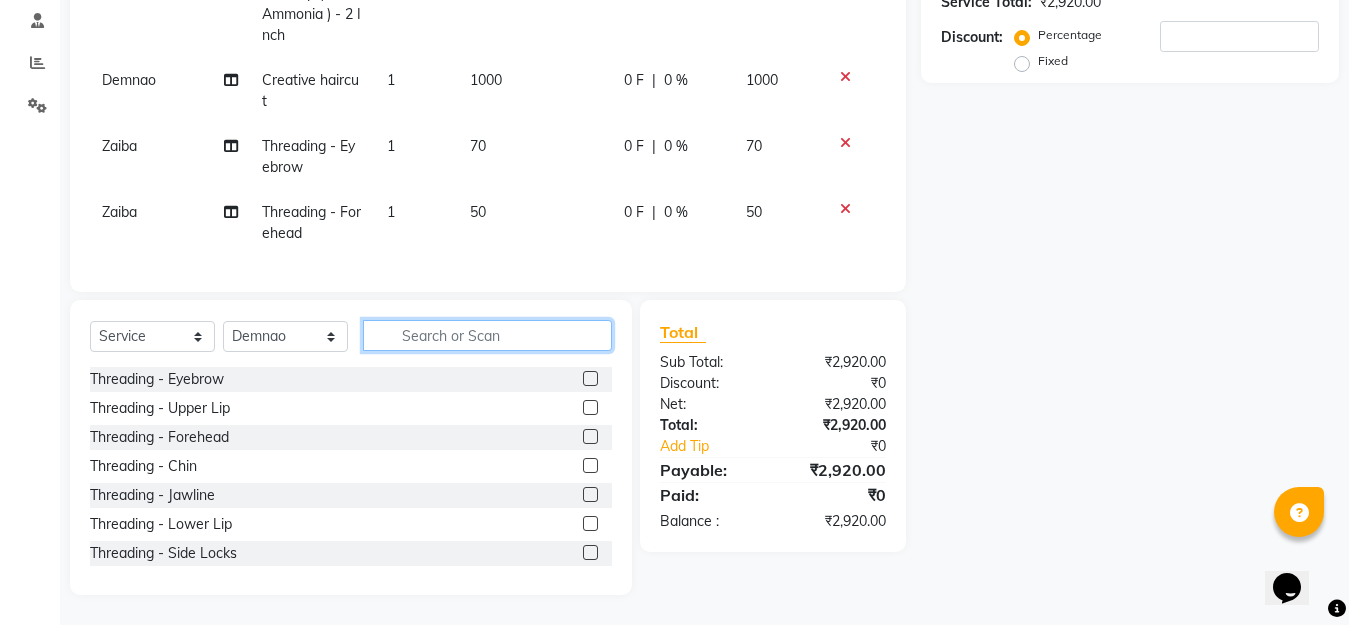 click 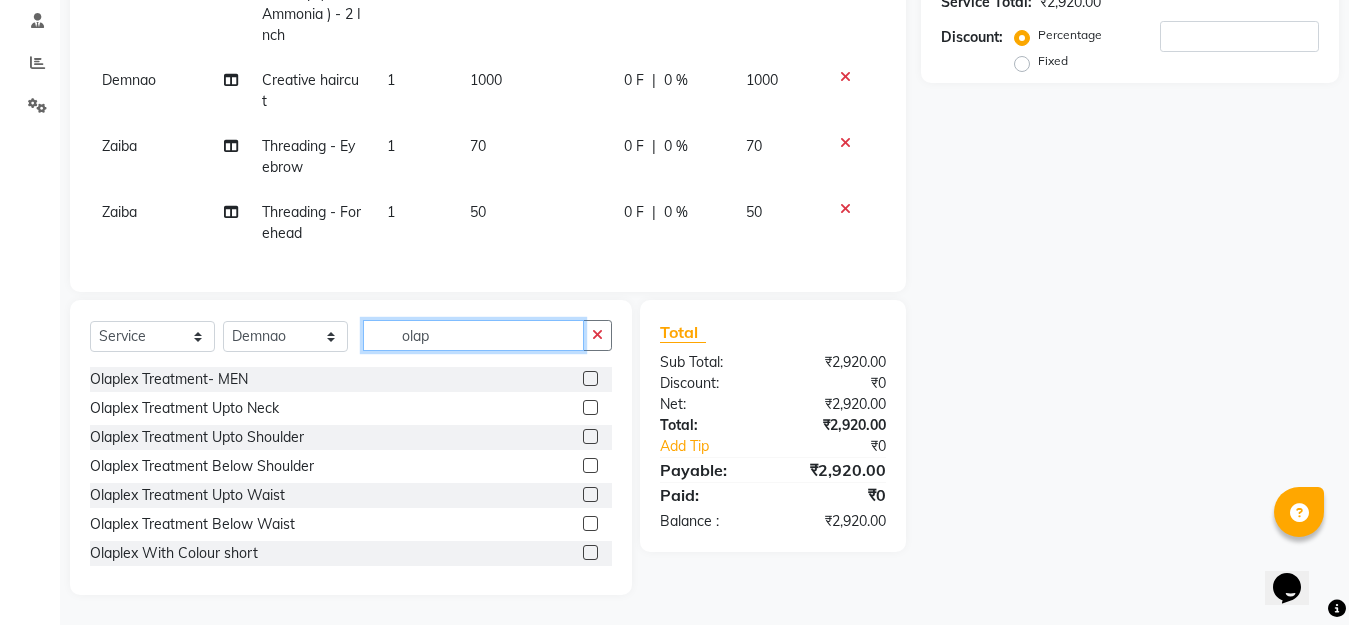 type on "olap" 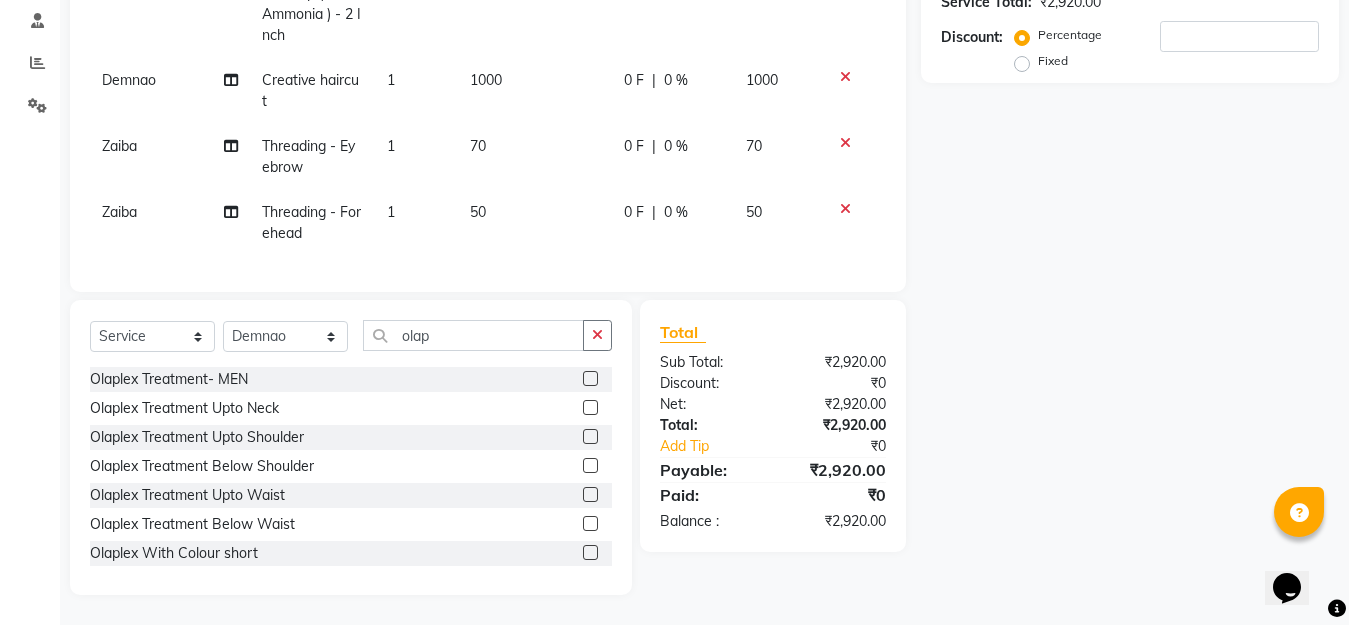 click 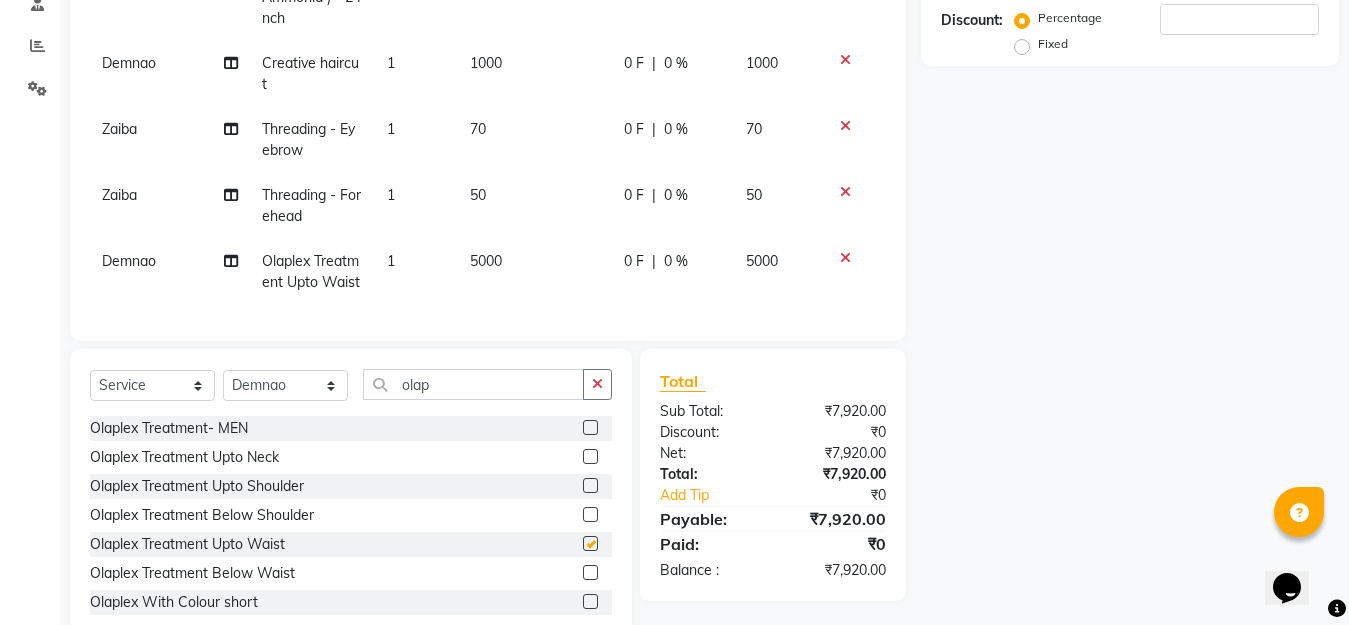 checkbox on "false" 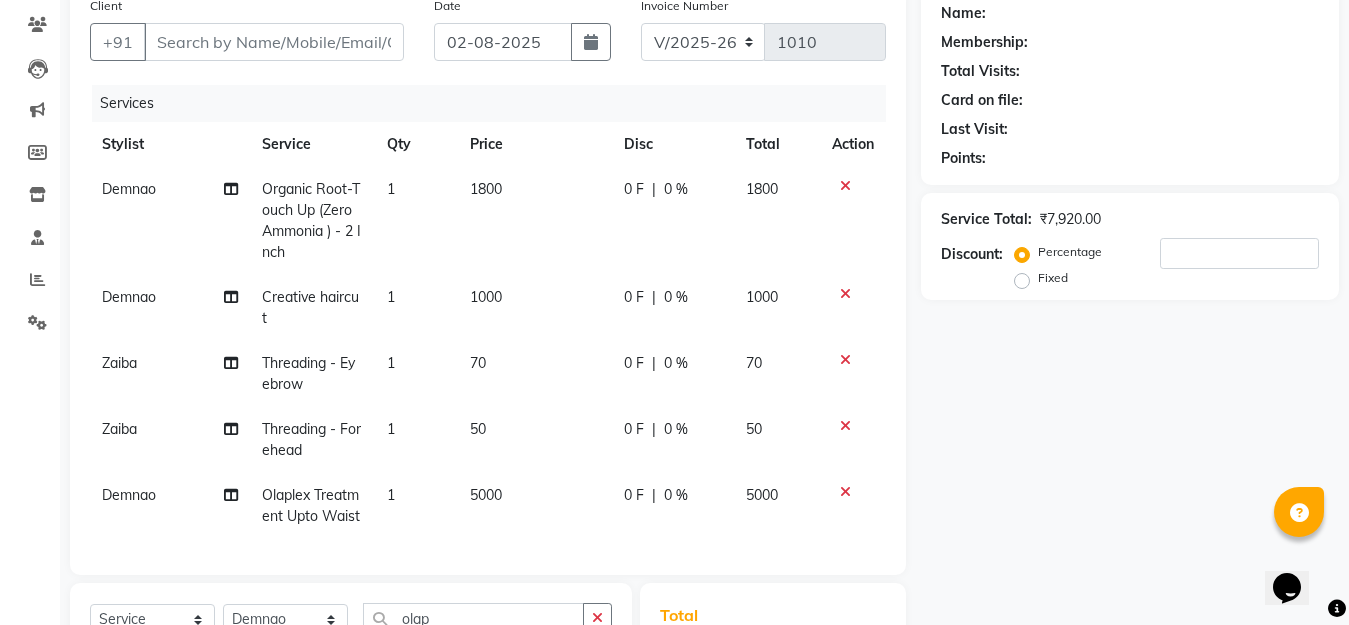 scroll, scrollTop: 63, scrollLeft: 0, axis: vertical 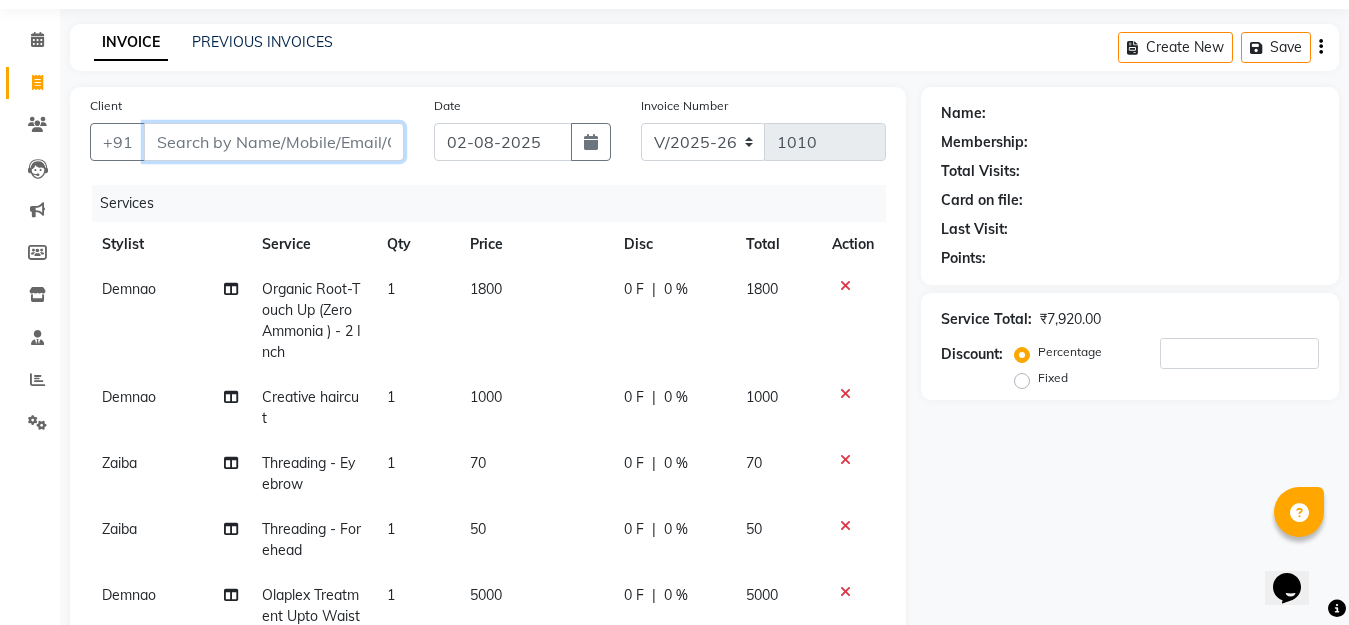 click on "Client" at bounding box center (274, 142) 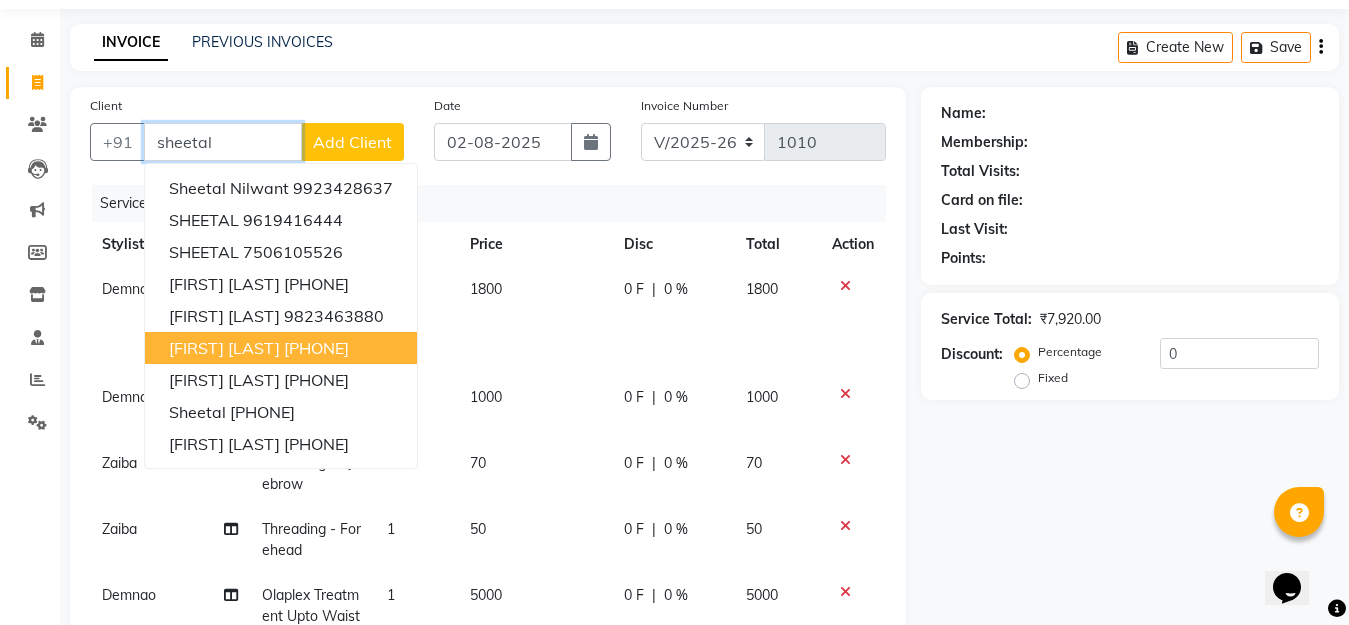 click on "8411836469" at bounding box center [316, 348] 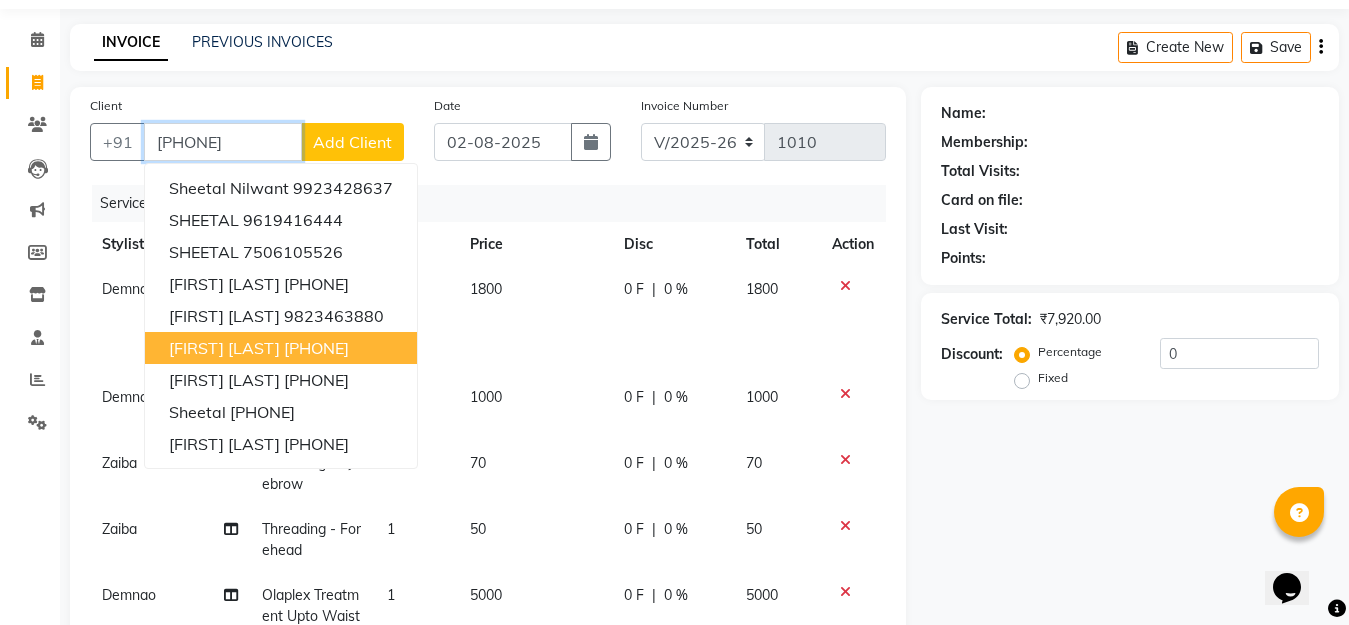 type on "8411836469" 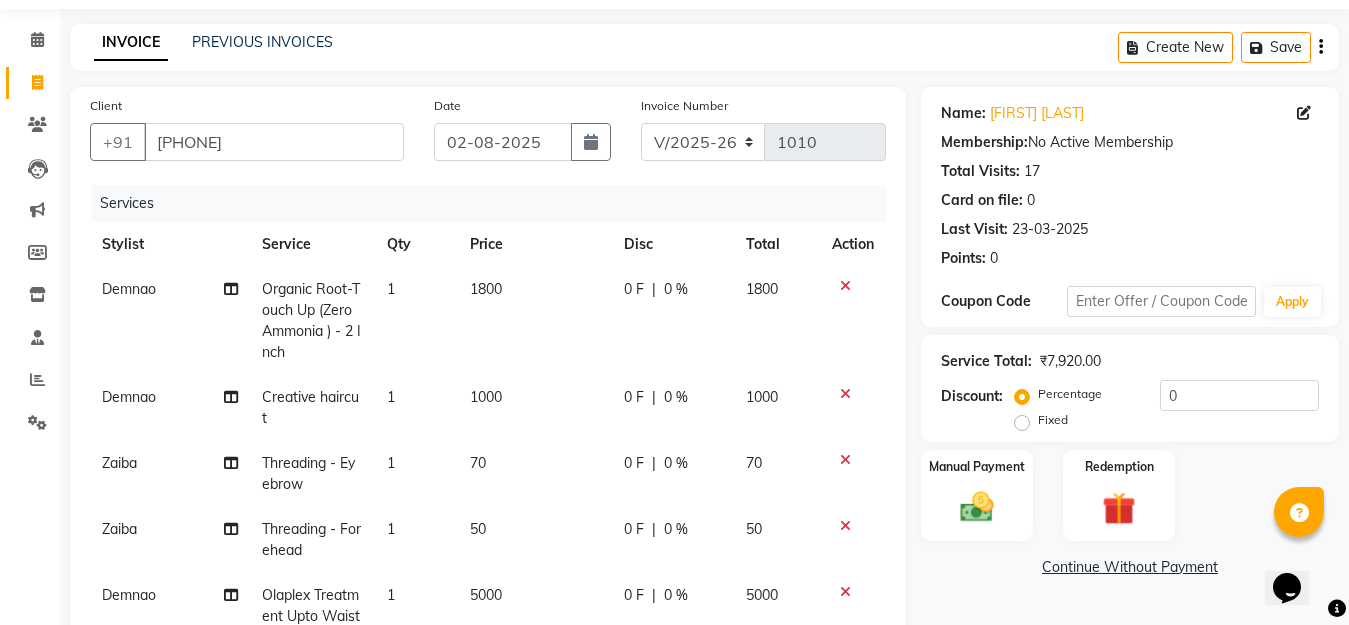 scroll, scrollTop: 463, scrollLeft: 0, axis: vertical 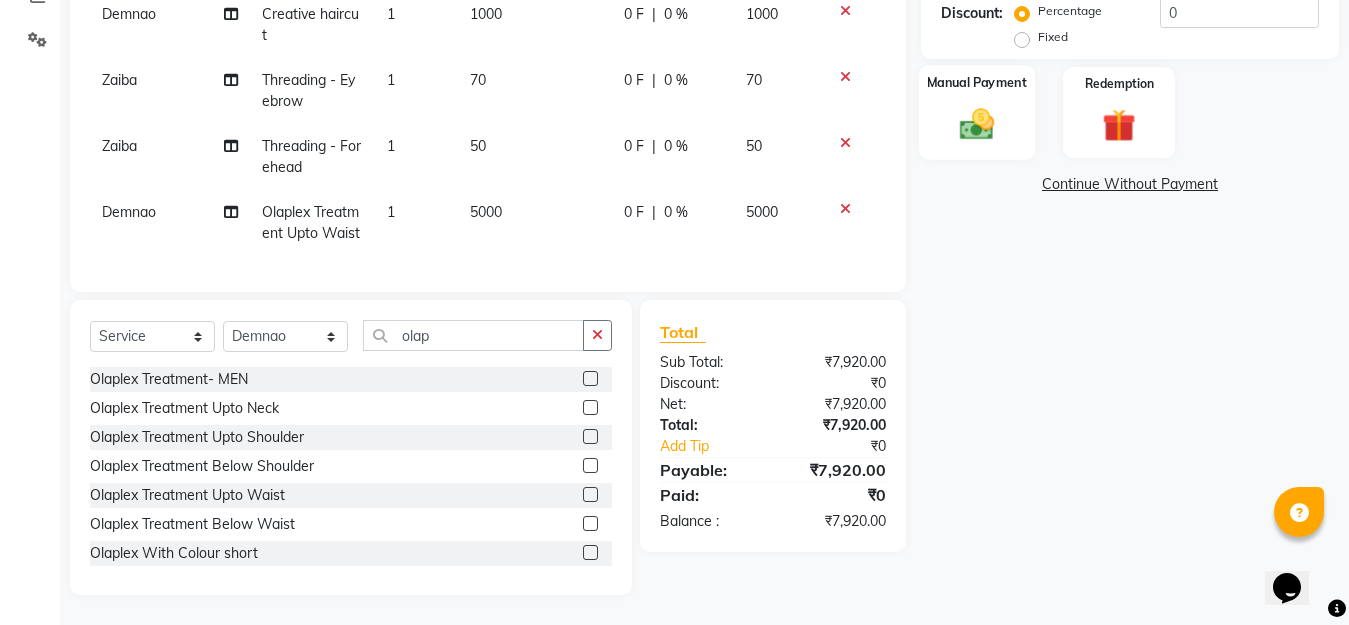 click 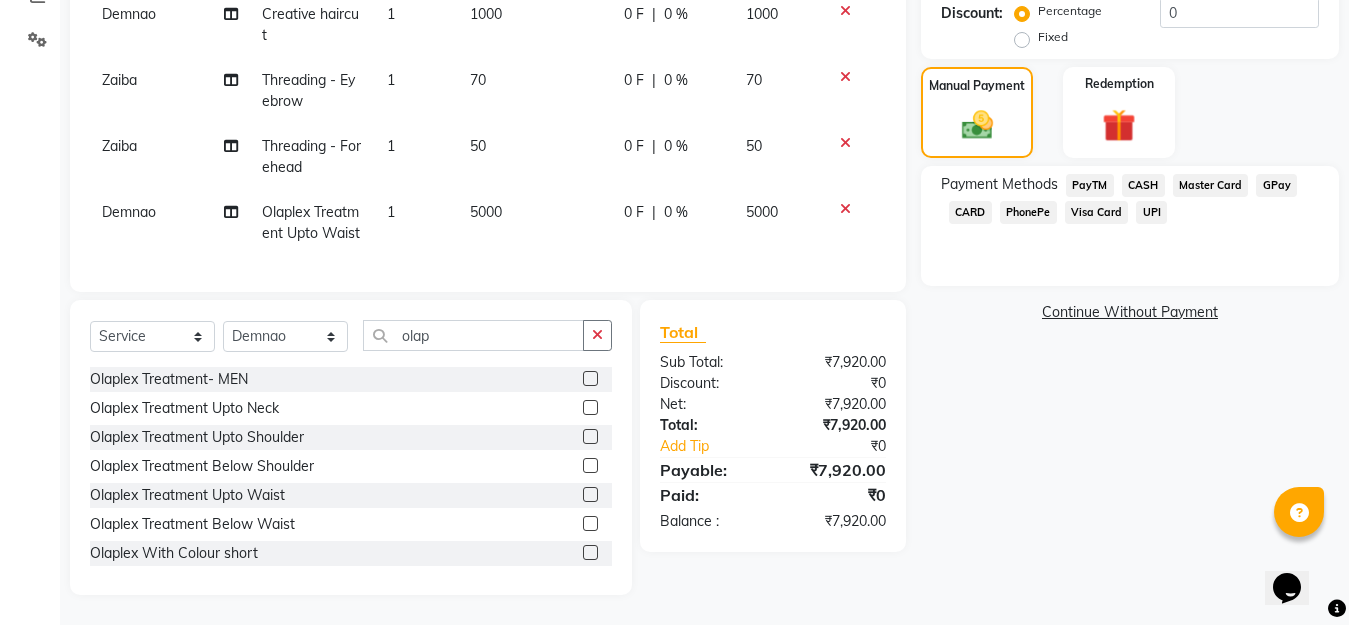 click on "GPay" 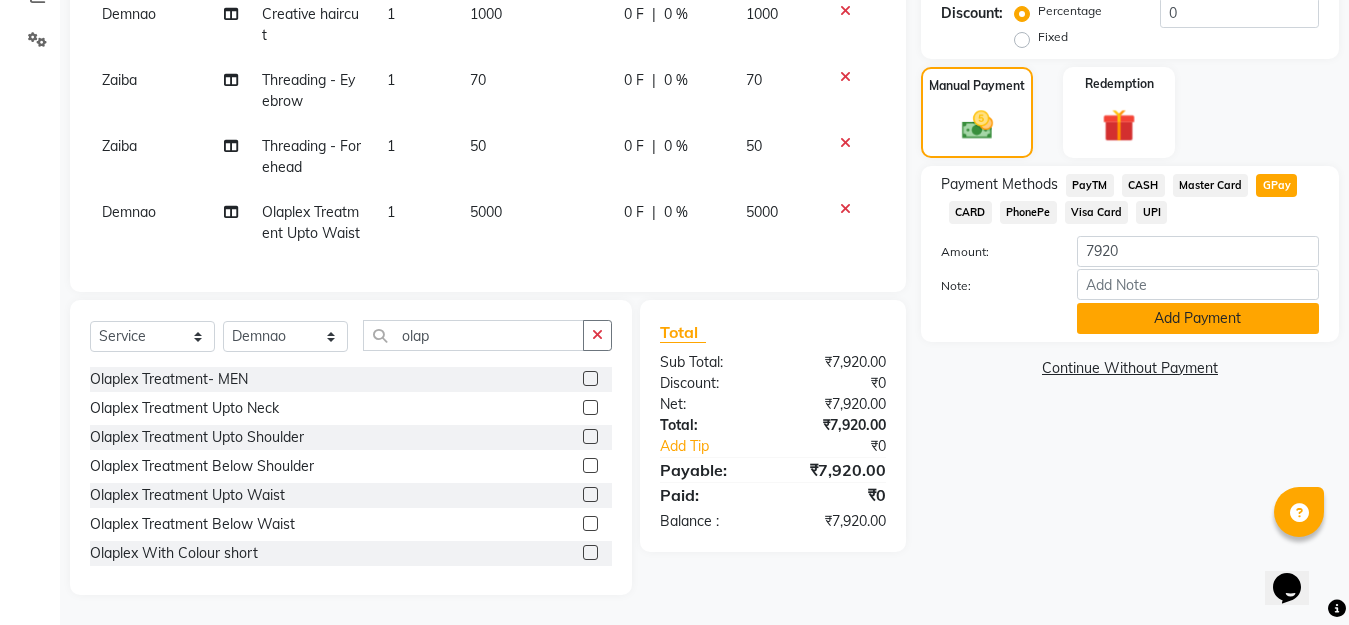 click on "Add Payment" 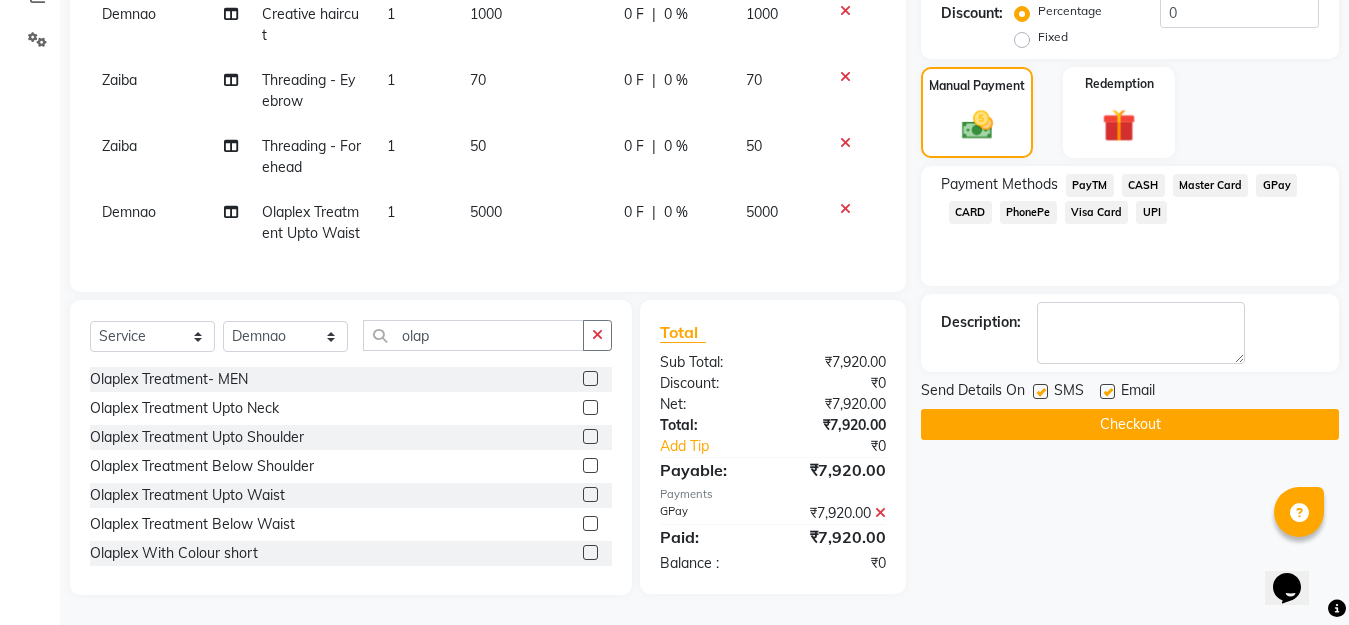 click on "Checkout" 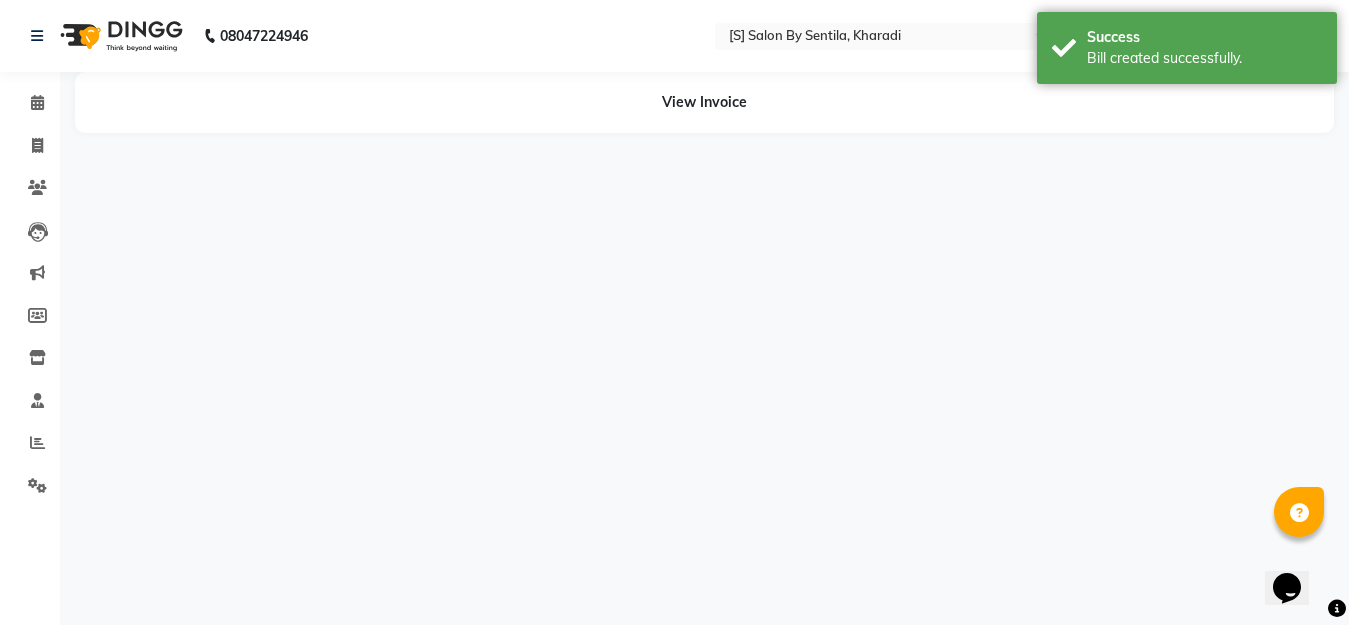 scroll, scrollTop: 0, scrollLeft: 0, axis: both 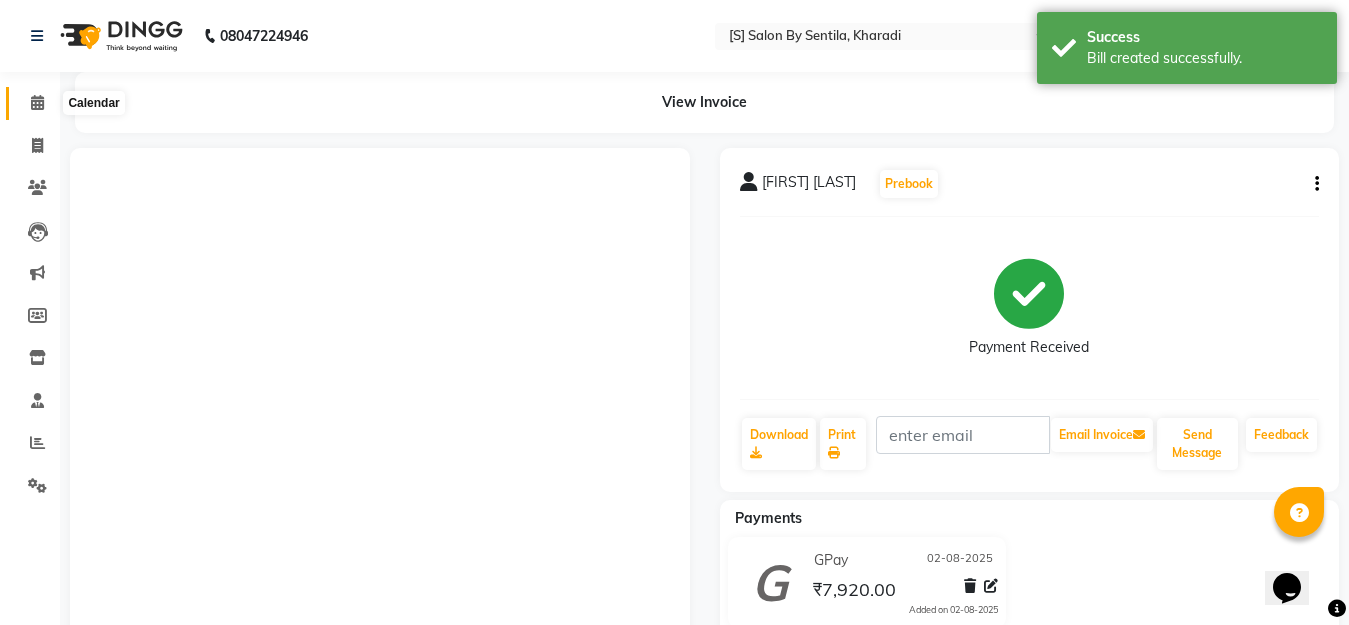 click 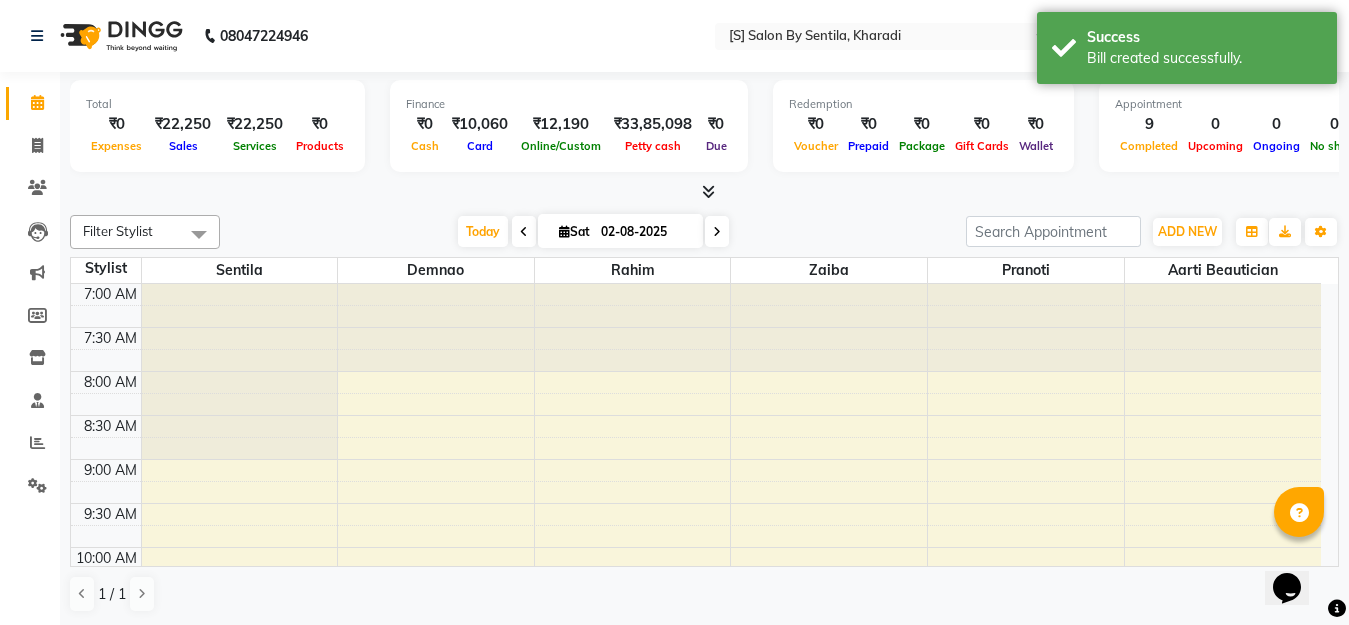 scroll, scrollTop: 0, scrollLeft: 0, axis: both 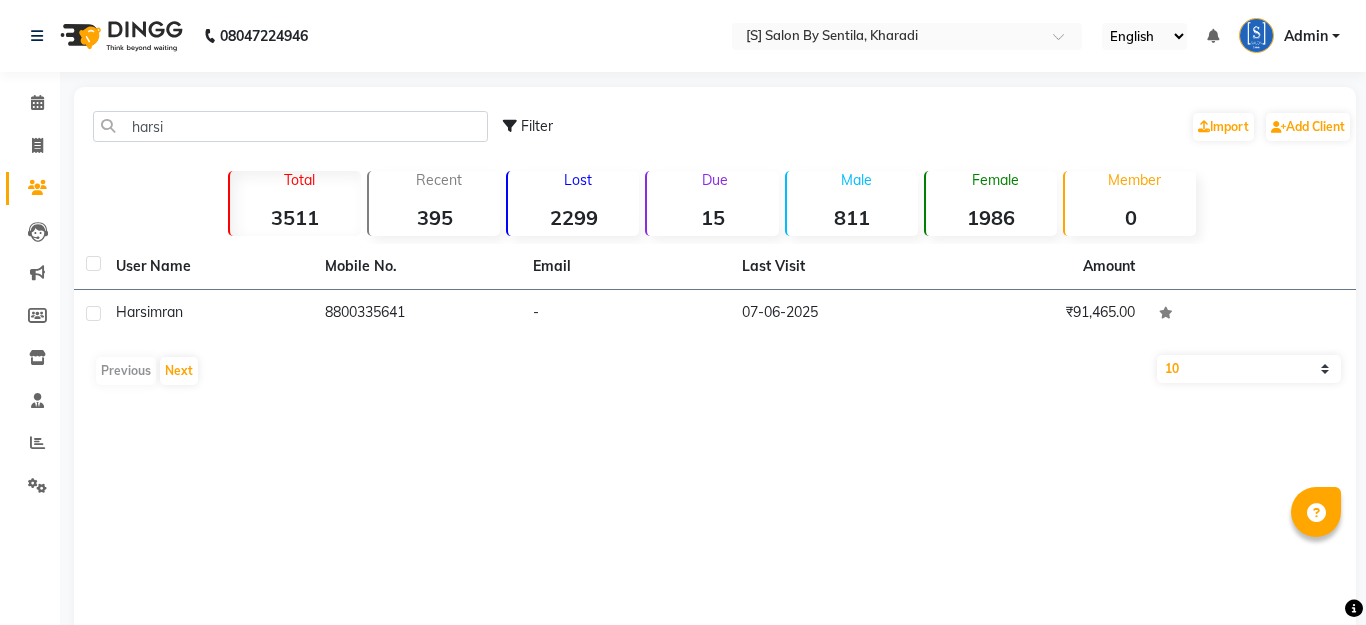 click on "harsi" 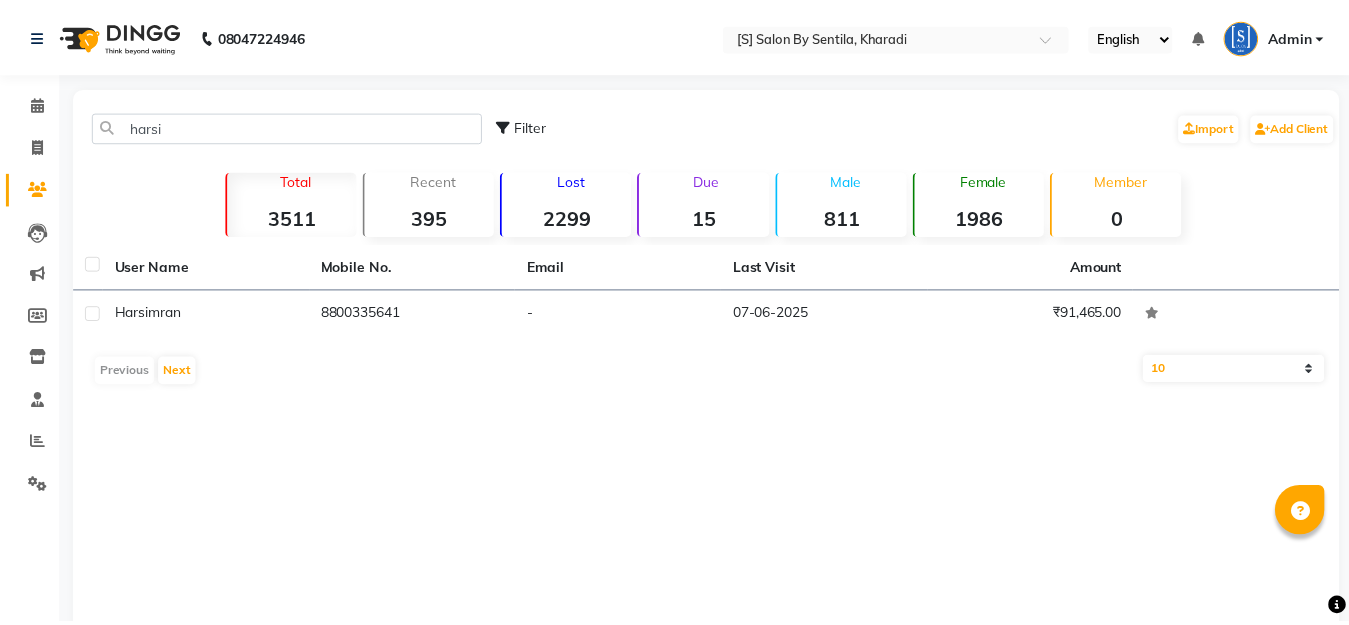scroll, scrollTop: 0, scrollLeft: 0, axis: both 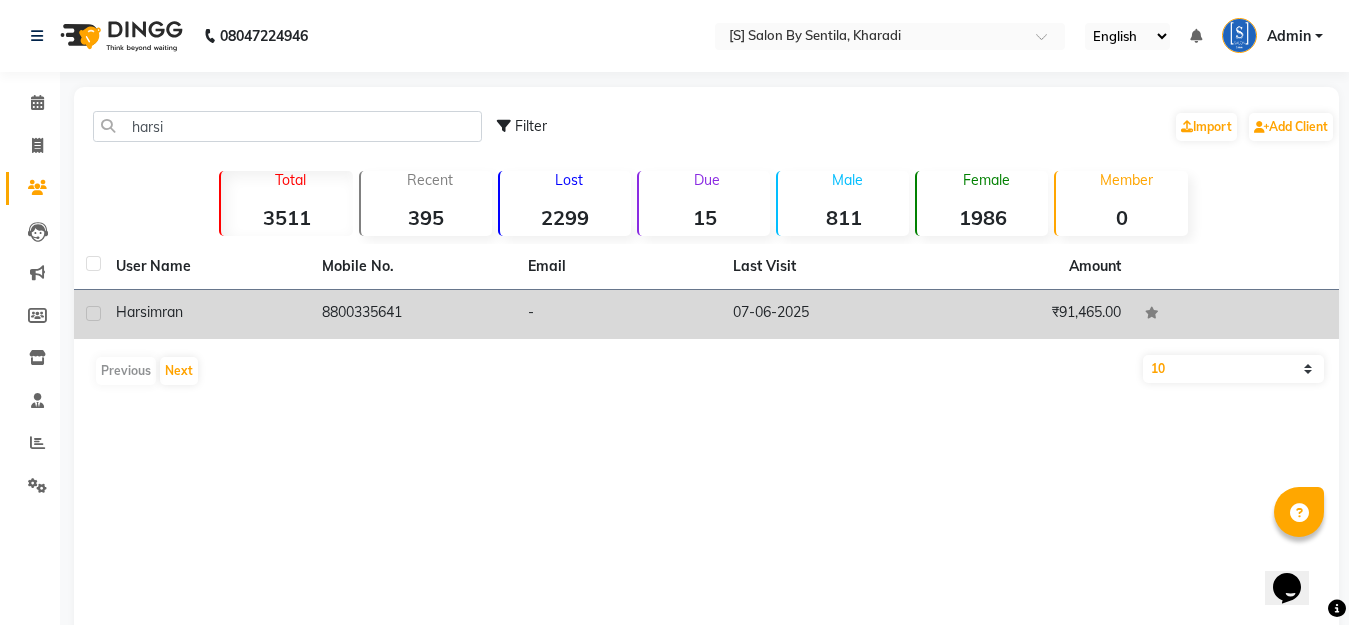 type on "harsi" 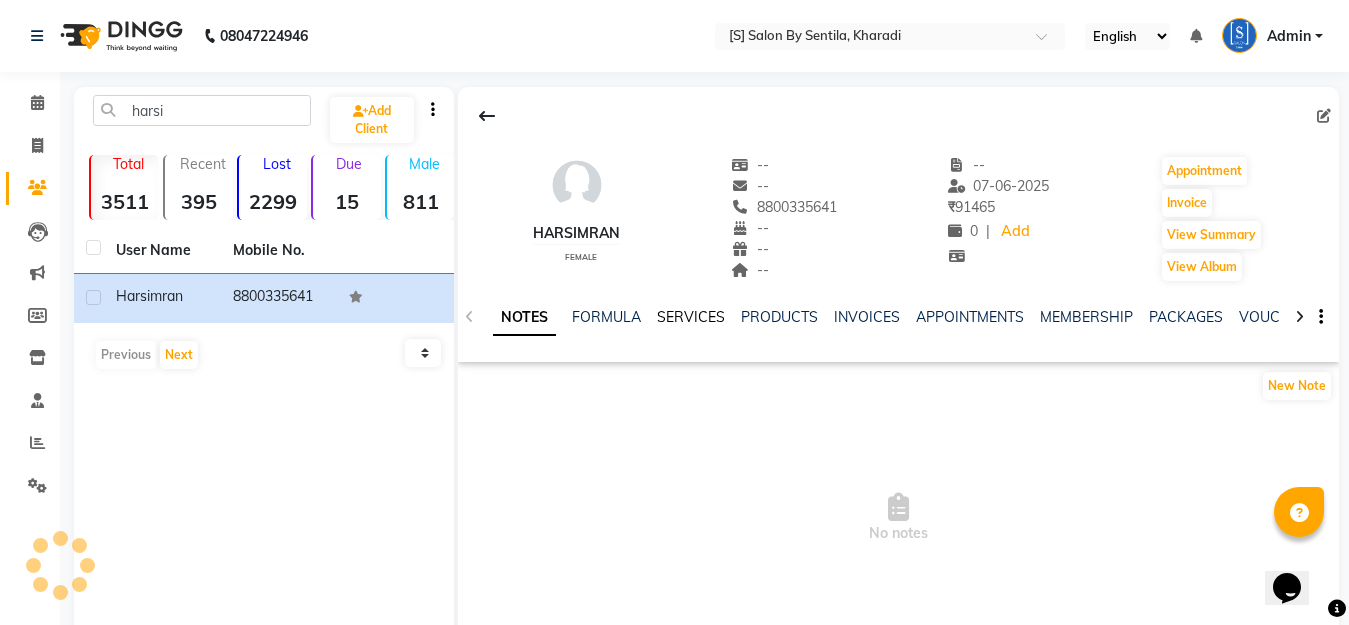 click on "SERVICES" 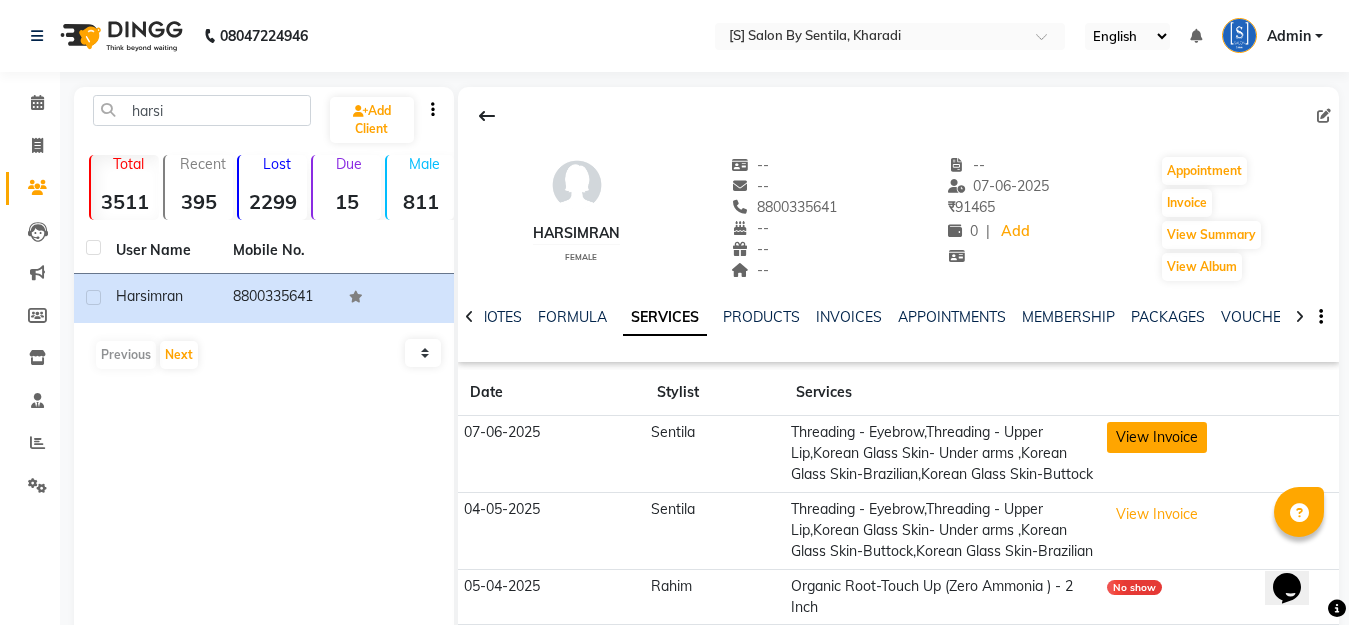 click on "View Invoice" 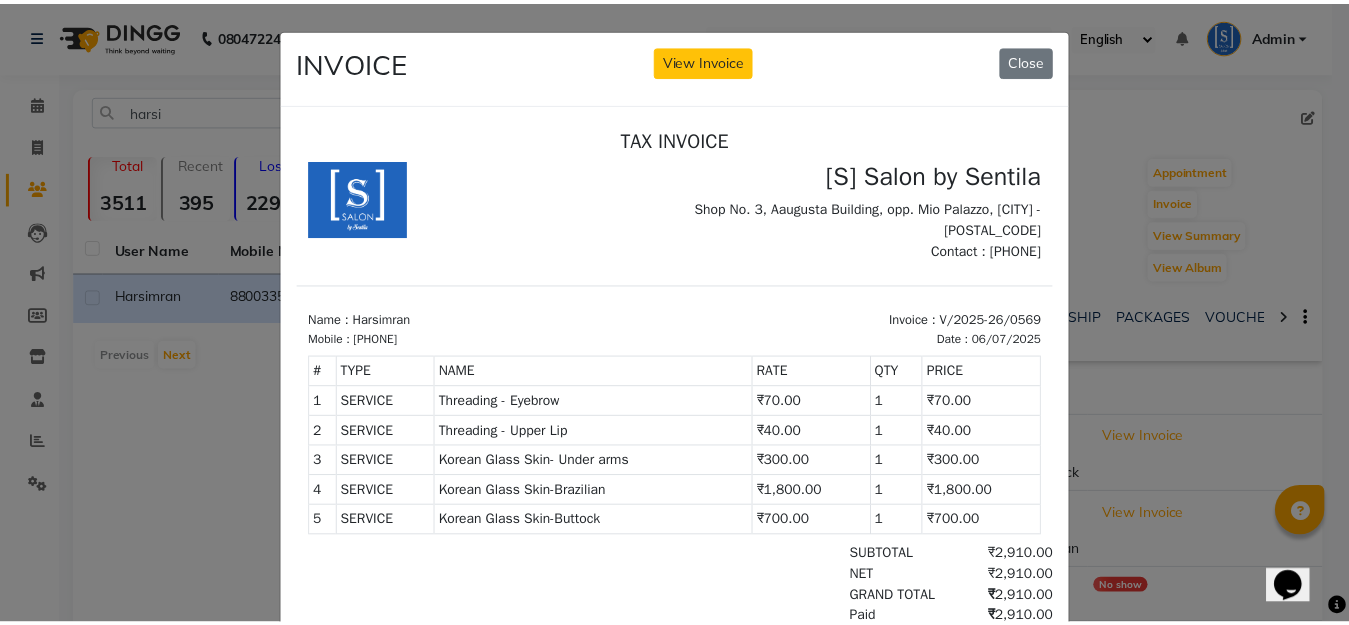 scroll, scrollTop: 0, scrollLeft: 0, axis: both 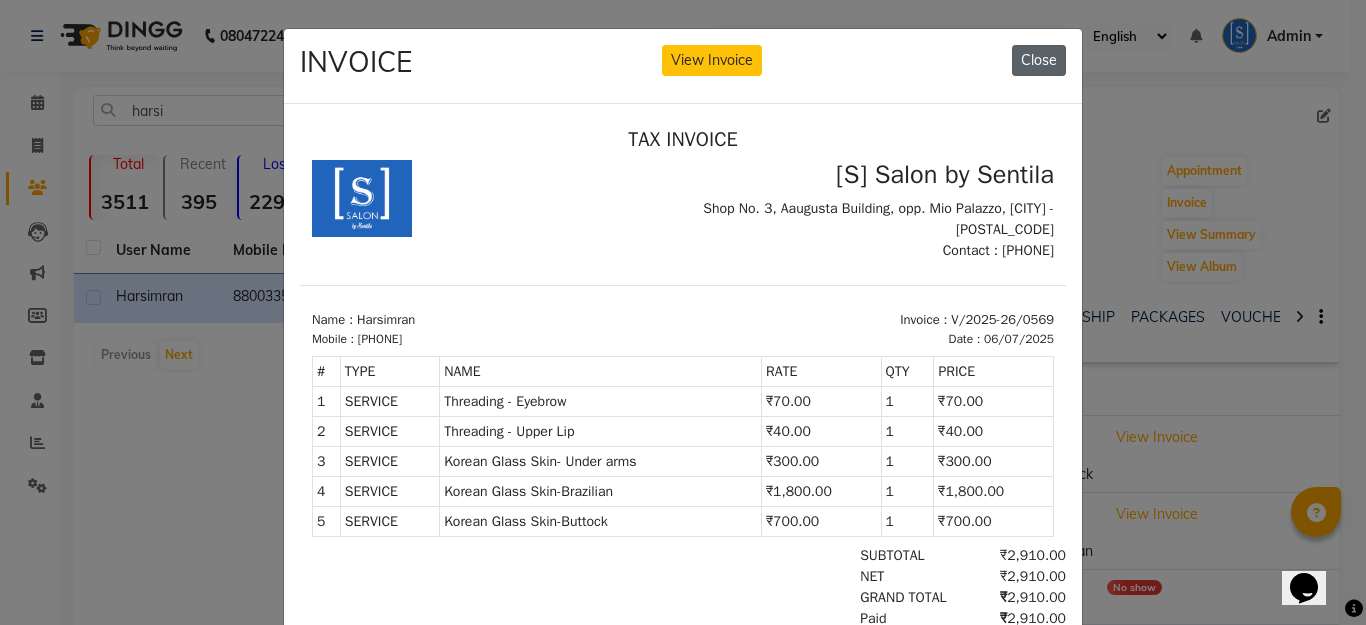 click on "Close" 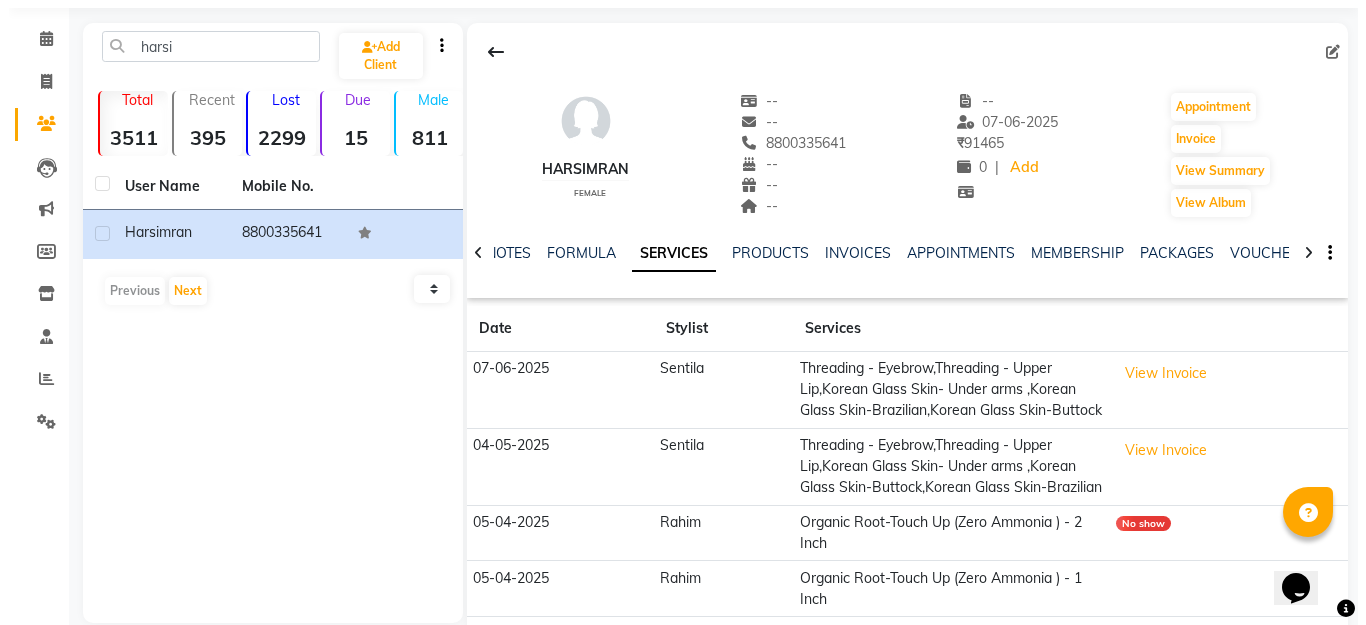 scroll, scrollTop: 100, scrollLeft: 0, axis: vertical 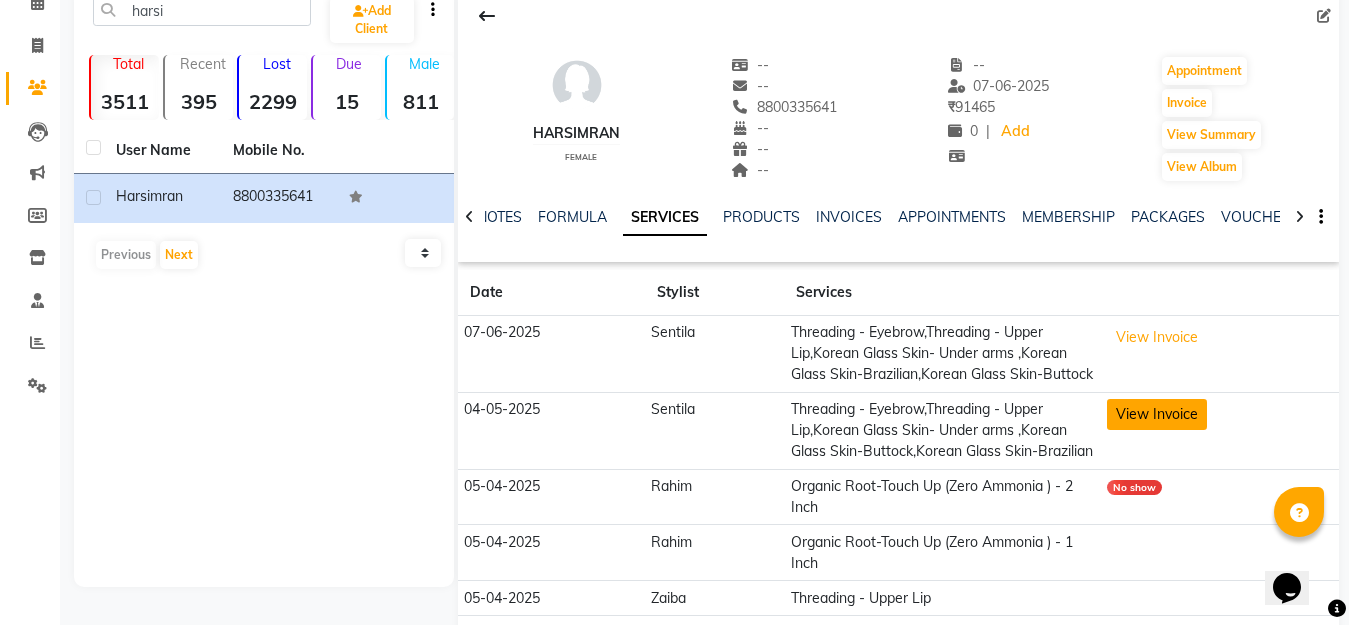 click on "View Invoice" 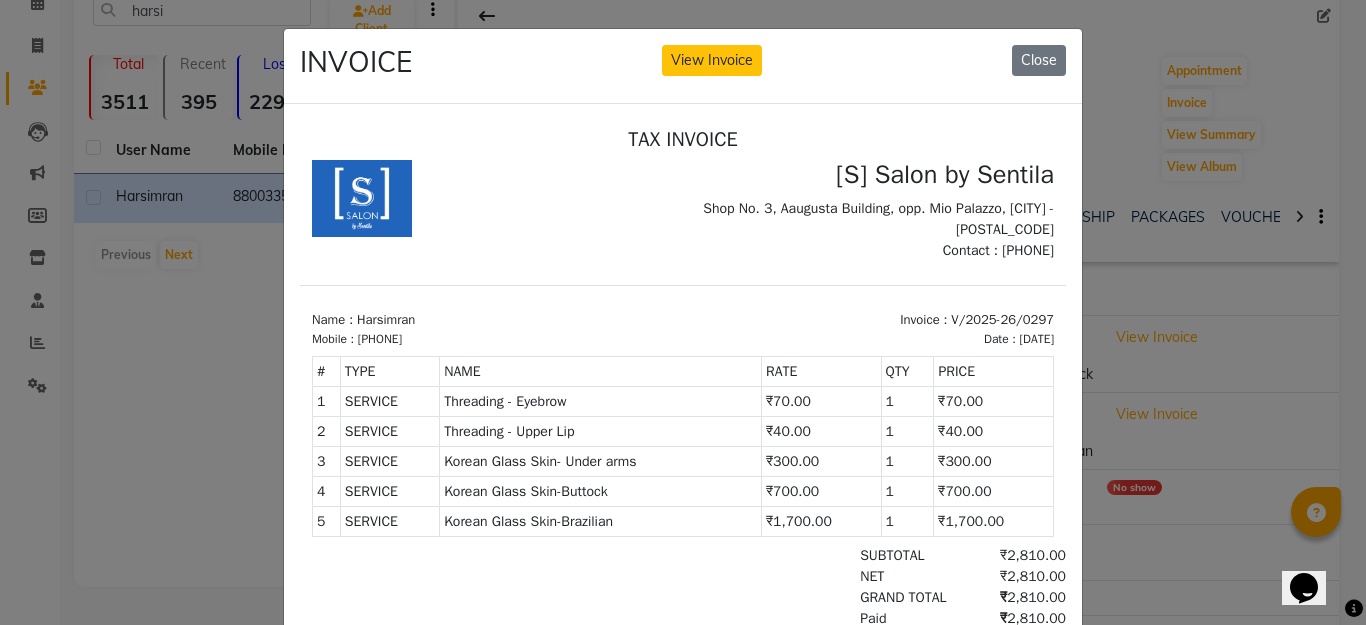 click on "Shop No. 3, Aaugusta Building, opp. Mio Palazzo, [CITY] - [POSTAL_CODE]" at bounding box center [874, 218] 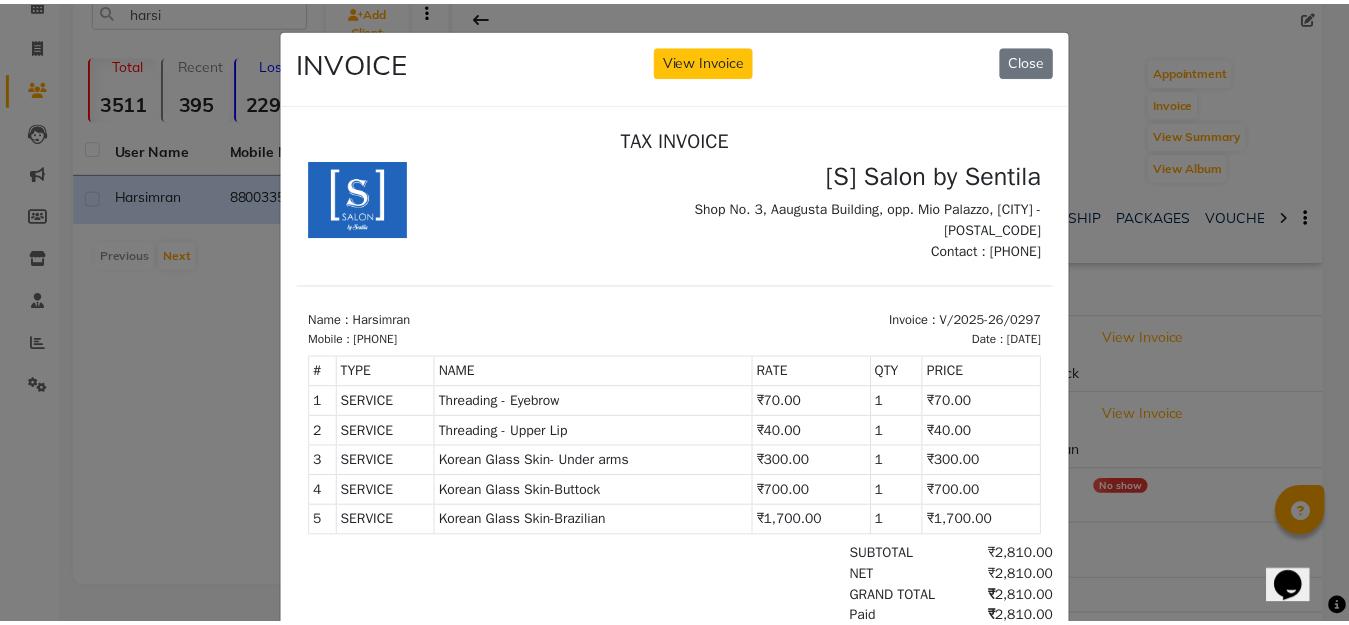 scroll, scrollTop: 0, scrollLeft: 0, axis: both 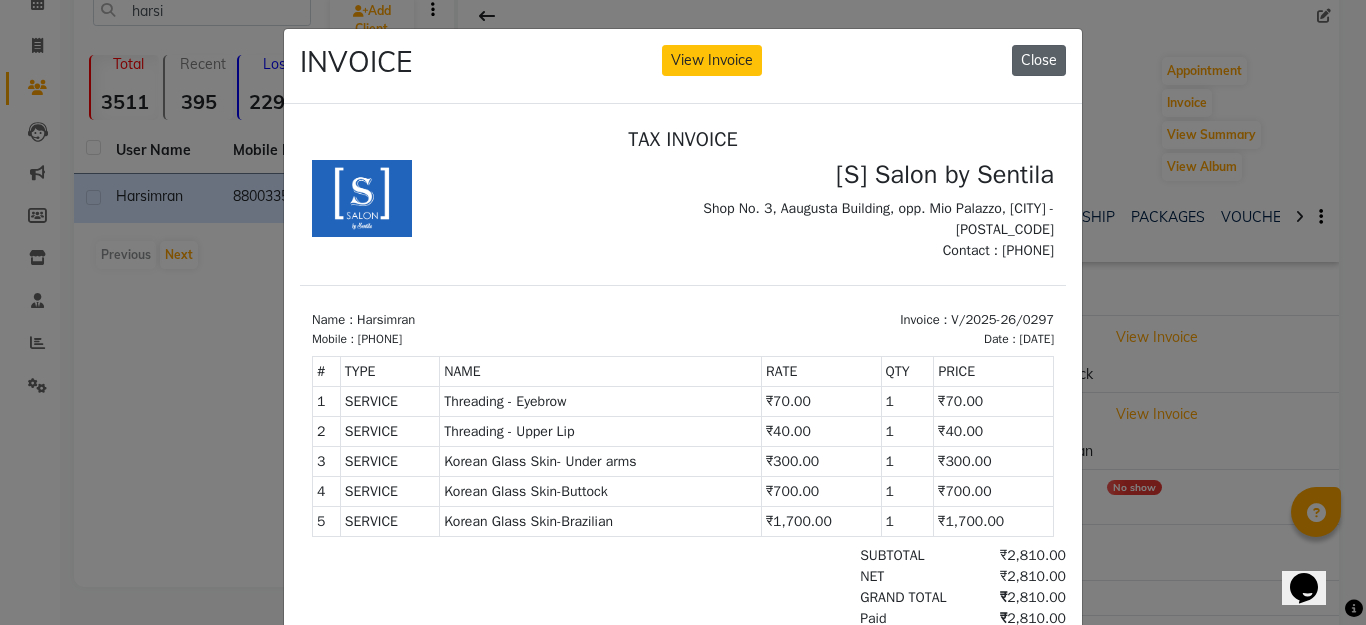 click on "Close" 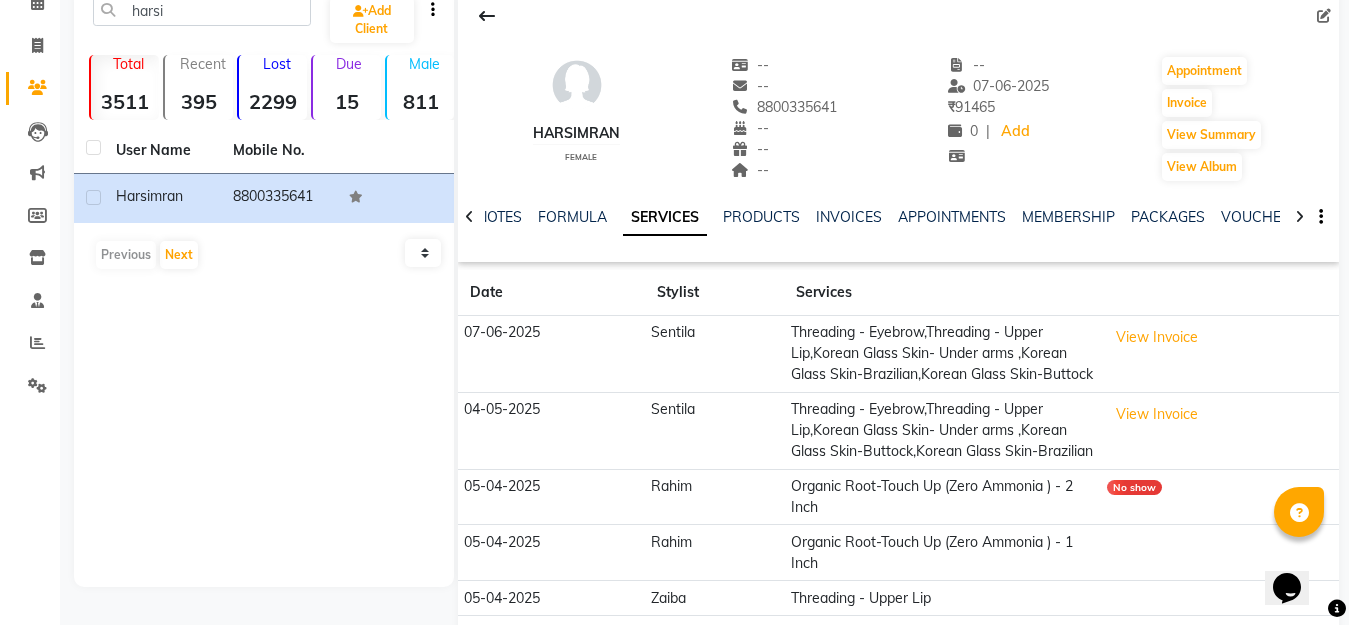 scroll, scrollTop: 177, scrollLeft: 0, axis: vertical 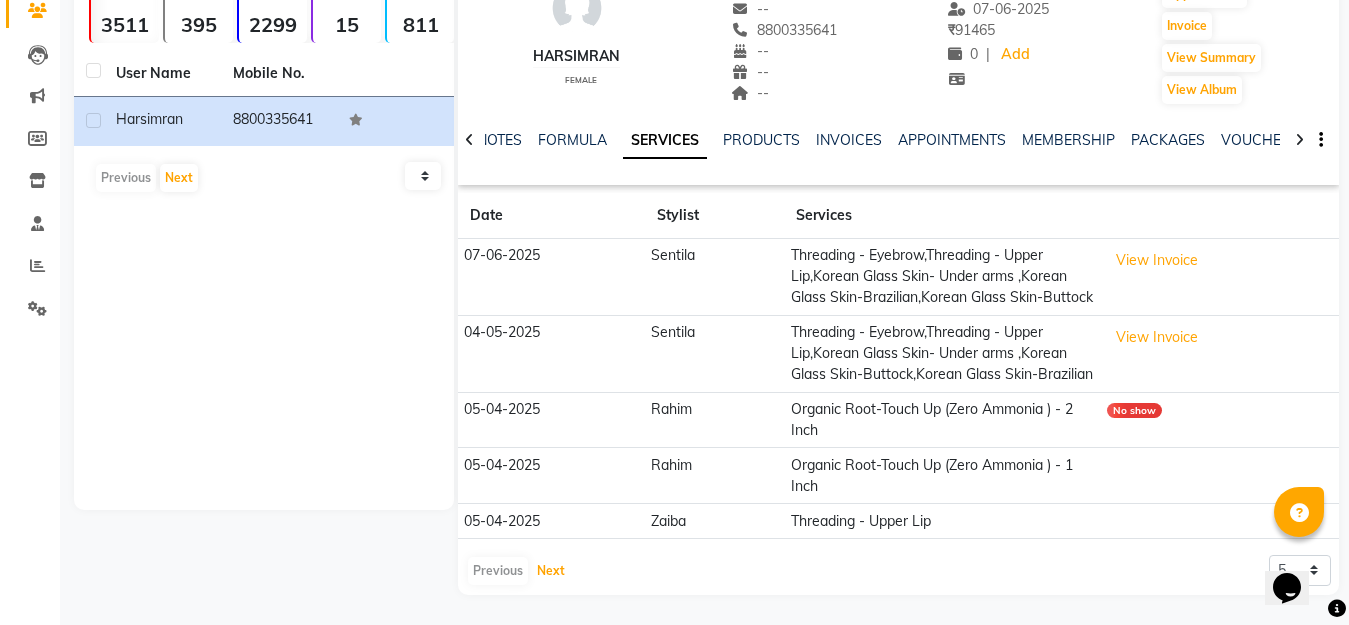 drag, startPoint x: 544, startPoint y: 571, endPoint x: 590, endPoint y: 553, distance: 49.396355 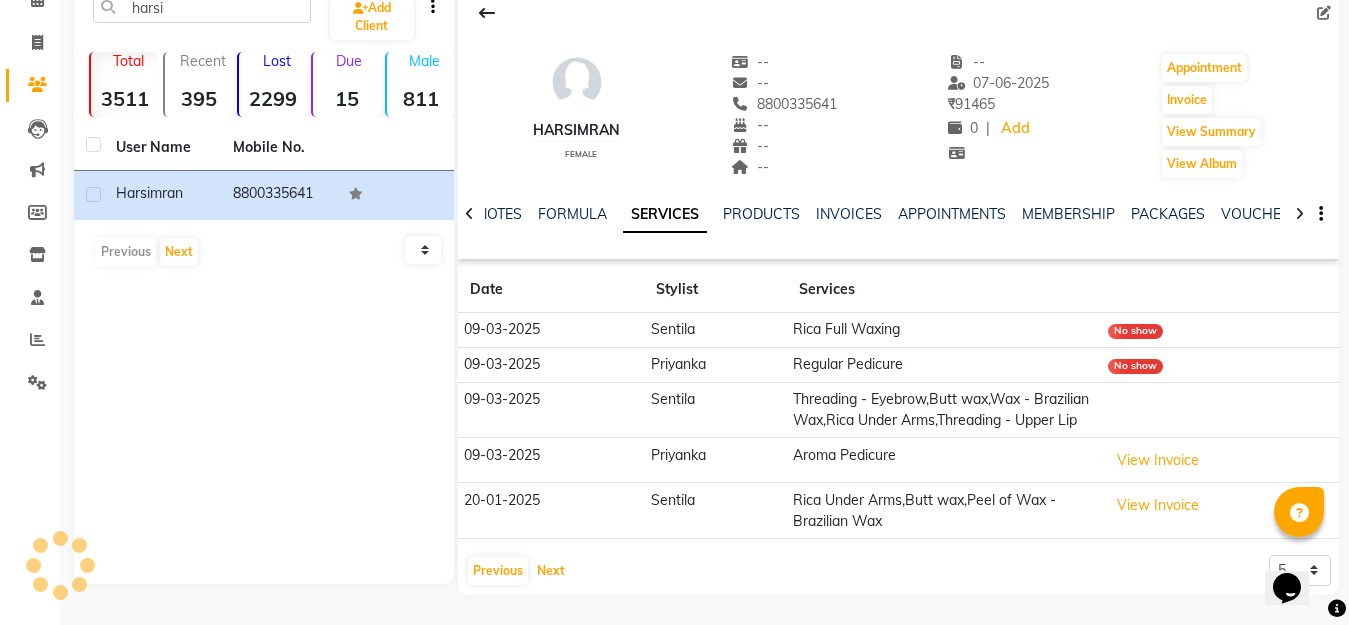 scroll, scrollTop: 103, scrollLeft: 0, axis: vertical 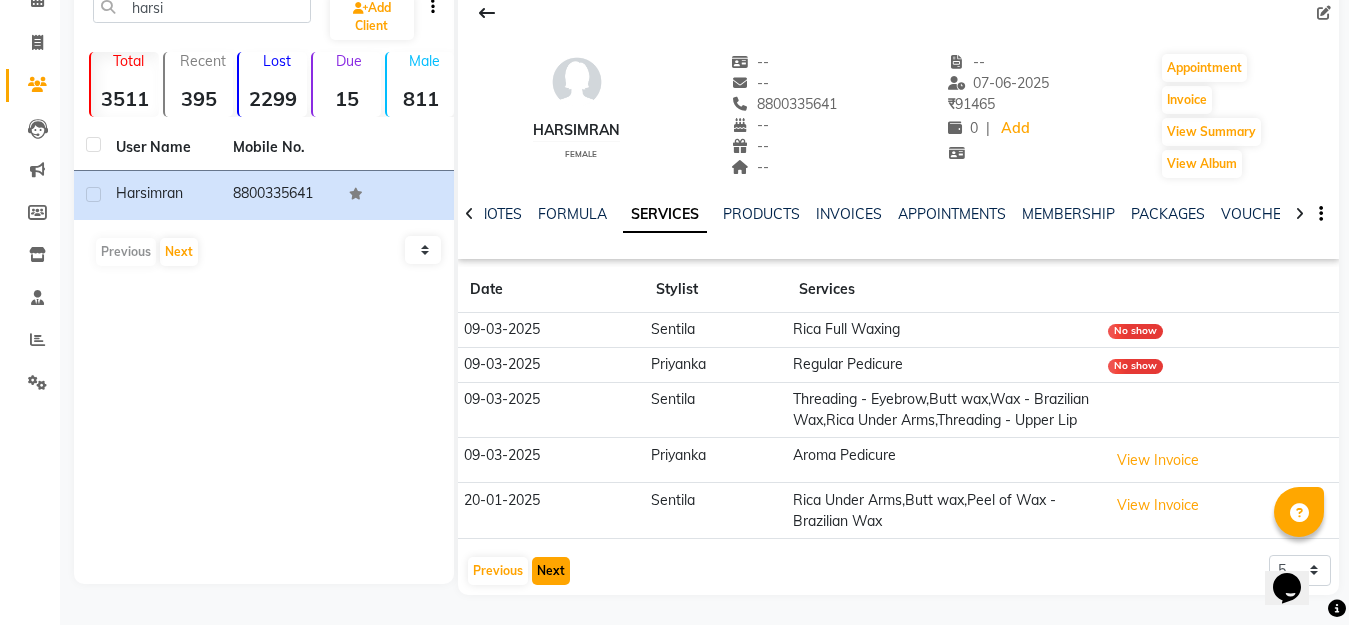 drag, startPoint x: 558, startPoint y: 567, endPoint x: 568, endPoint y: 560, distance: 12.206555 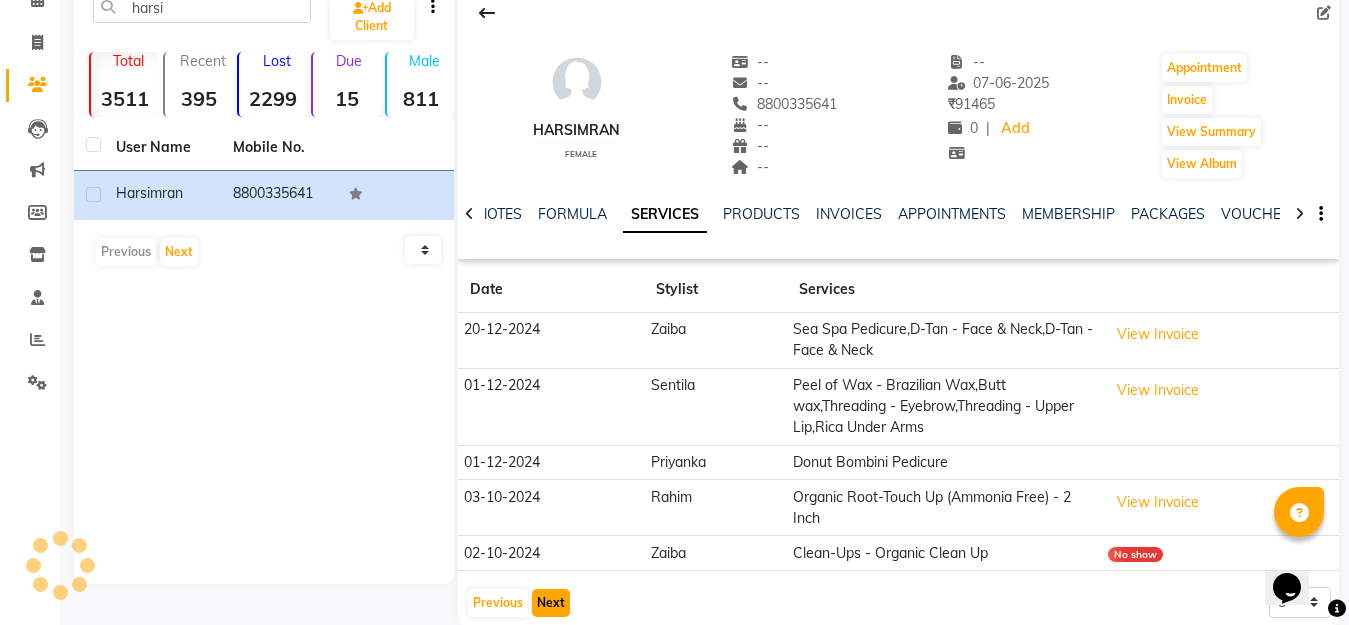 scroll, scrollTop: 135, scrollLeft: 0, axis: vertical 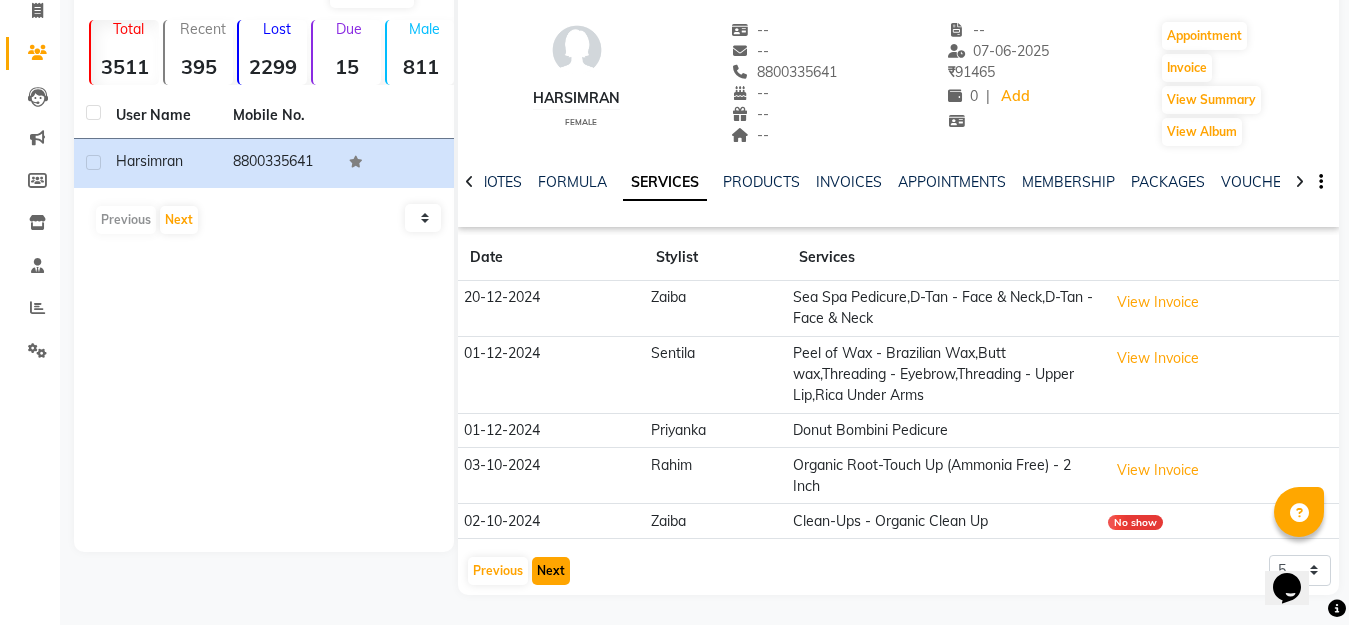 click on "Next" 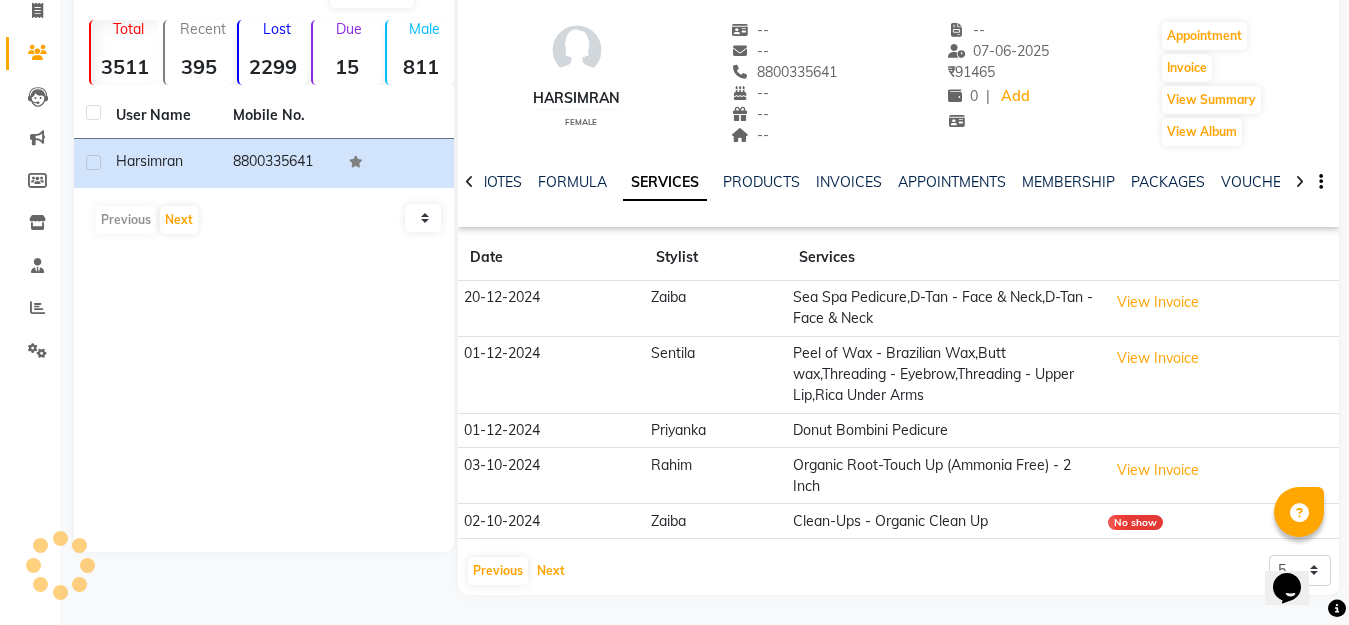 scroll, scrollTop: 177, scrollLeft: 0, axis: vertical 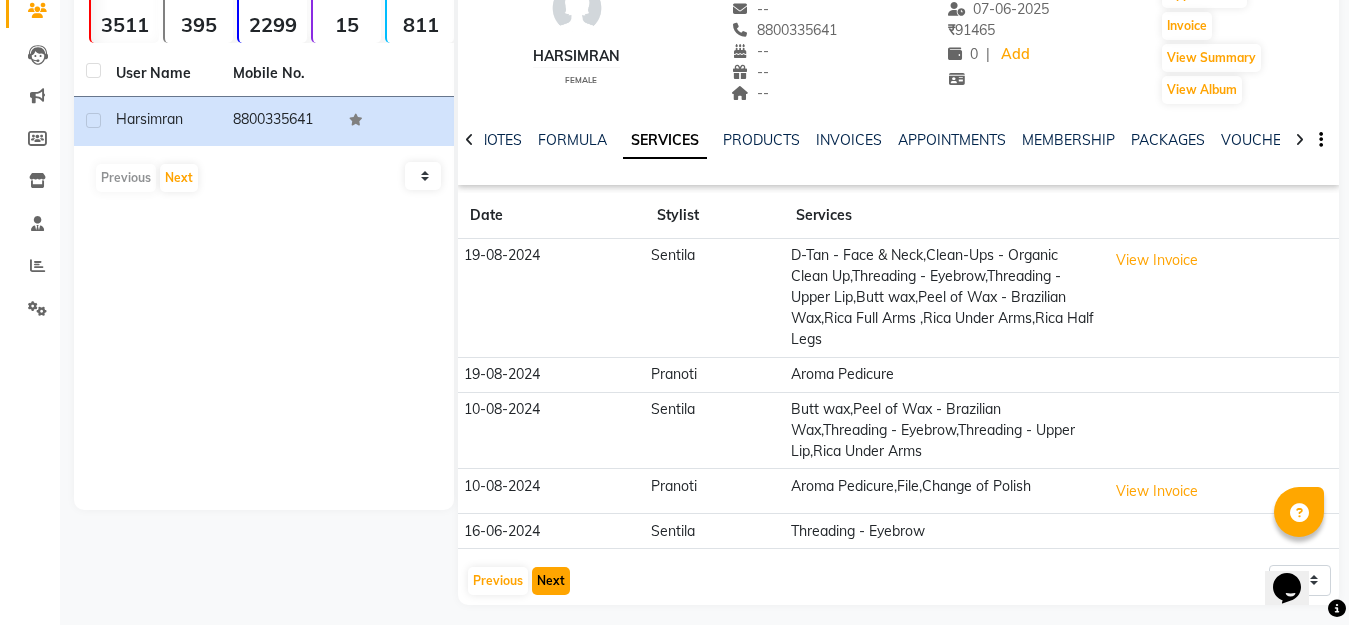 click on "Next" 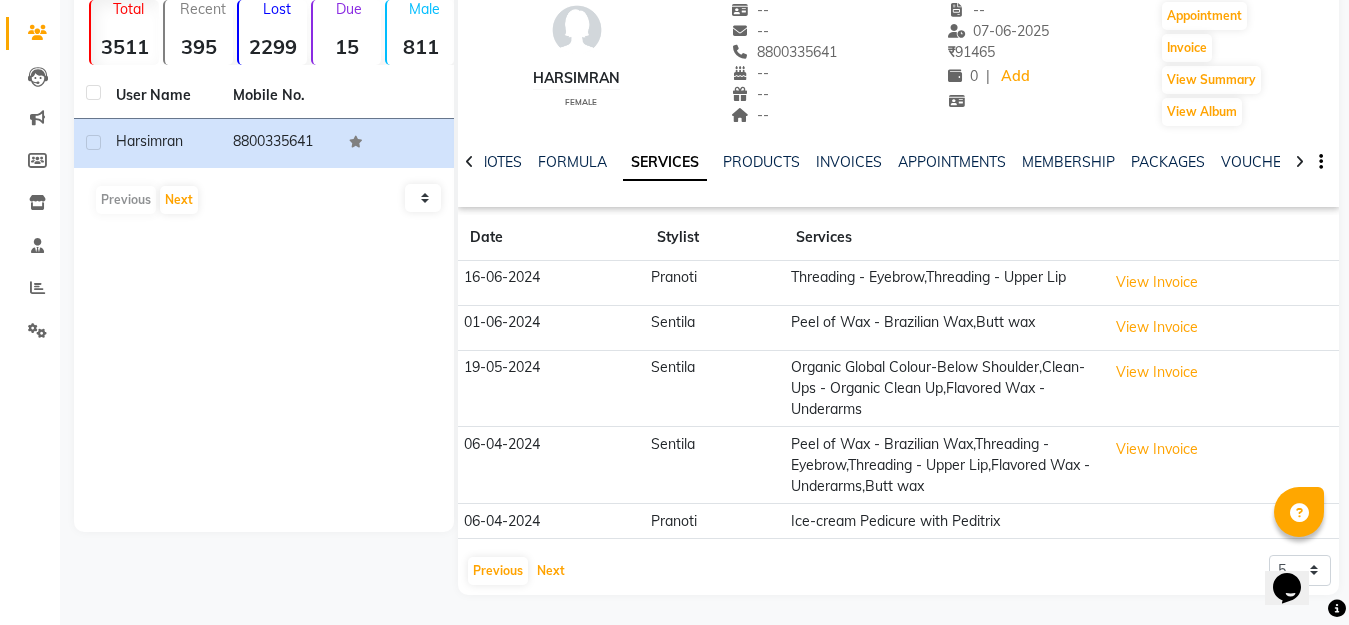 scroll, scrollTop: 0, scrollLeft: 0, axis: both 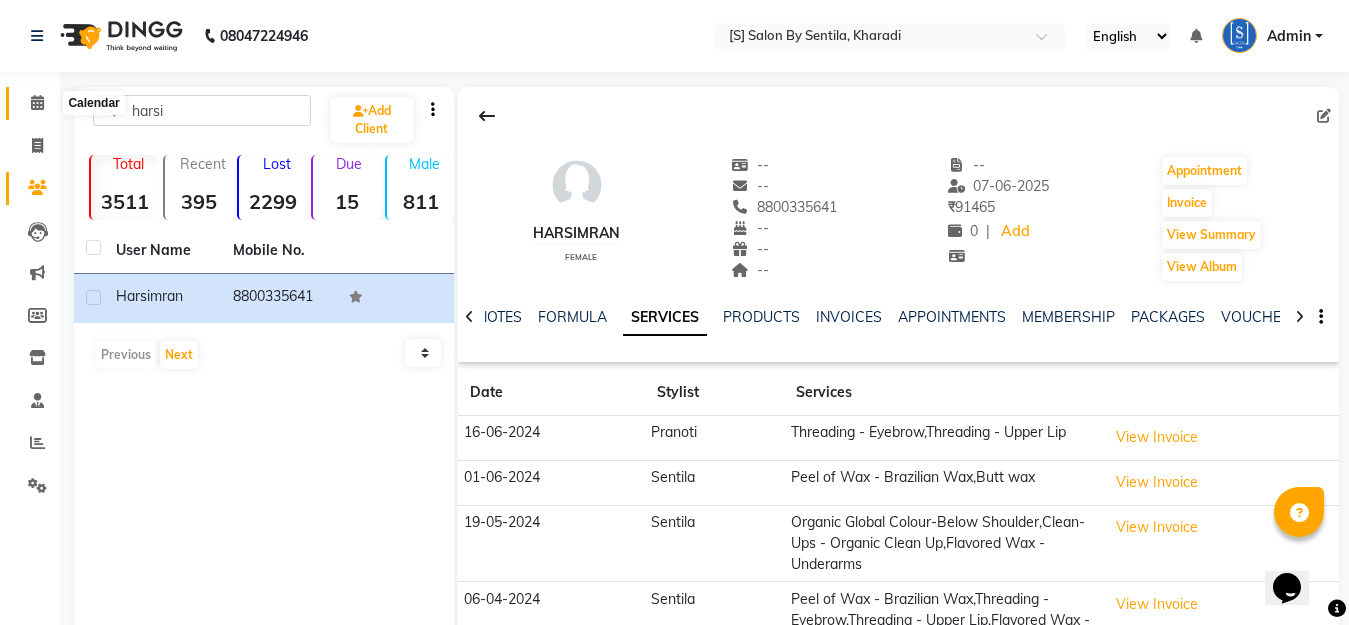 click 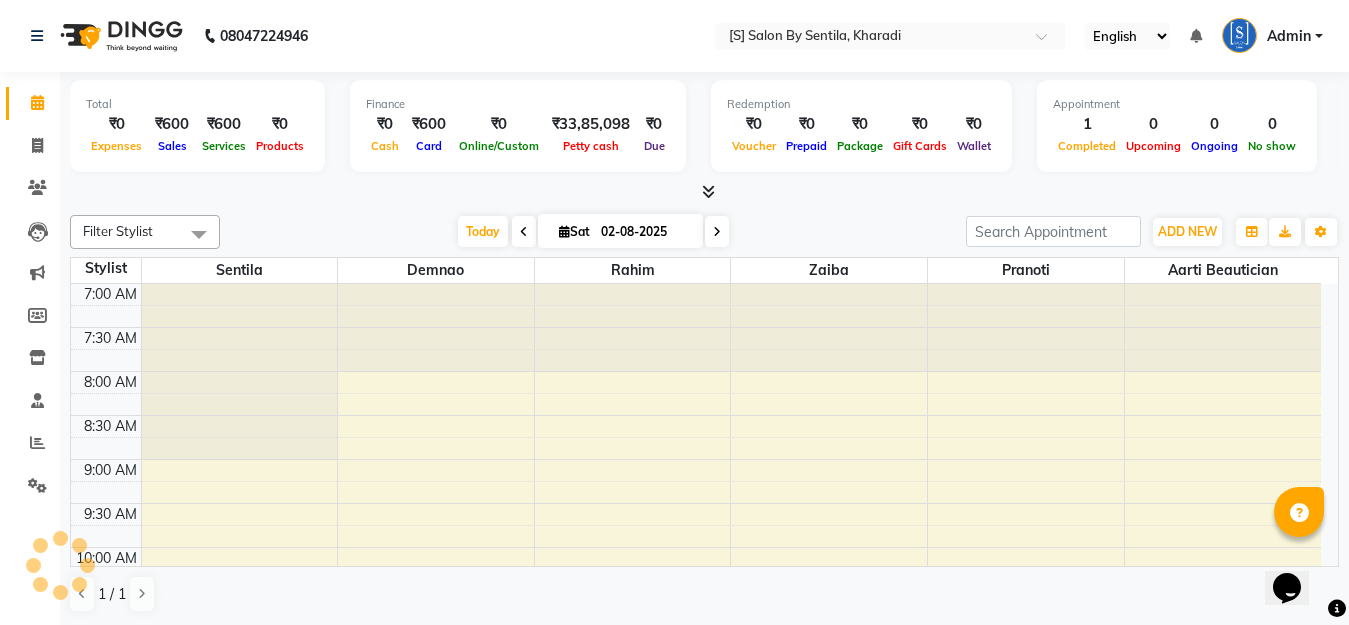 scroll, scrollTop: 0, scrollLeft: 0, axis: both 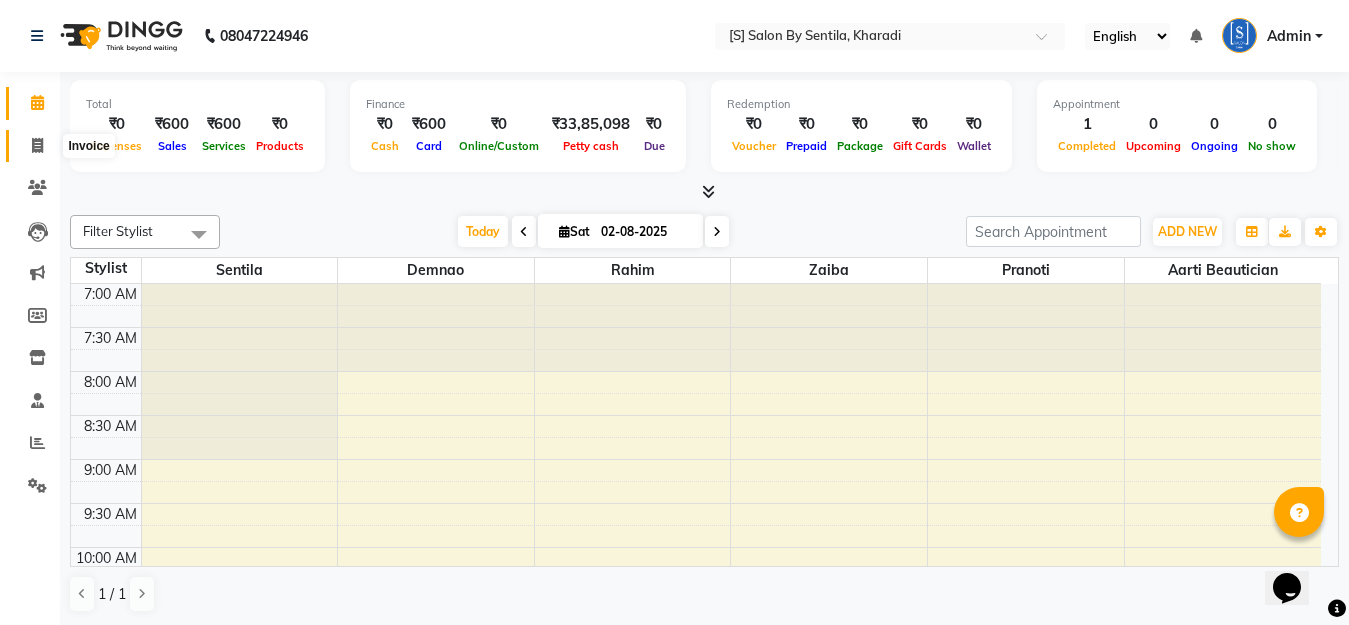 click 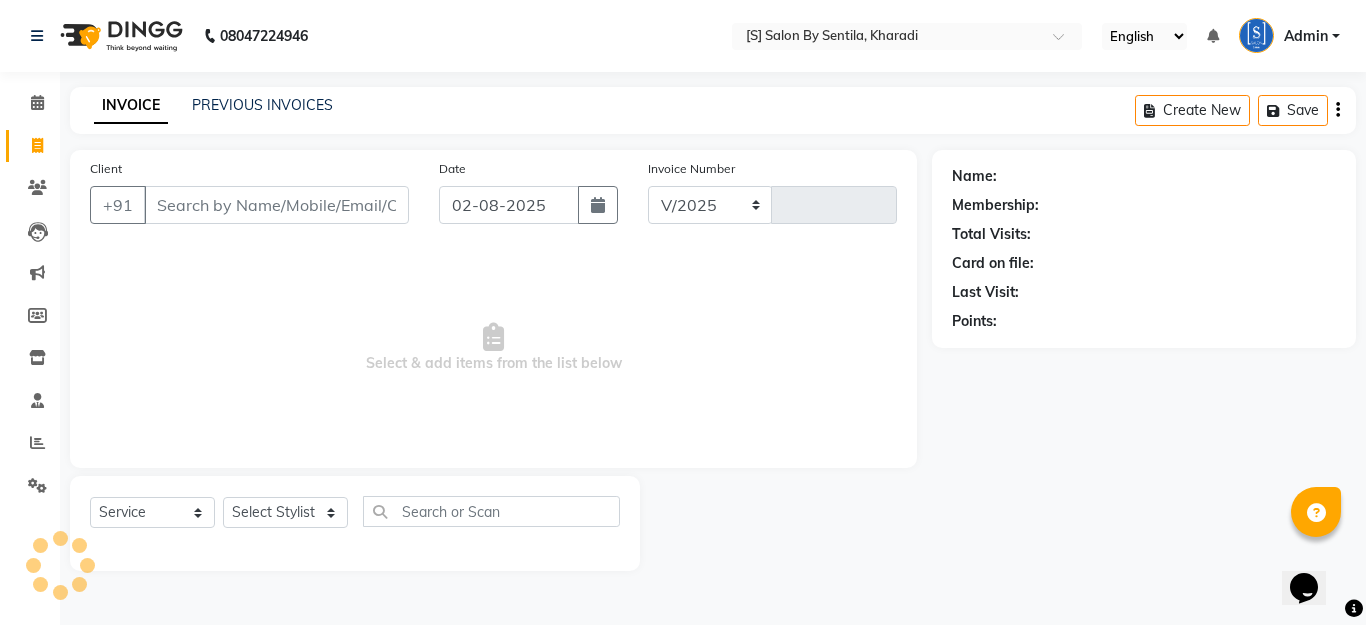 select on "45" 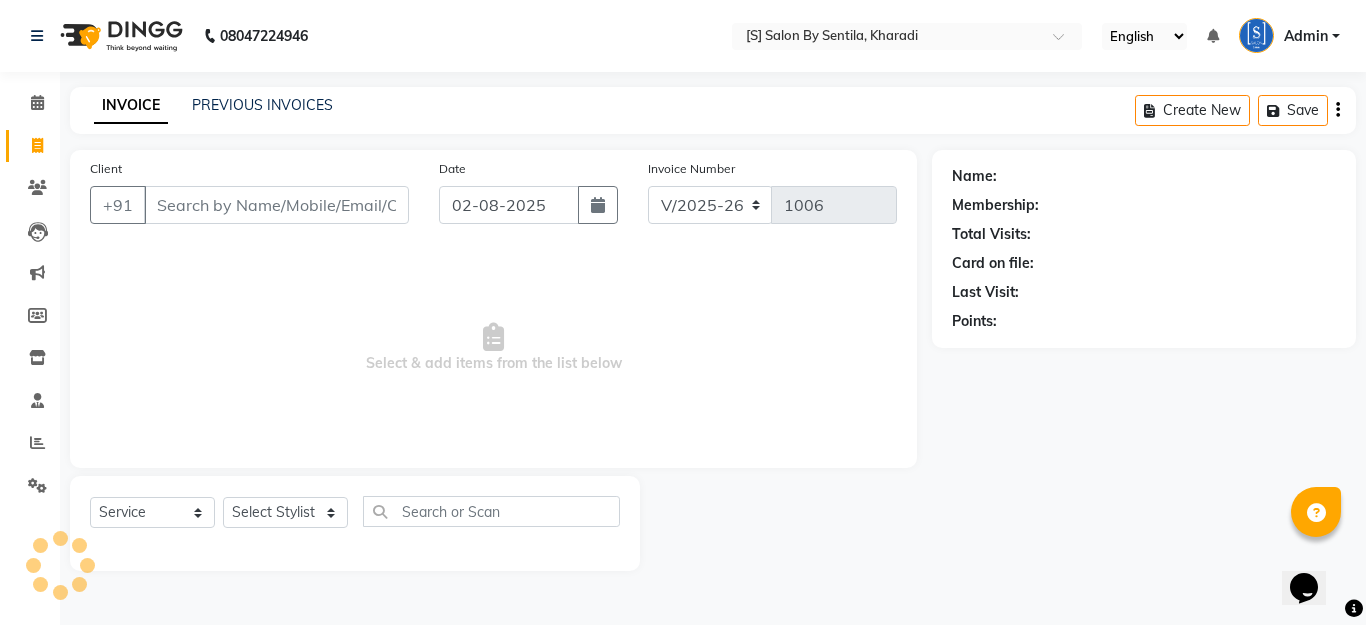 click on "Client" at bounding box center [276, 205] 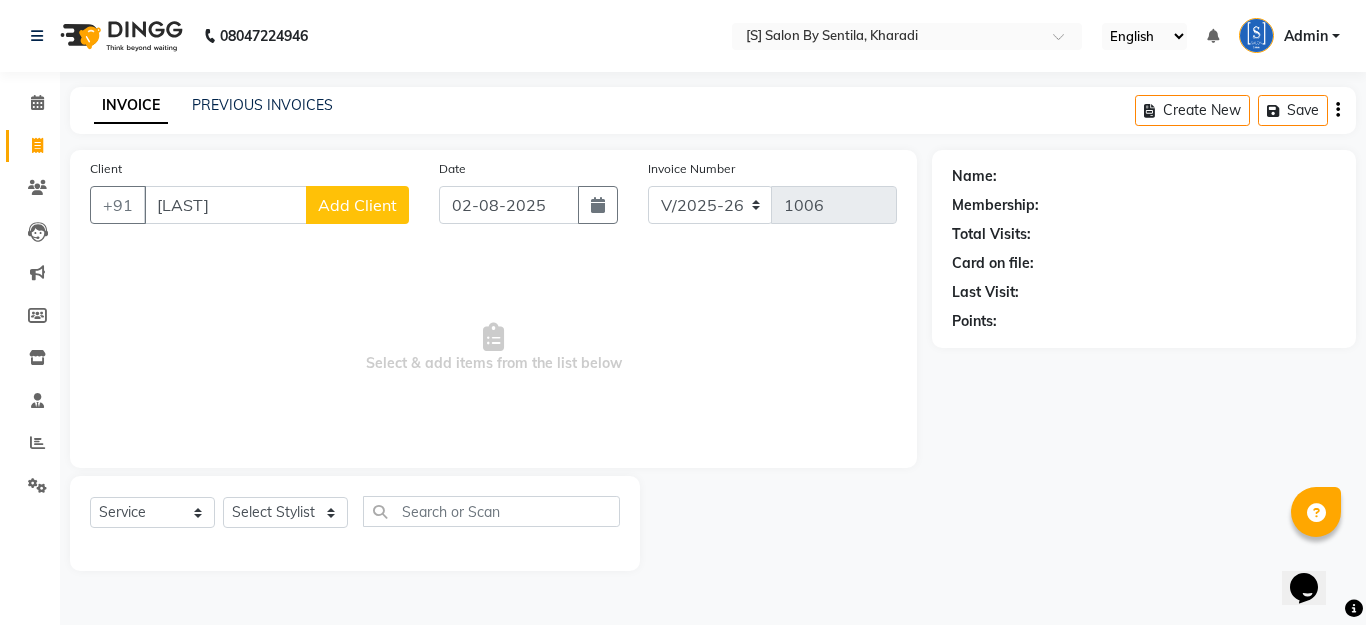 drag, startPoint x: 266, startPoint y: 204, endPoint x: 0, endPoint y: 155, distance: 270.4755 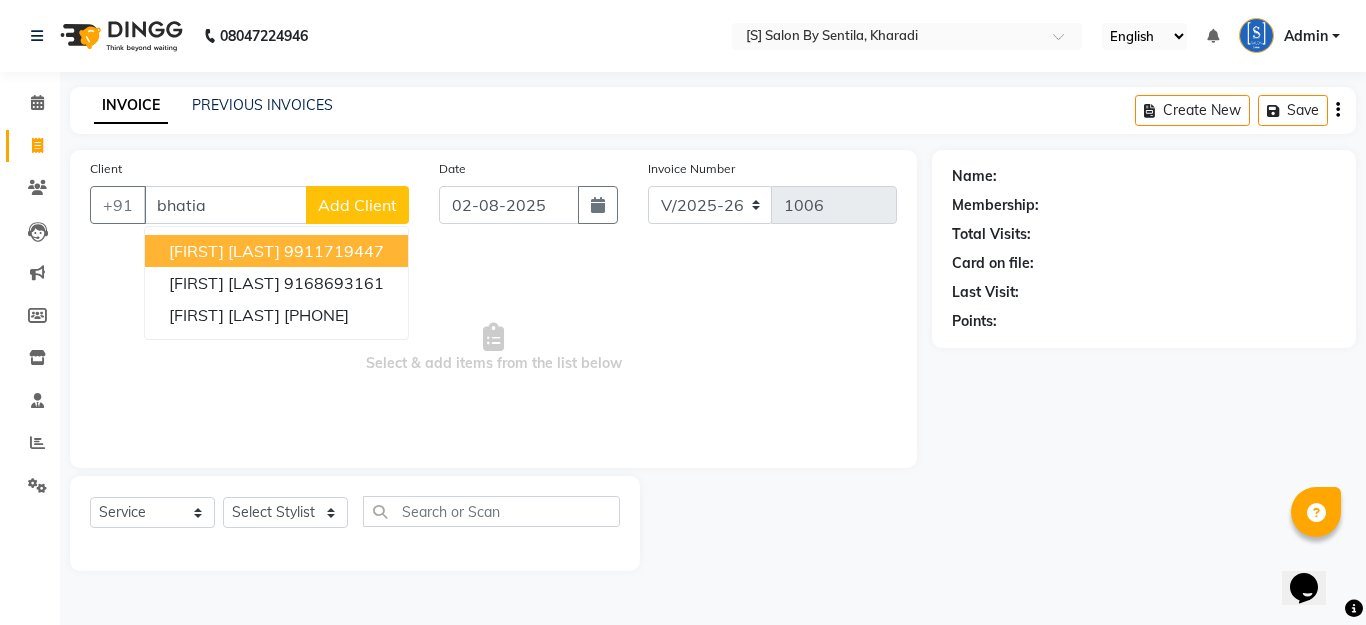 click on "9911719447" at bounding box center [334, 251] 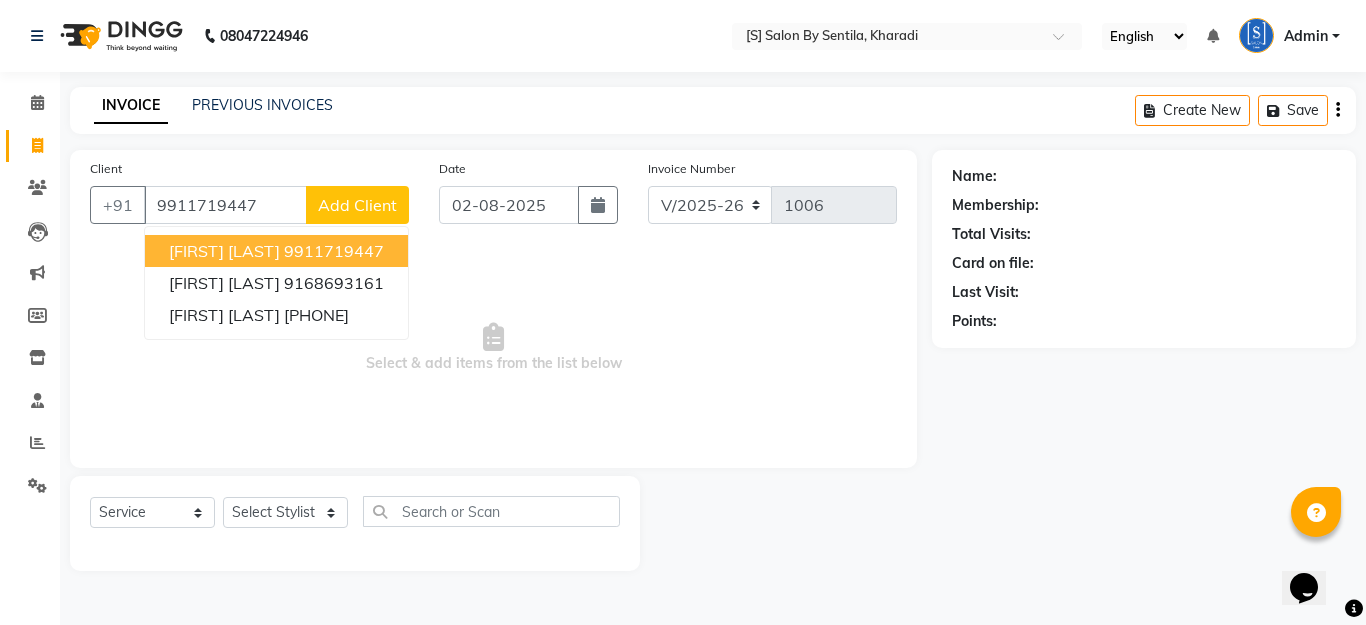 type on "9911719447" 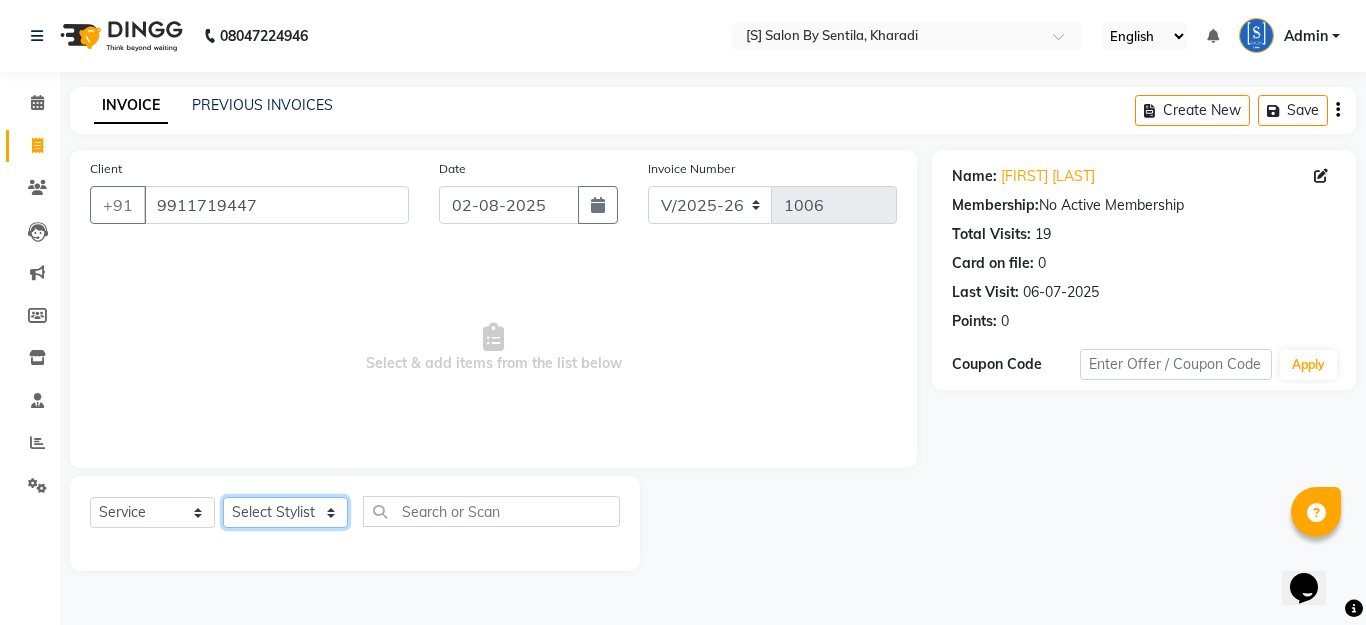 click on "Select Stylist Aarti Beautician Demnao Pranoti Rahim  Sentila Zaiba" 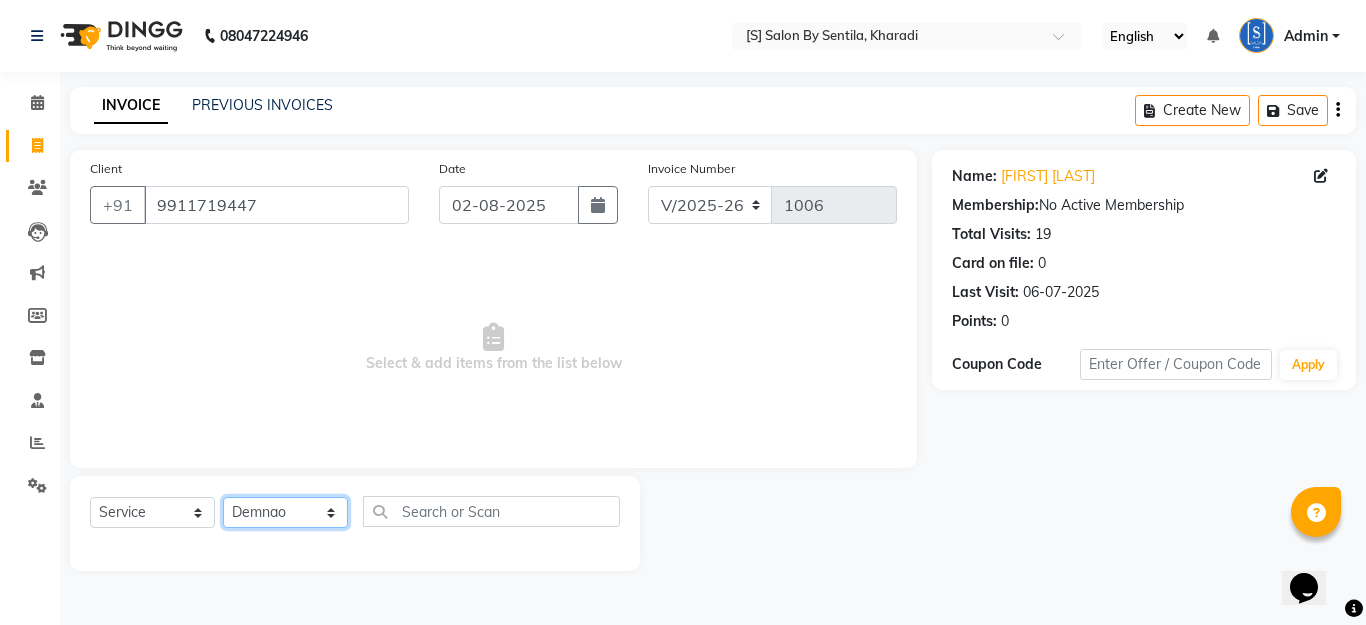 click on "Select Stylist Aarti Beautician Demnao Pranoti Rahim  Sentila Zaiba" 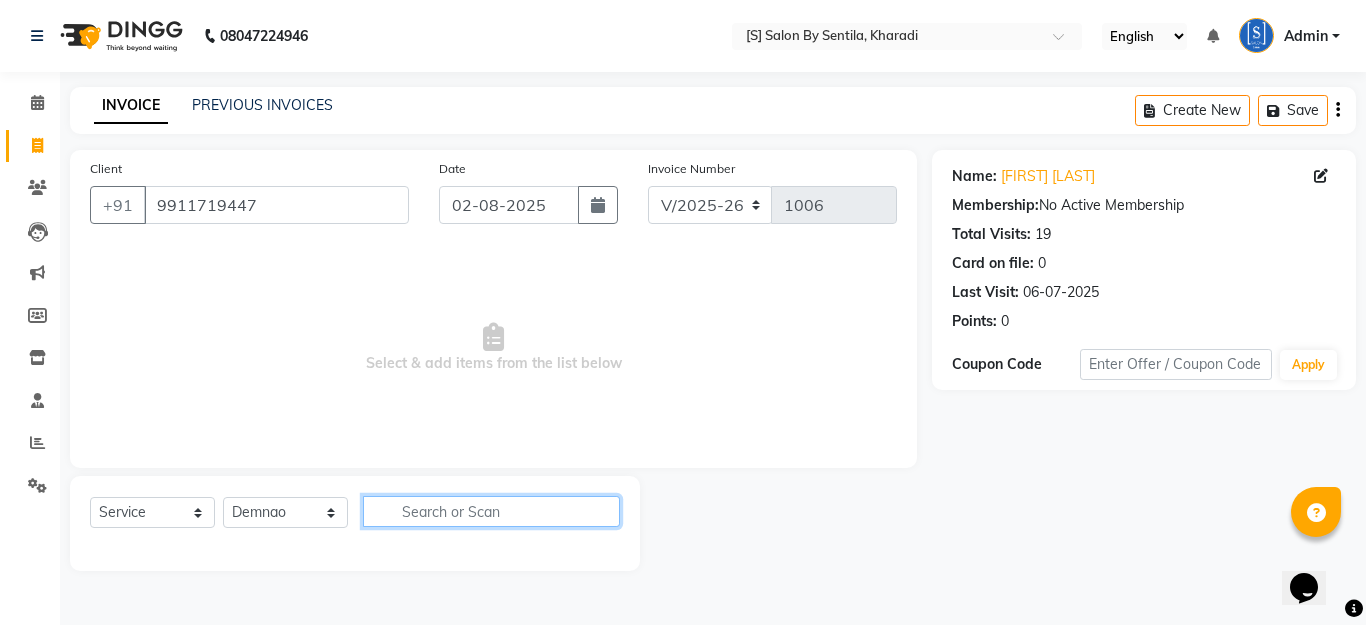 click 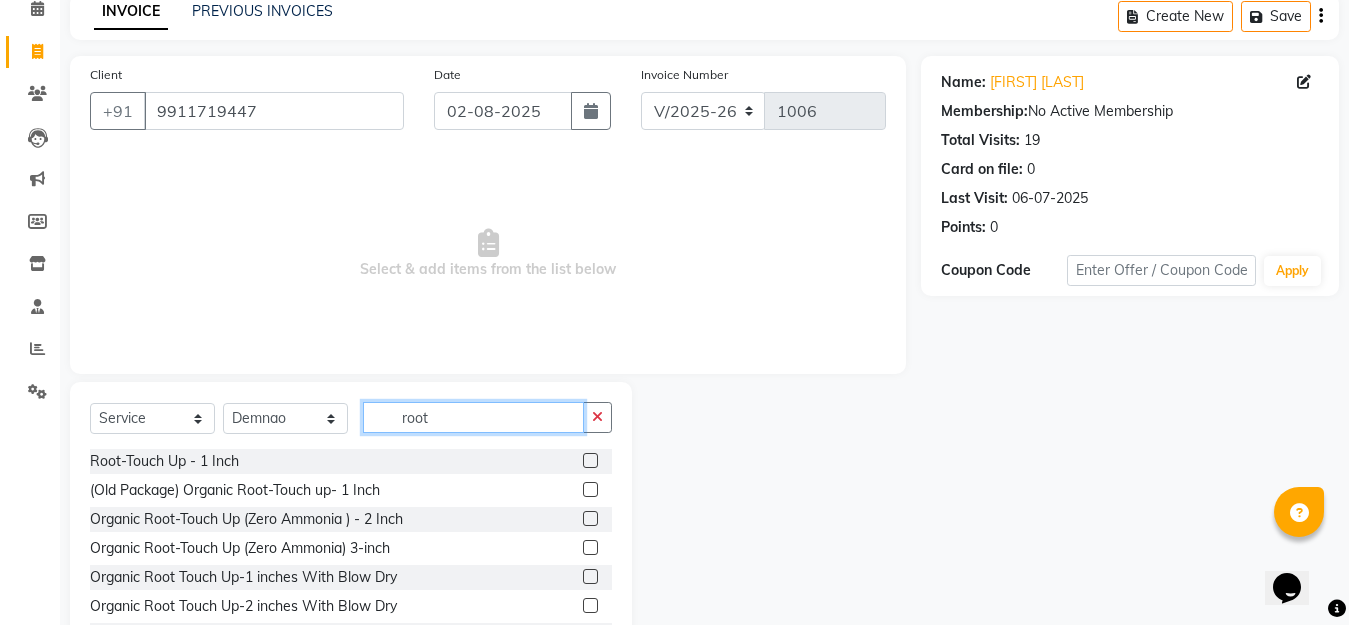 scroll, scrollTop: 100, scrollLeft: 0, axis: vertical 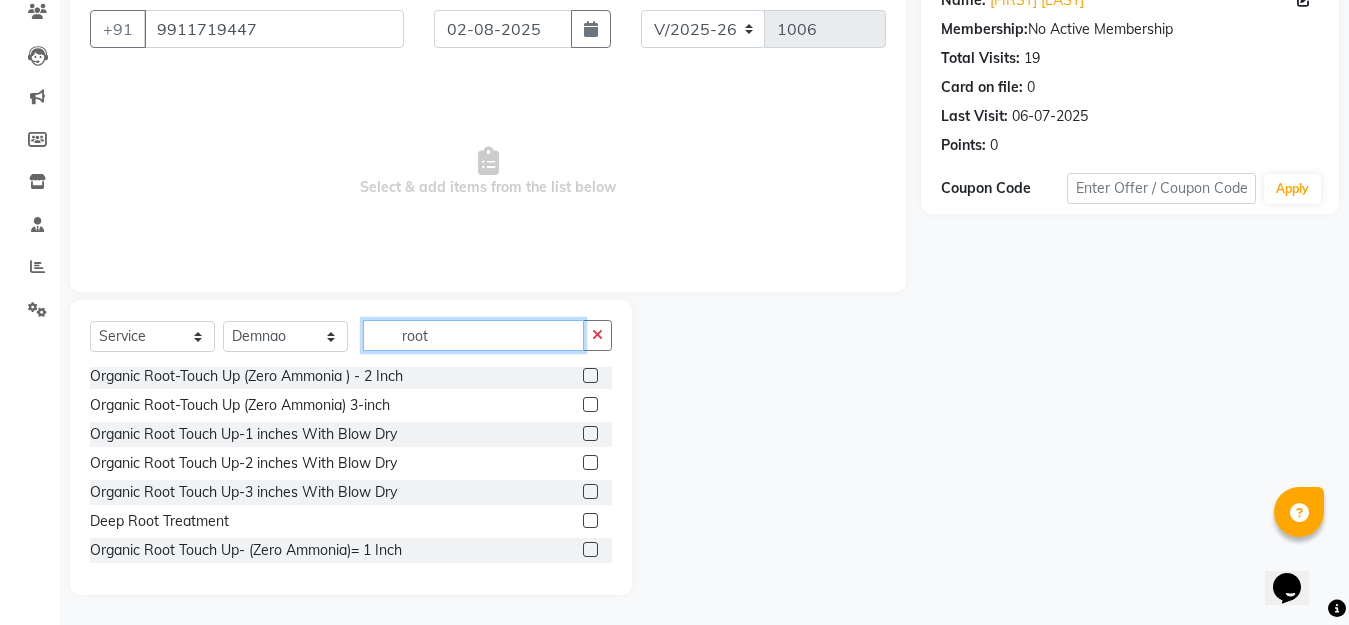 type on "root" 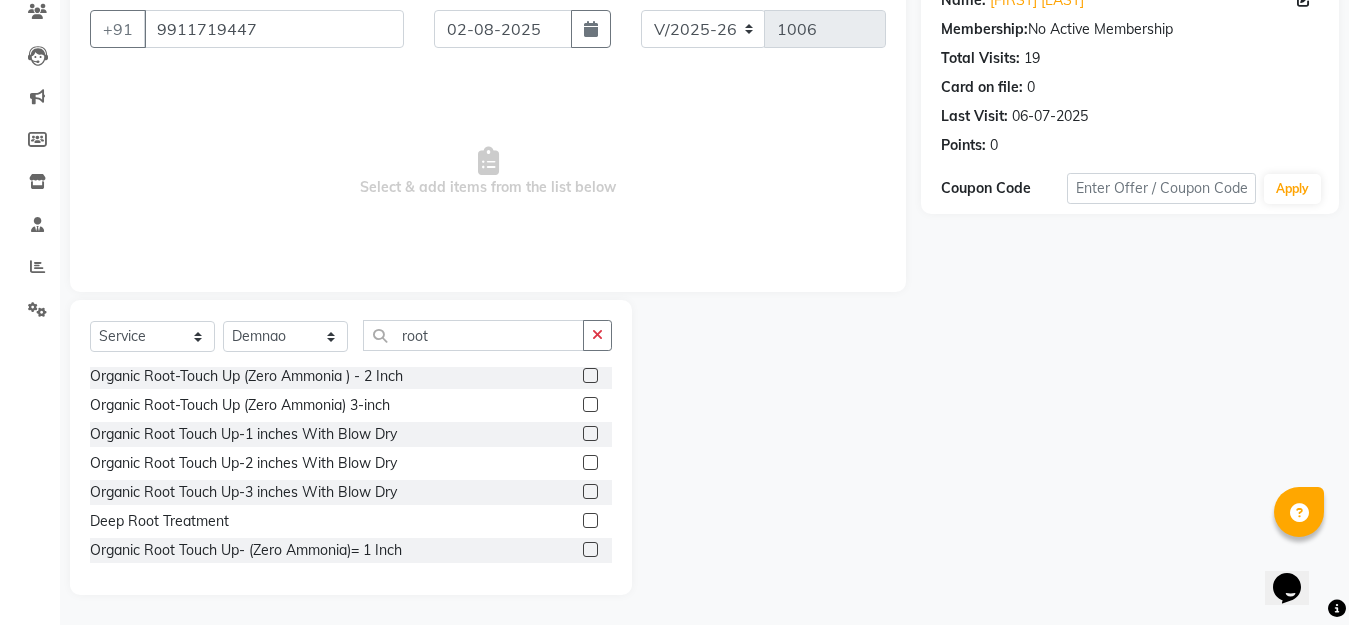click 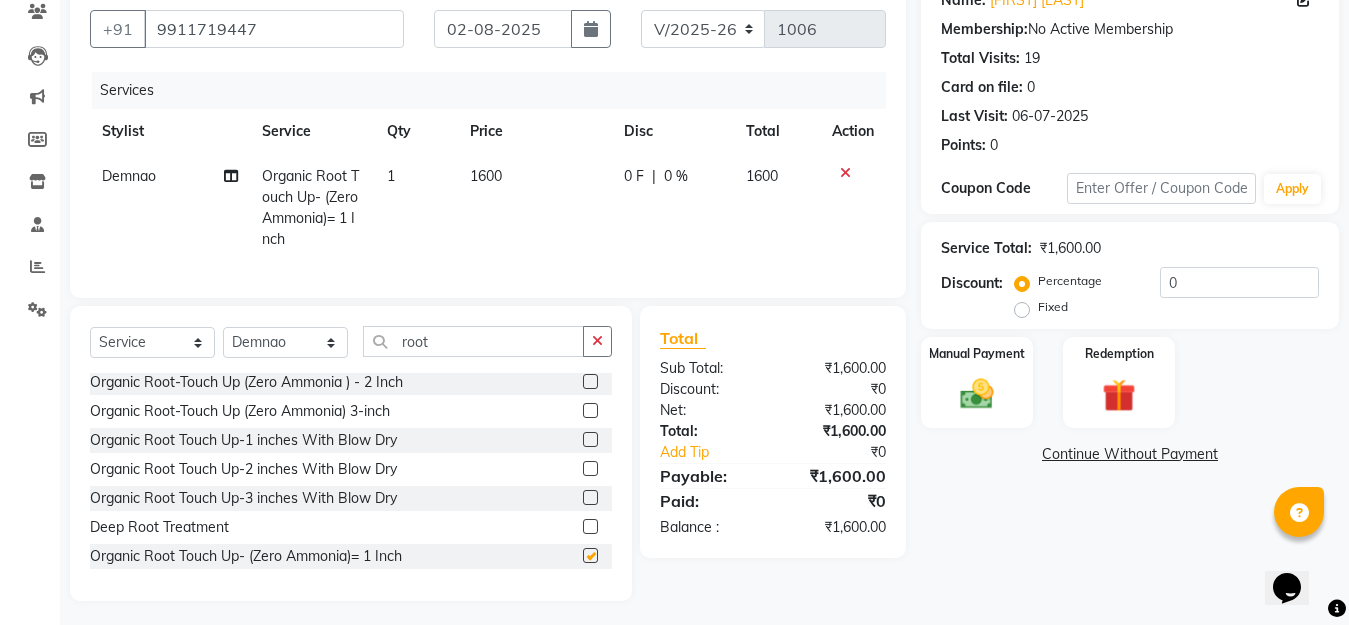 checkbox on "false" 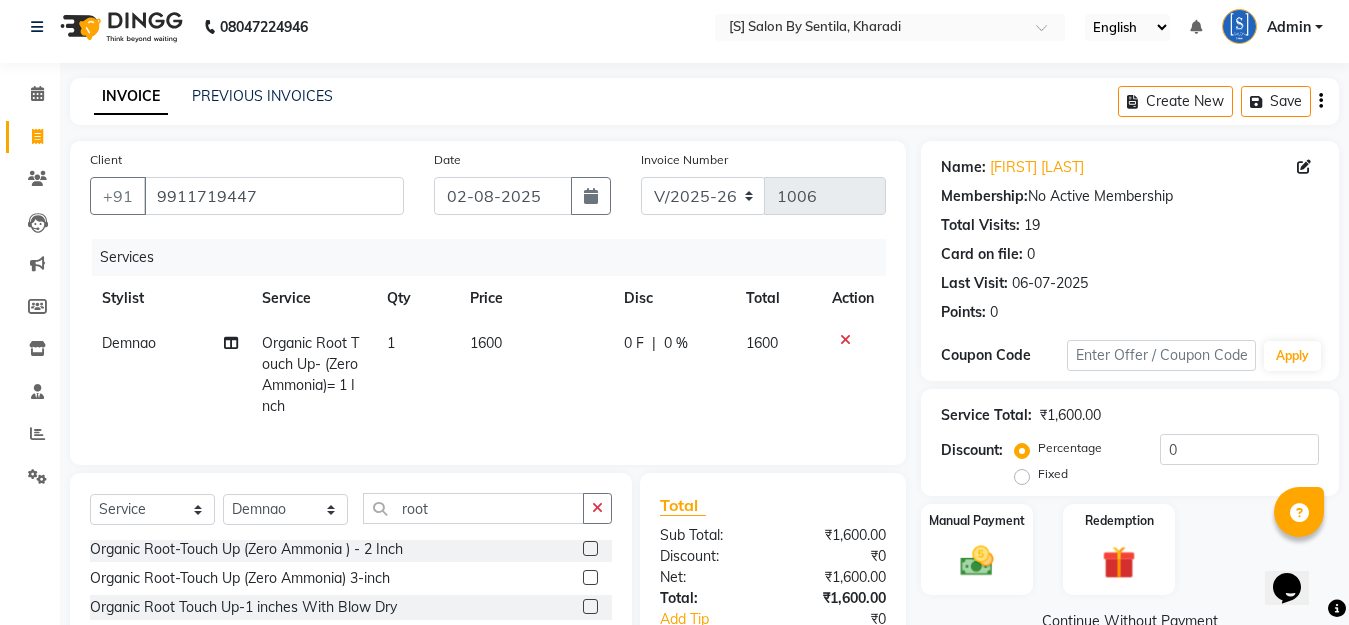 scroll, scrollTop: 0, scrollLeft: 0, axis: both 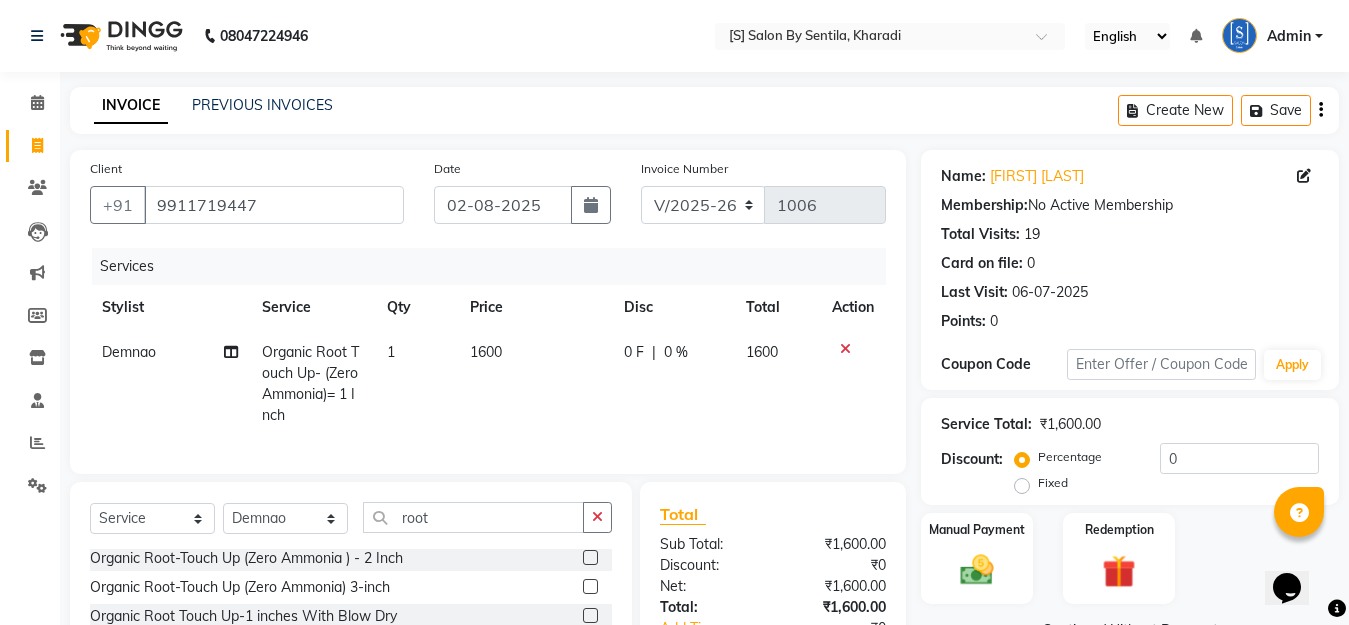 click on "0 F" 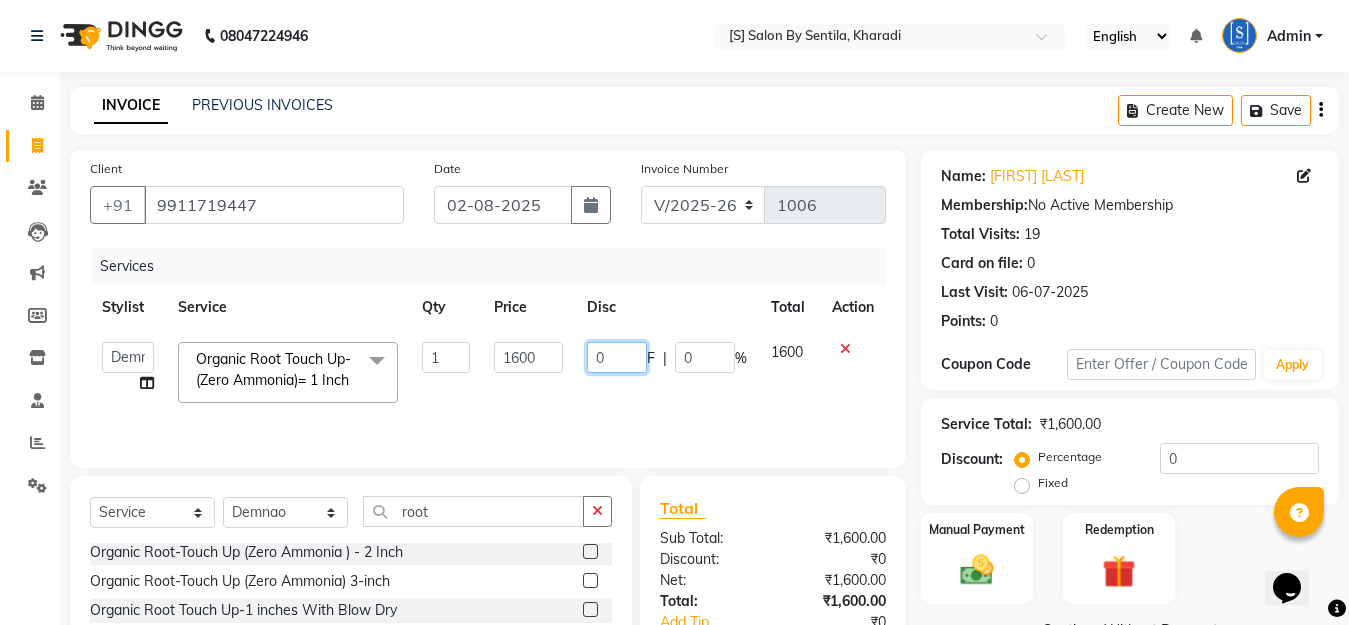 drag, startPoint x: 616, startPoint y: 353, endPoint x: 490, endPoint y: 338, distance: 126.88972 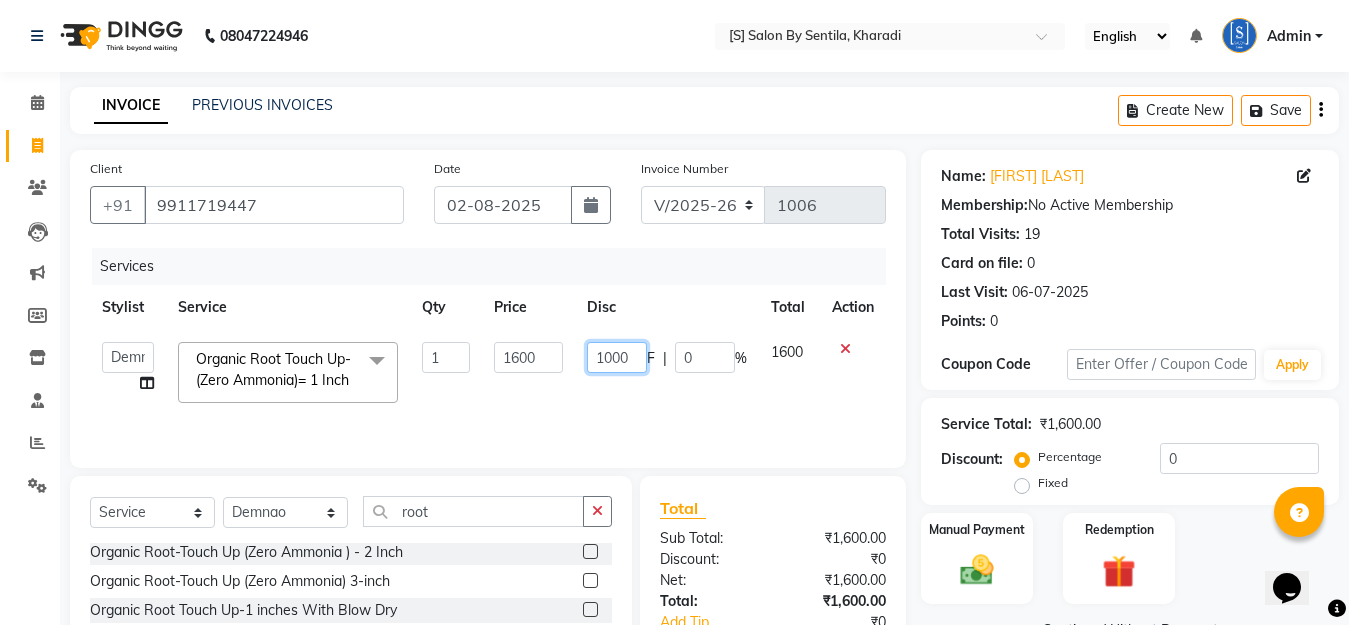 type on "100" 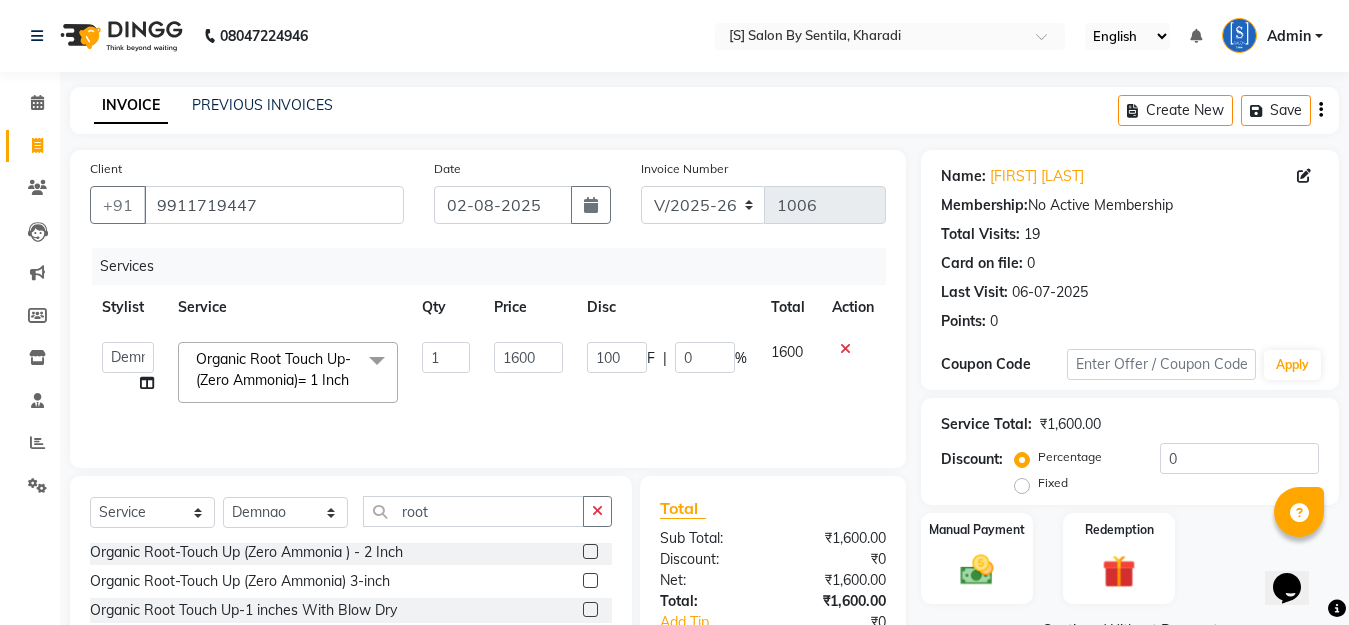 click on "Service Total:  ₹1,600.00  Discount:  Percentage   Fixed  0" 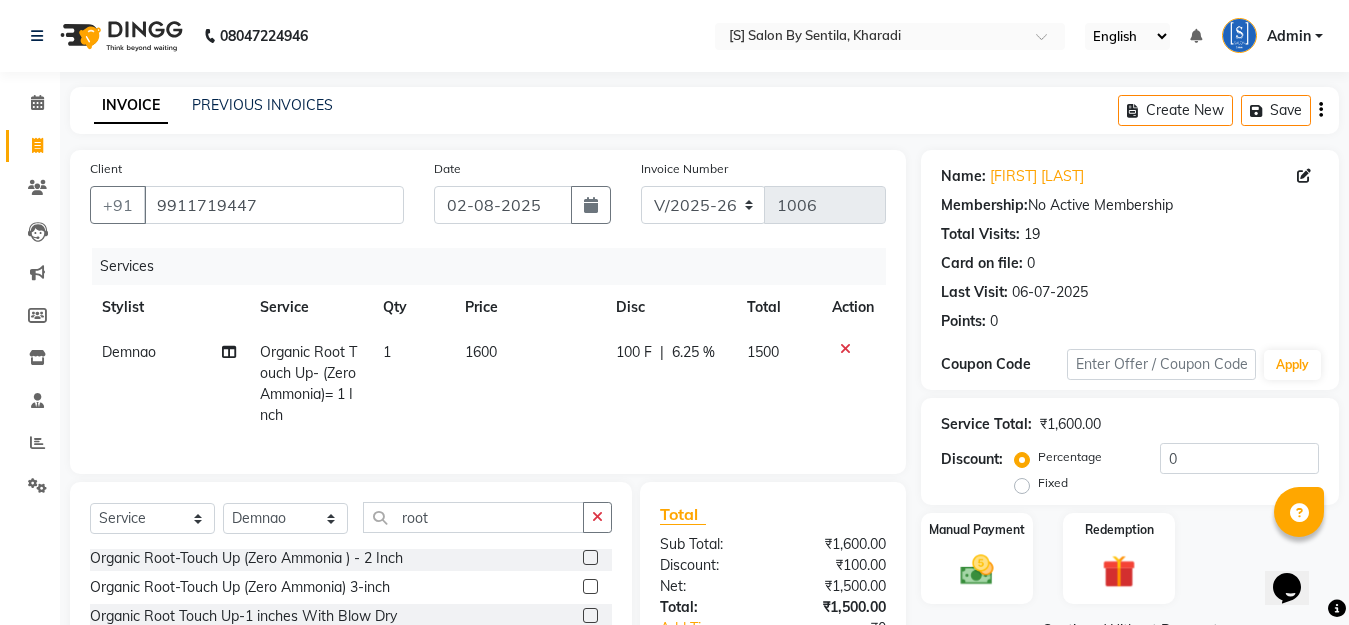 click on "Last Visit:   [DATE]" 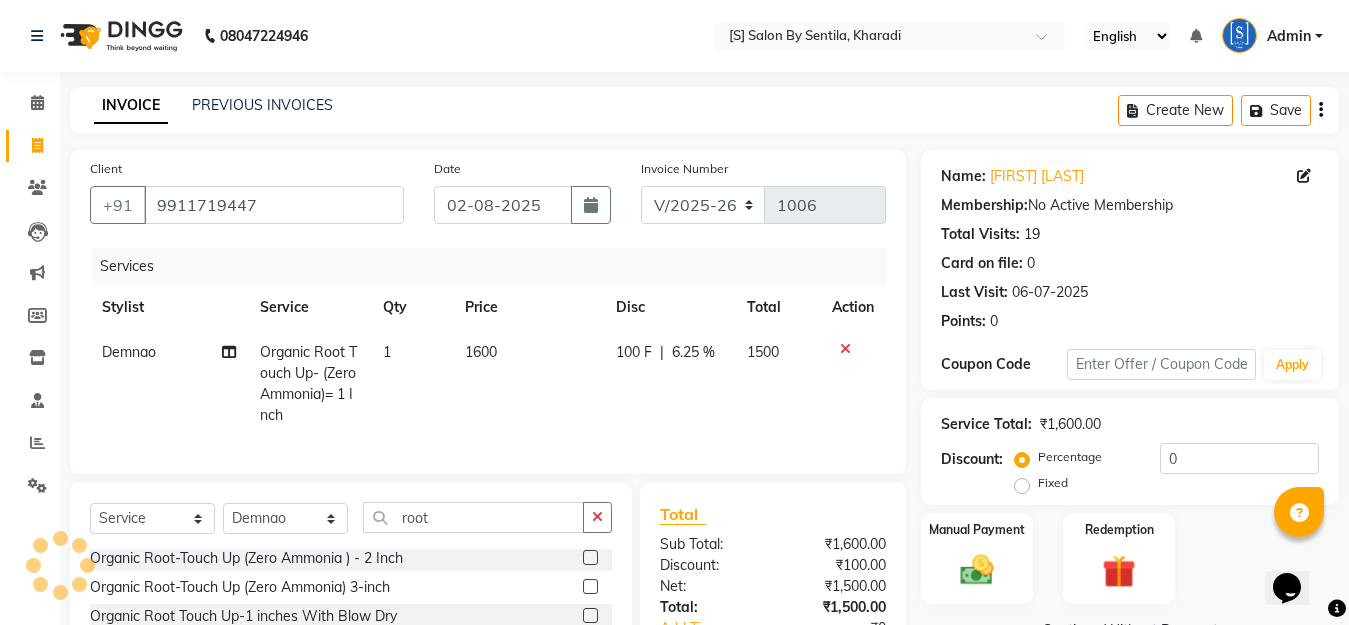 scroll, scrollTop: 199, scrollLeft: 0, axis: vertical 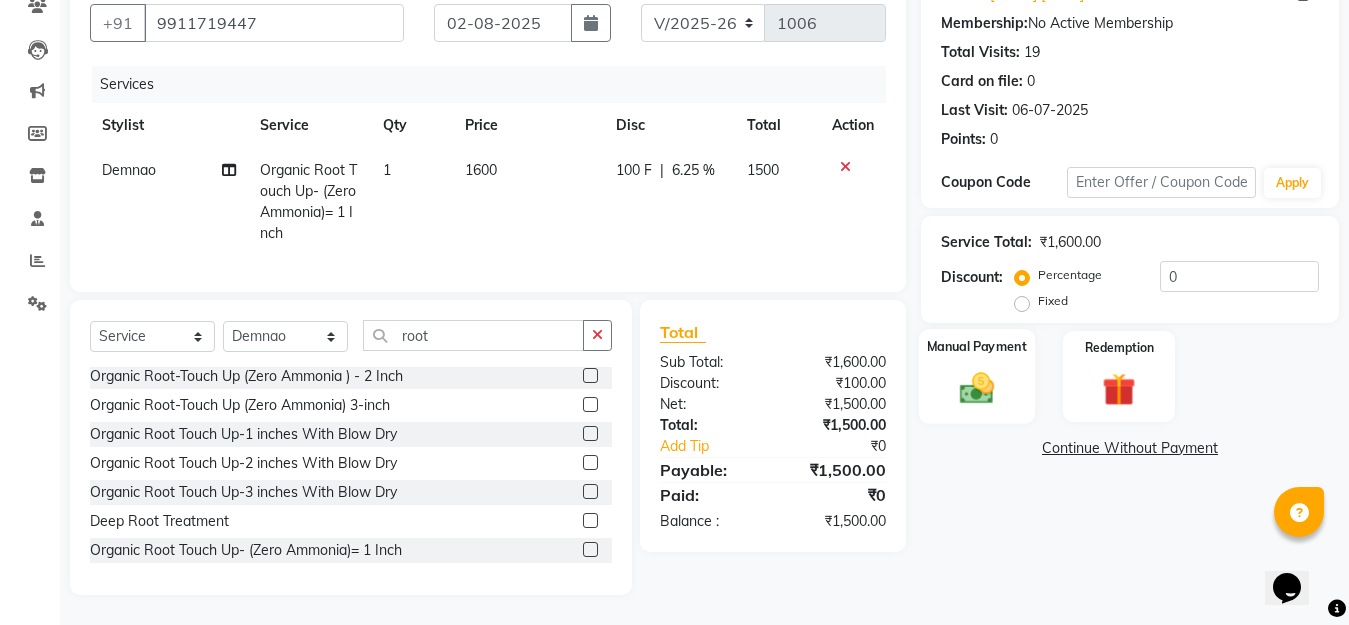 click 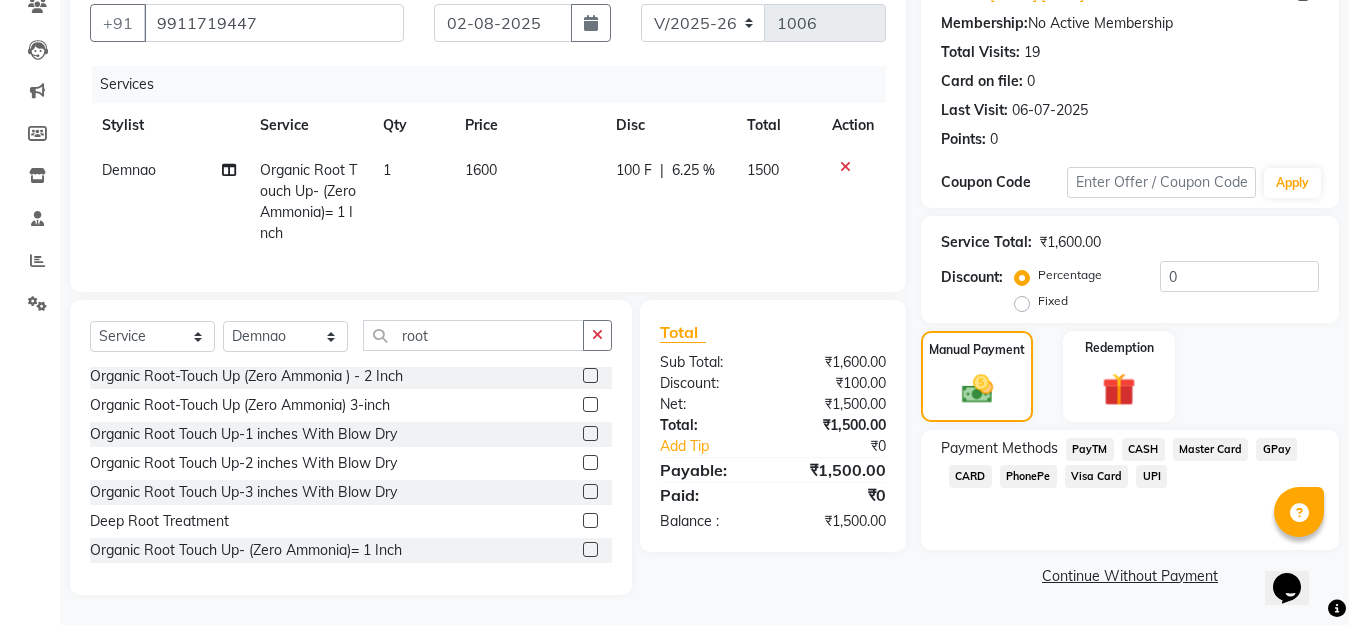 click on "CARD" 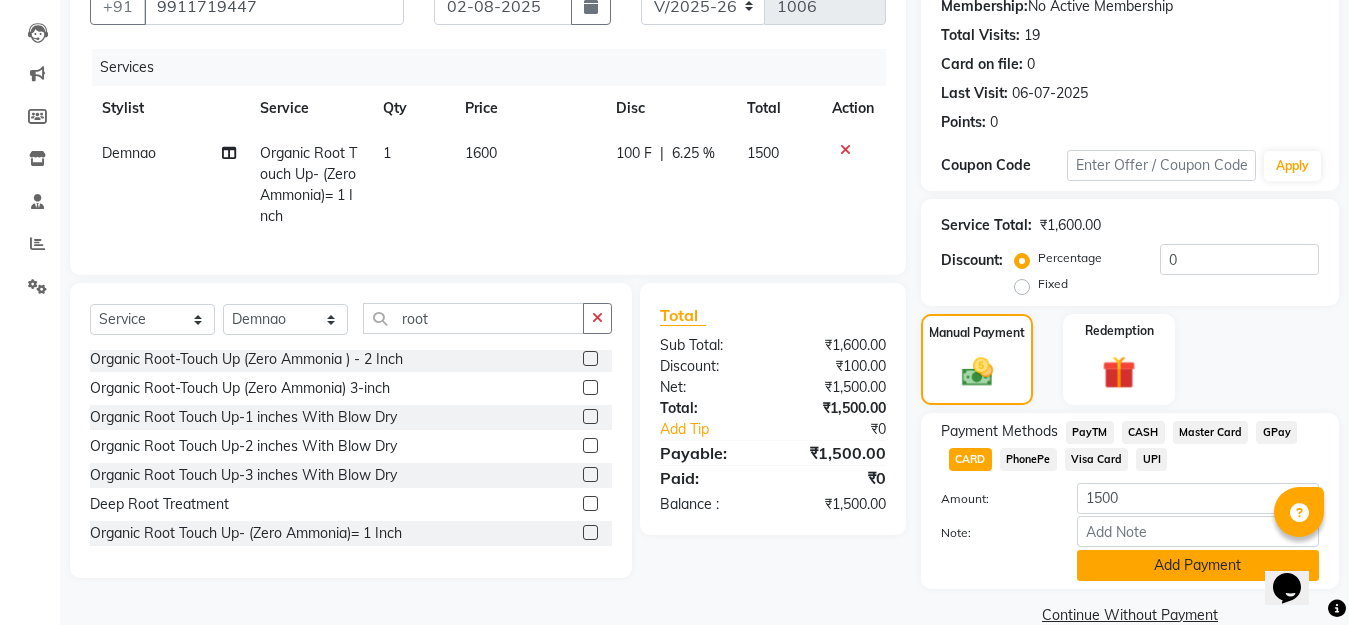 click on "Add Payment" 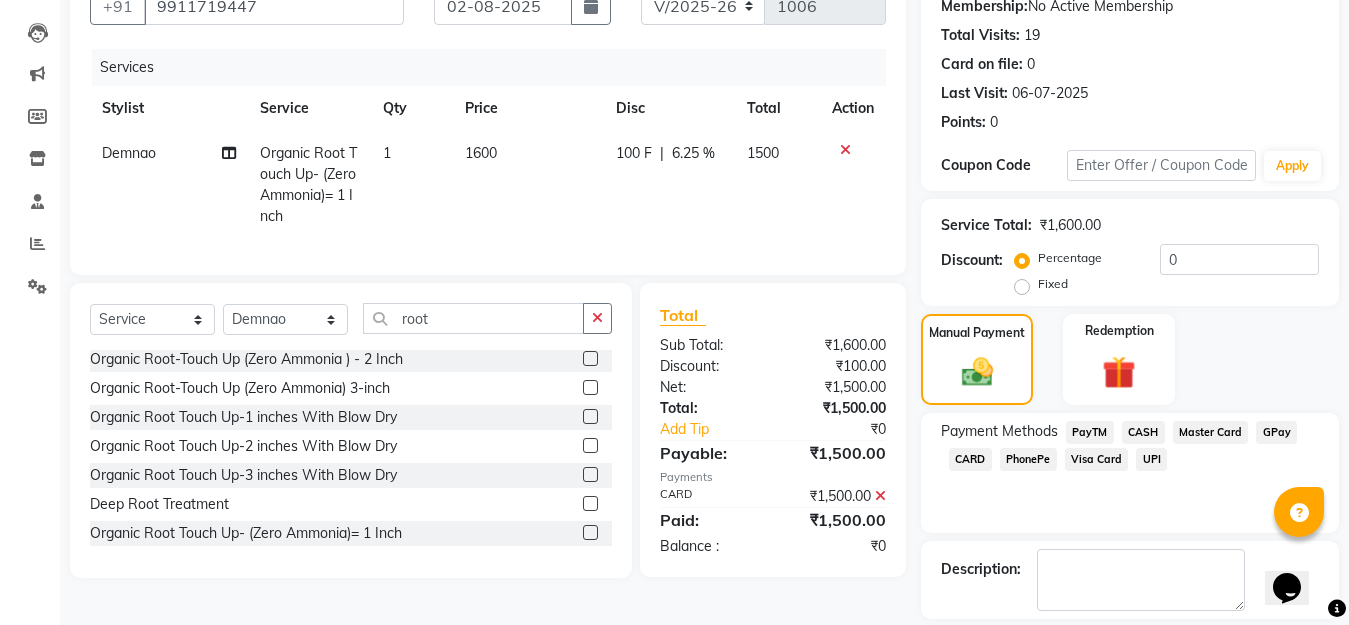 scroll, scrollTop: 291, scrollLeft: 0, axis: vertical 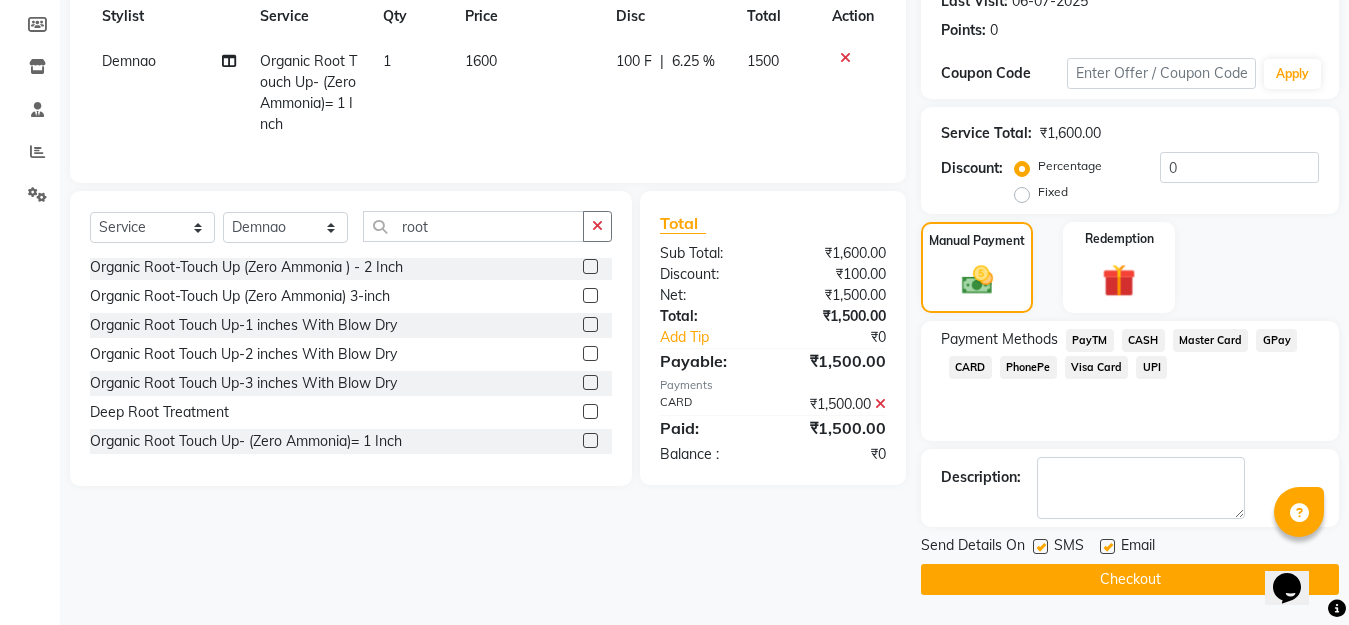 drag, startPoint x: 1125, startPoint y: 585, endPoint x: 1107, endPoint y: 570, distance: 23.43075 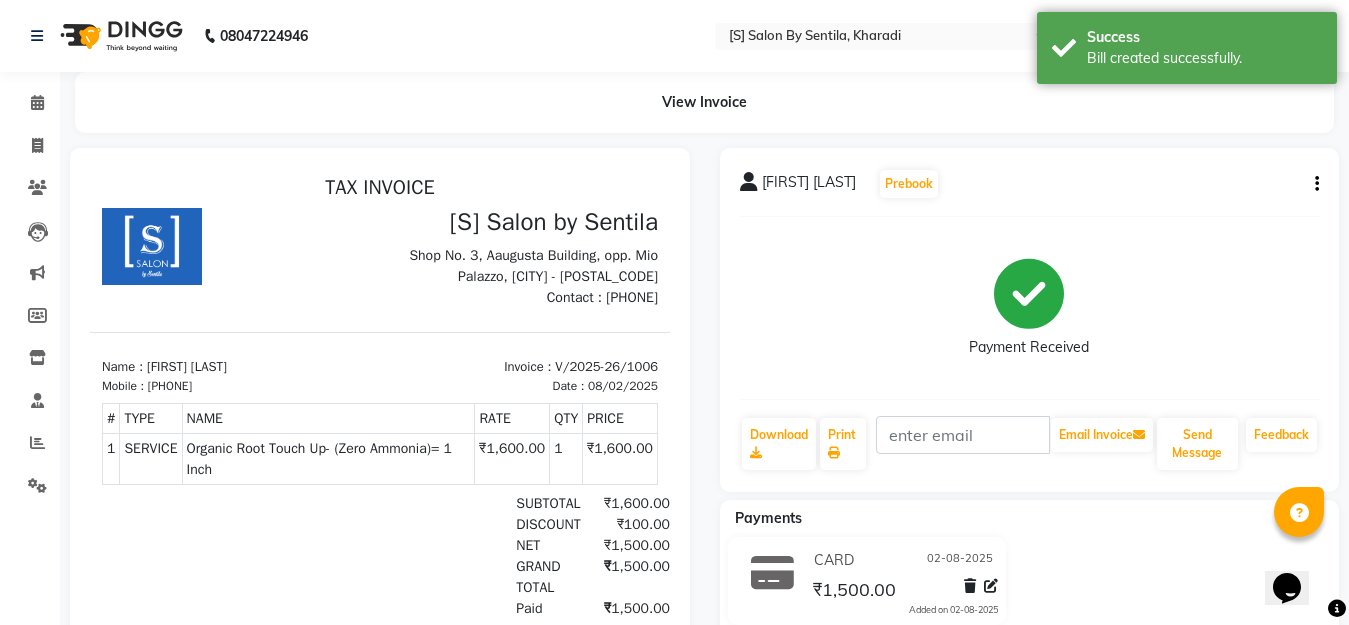 scroll, scrollTop: 0, scrollLeft: 0, axis: both 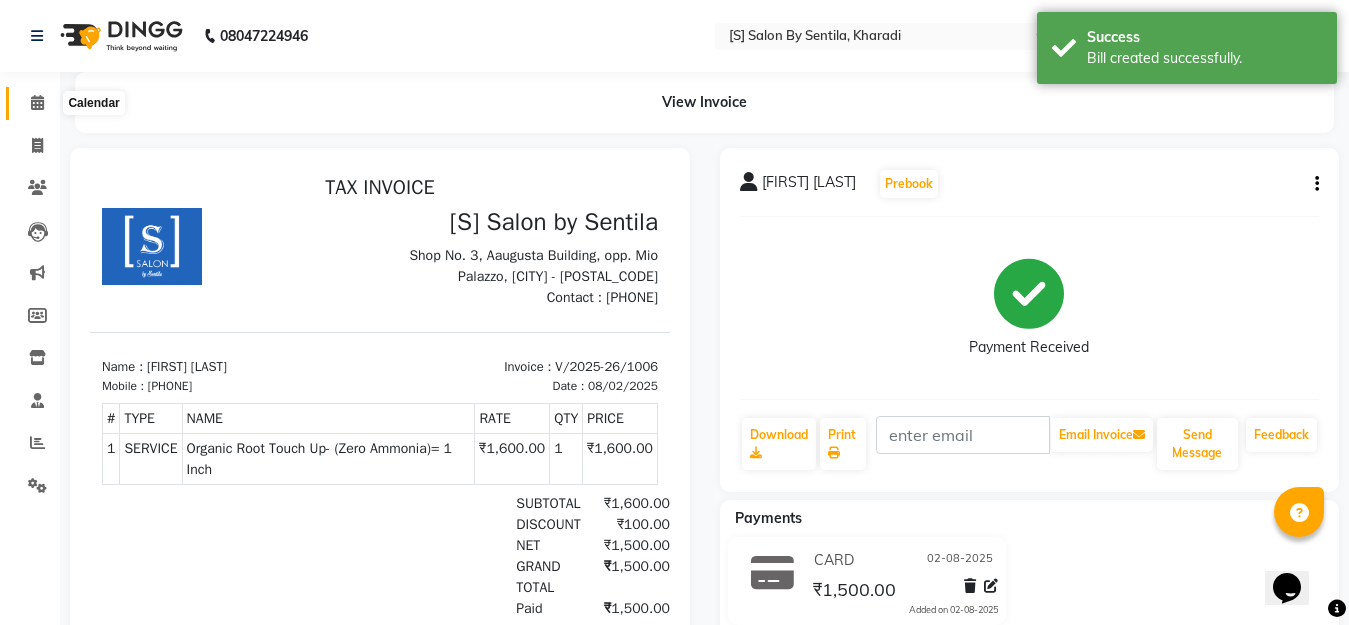 click 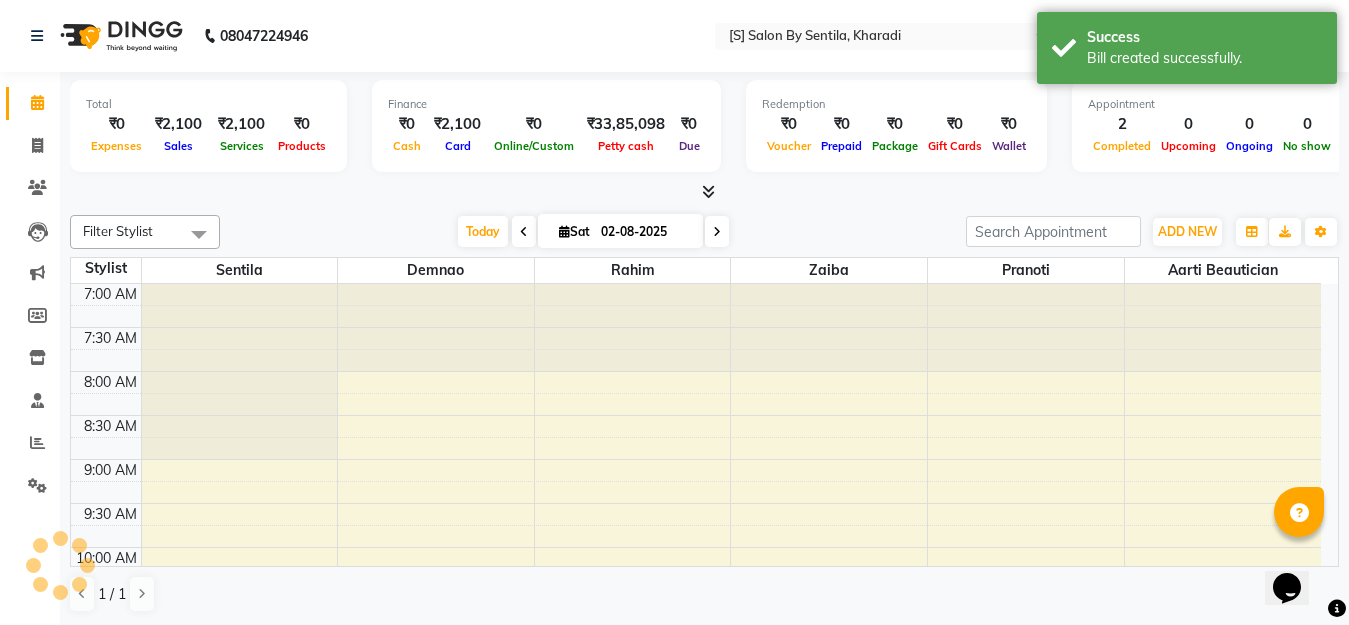 scroll, scrollTop: 0, scrollLeft: 0, axis: both 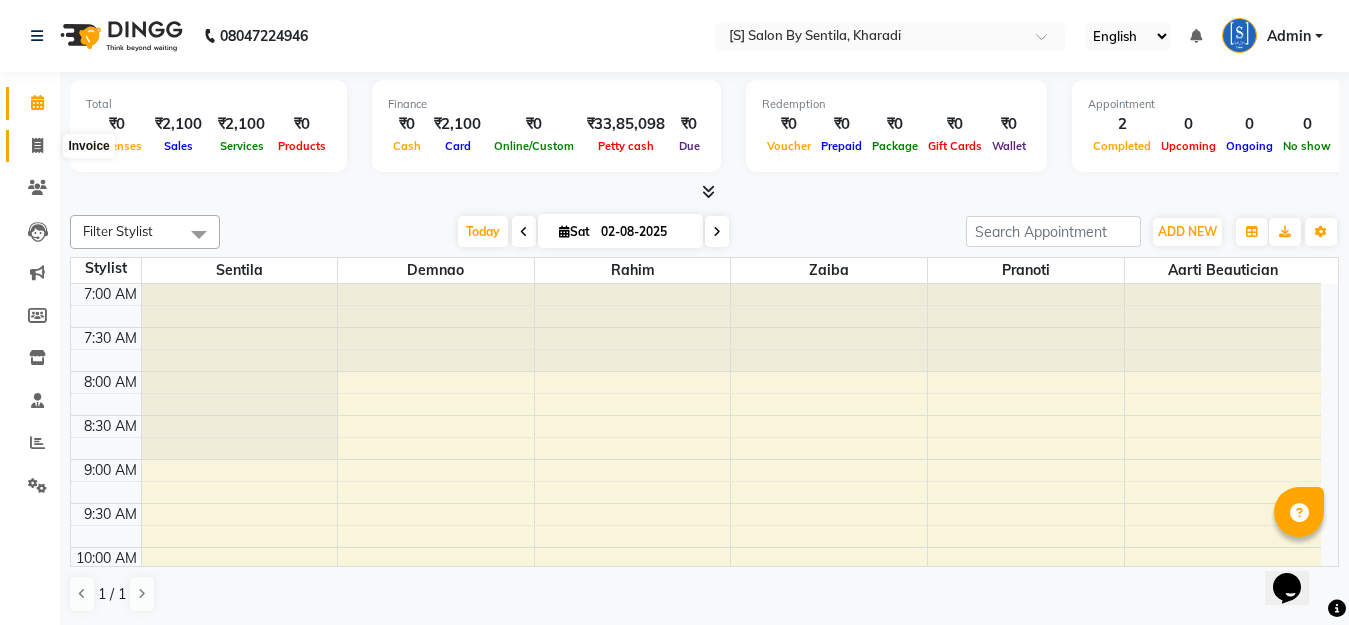 click 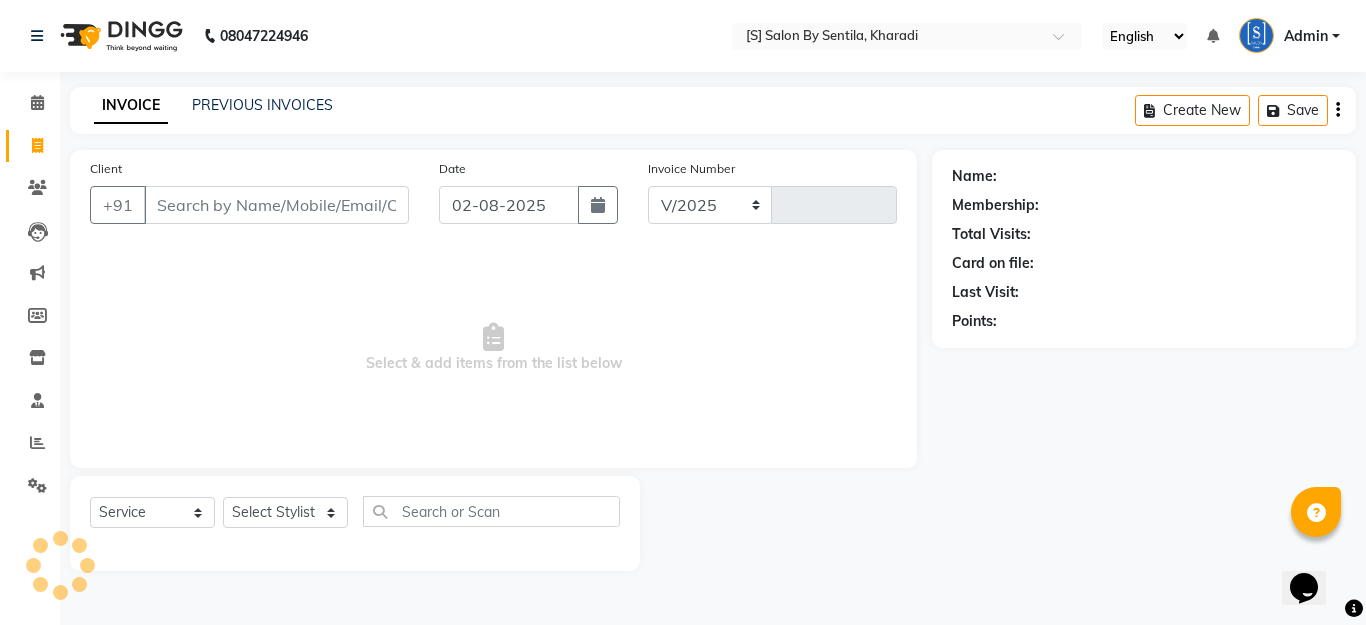 select on "45" 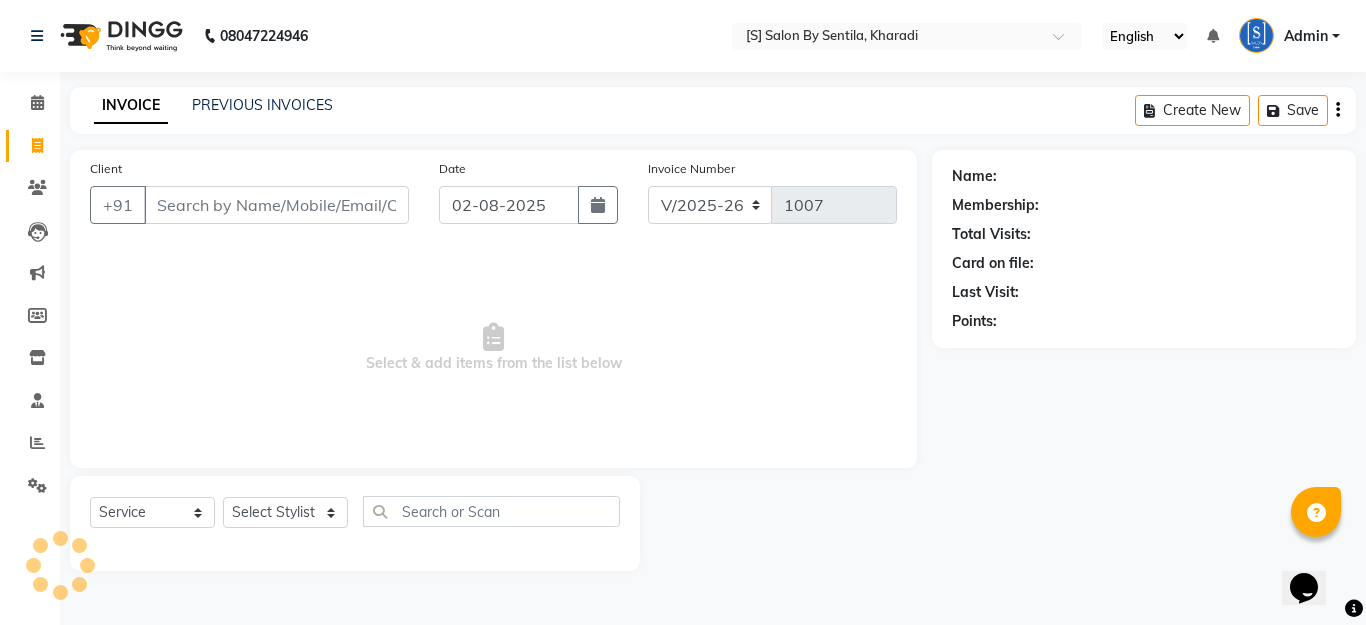 click on "Client" at bounding box center [276, 205] 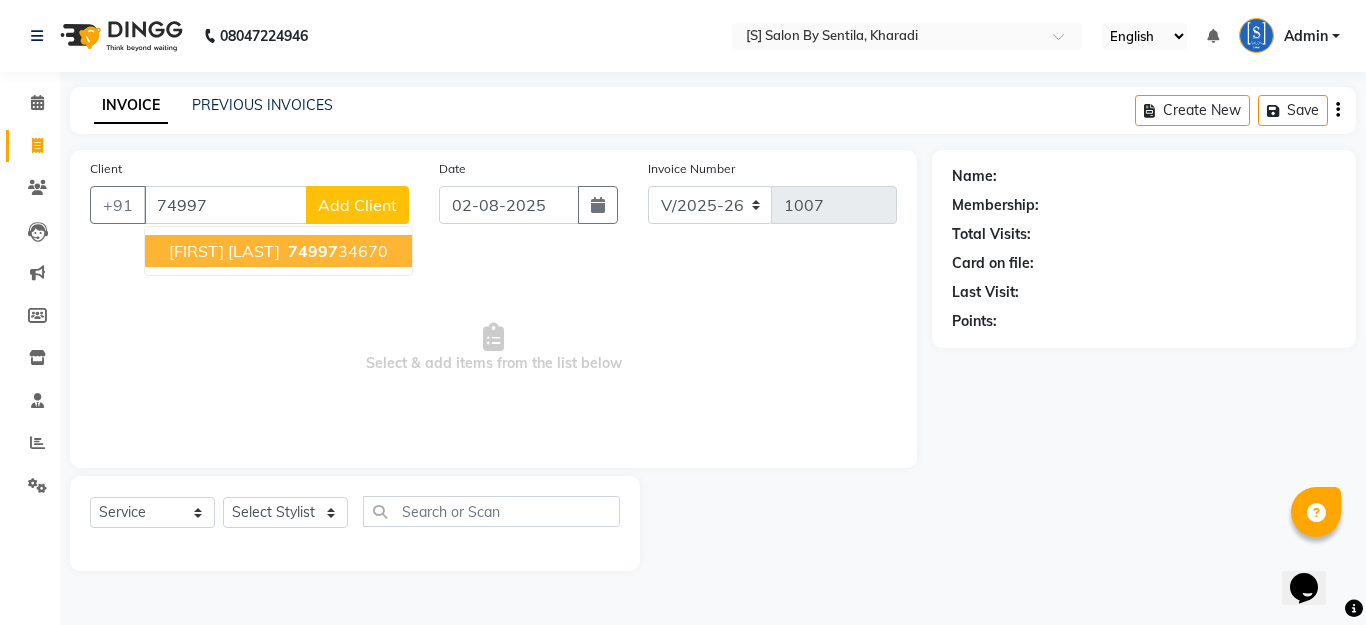 click on "[FIRST] [LAST]   [PHONE]" at bounding box center [278, 251] 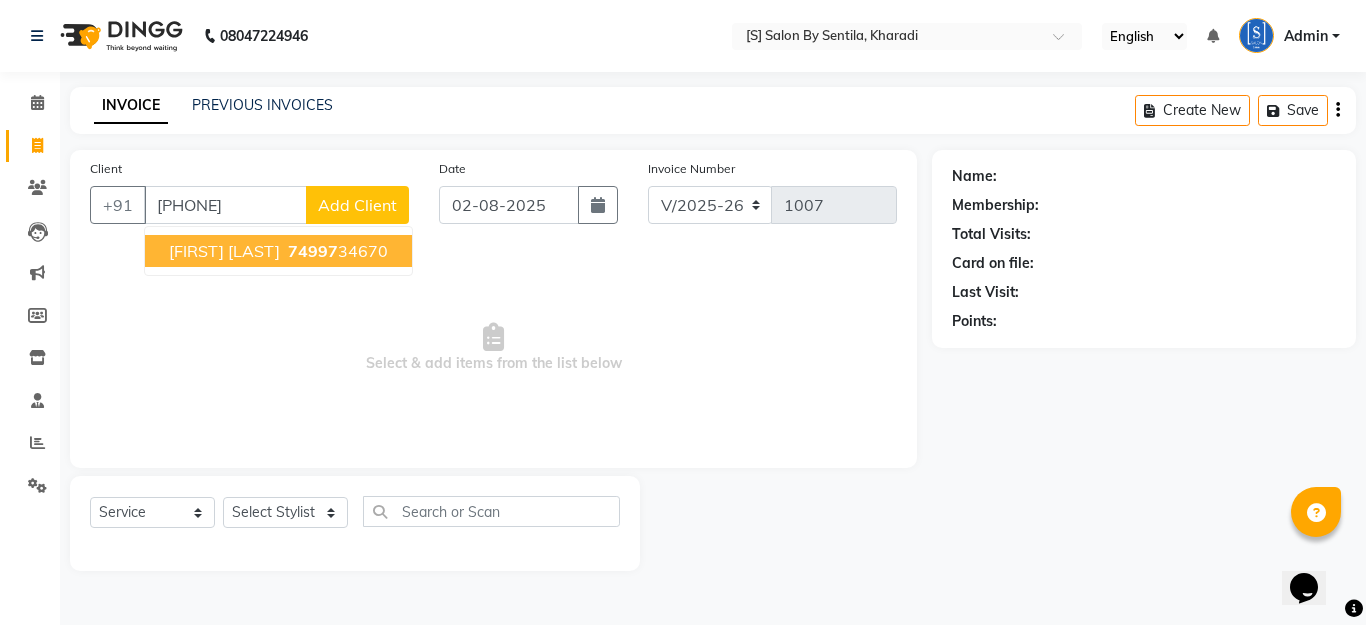type on "[PHONE]" 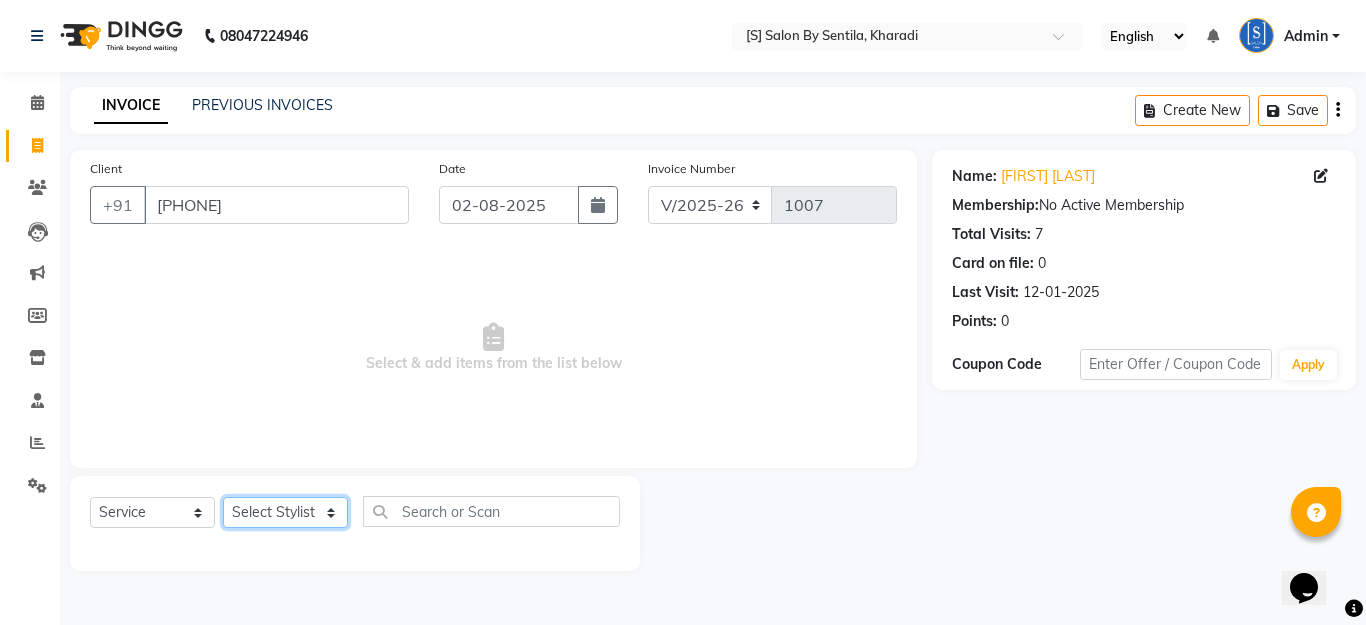 click on "Select Stylist Aarti Beautician Demnao Pranoti Rahim  Sentila Zaiba" 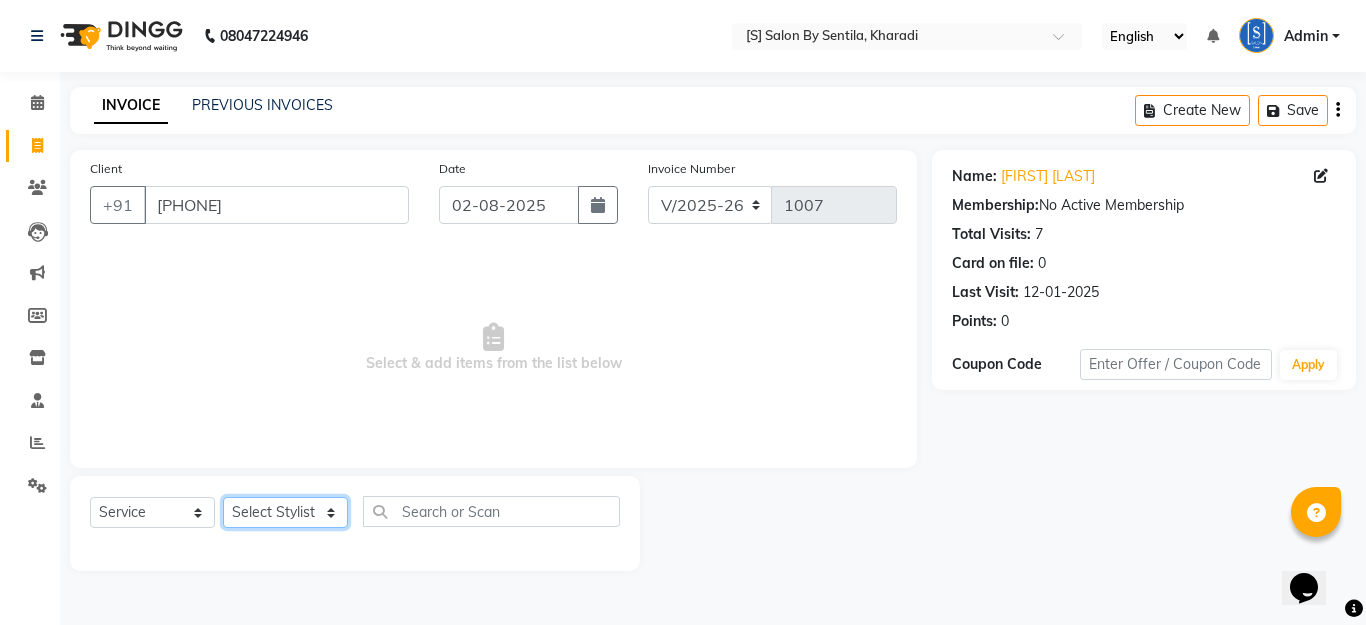select on "50987" 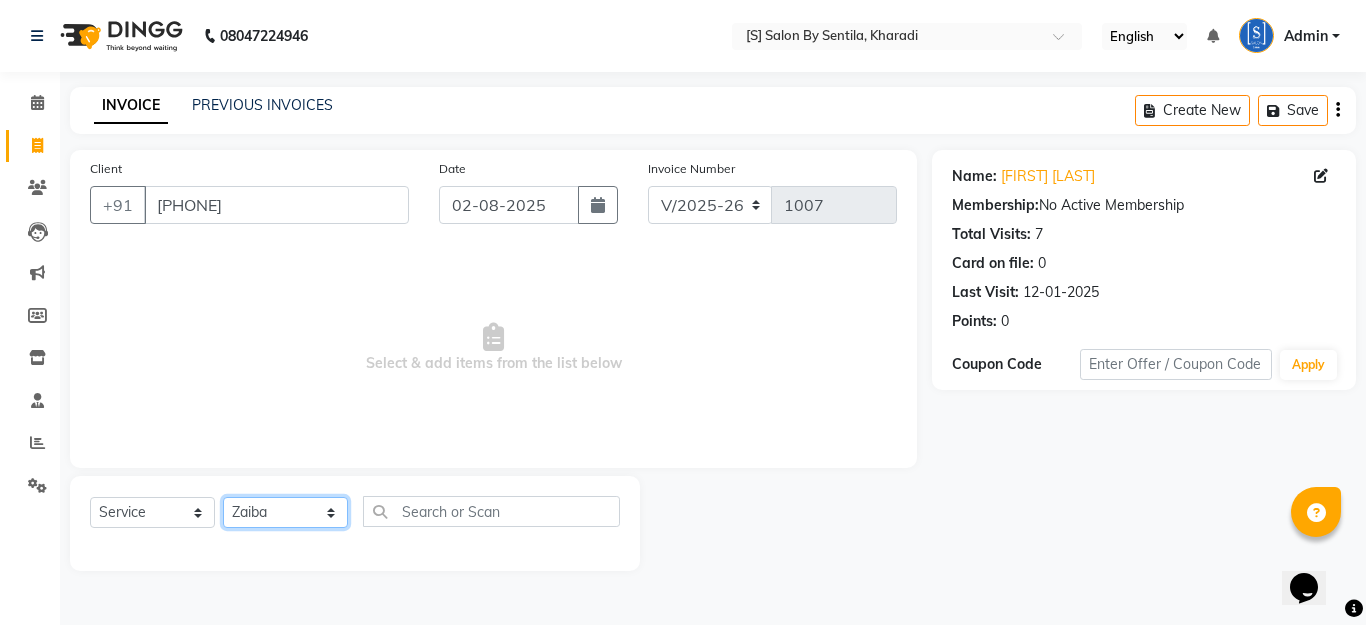 click on "Select Stylist Aarti Beautician Demnao Pranoti Rahim  Sentila Zaiba" 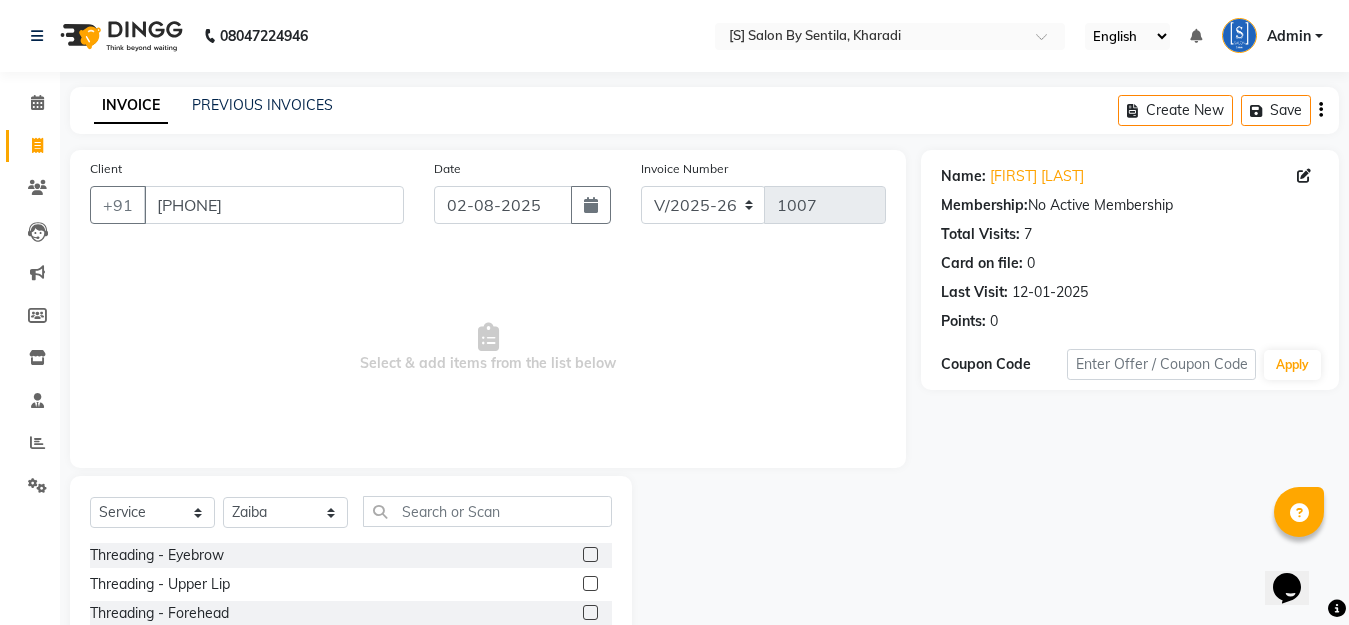 click 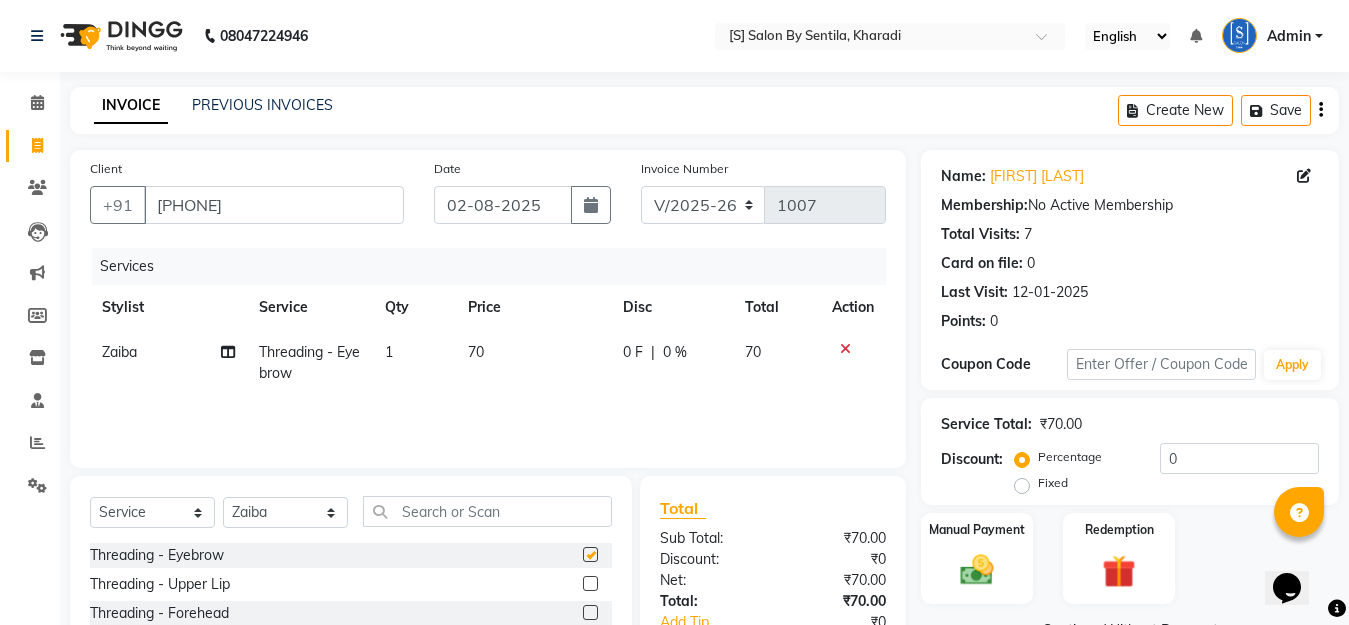 checkbox on "false" 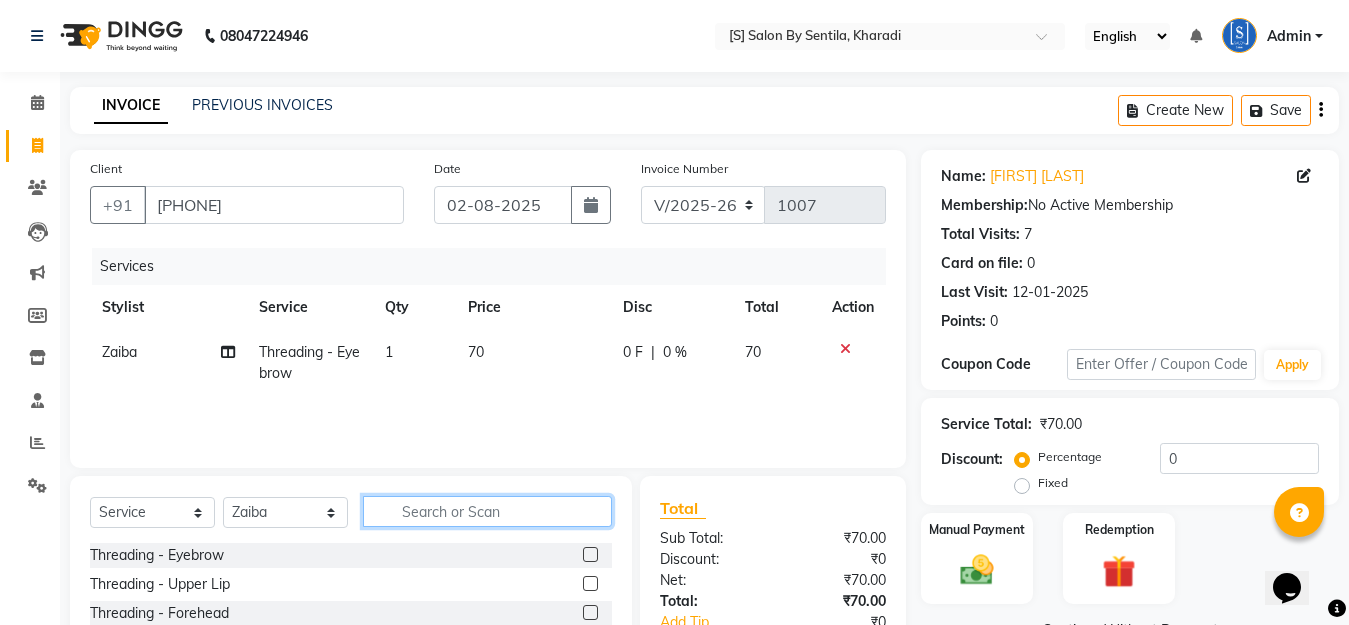 click 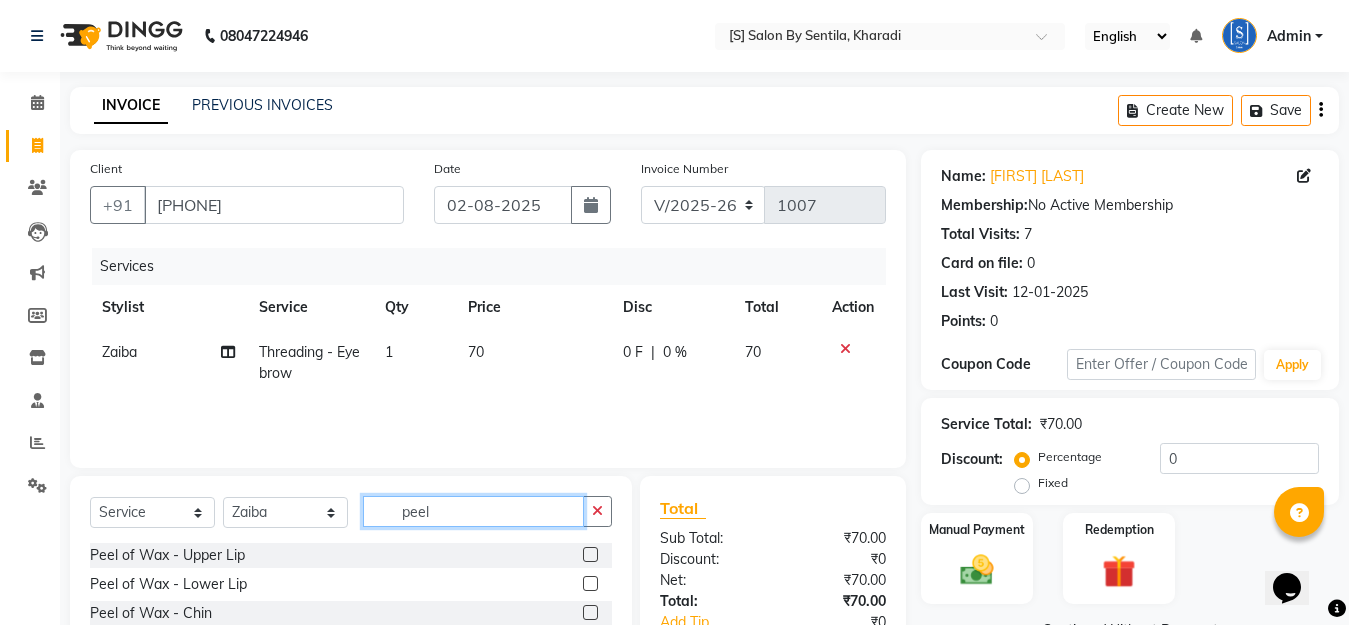 scroll, scrollTop: 176, scrollLeft: 0, axis: vertical 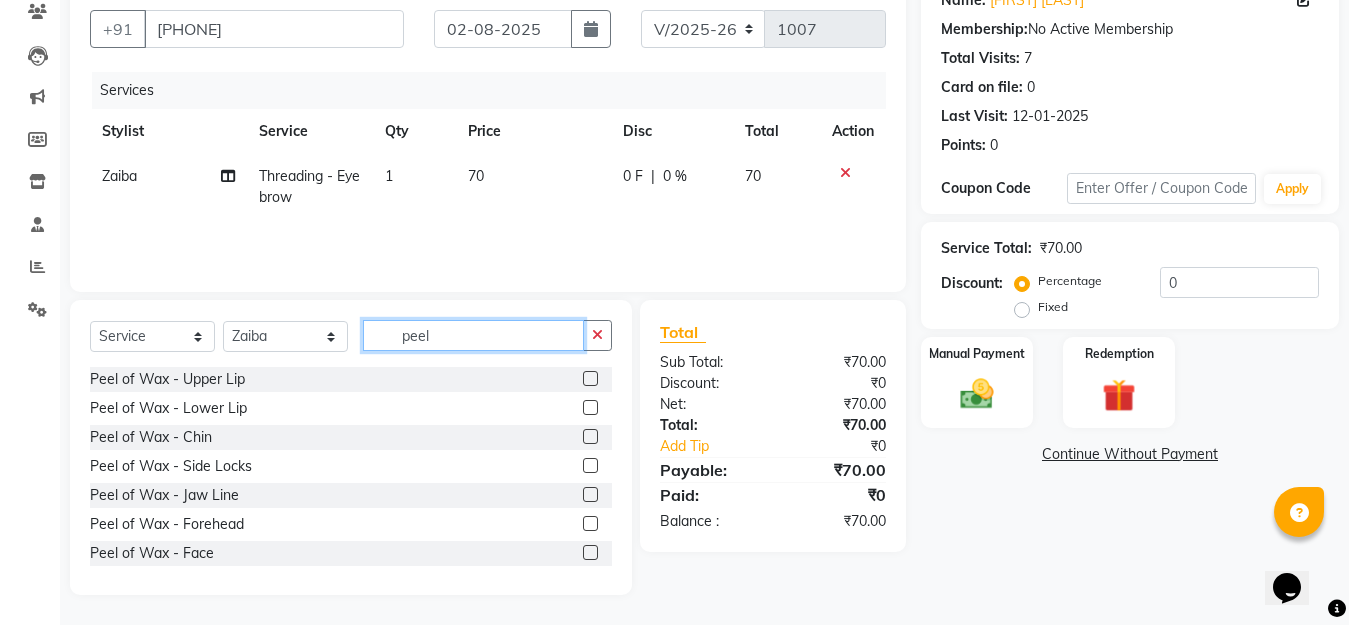type on "peel" 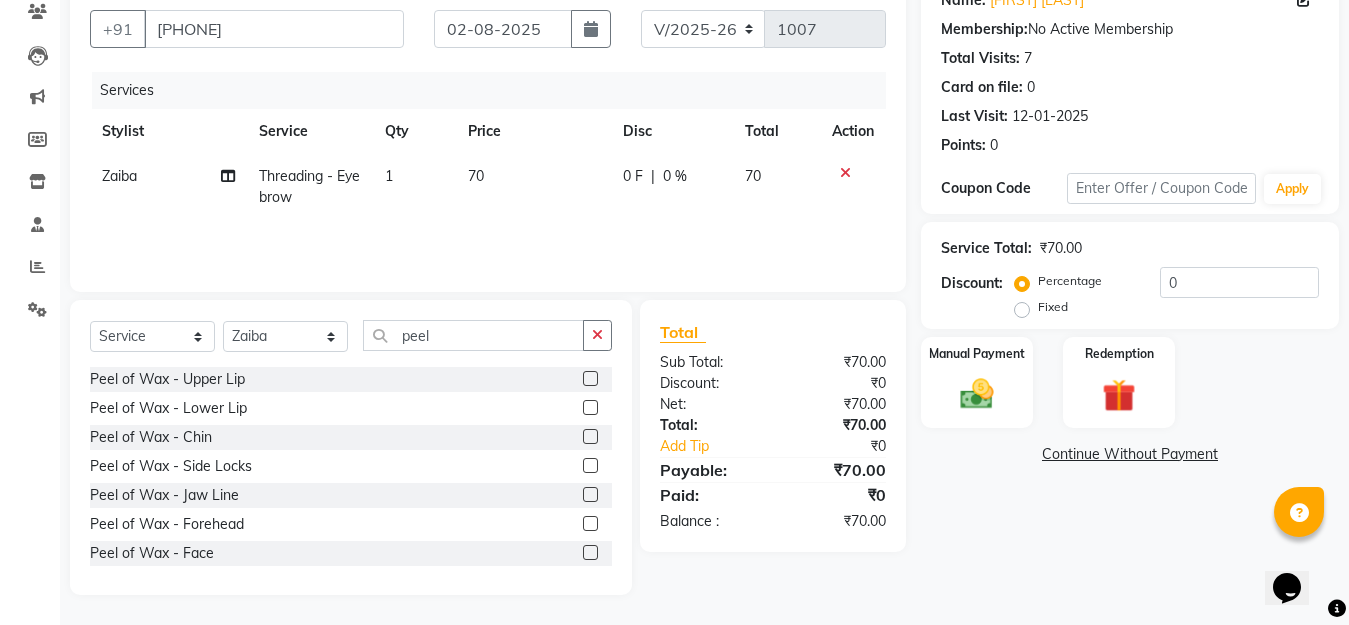 click 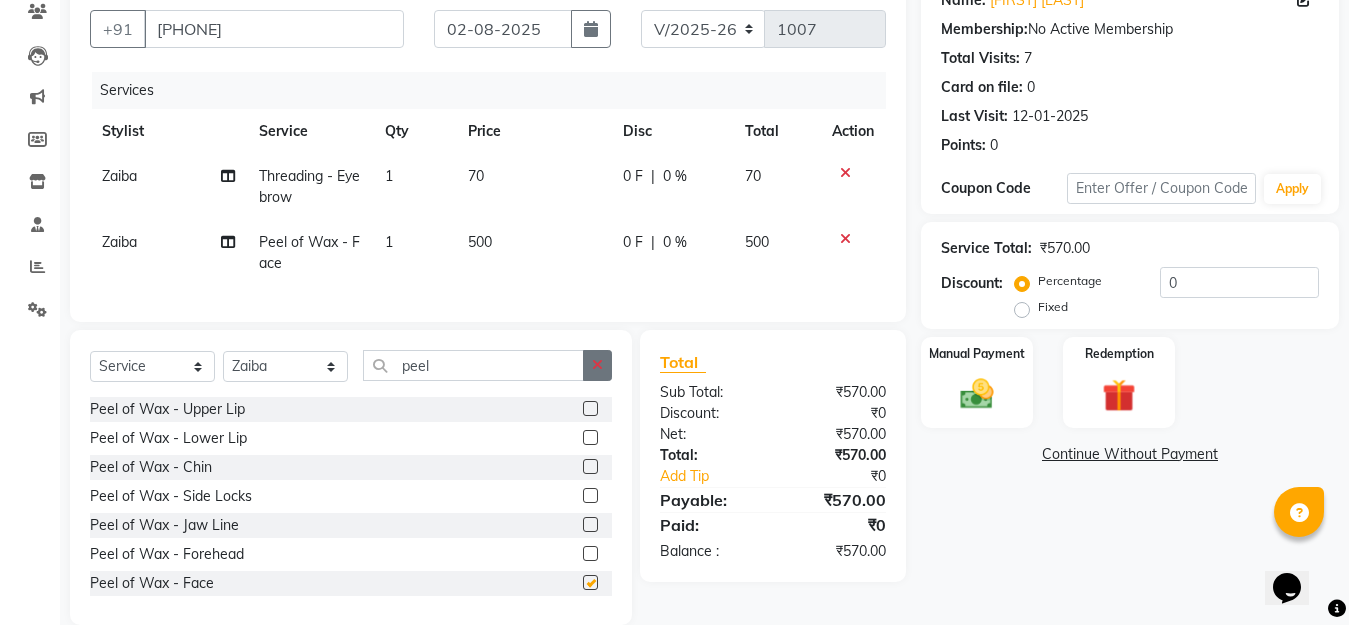 checkbox on "false" 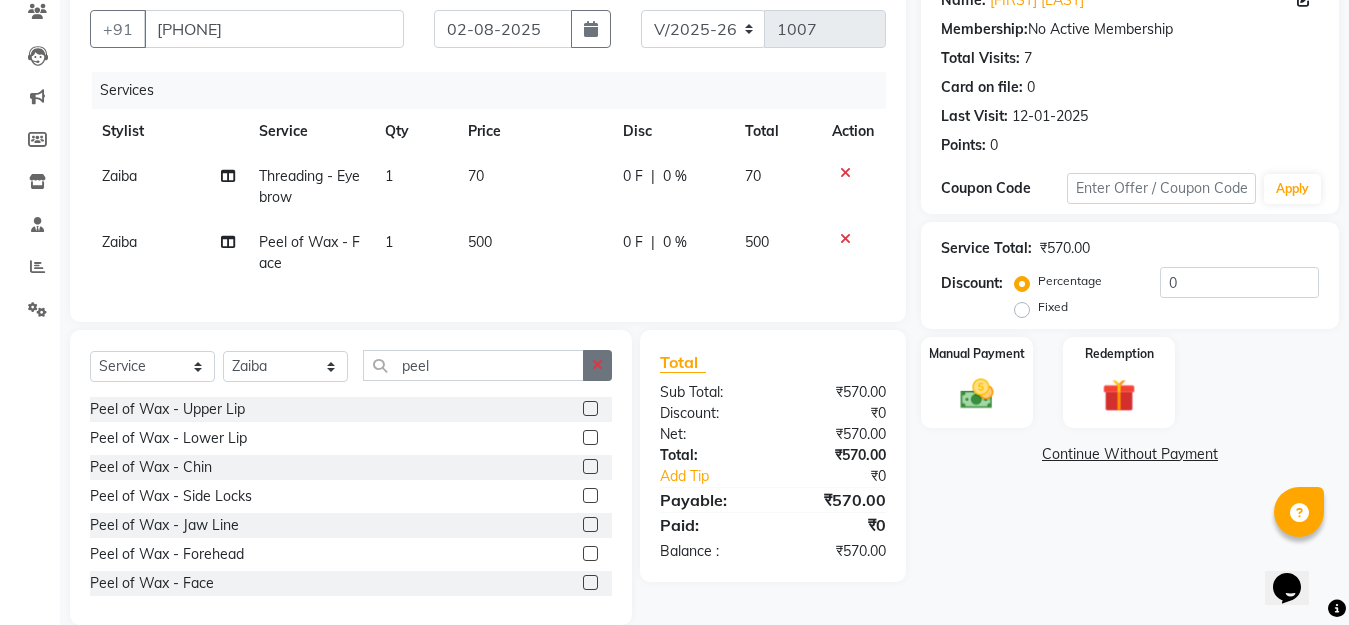 drag, startPoint x: 599, startPoint y: 380, endPoint x: 496, endPoint y: 398, distance: 104.56099 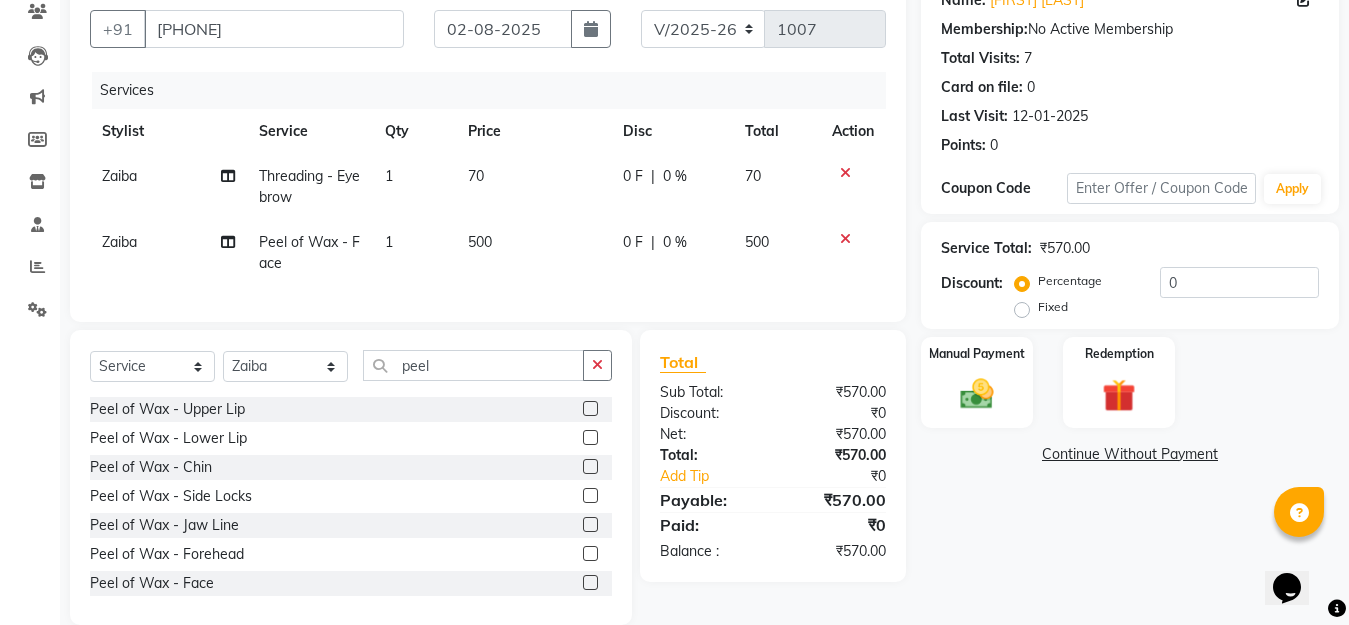 click 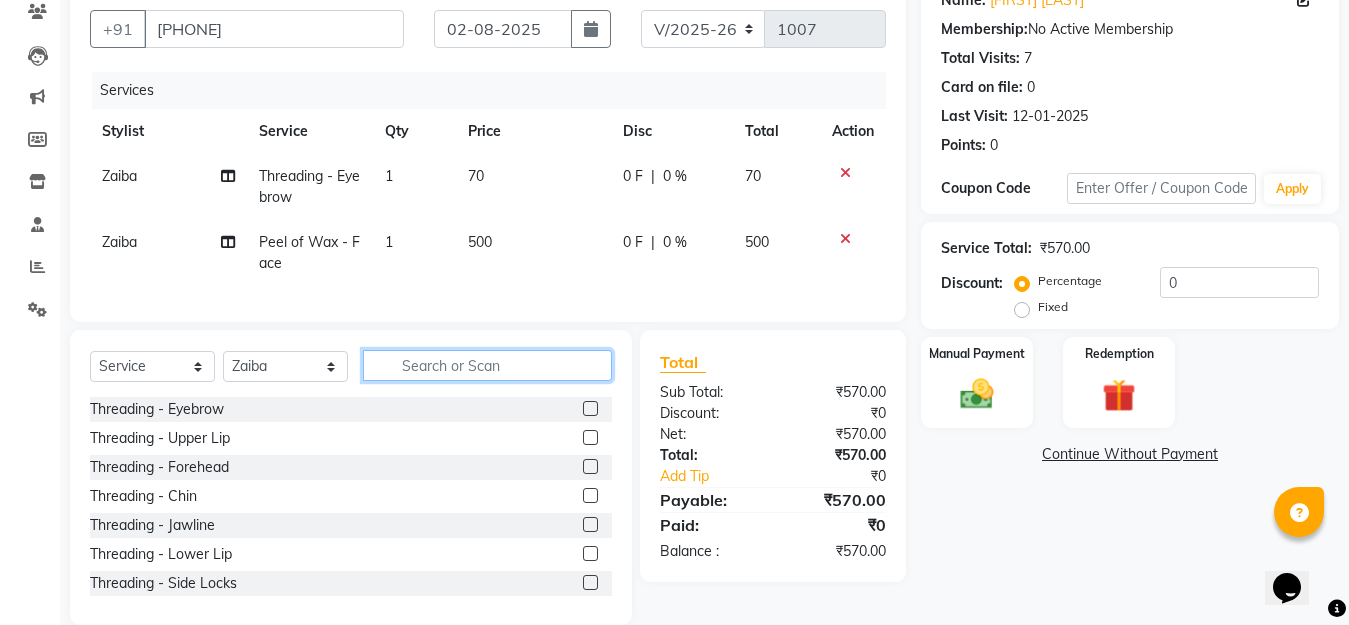 drag, startPoint x: 456, startPoint y: 387, endPoint x: 451, endPoint y: 396, distance: 10.29563 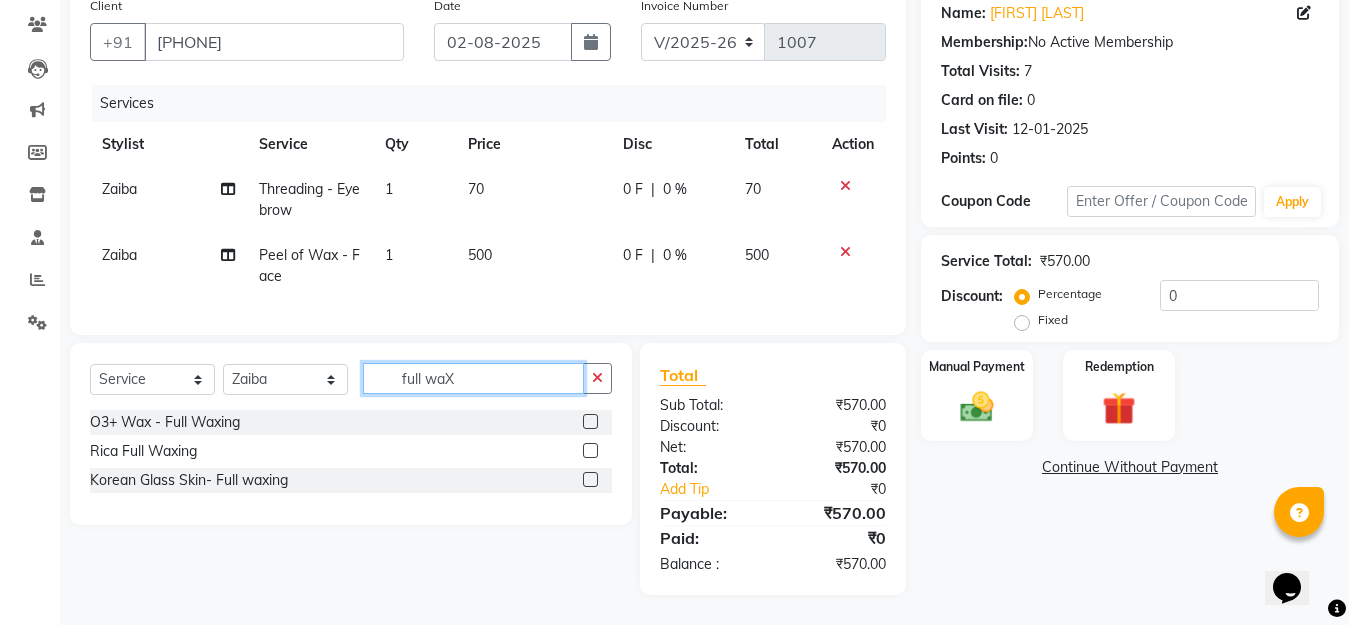 type on "full waX" 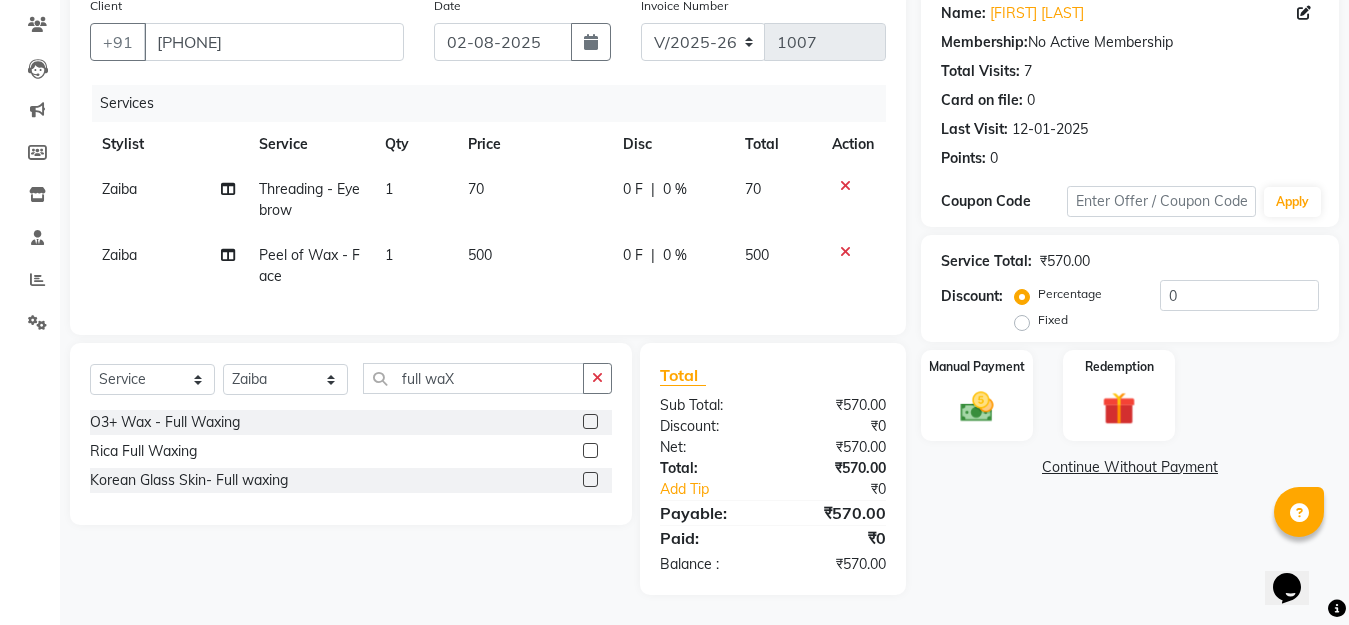 click 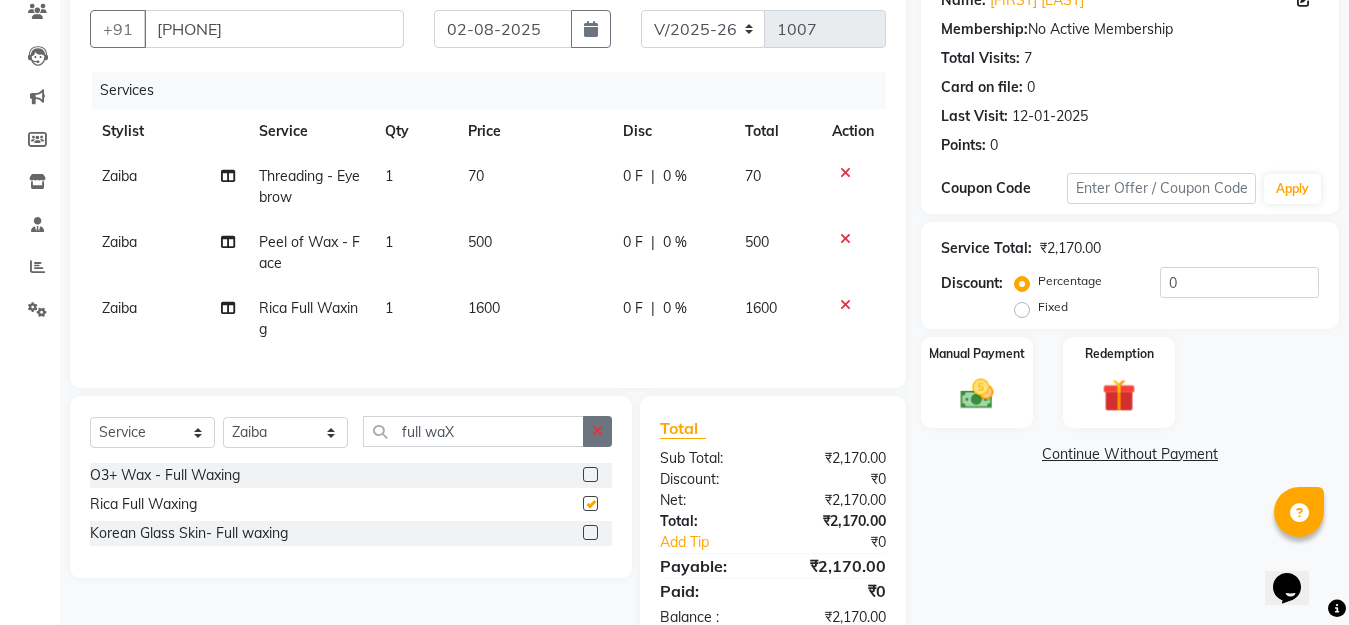 checkbox on "false" 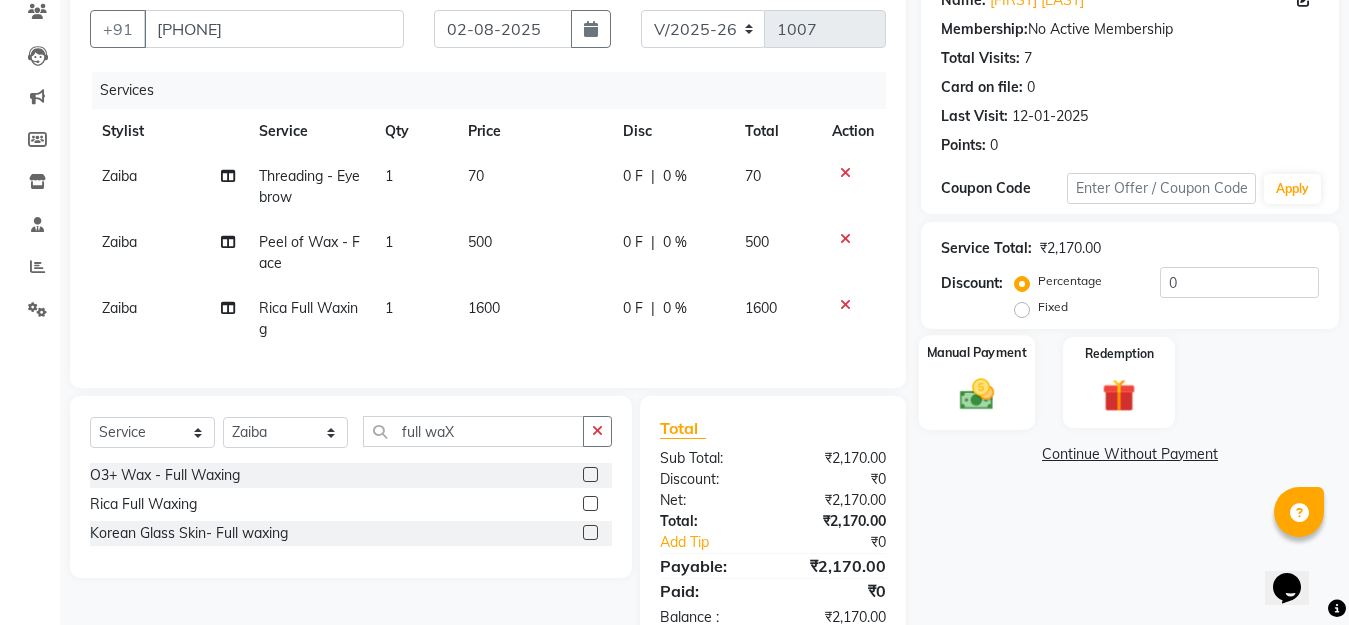 click 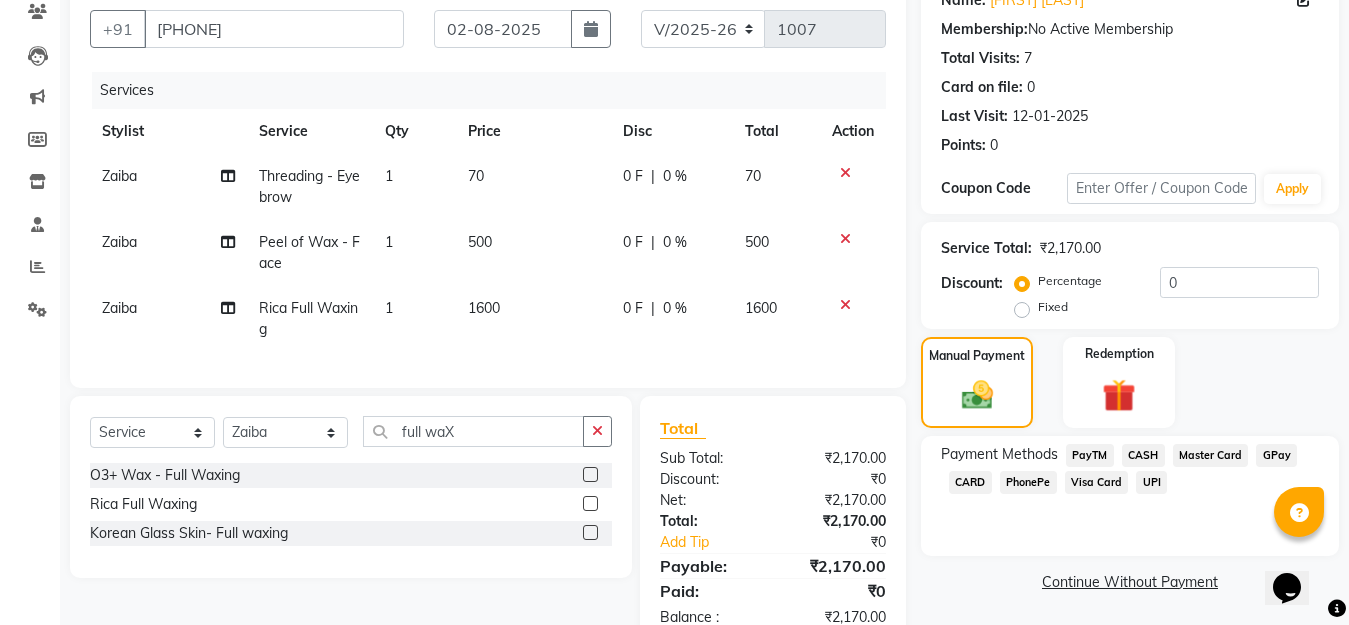 scroll, scrollTop: 246, scrollLeft: 0, axis: vertical 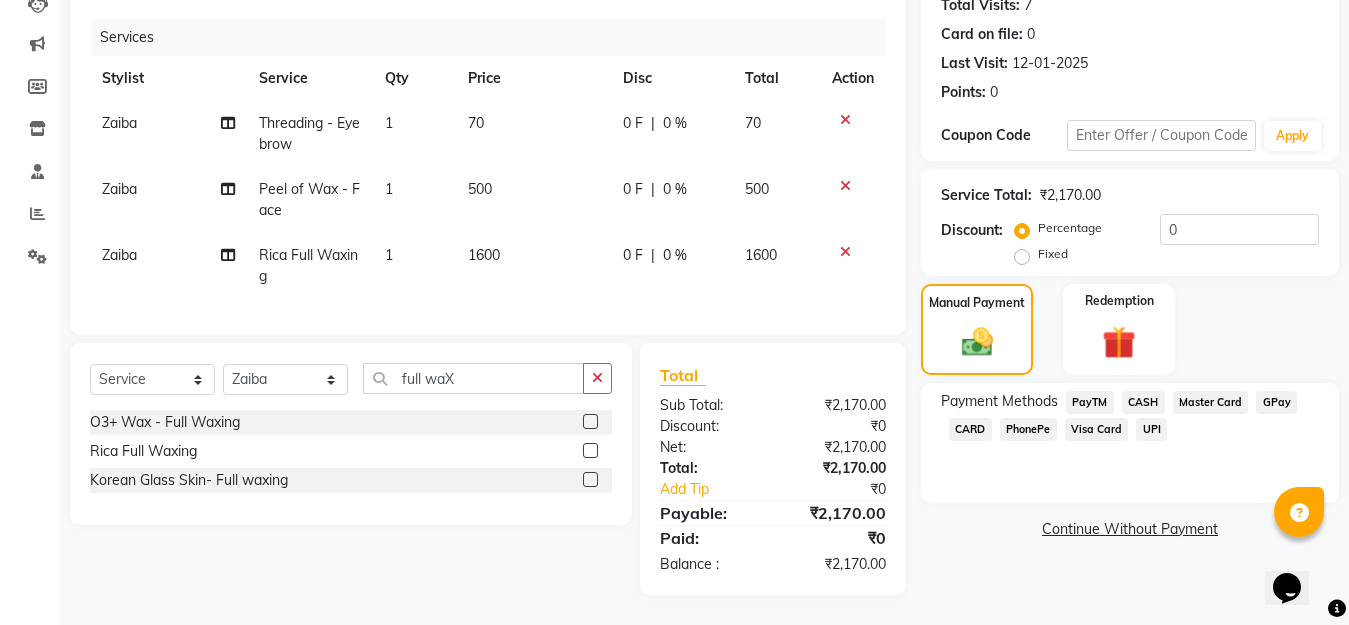 click on "GPay" 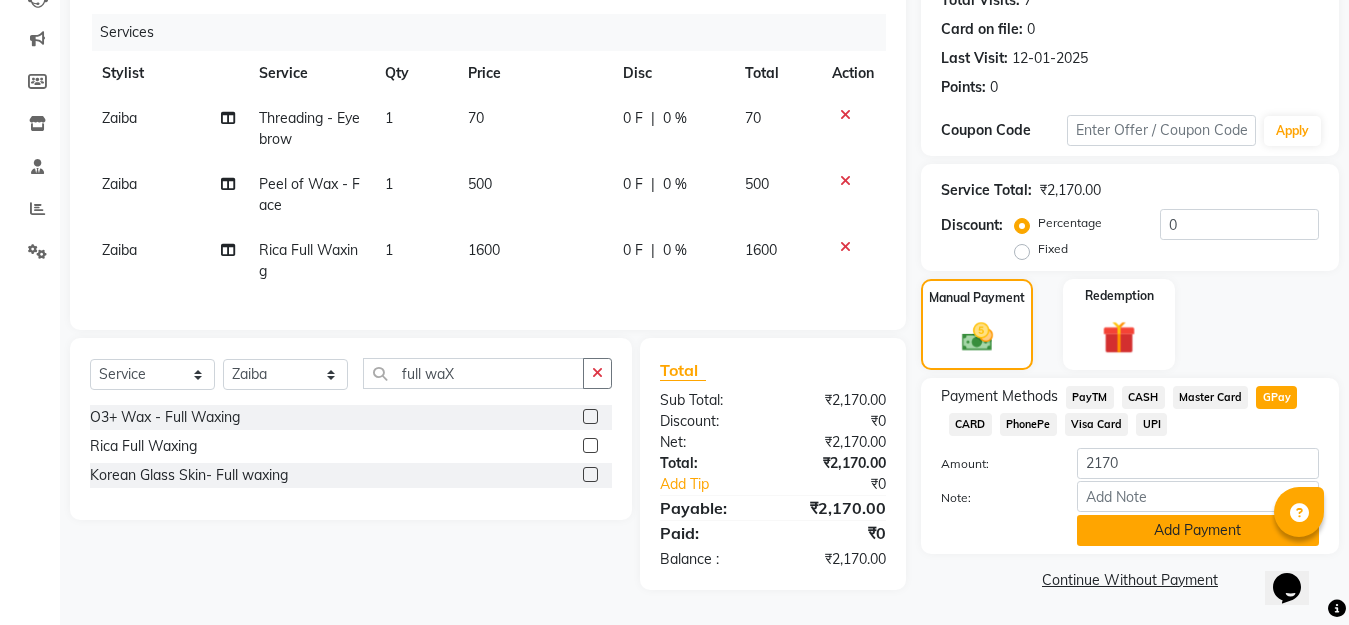 click on "Add Payment" 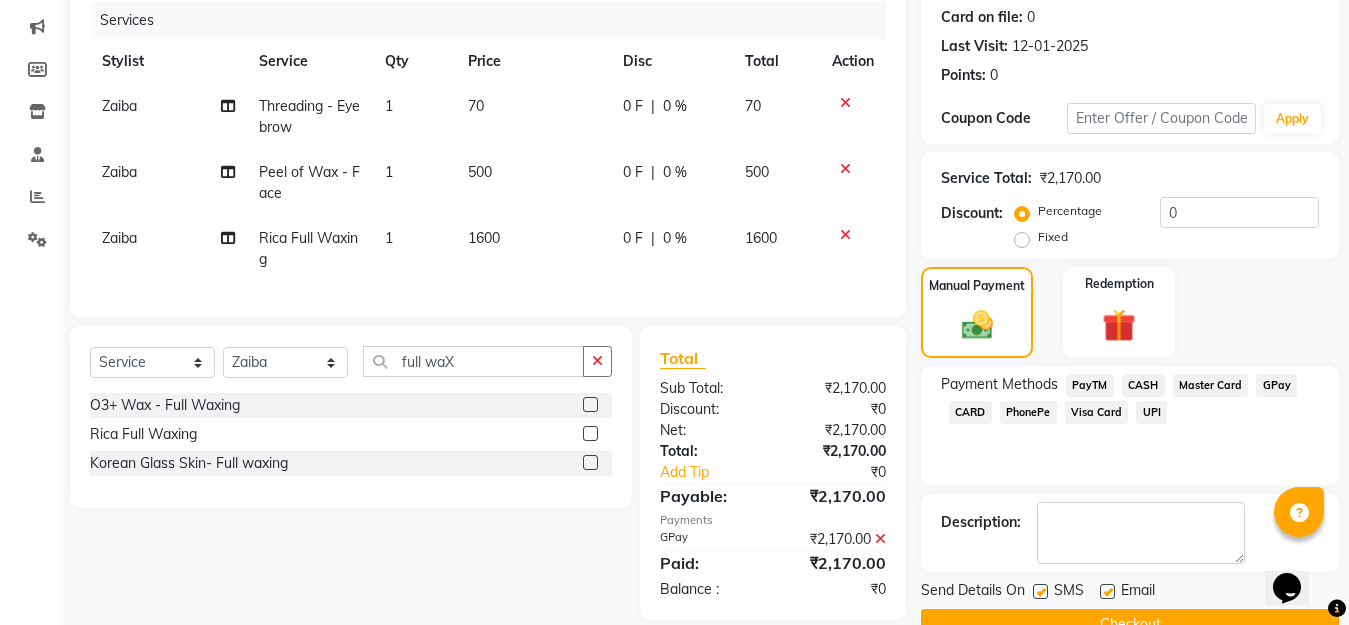 scroll, scrollTop: 291, scrollLeft: 0, axis: vertical 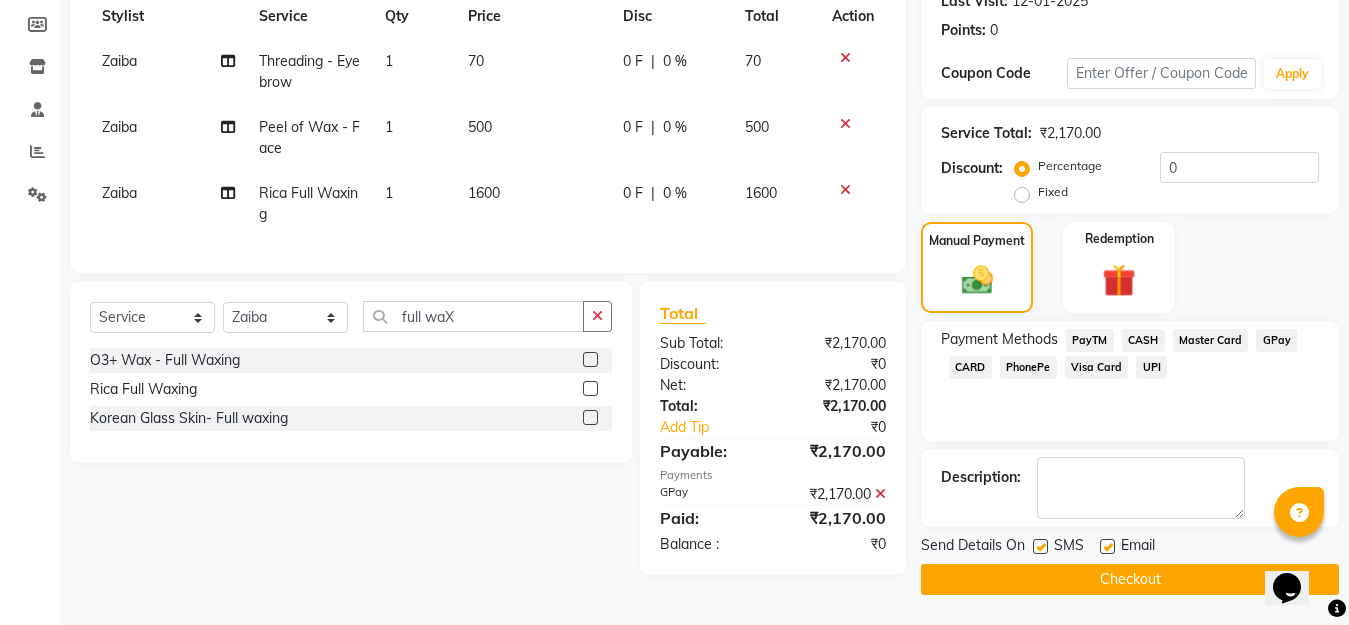 click on "Checkout" 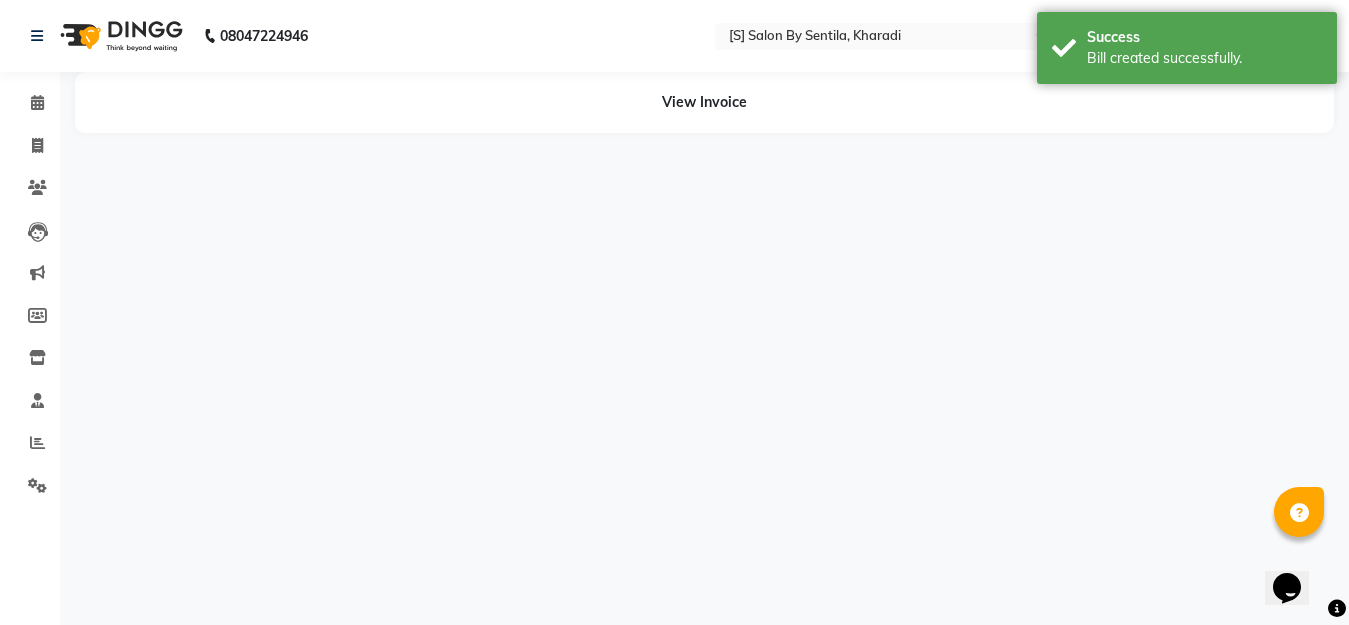 scroll, scrollTop: 0, scrollLeft: 0, axis: both 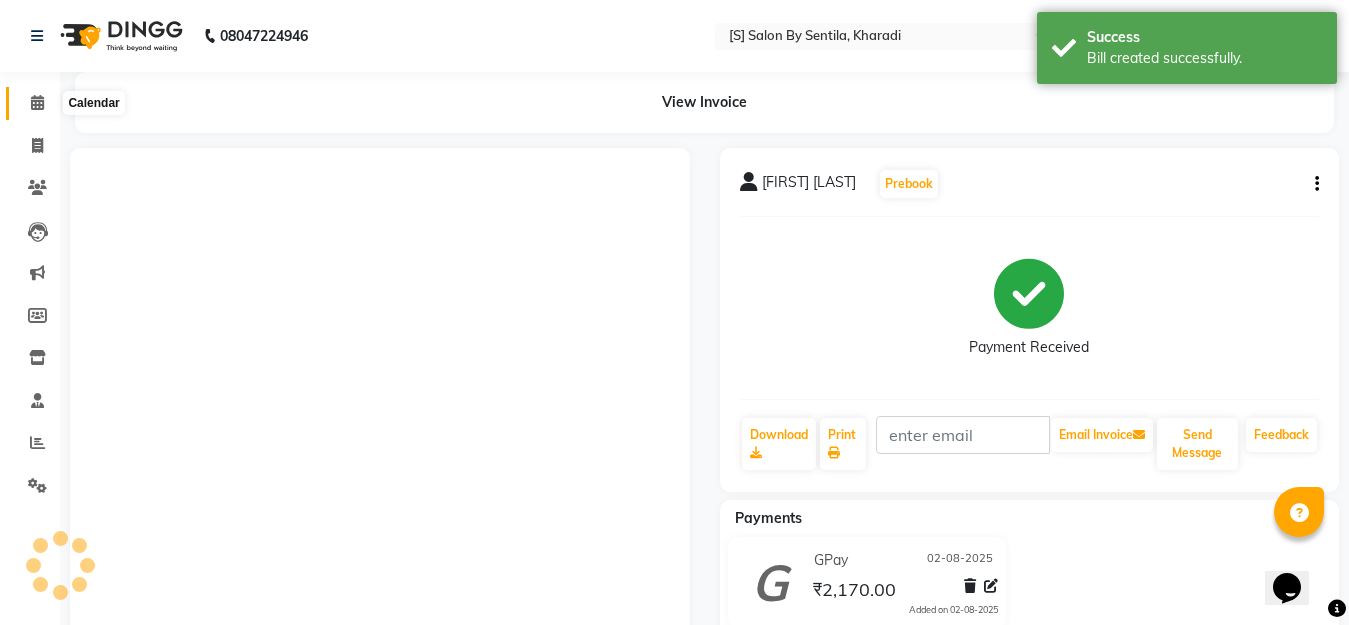 click 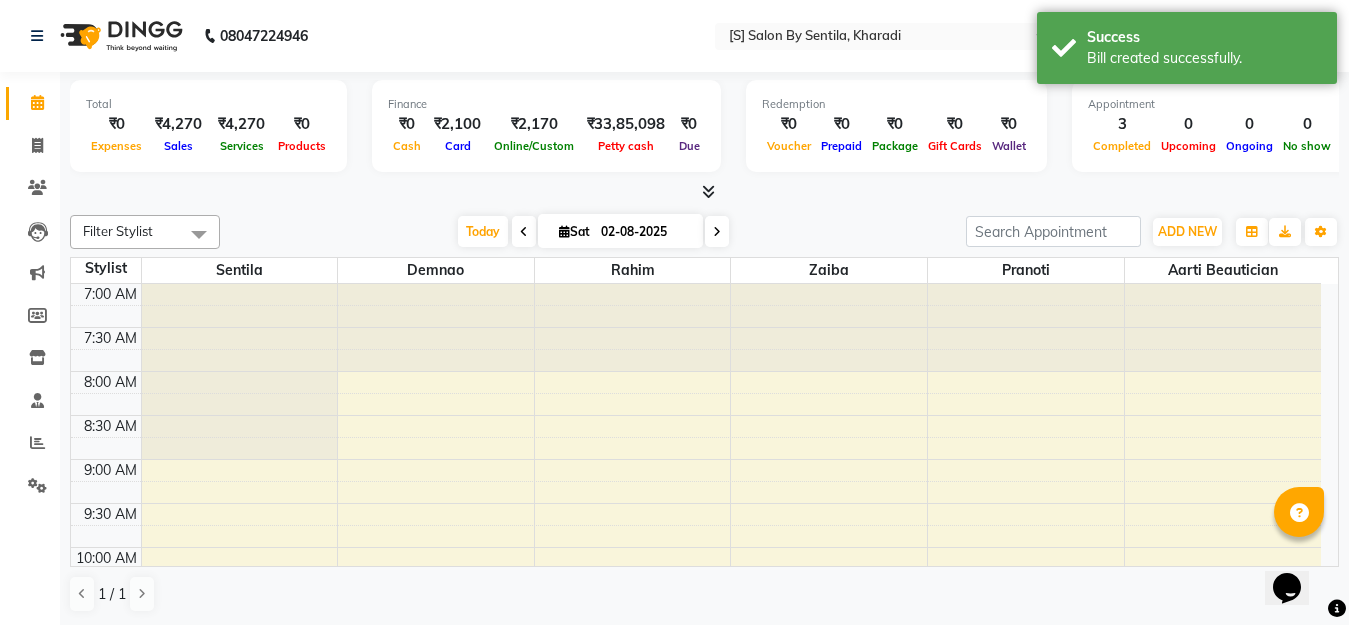 scroll, scrollTop: 0, scrollLeft: 0, axis: both 